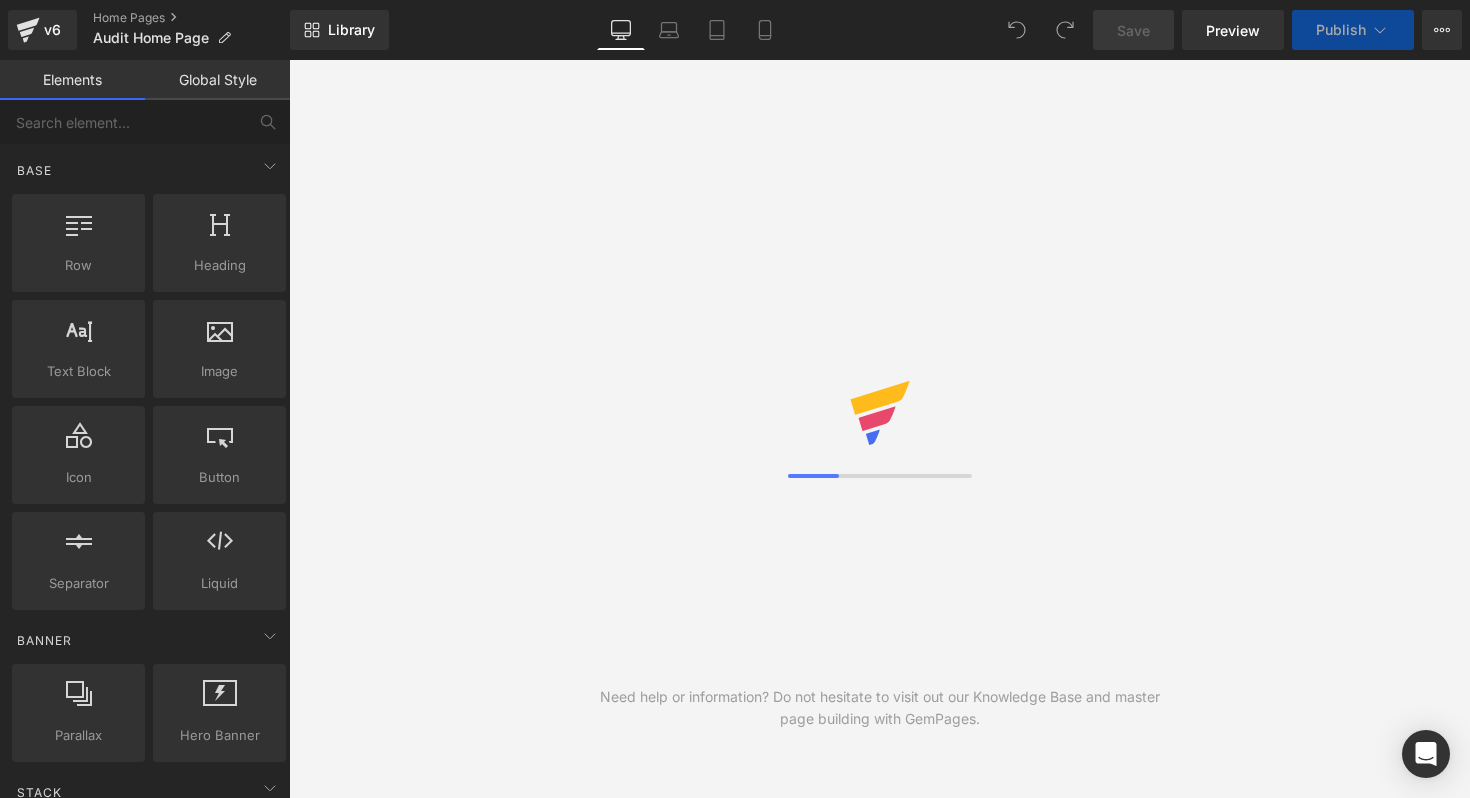 scroll, scrollTop: 0, scrollLeft: 0, axis: both 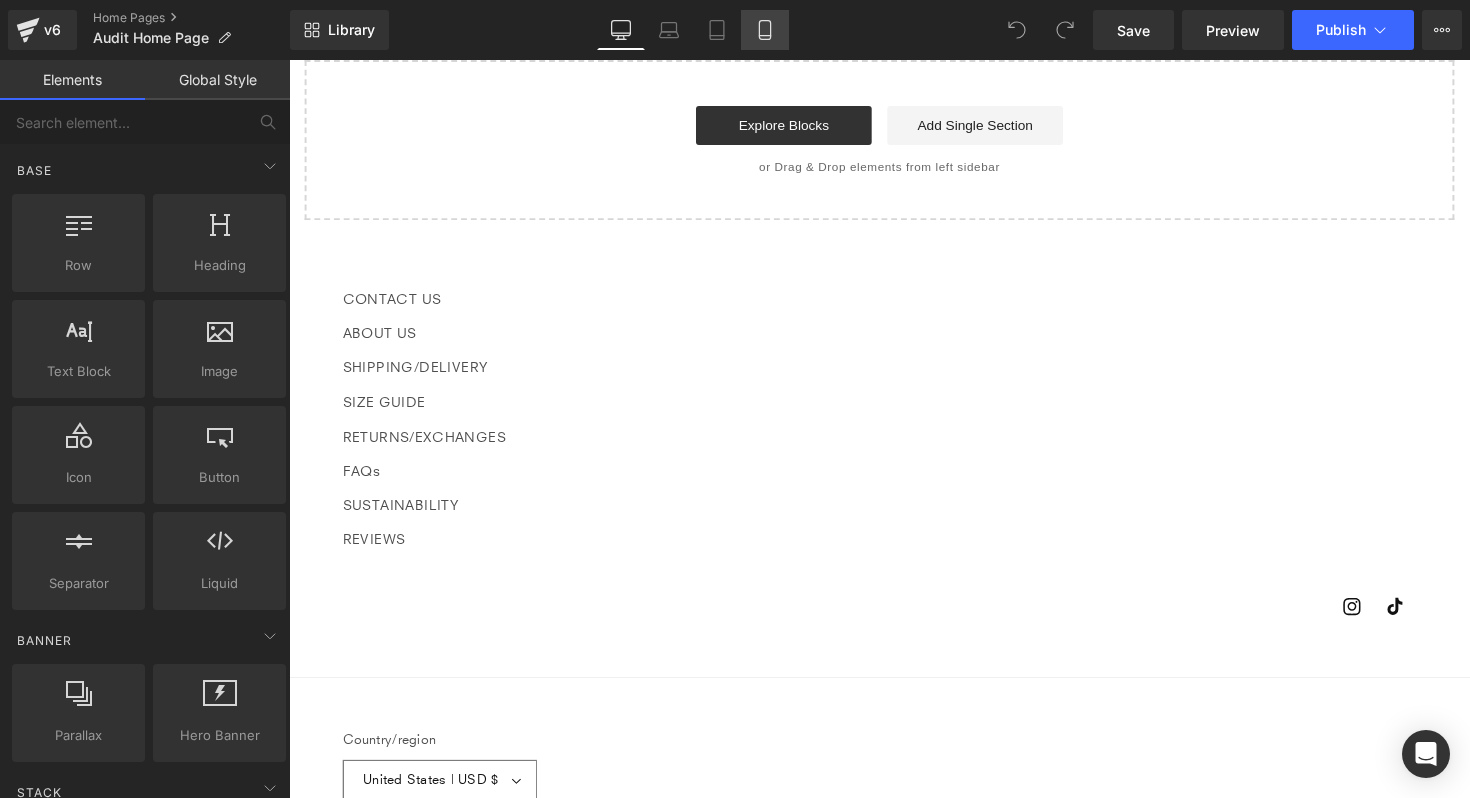 click 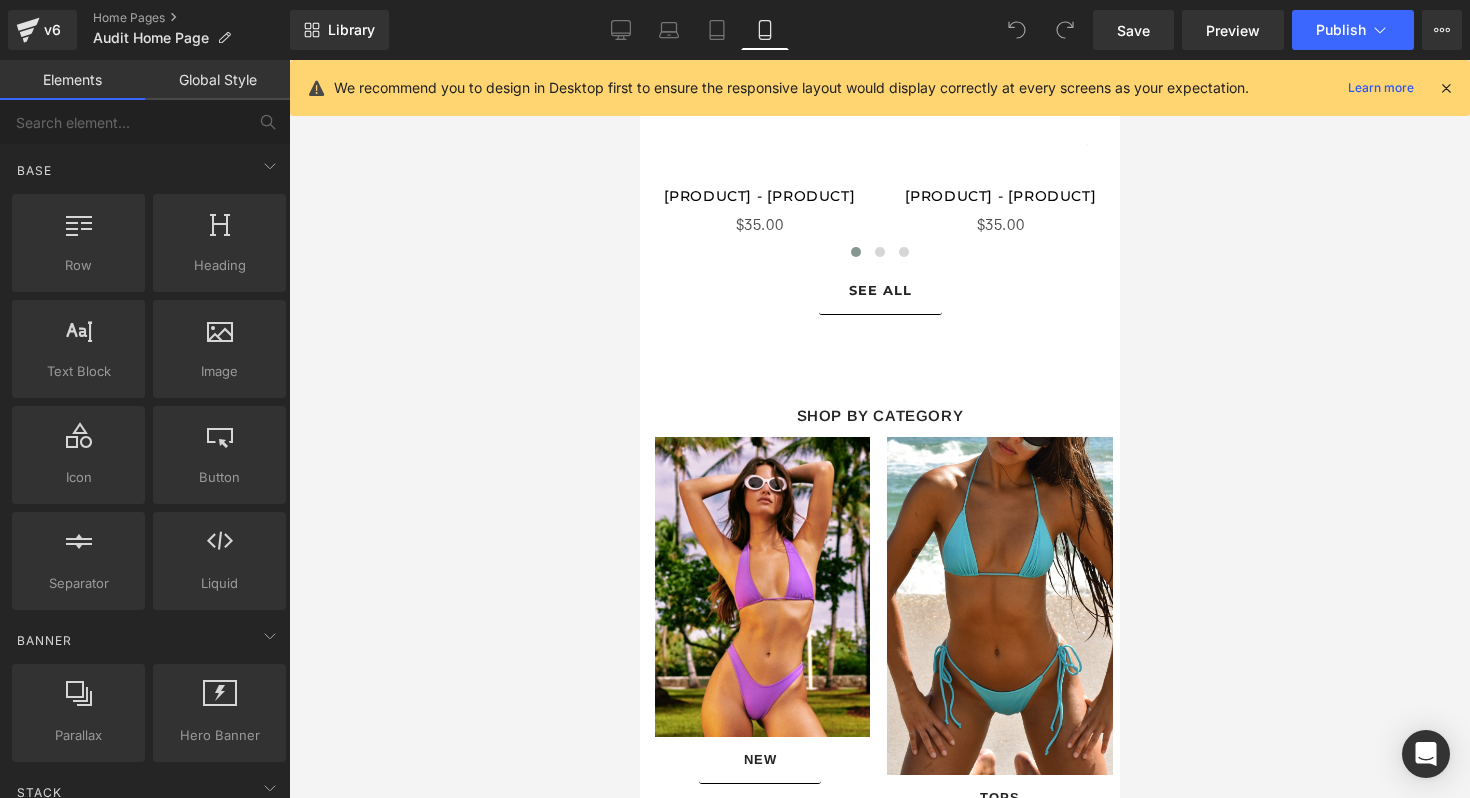scroll, scrollTop: 807, scrollLeft: 0, axis: vertical 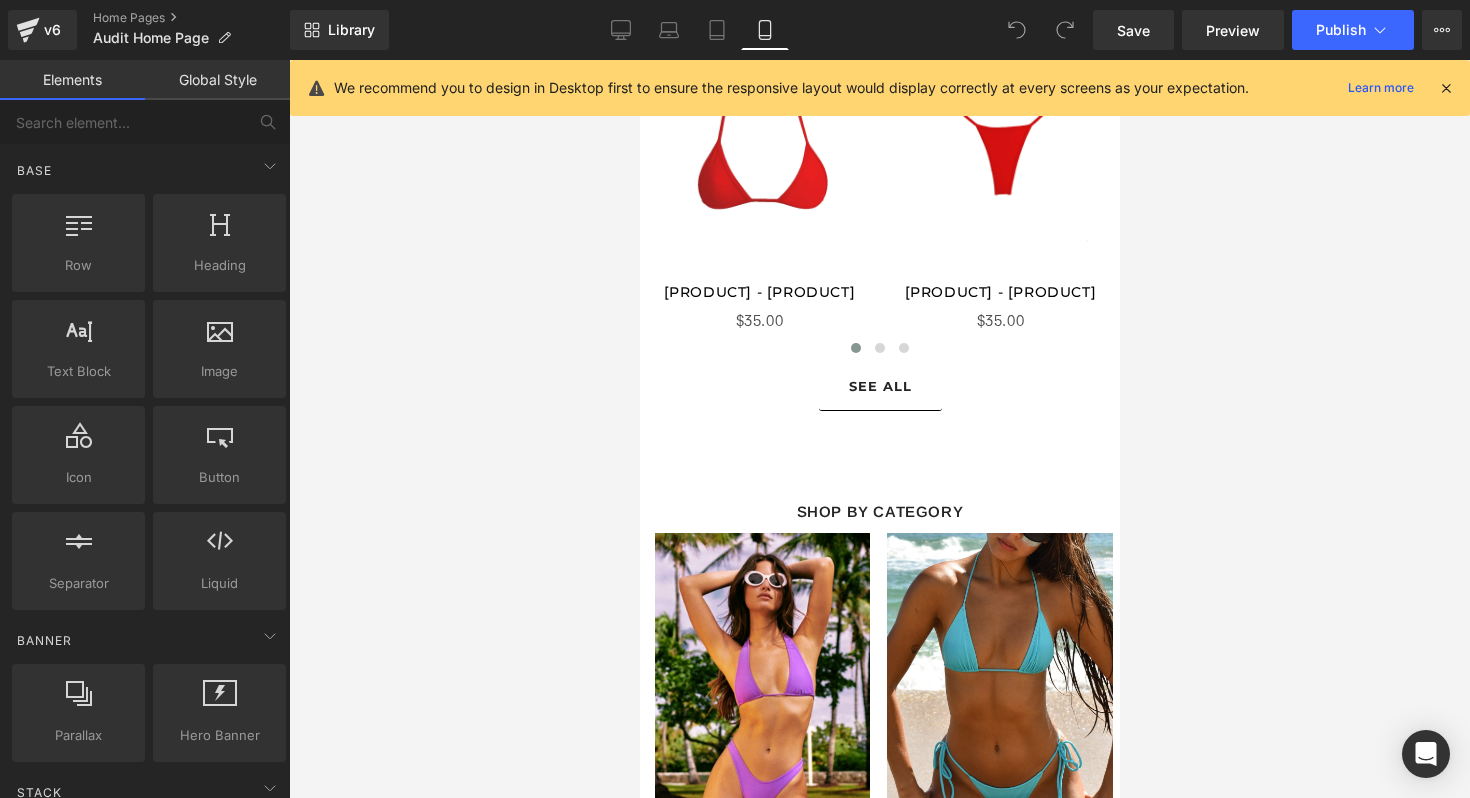 click on "COLORAMA
Text Block
Shop New
Button
Hero Banner         BEST SELLERS Text Block         Row
Pre-Order
(P) Image
(P) Title" at bounding box center [879, 1925] 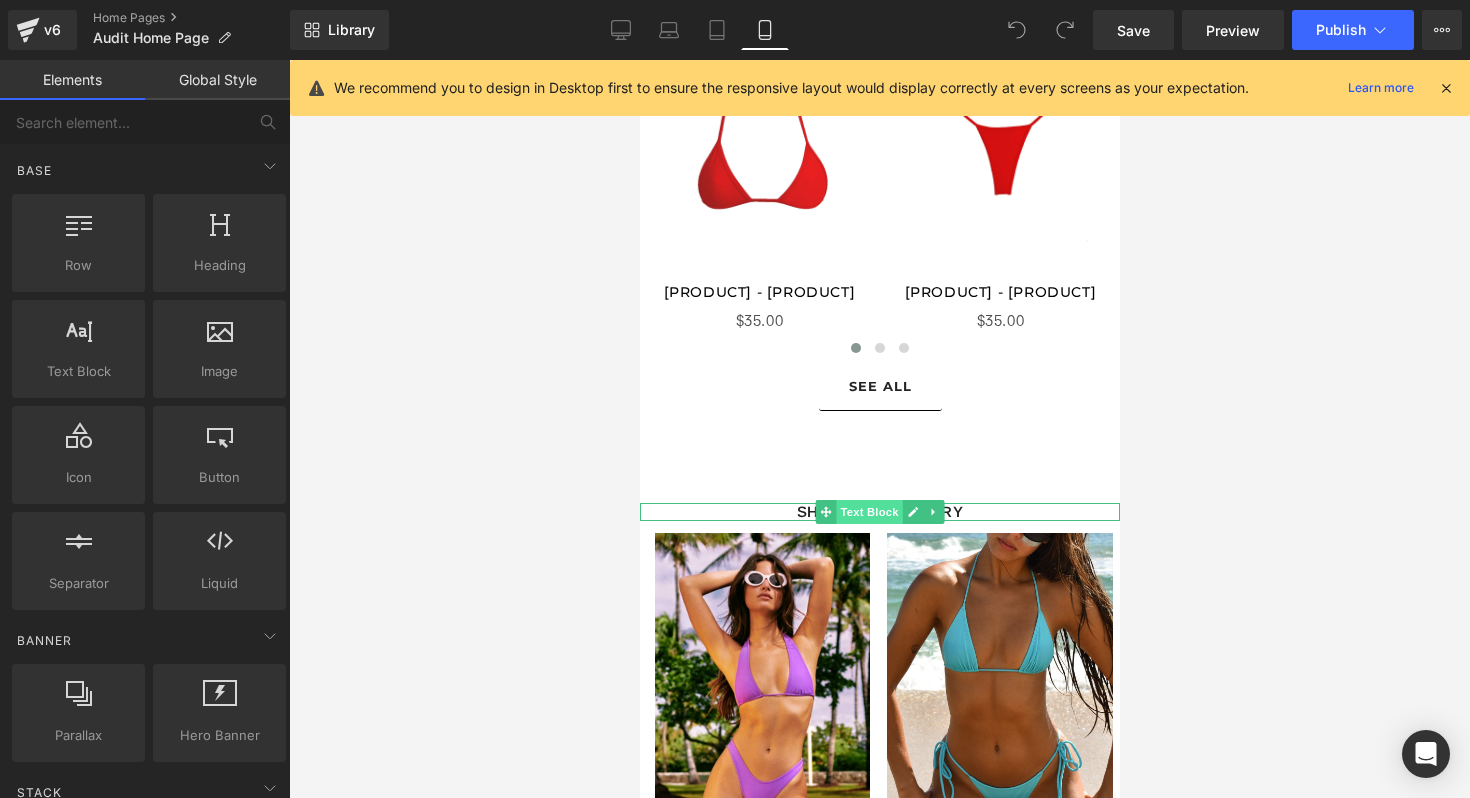 click on "Text Block" at bounding box center (868, 512) 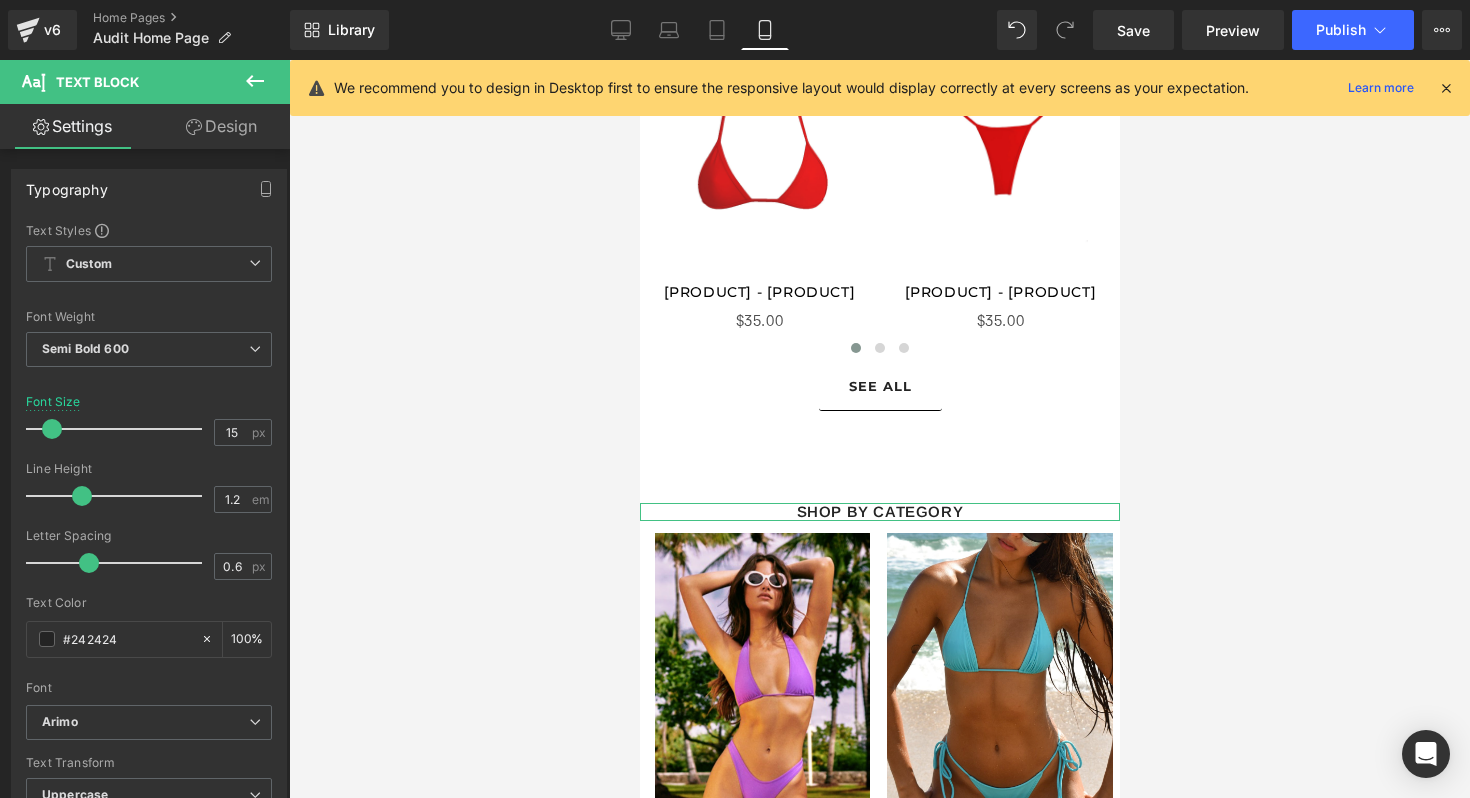 click on "Design" at bounding box center (221, 126) 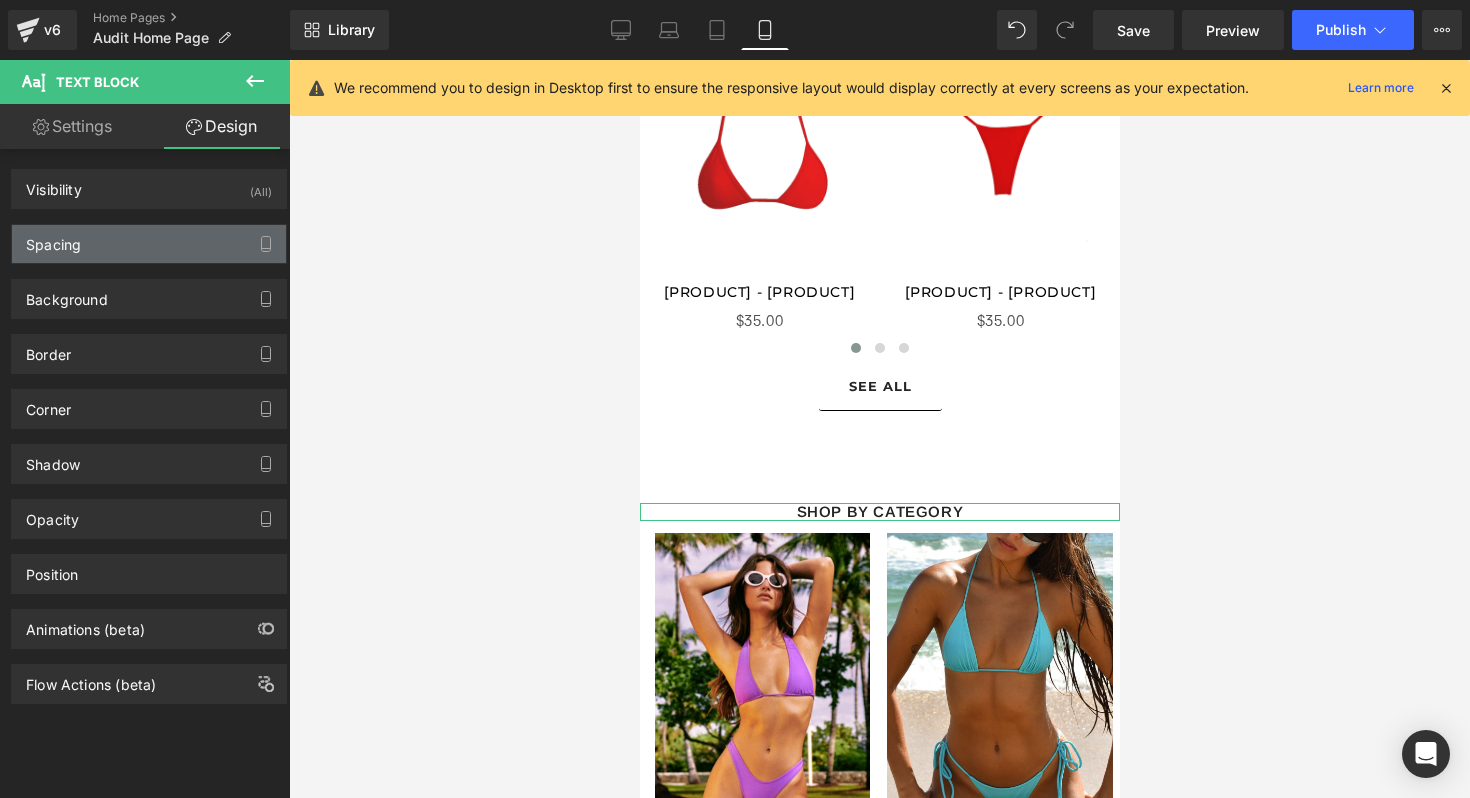 click on "Spacing" at bounding box center (149, 244) 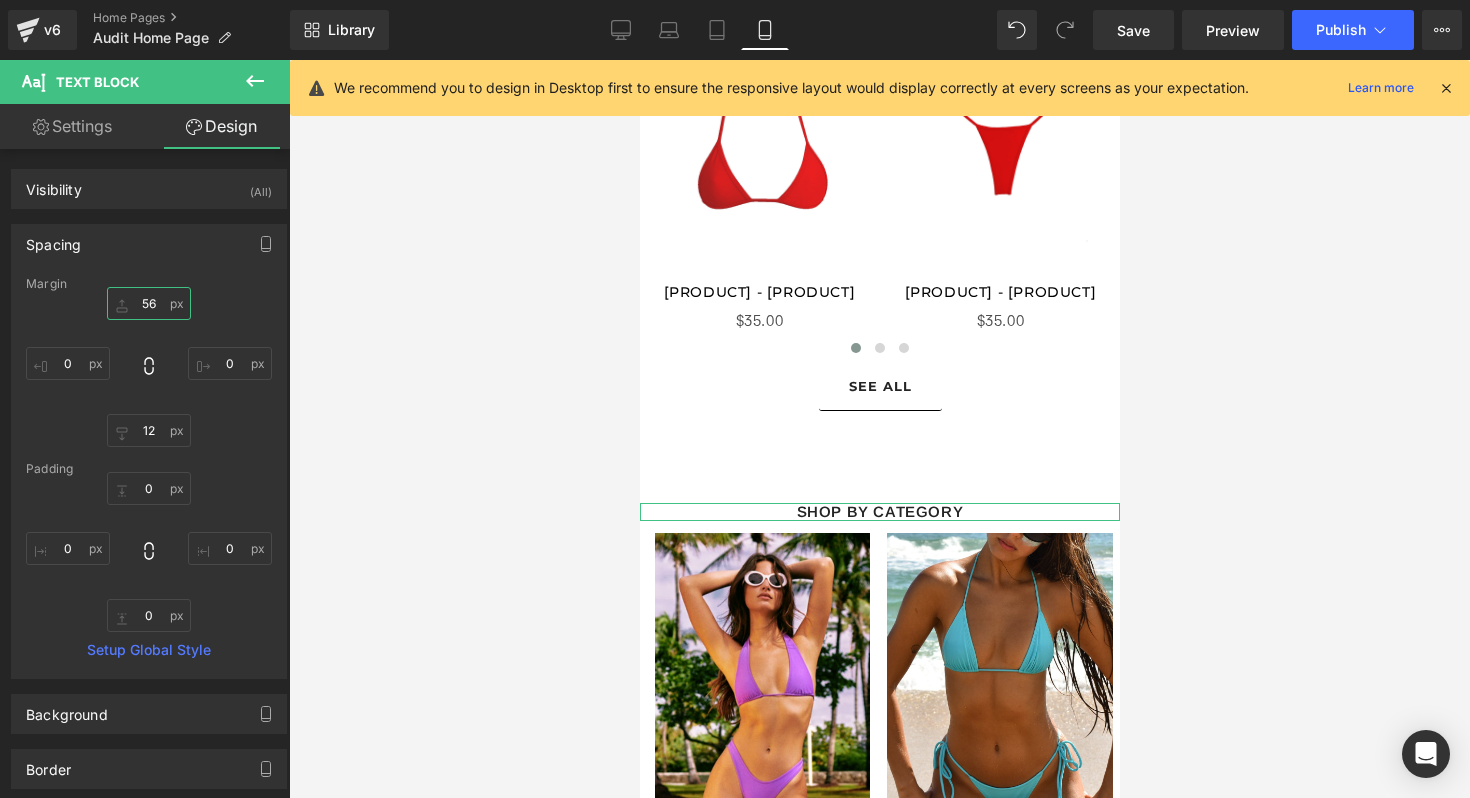 click on "56" at bounding box center (149, 303) 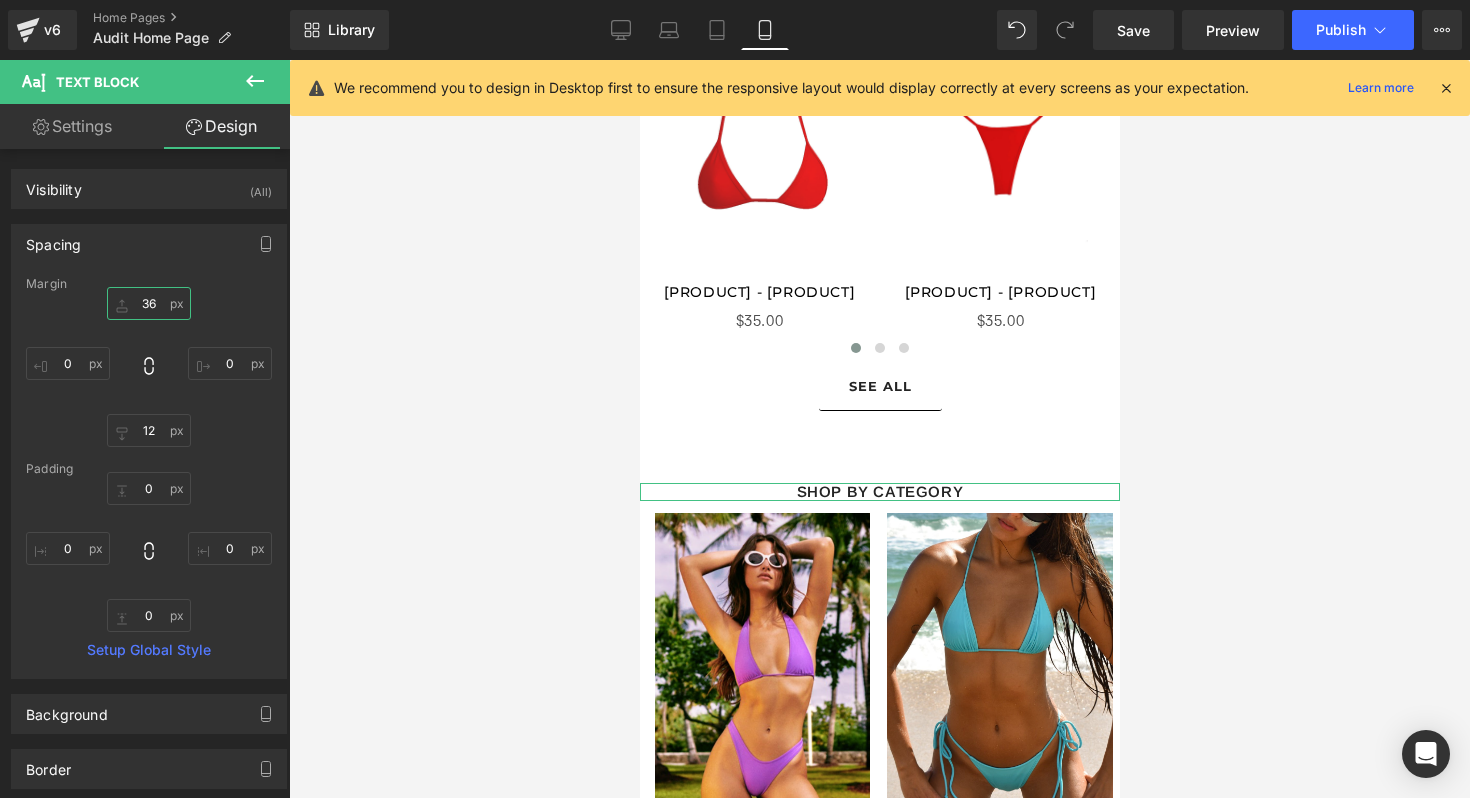 type on "36" 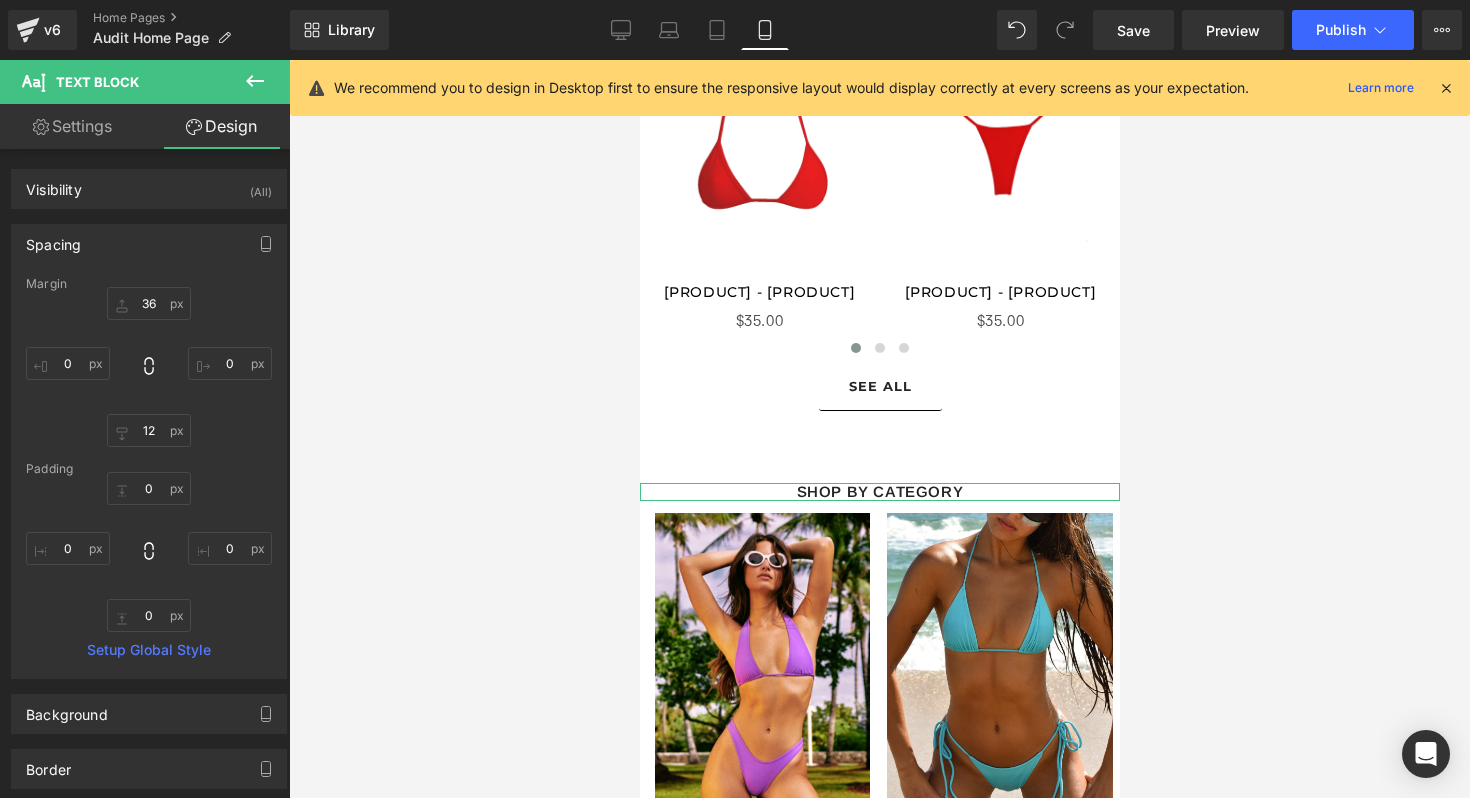 click on "[NUMBER]
[NUMBER]
[NUMBER]
[NUMBER]" at bounding box center [149, 367] 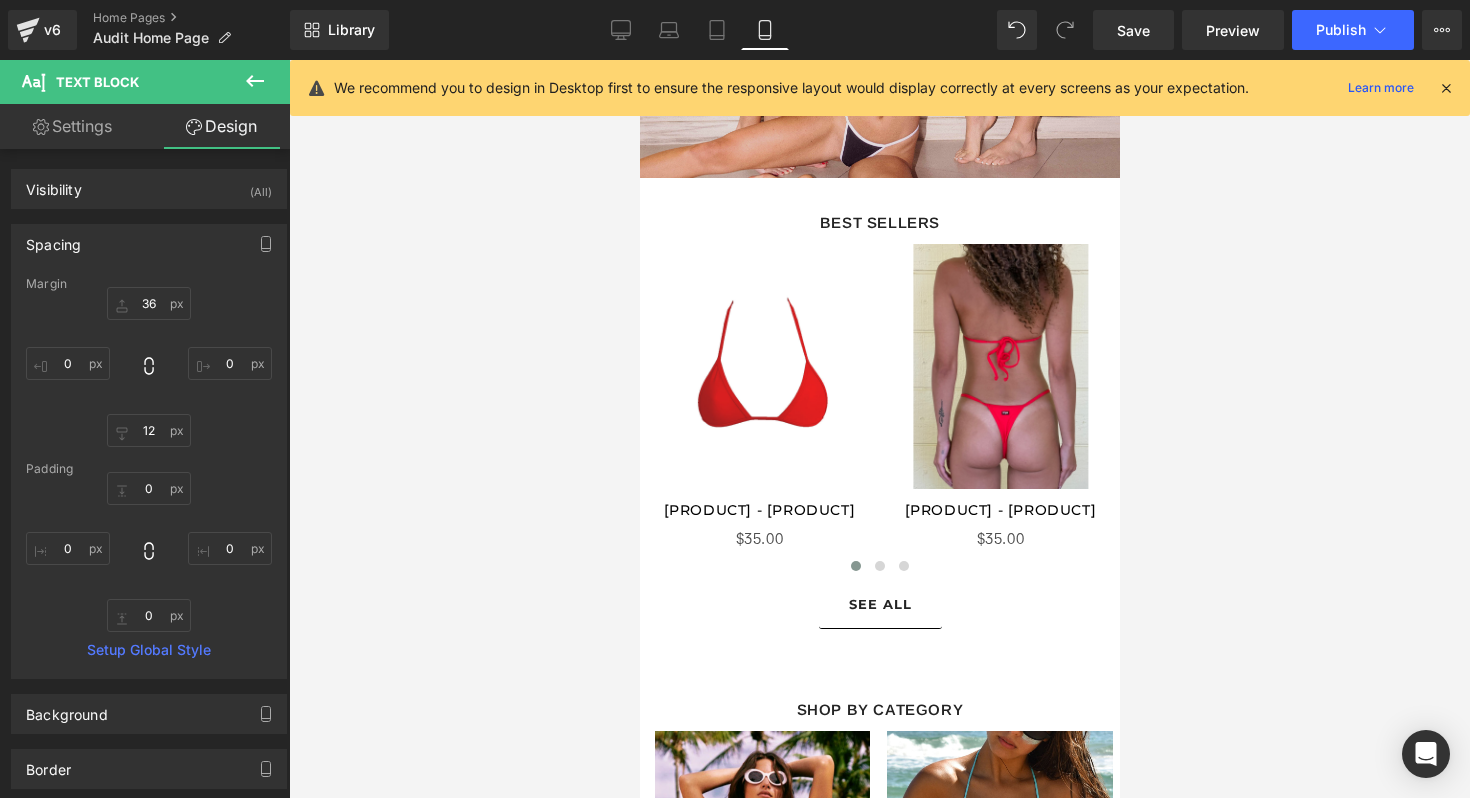 scroll, scrollTop: 602, scrollLeft: 0, axis: vertical 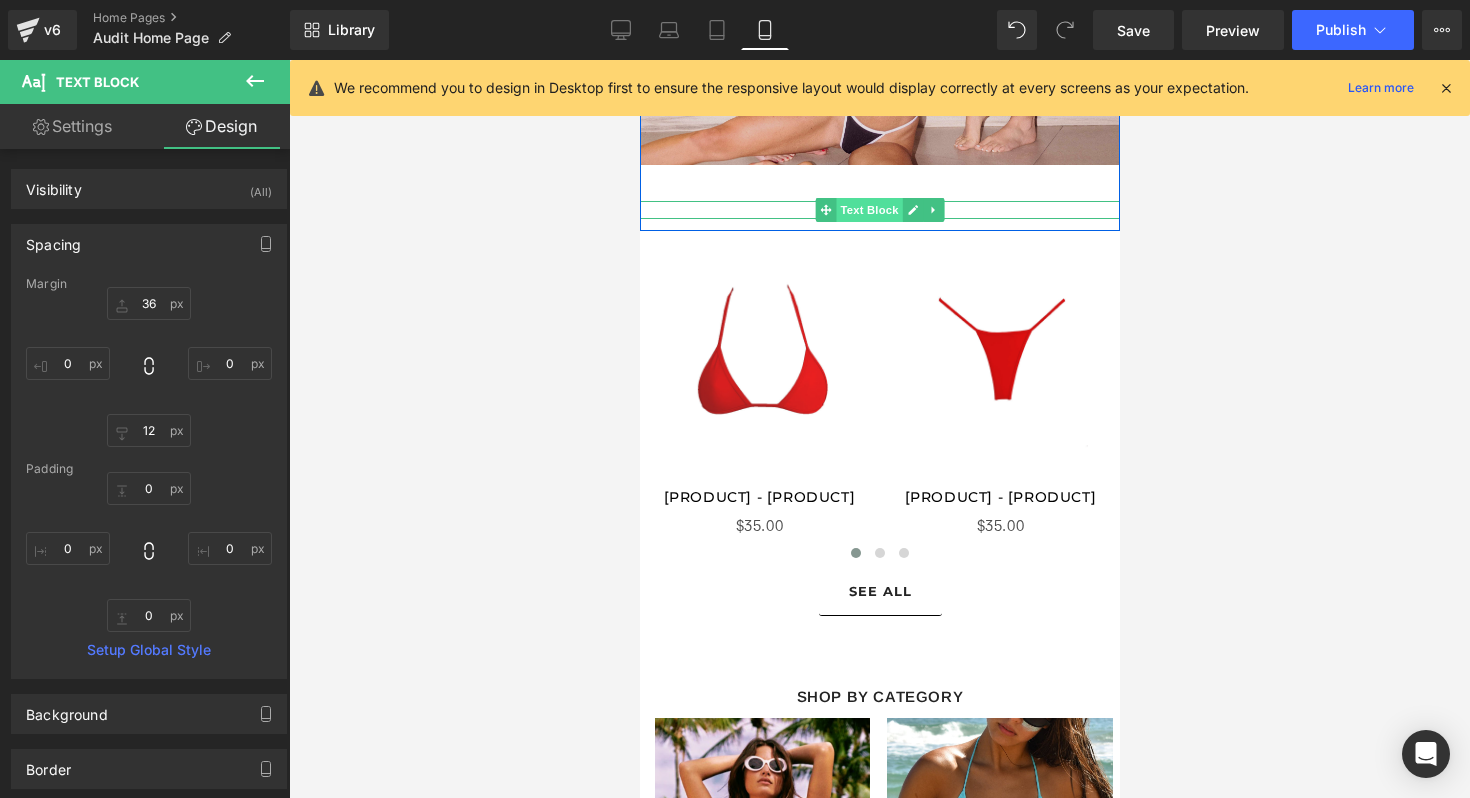 click on "Text Block" at bounding box center (868, 210) 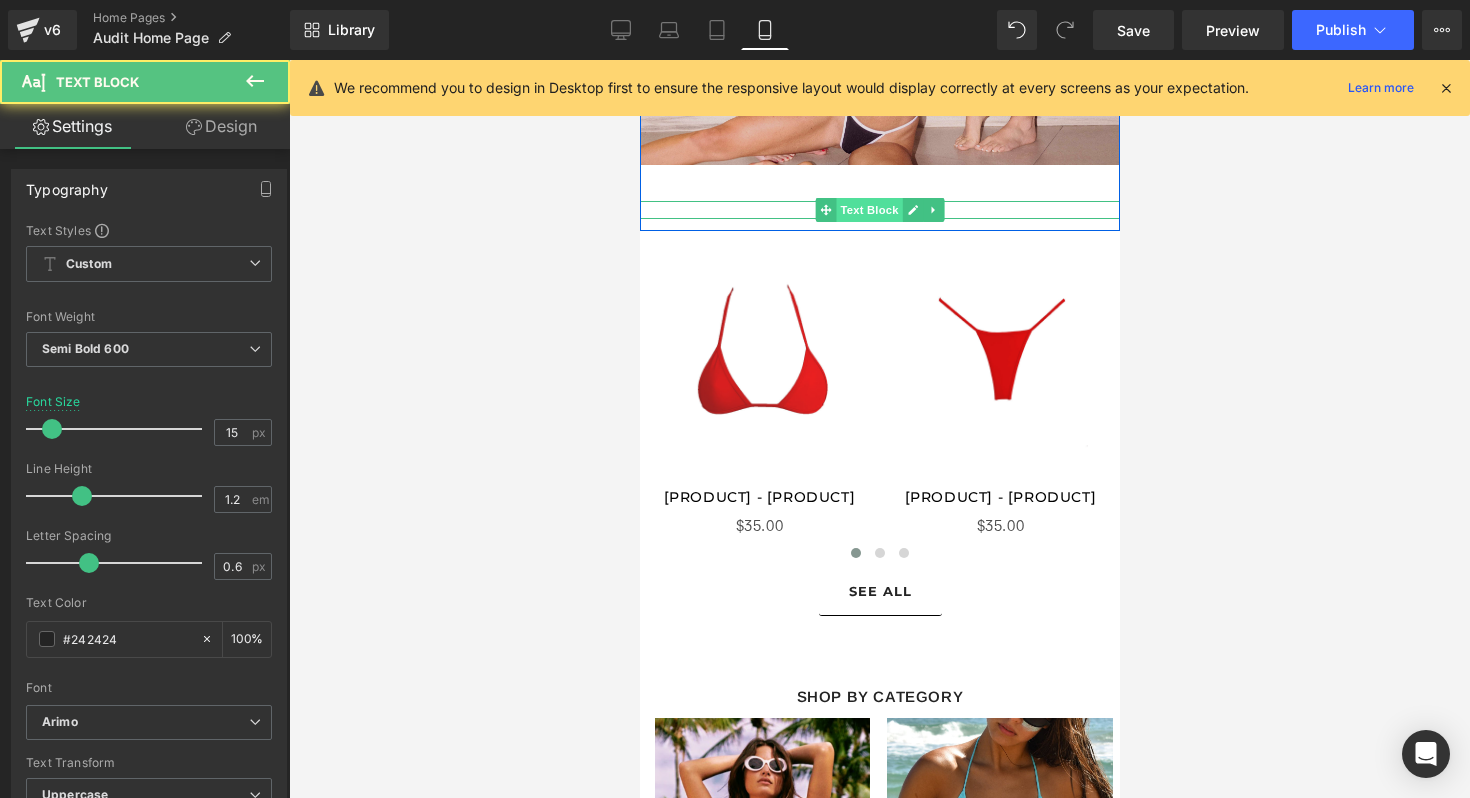 click on "Text Block" at bounding box center [868, 210] 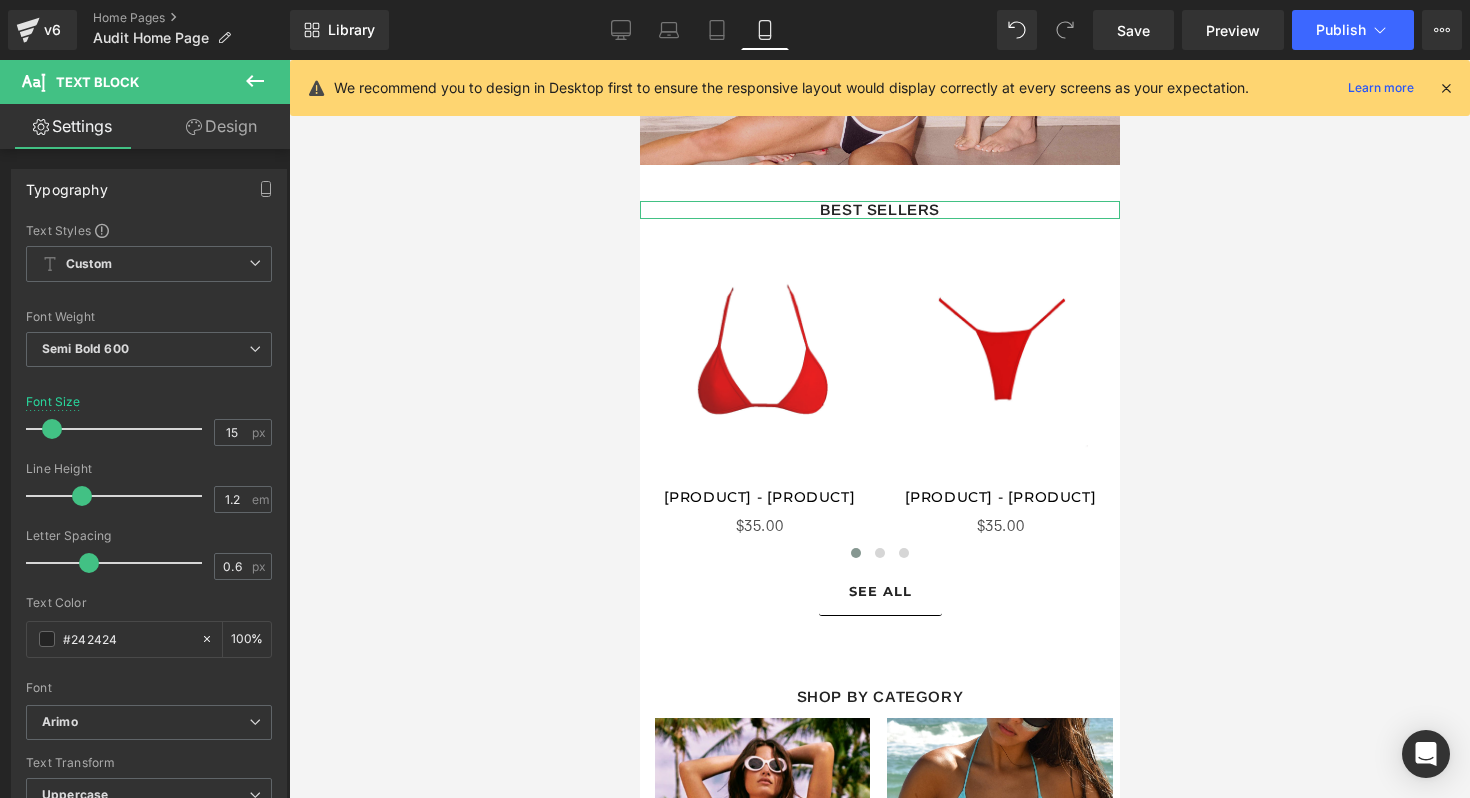 click 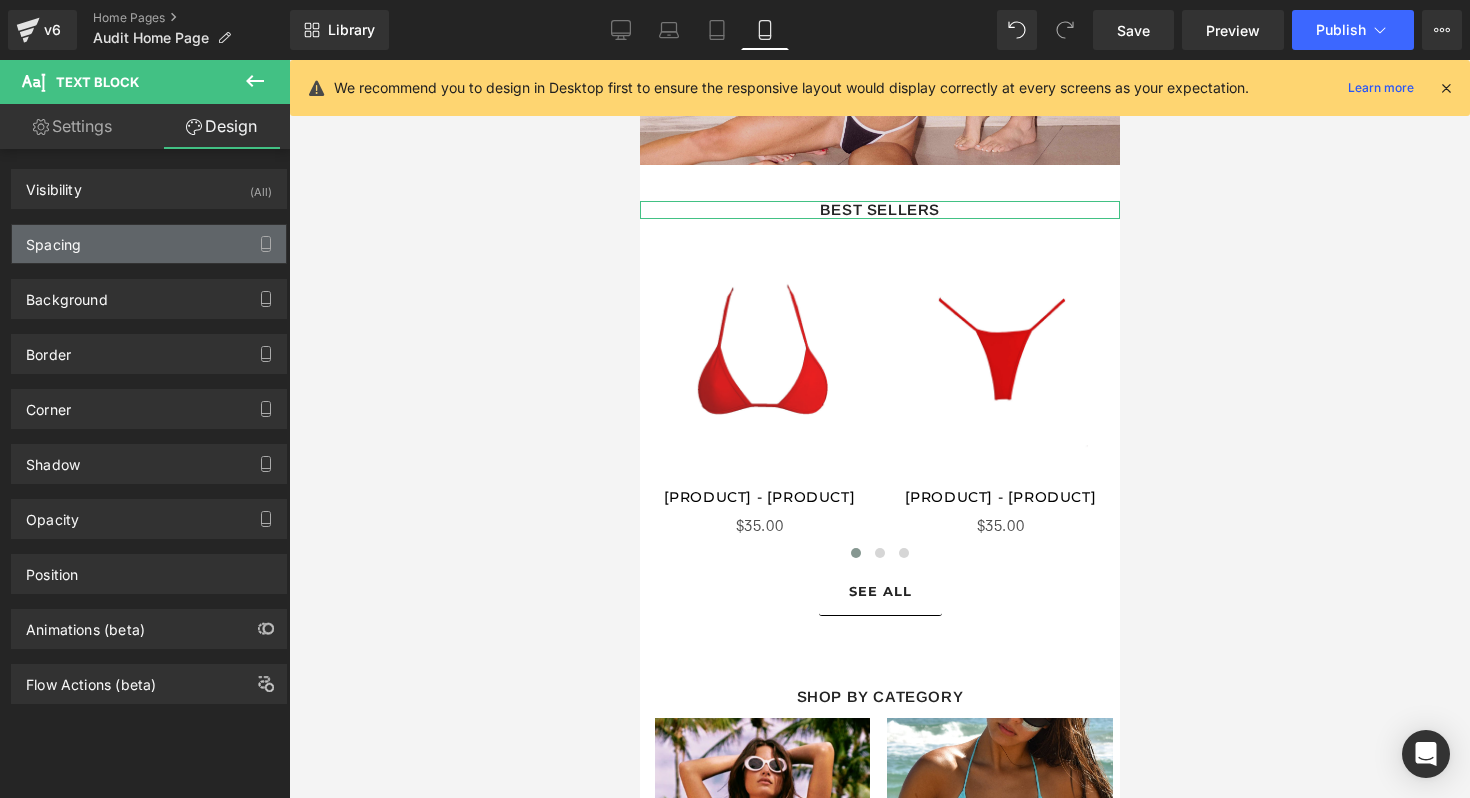 click on "Spacing" at bounding box center (149, 244) 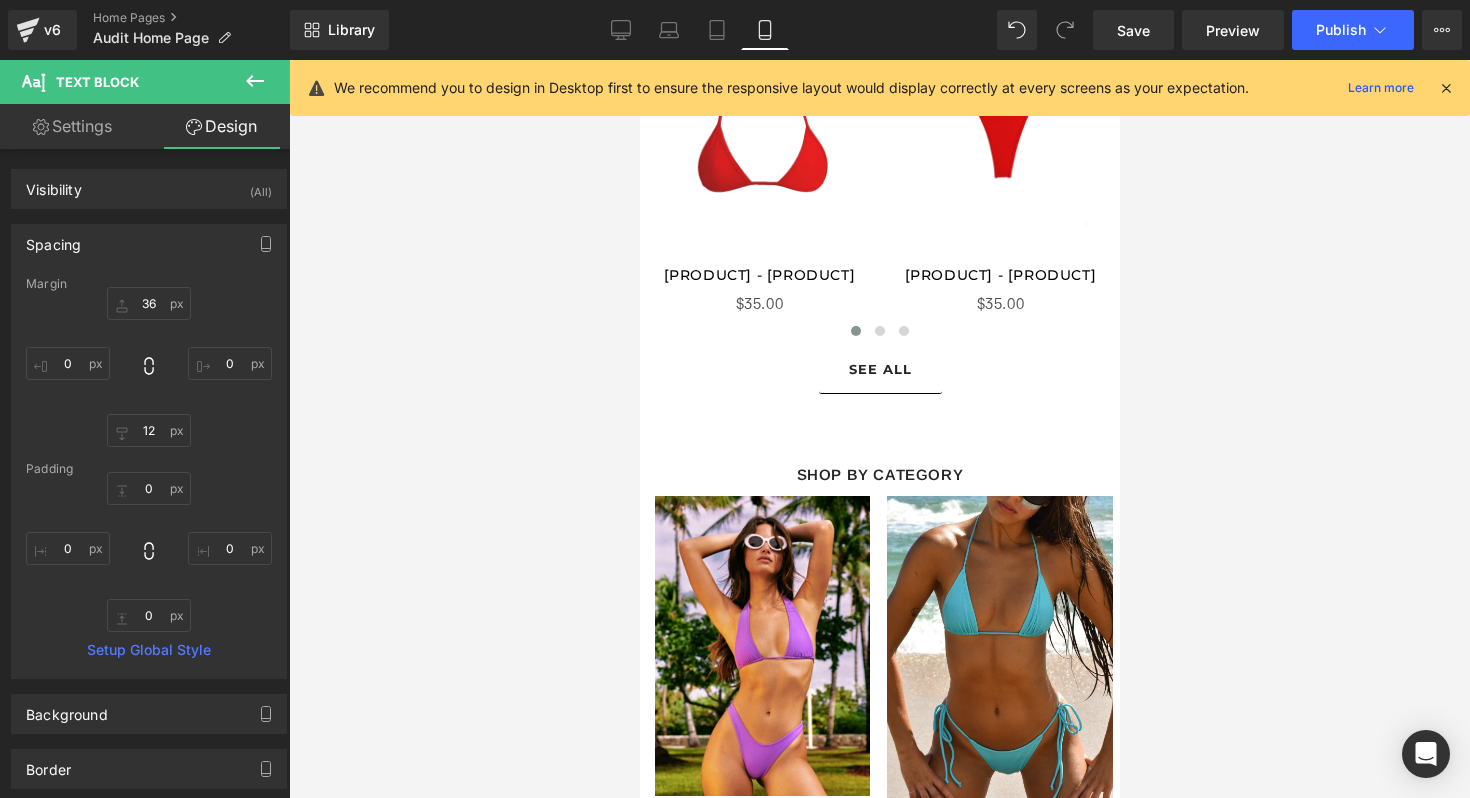 scroll, scrollTop: 782, scrollLeft: 0, axis: vertical 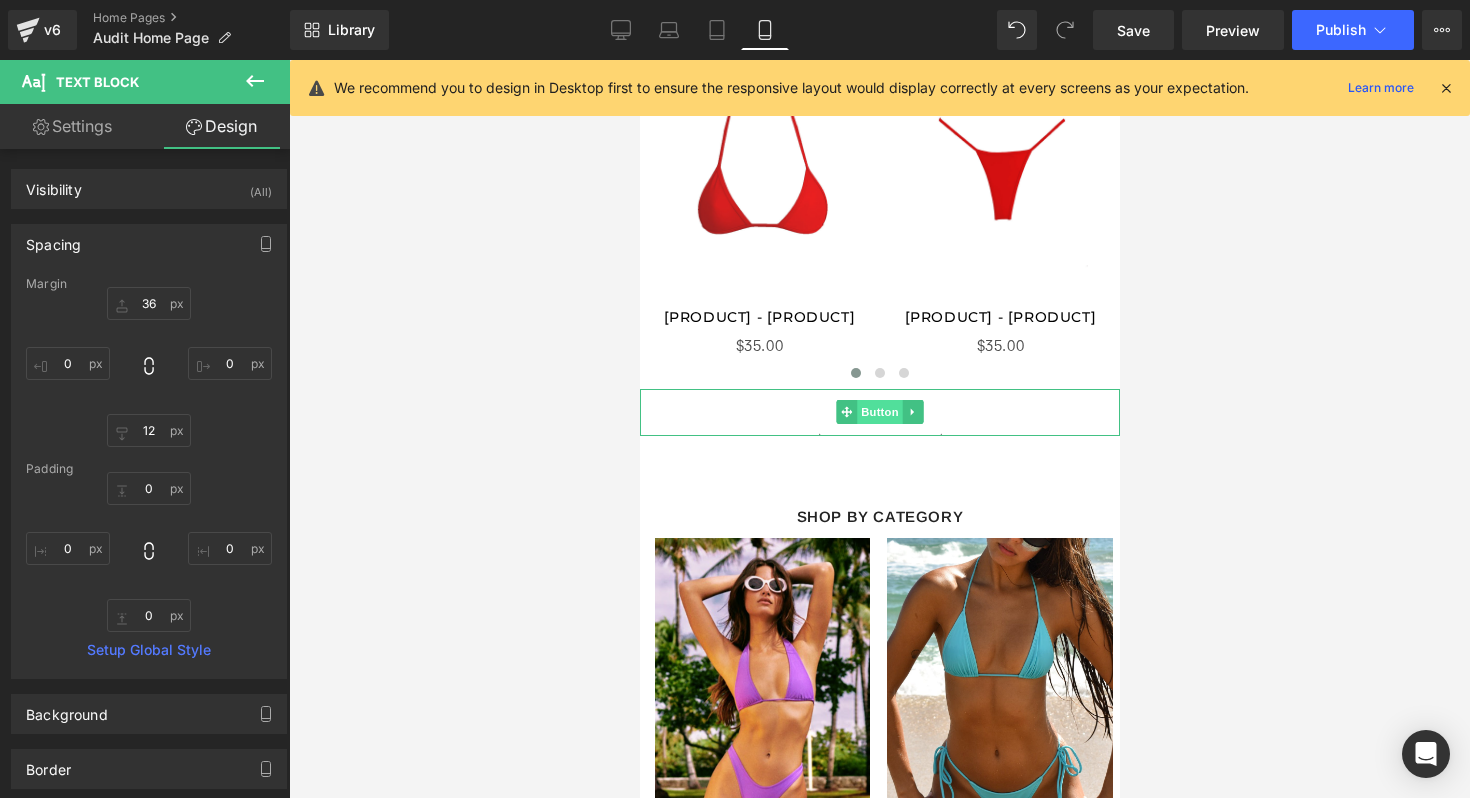click on "Button" at bounding box center (879, 412) 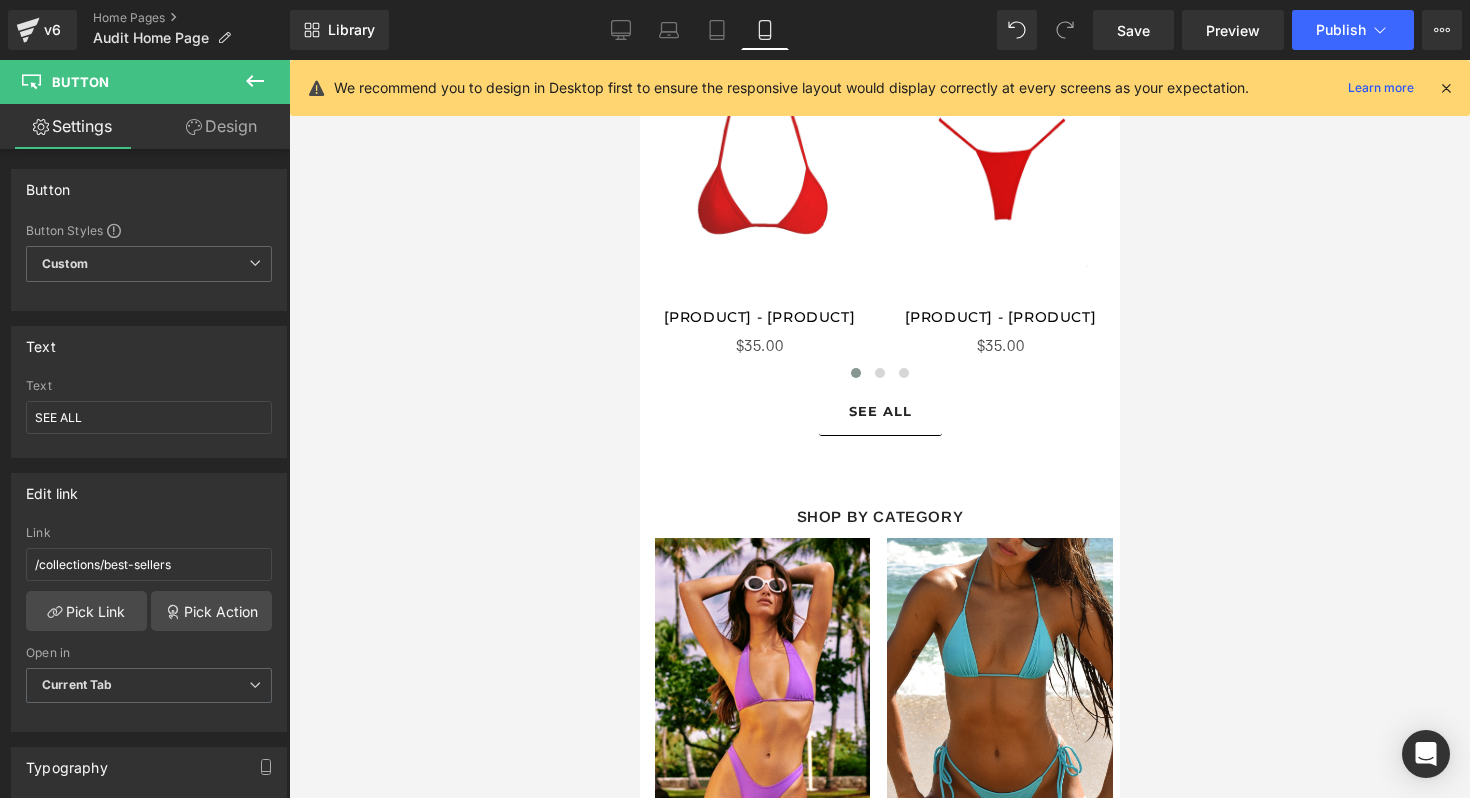 click on "Design" at bounding box center [221, 126] 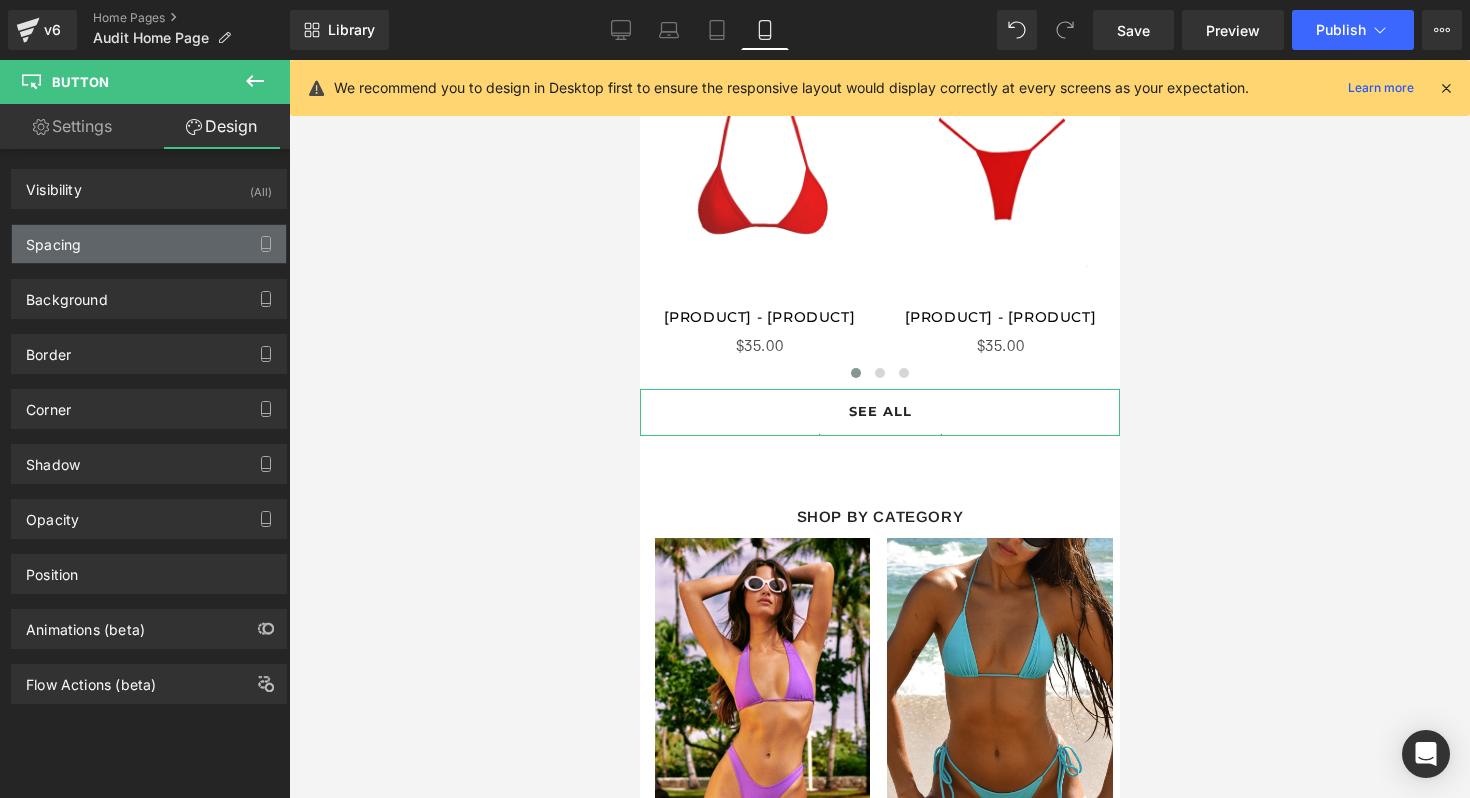 click on "Spacing" at bounding box center (149, 244) 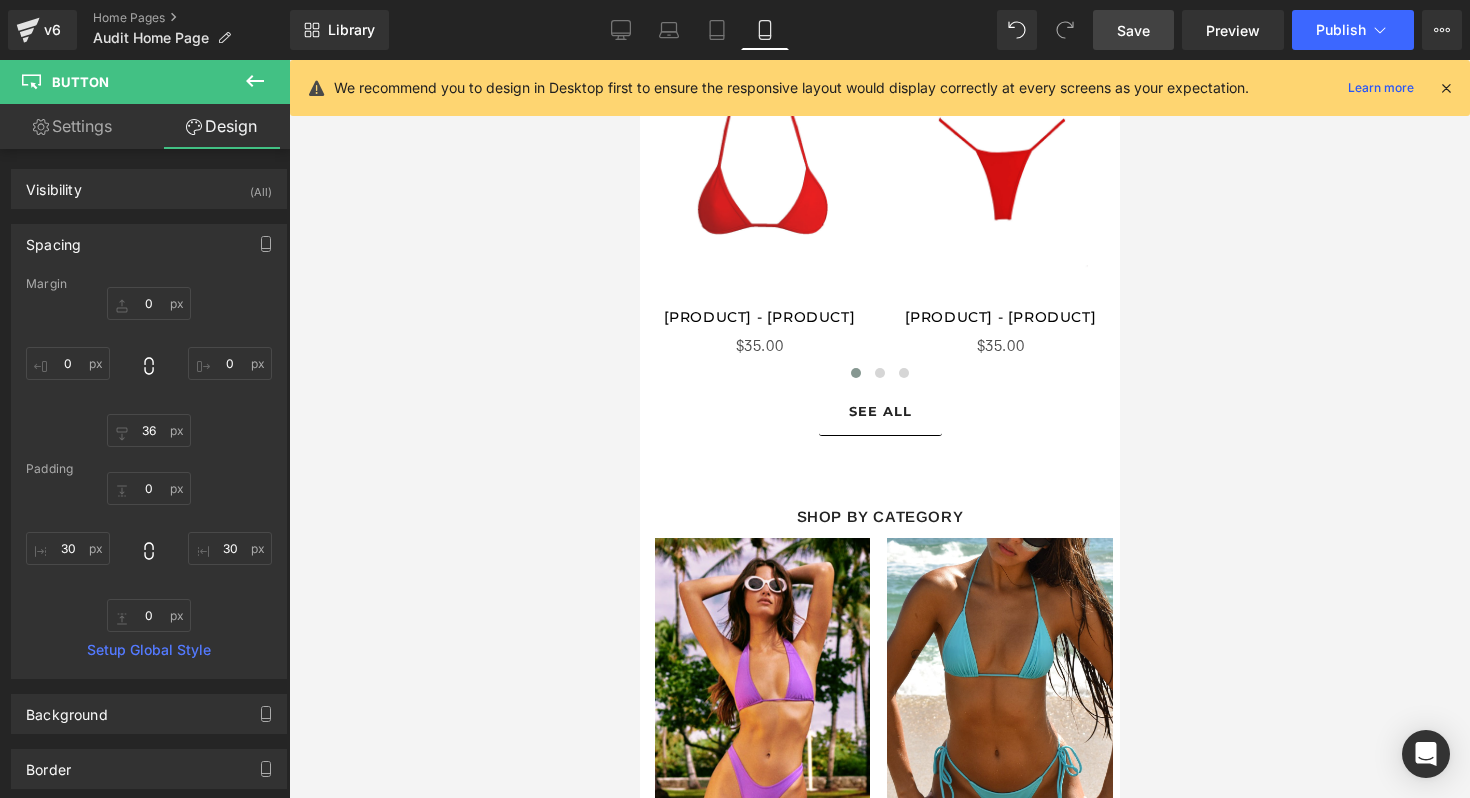 click on "Save" at bounding box center [1133, 30] 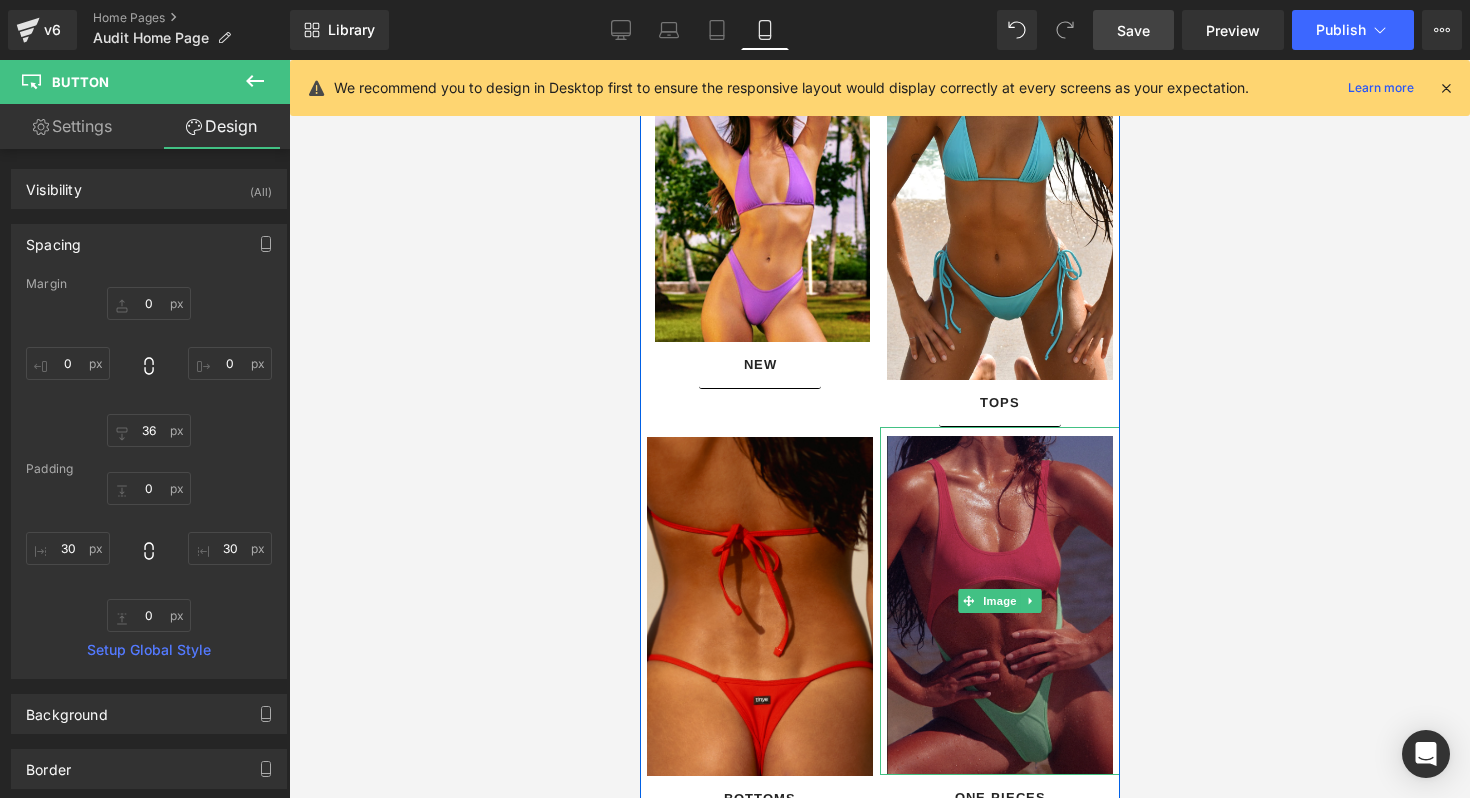 scroll, scrollTop: 1189, scrollLeft: 0, axis: vertical 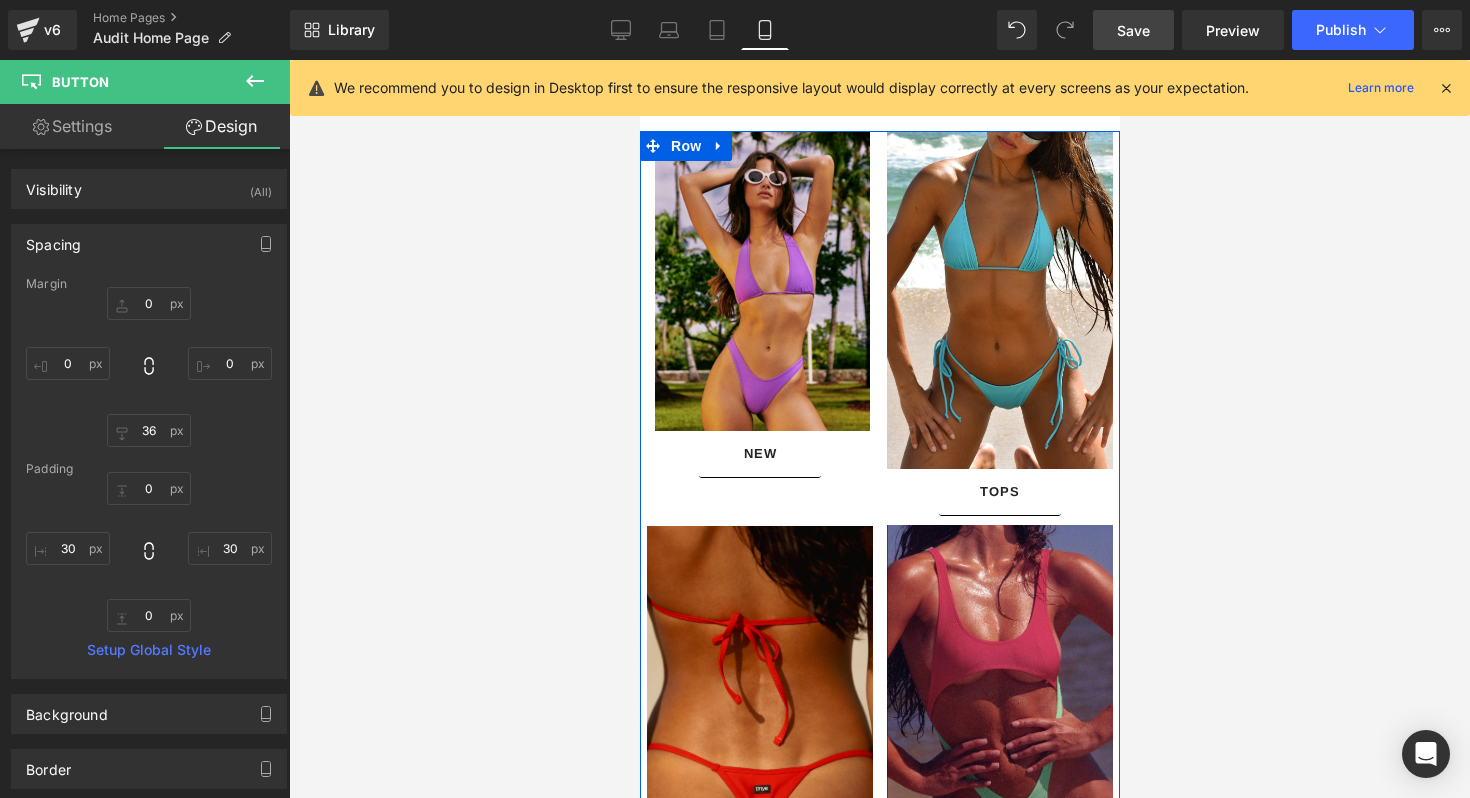click at bounding box center (758, 281) 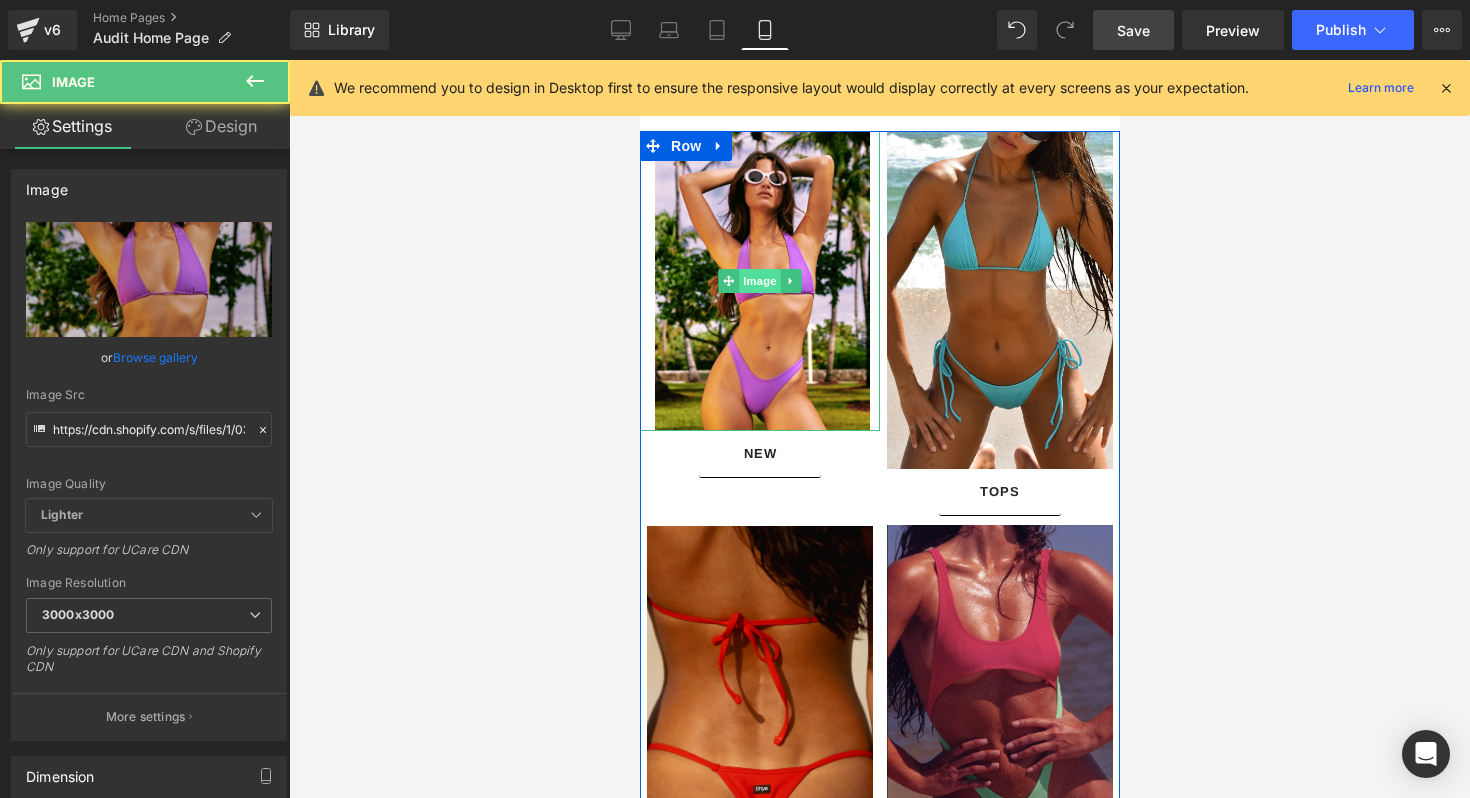 click on "Image" at bounding box center [759, 281] 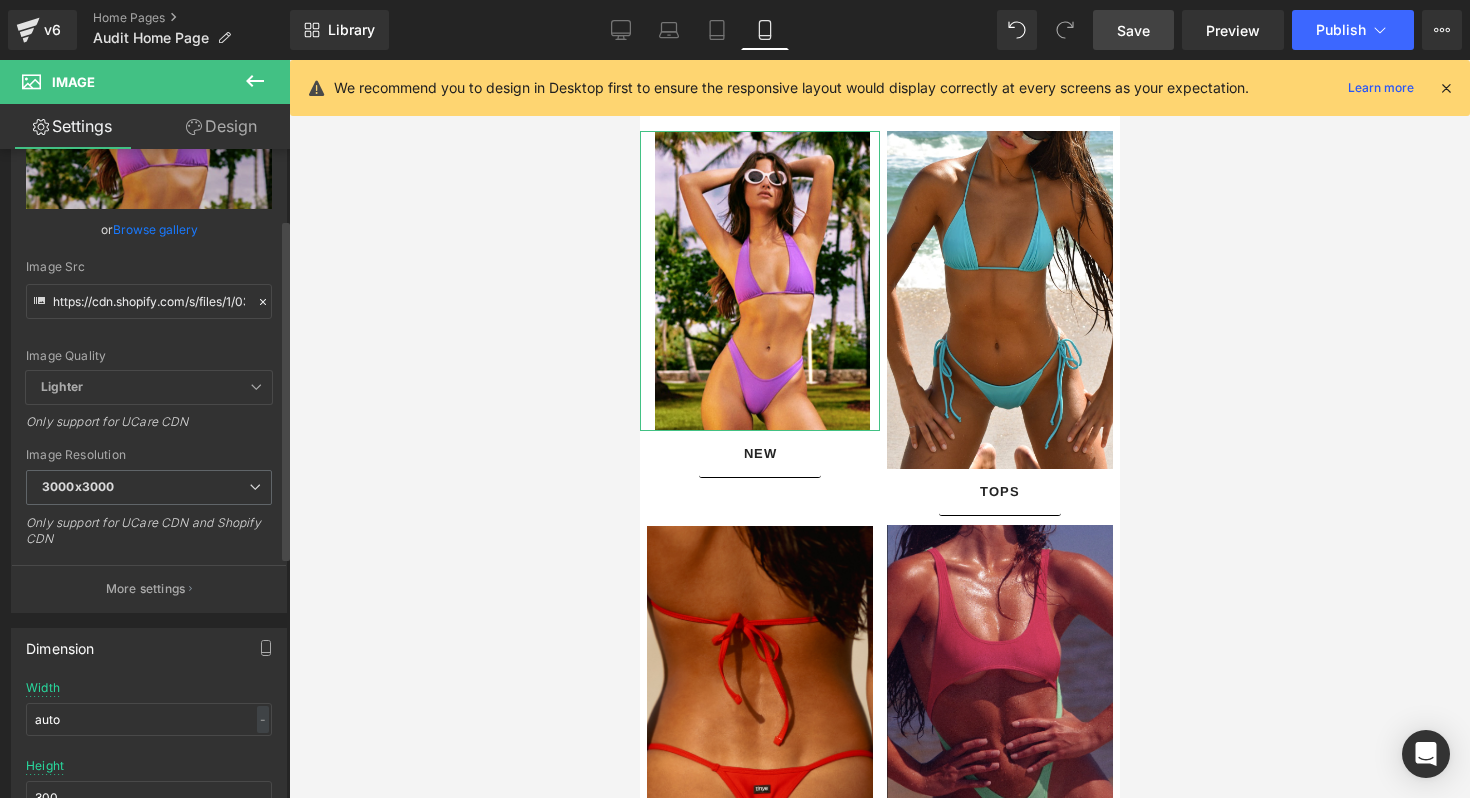 scroll, scrollTop: 372, scrollLeft: 0, axis: vertical 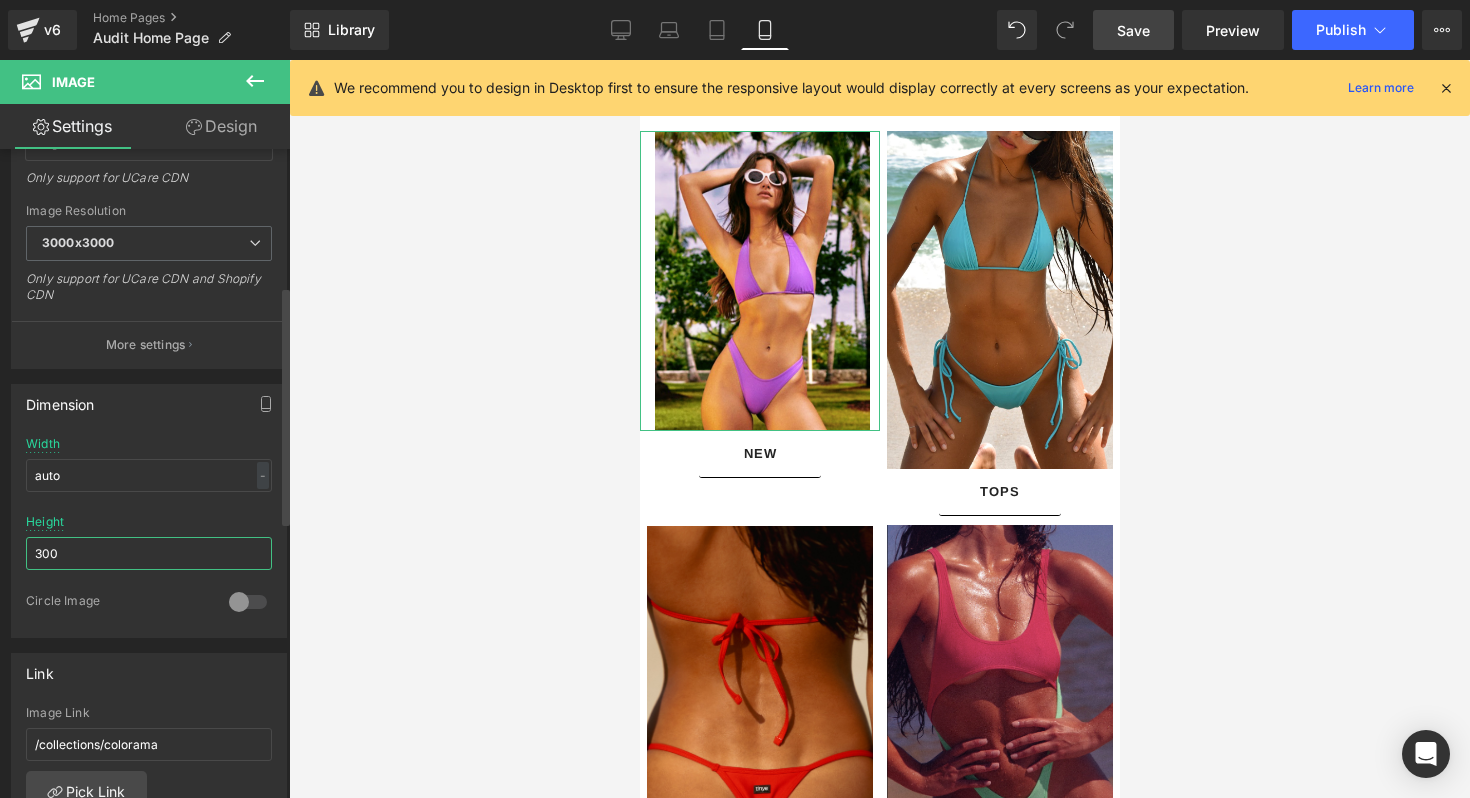 click on "300" at bounding box center [149, 553] 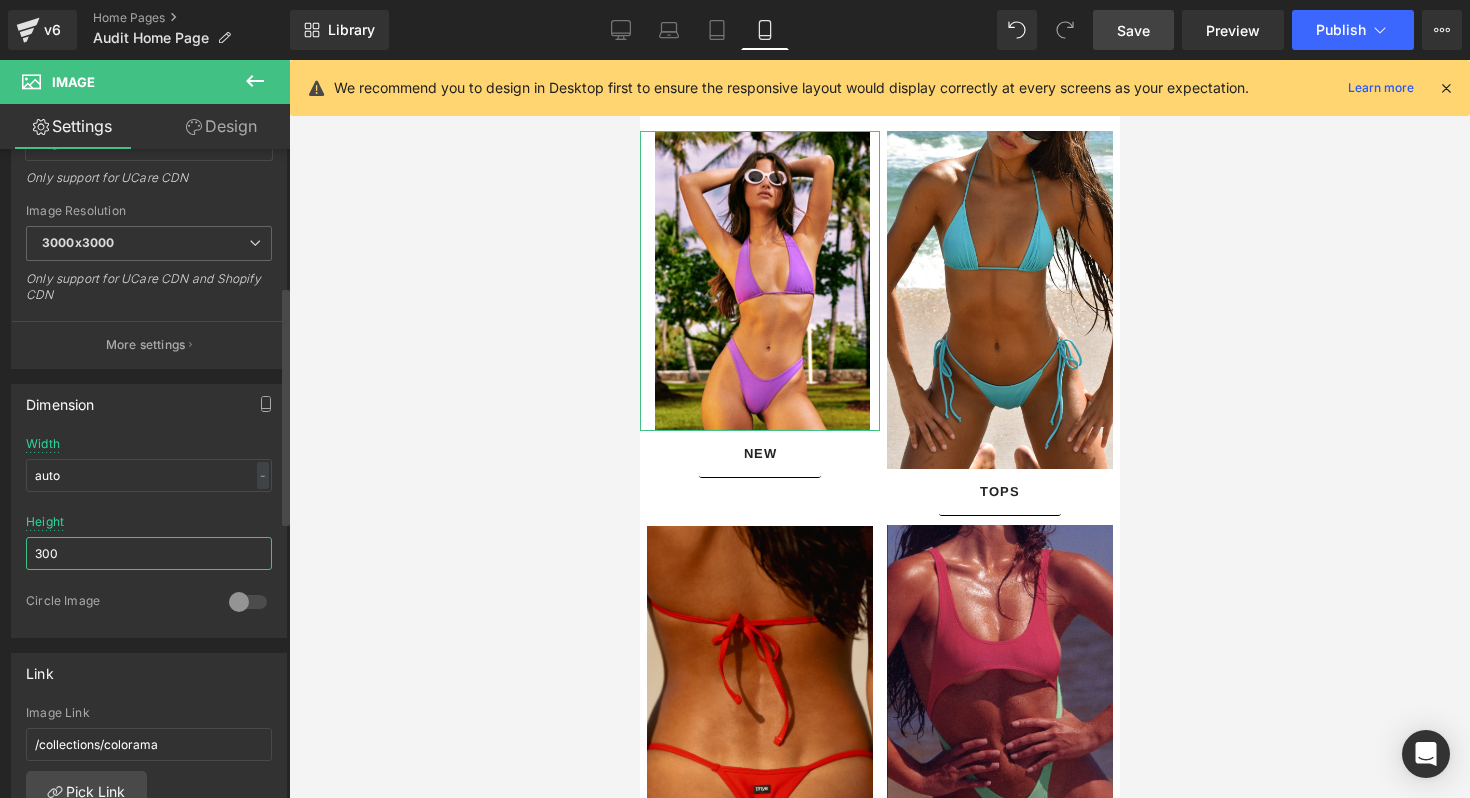 click on "300" at bounding box center (149, 553) 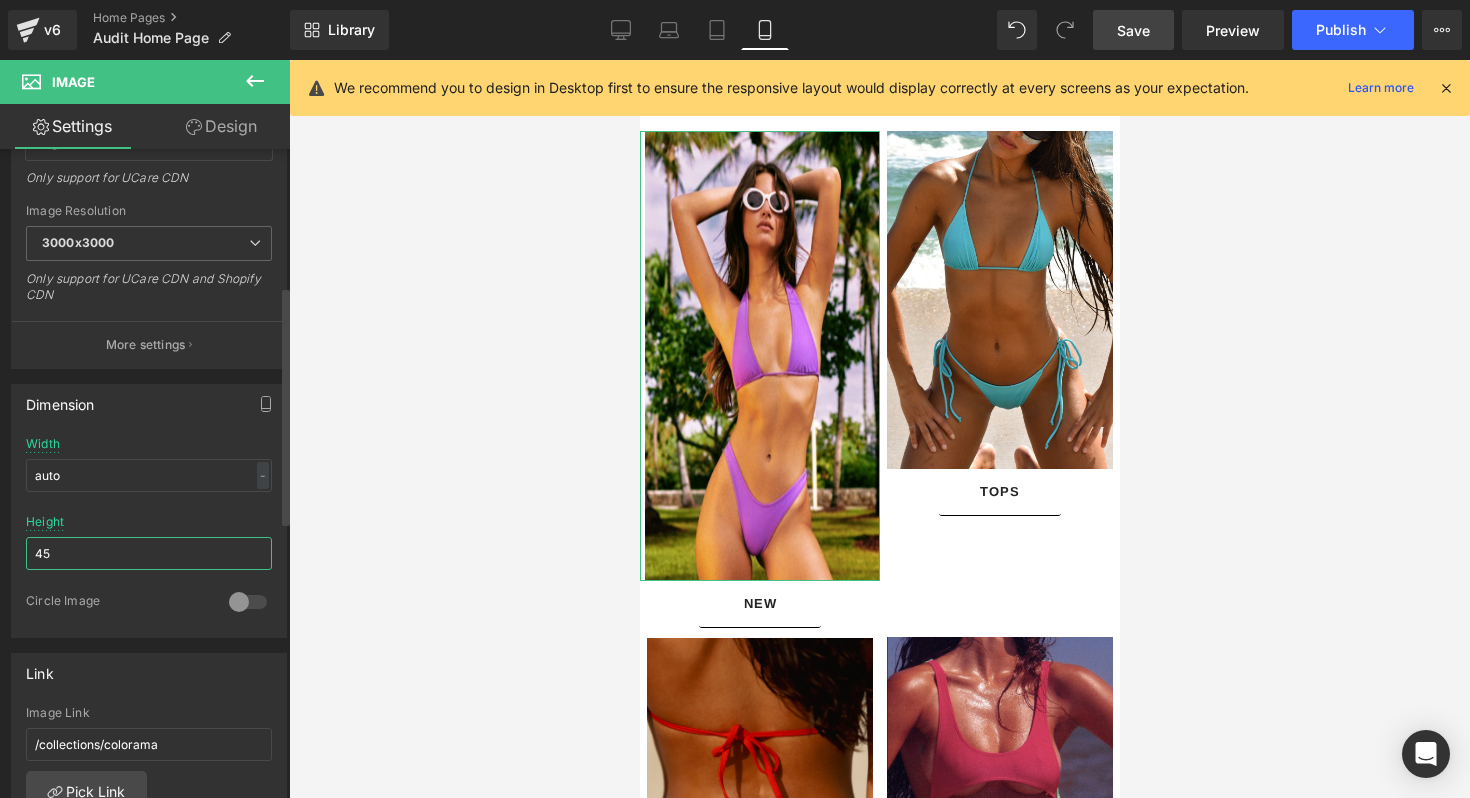 type on "4" 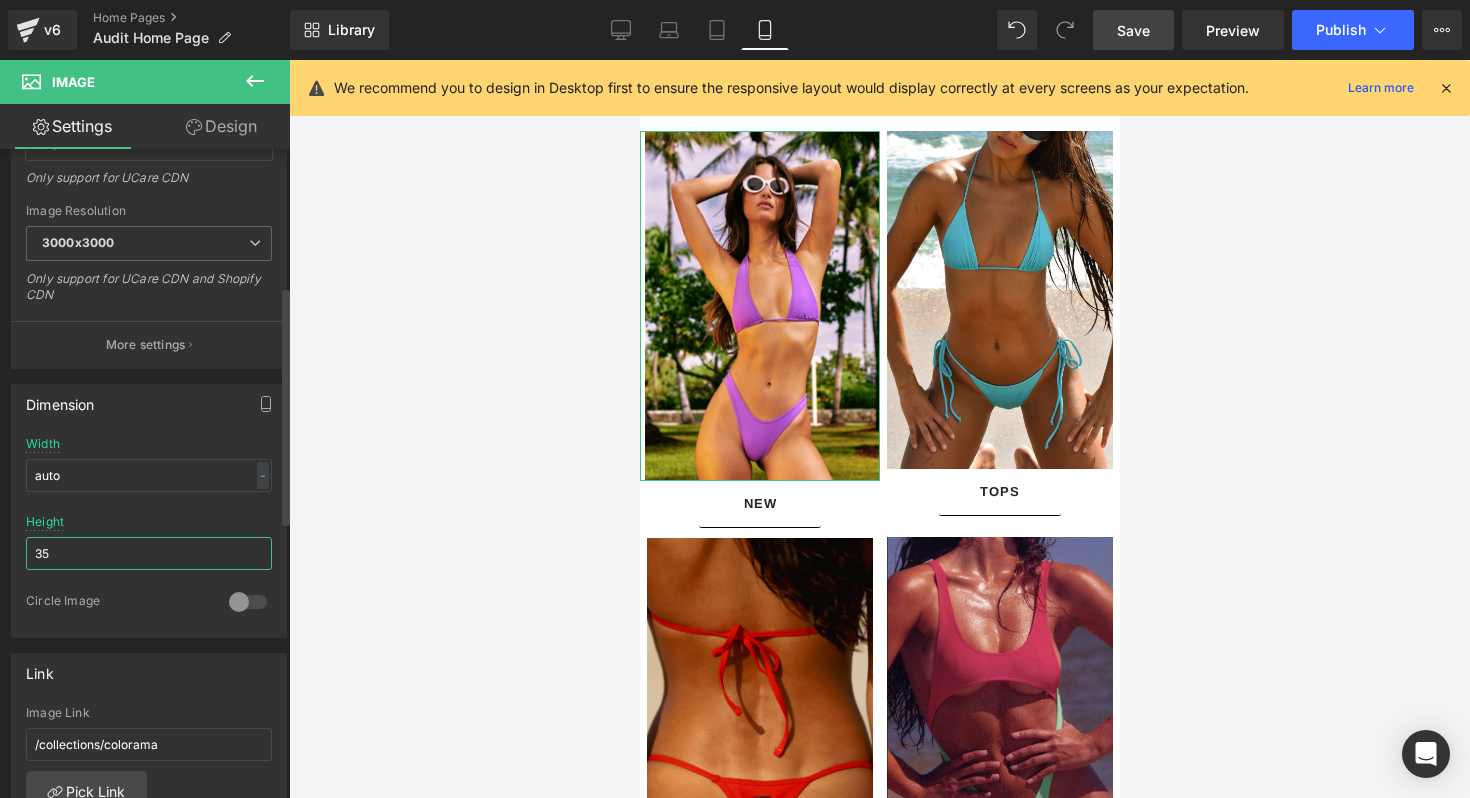 type on "3" 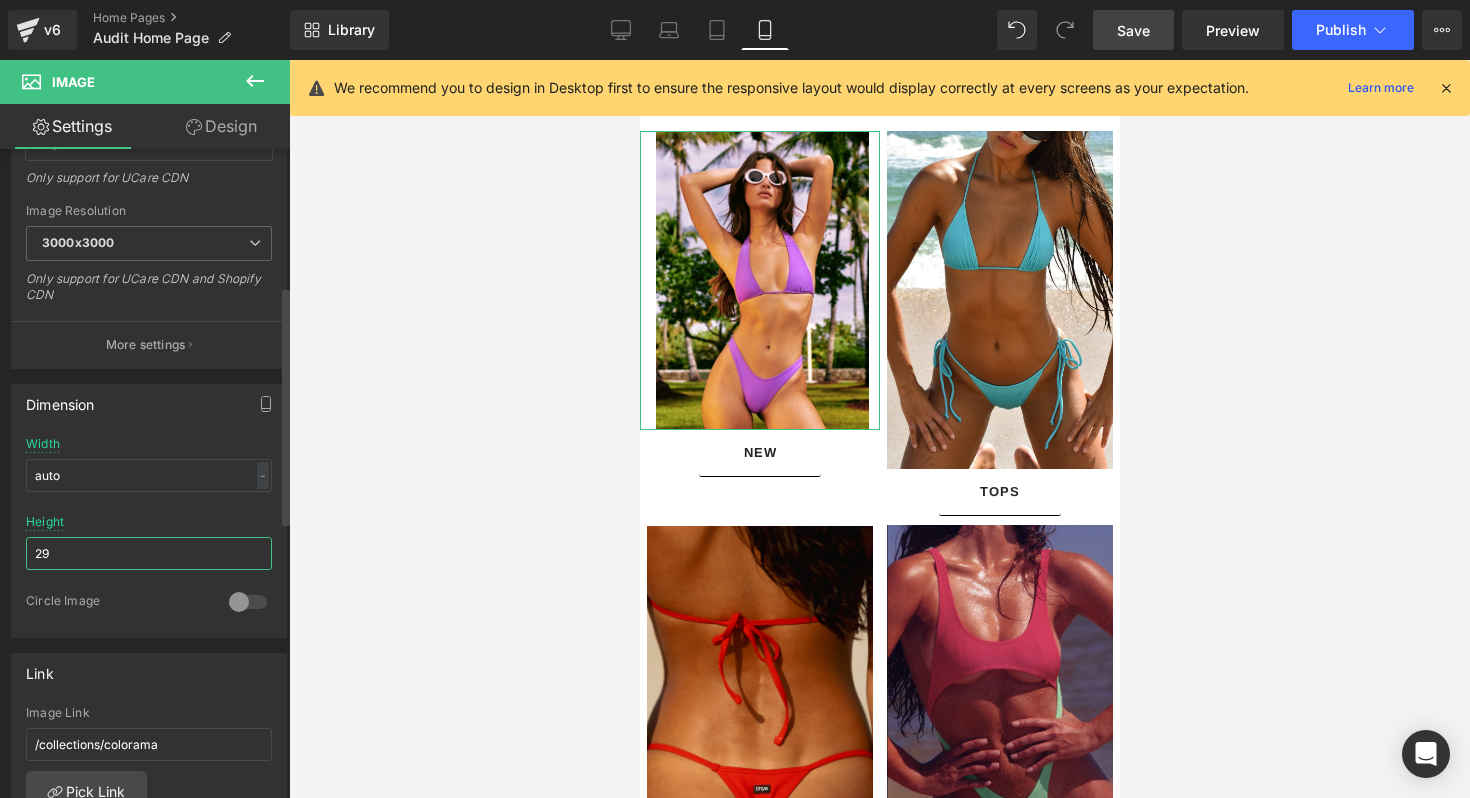 type on "2" 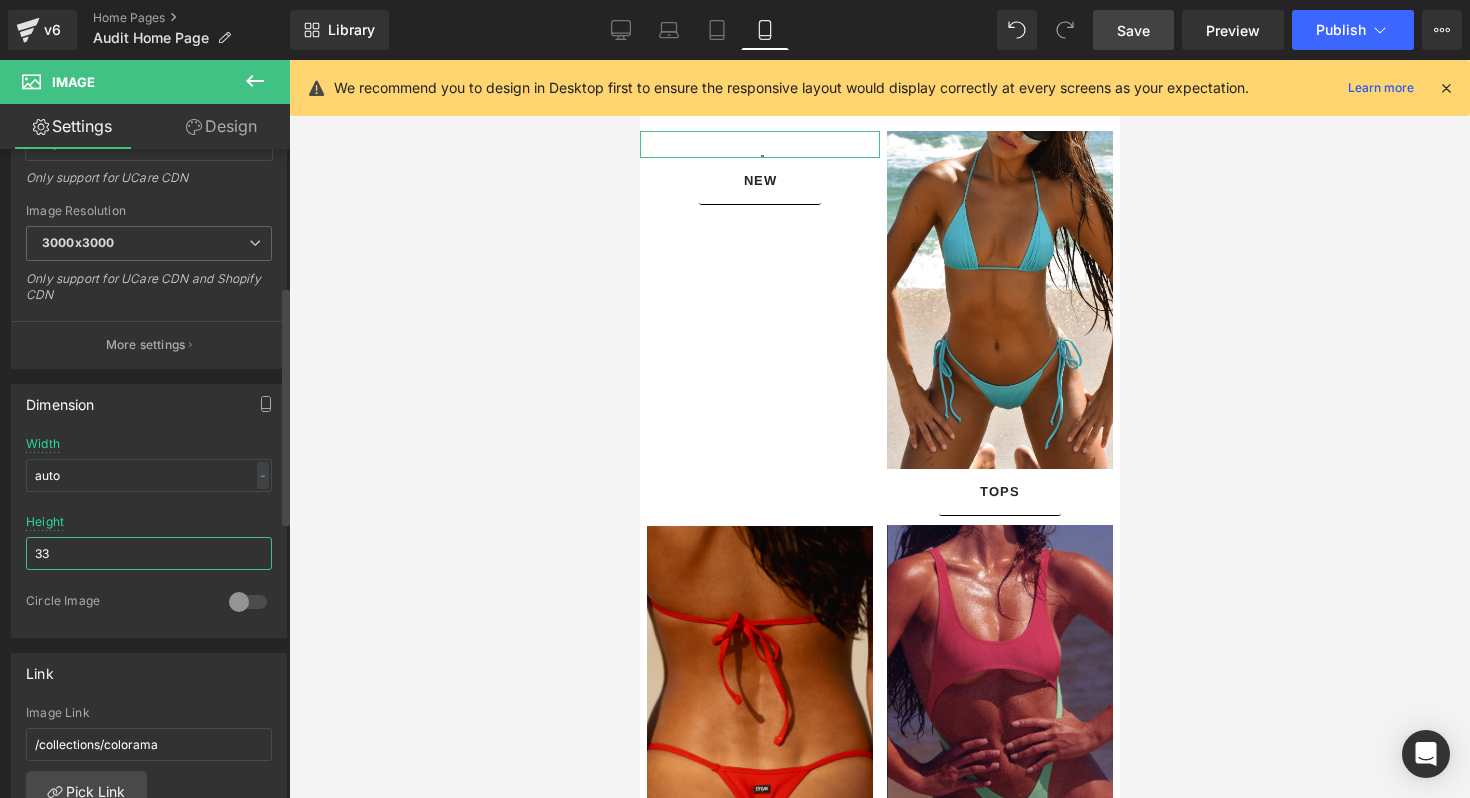 type on "339" 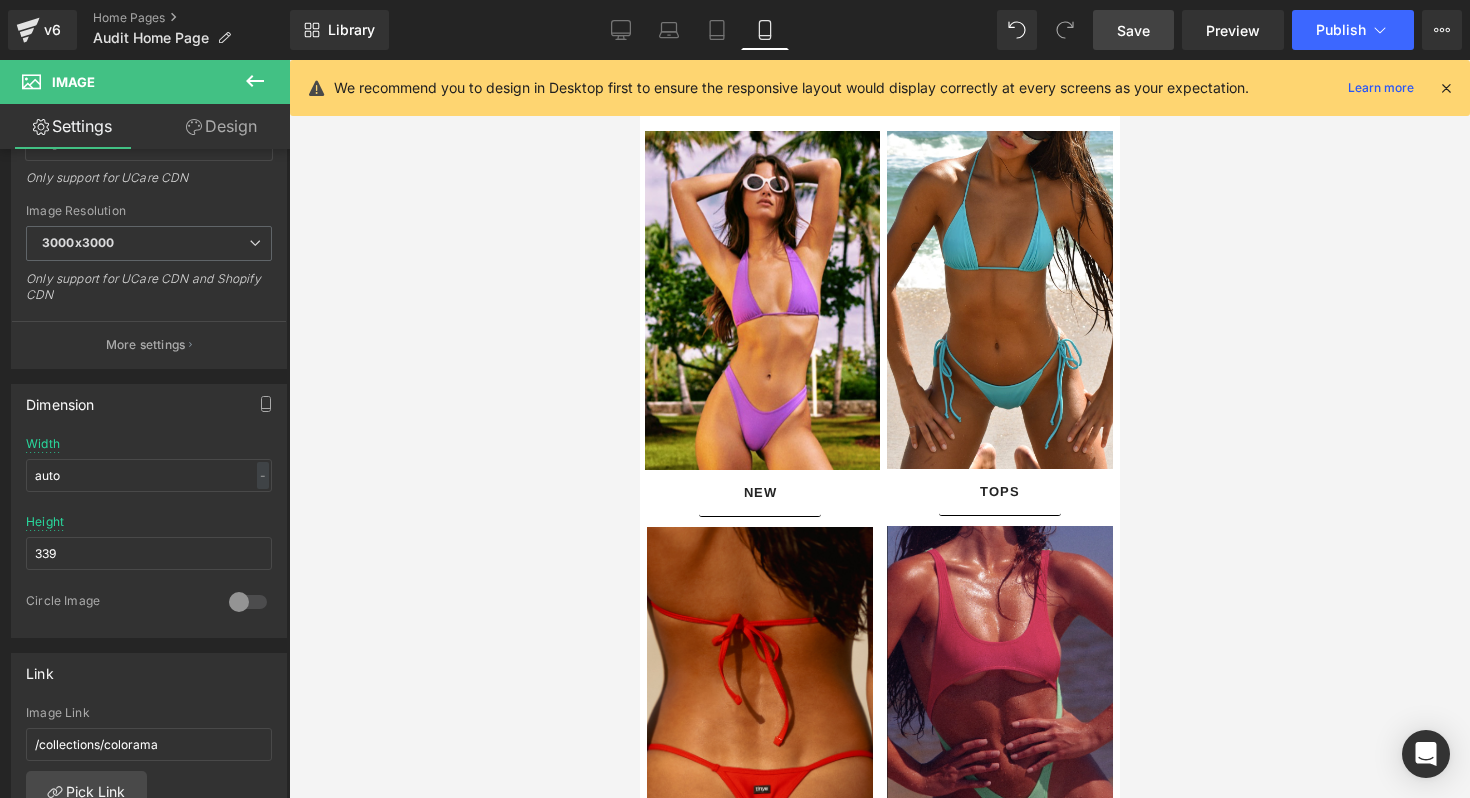 click at bounding box center [879, 429] 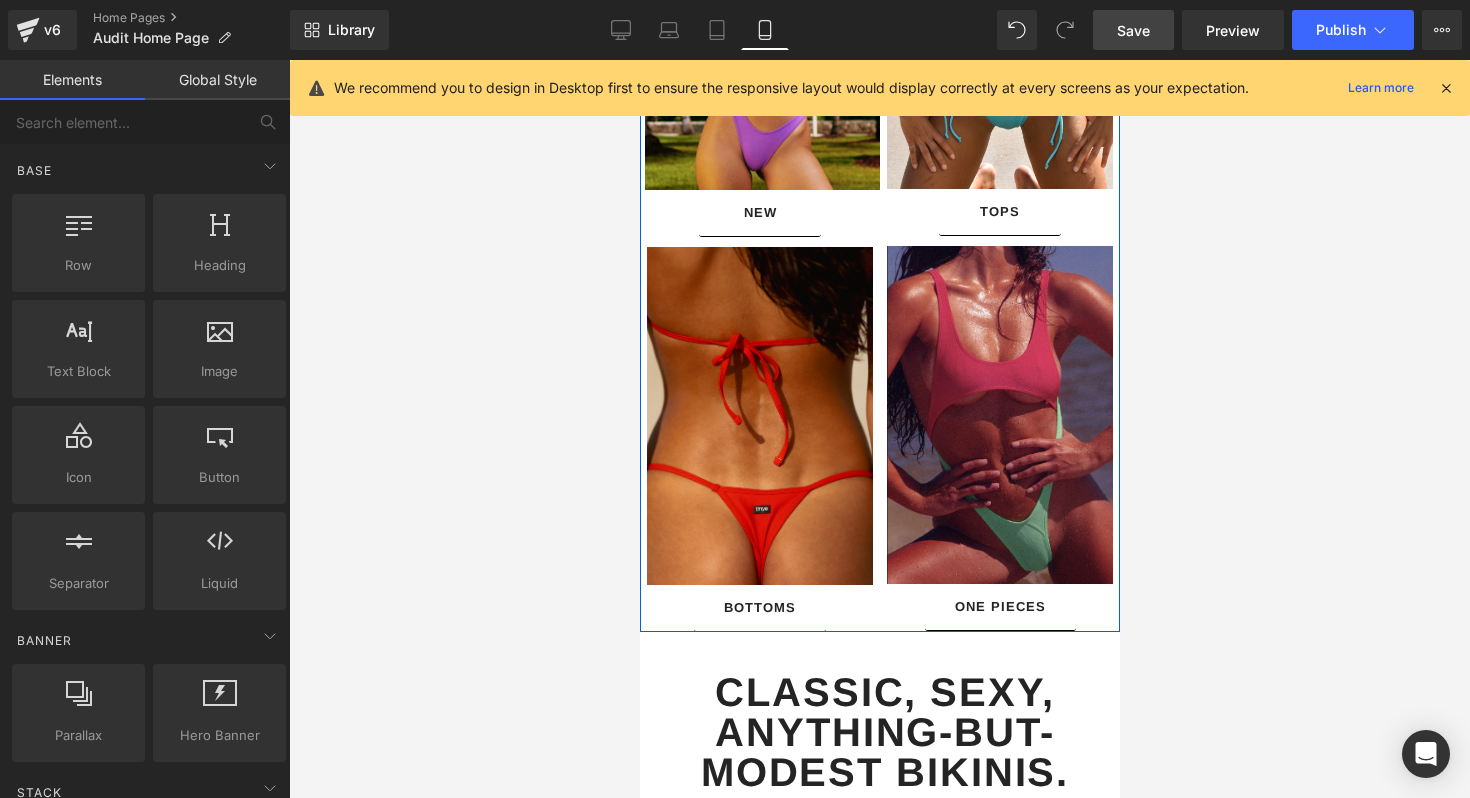 scroll, scrollTop: 1798, scrollLeft: 0, axis: vertical 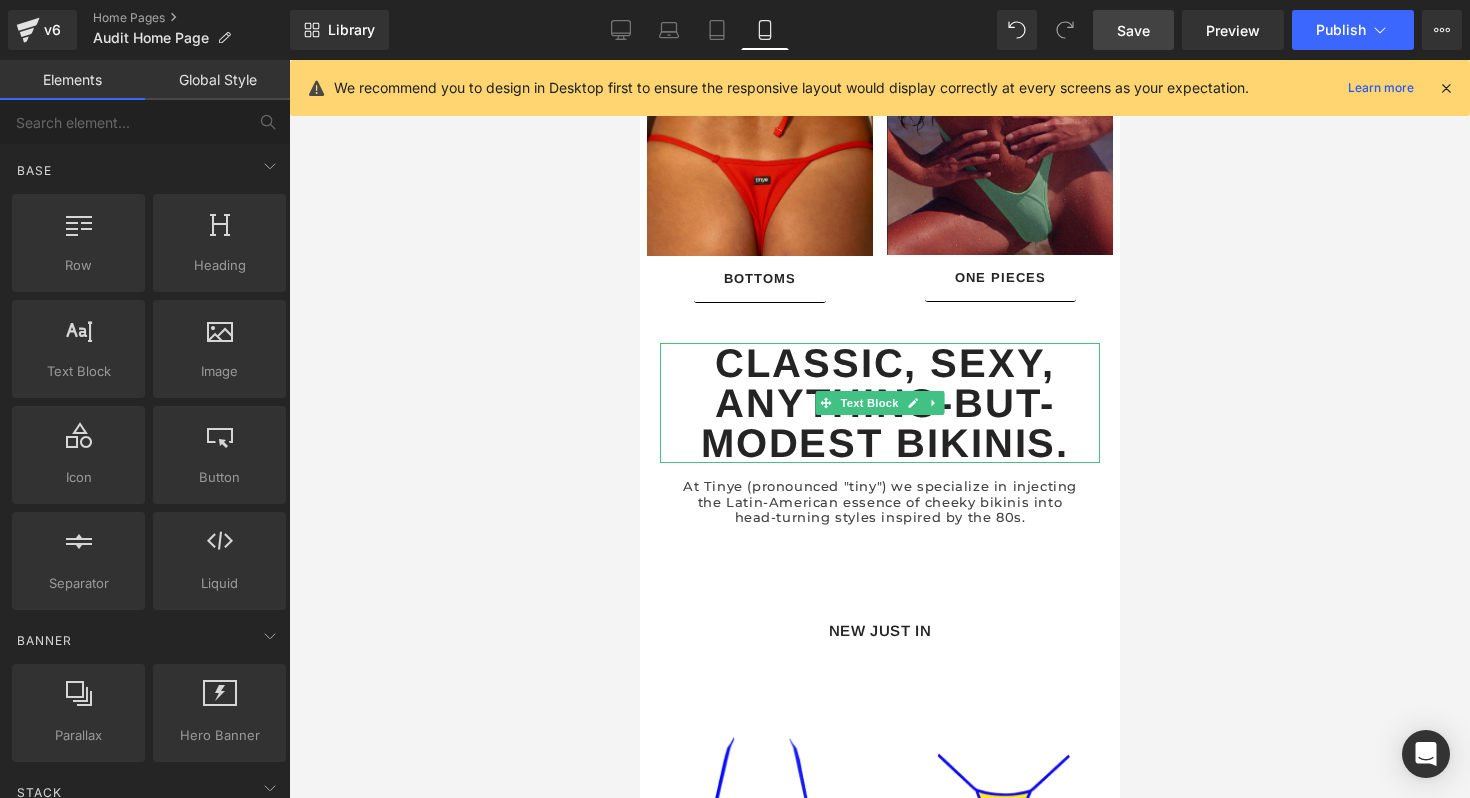 click on "Classic, sexy, anything-but-modest bikinis." at bounding box center (884, 403) 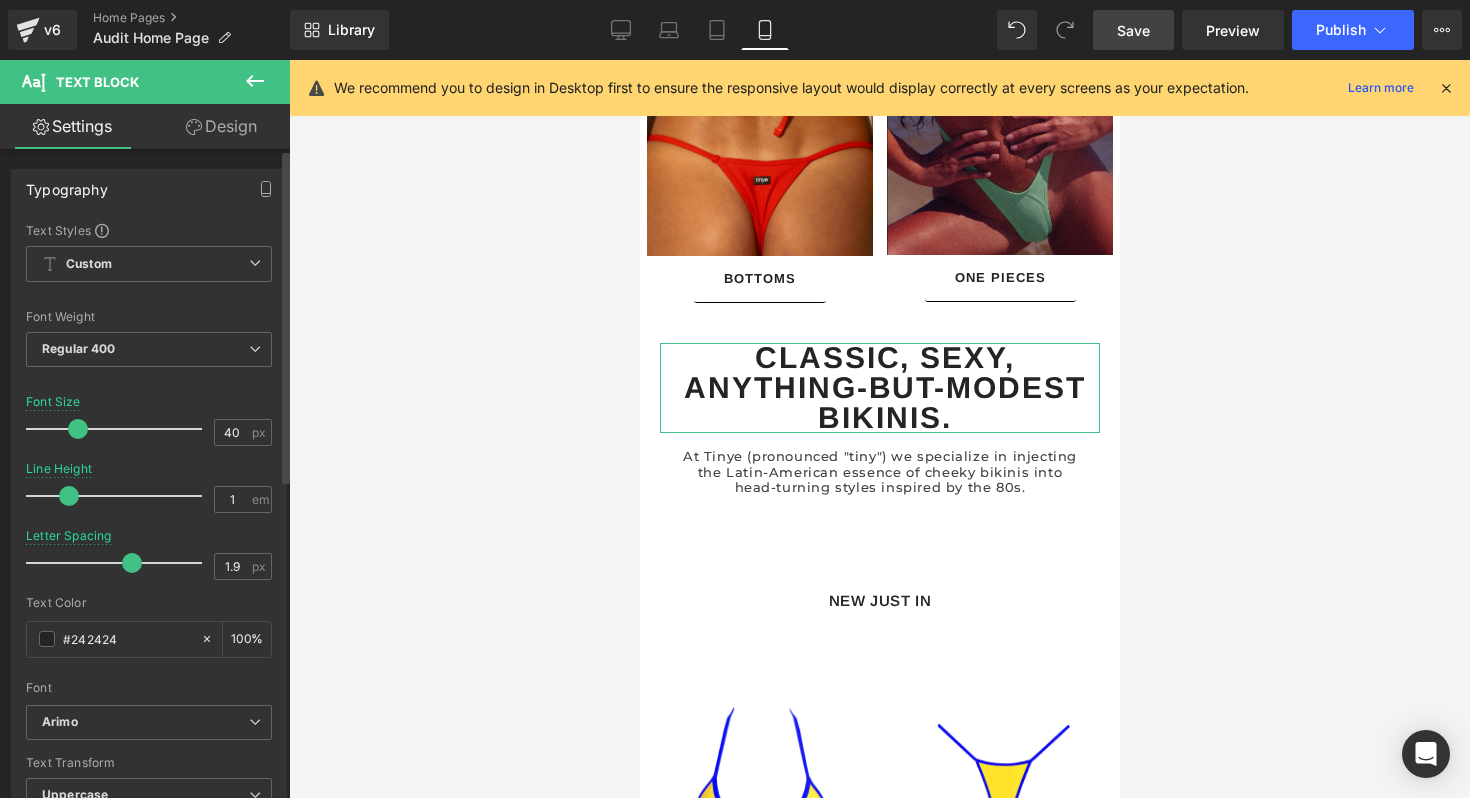 drag, startPoint x: 93, startPoint y: 428, endPoint x: 76, endPoint y: 427, distance: 17.029387 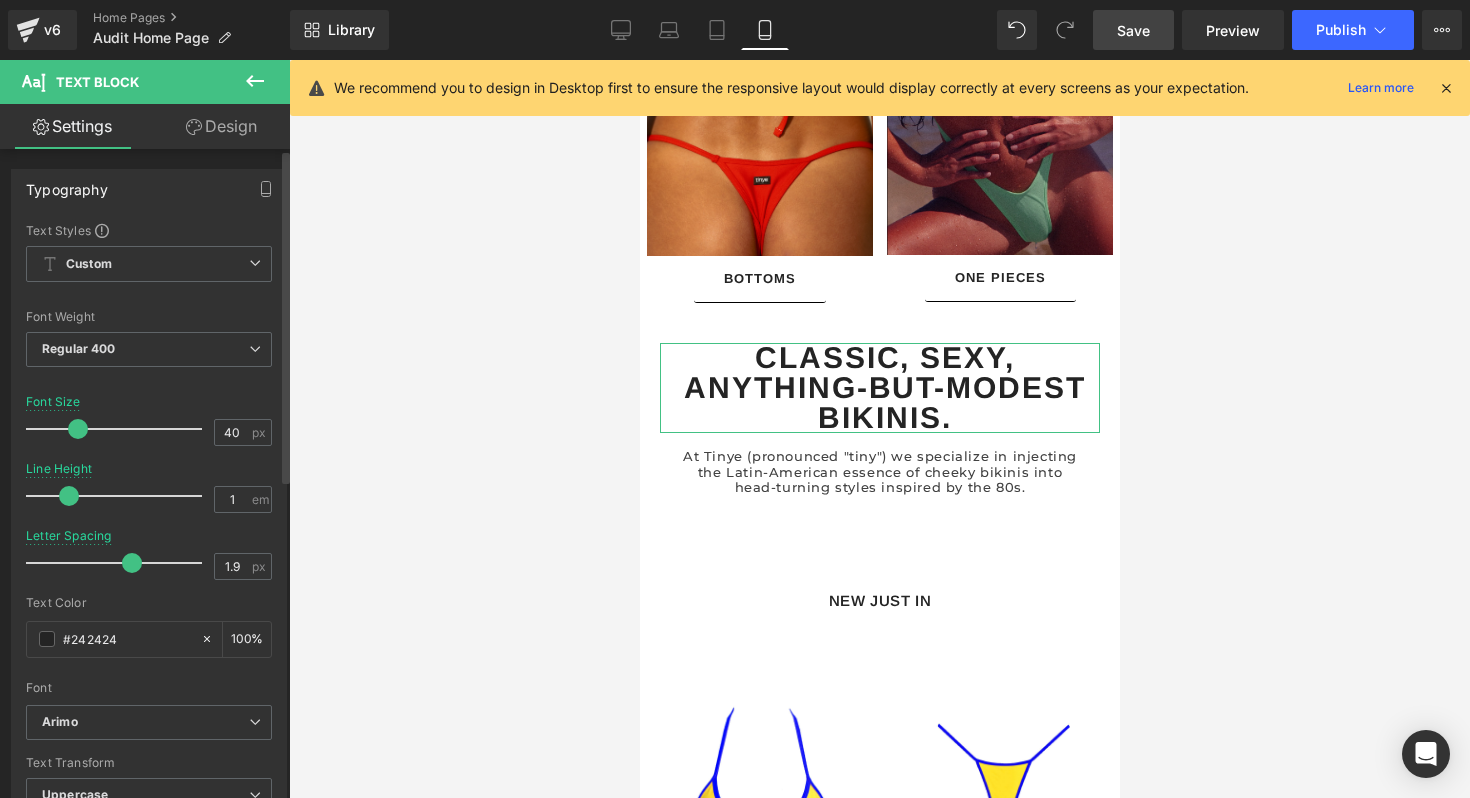 click at bounding box center (78, 429) 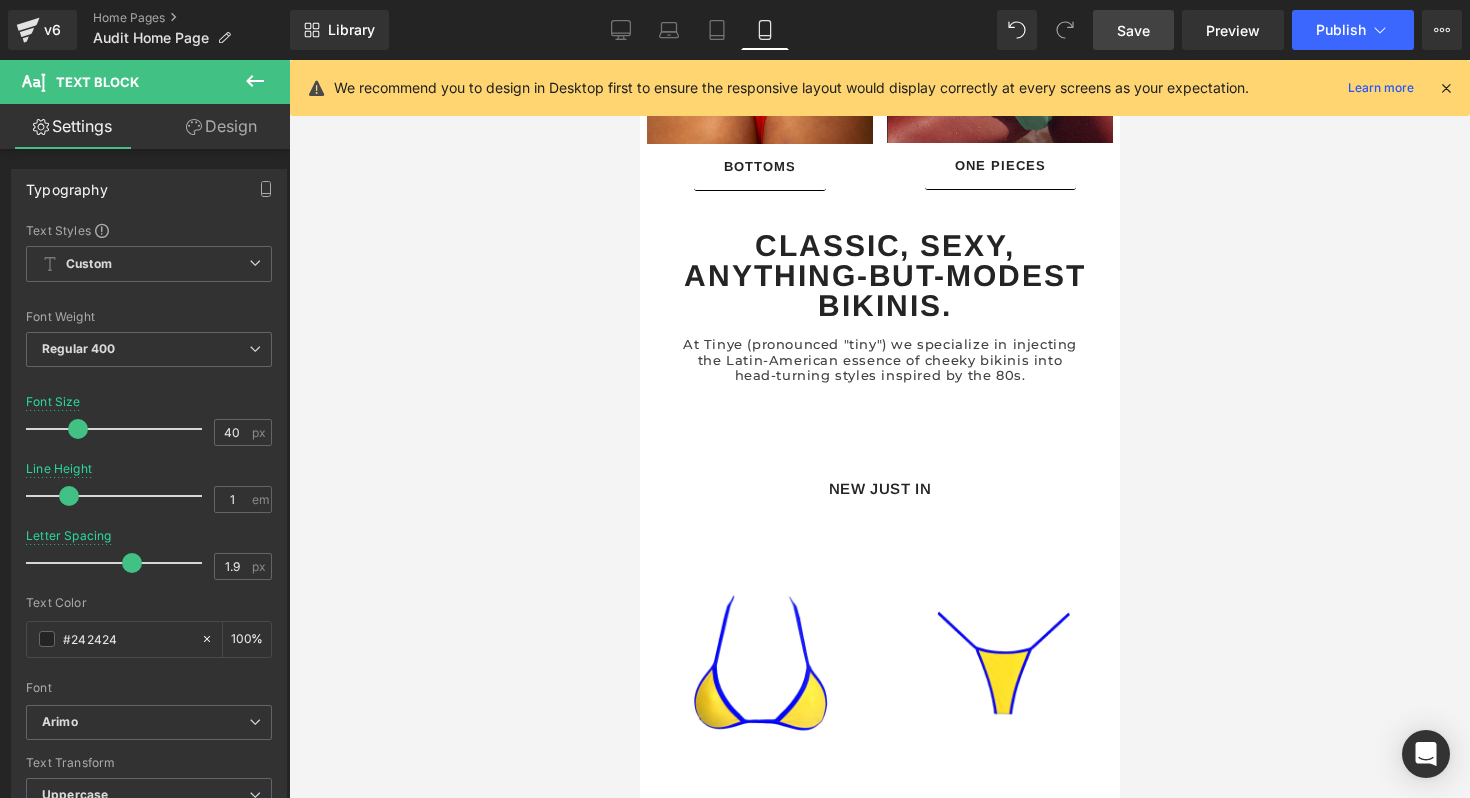 scroll, scrollTop: 1855, scrollLeft: 0, axis: vertical 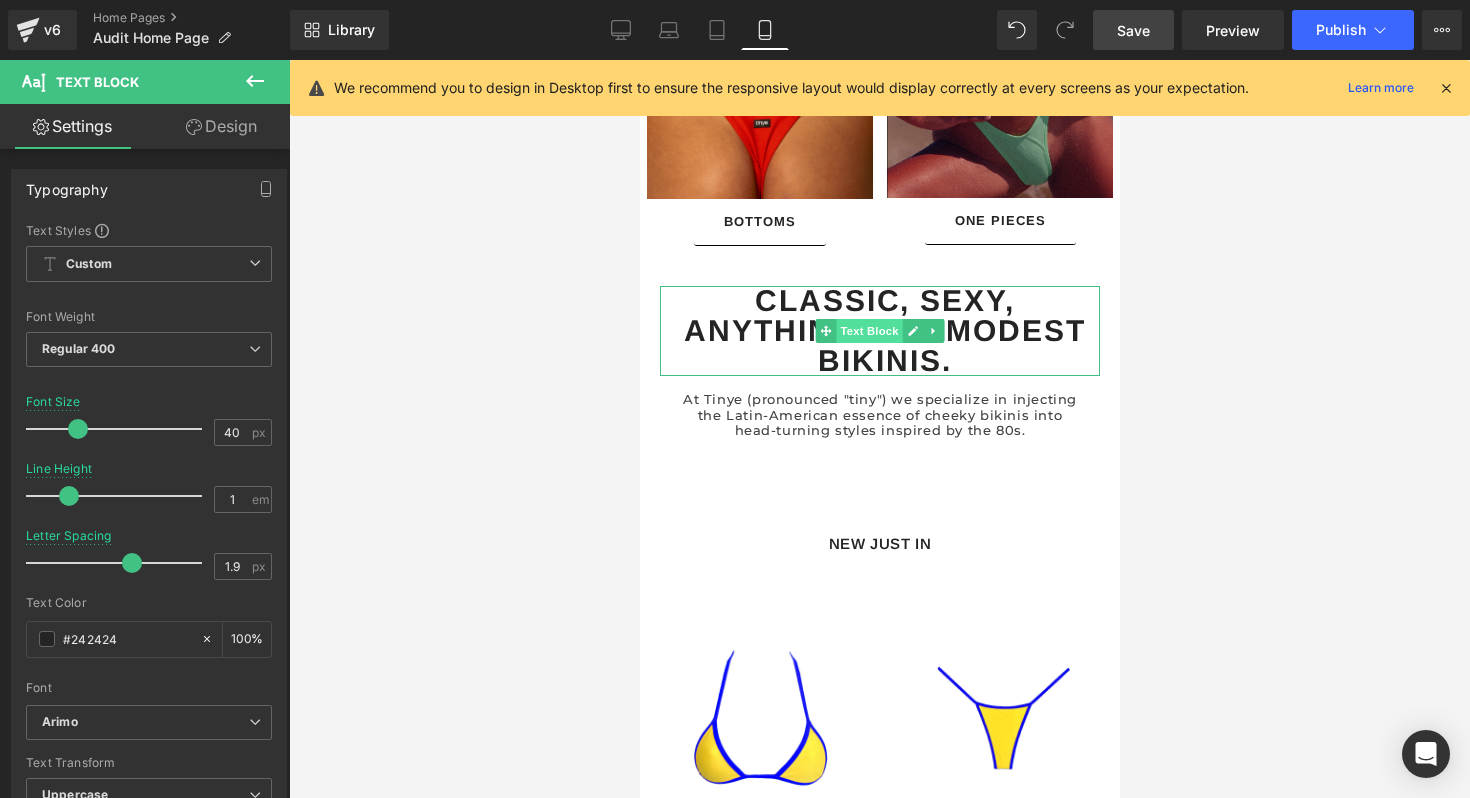 click on "Text Block" at bounding box center [868, 331] 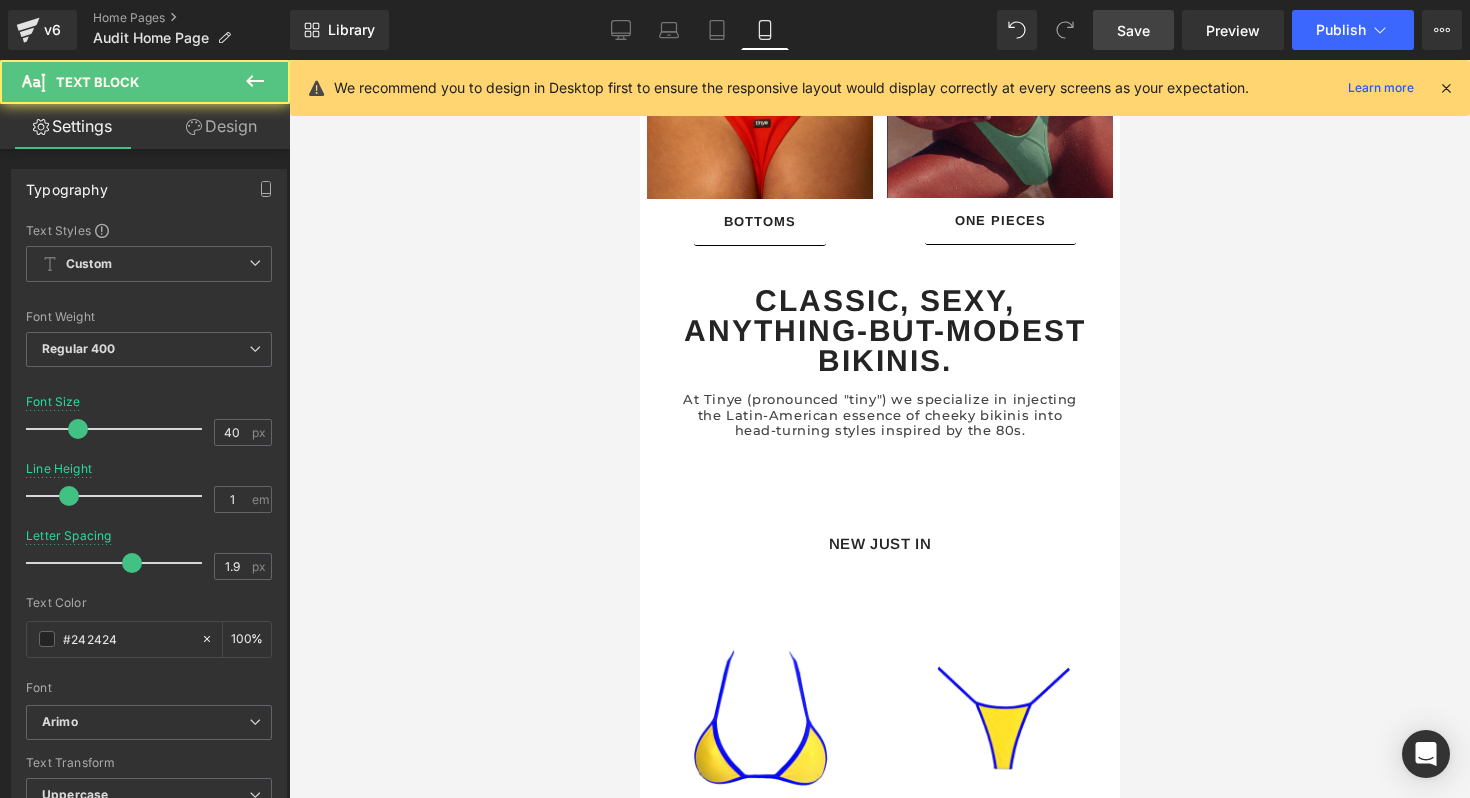 click on "Design" at bounding box center (221, 126) 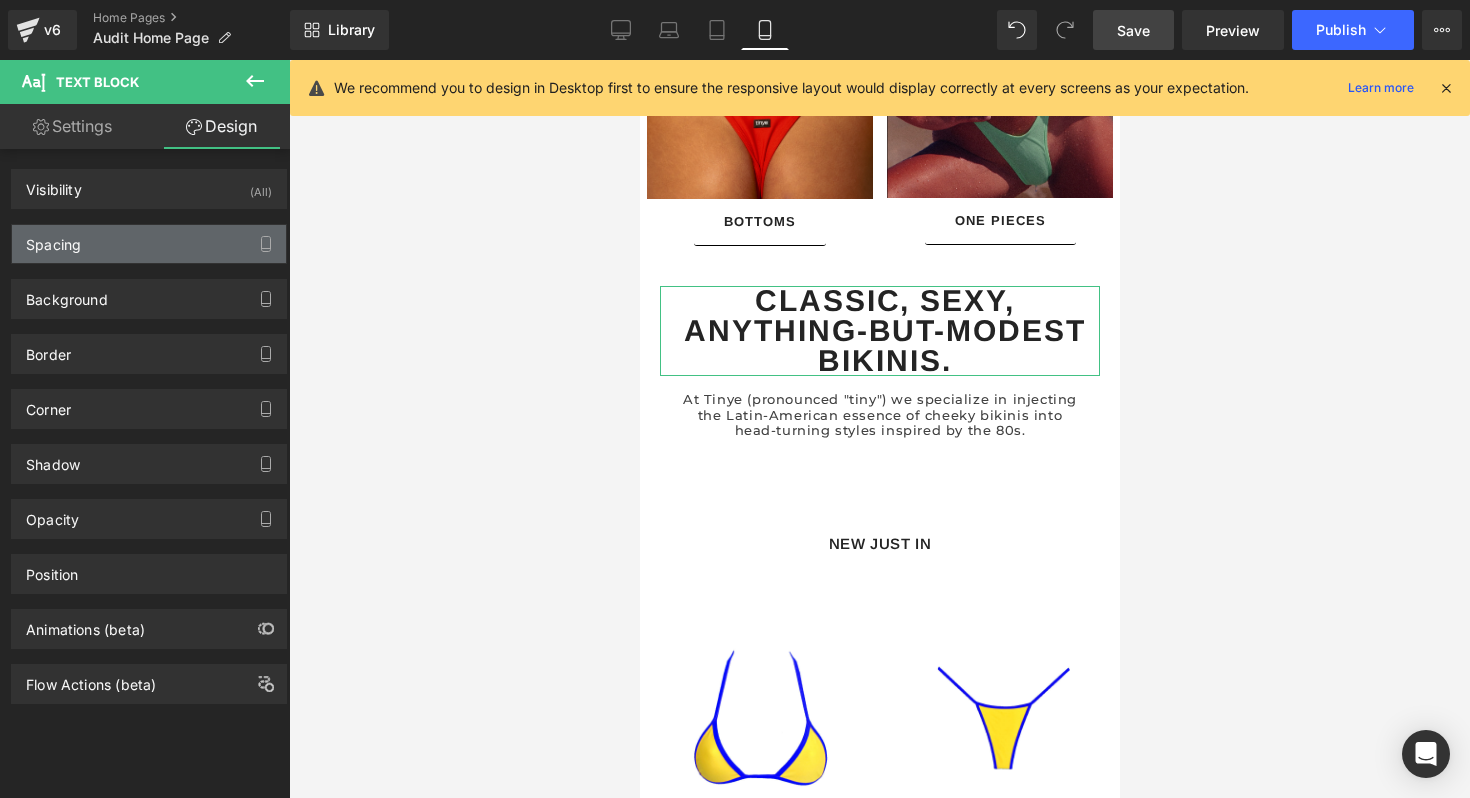 click on "Spacing" at bounding box center [149, 244] 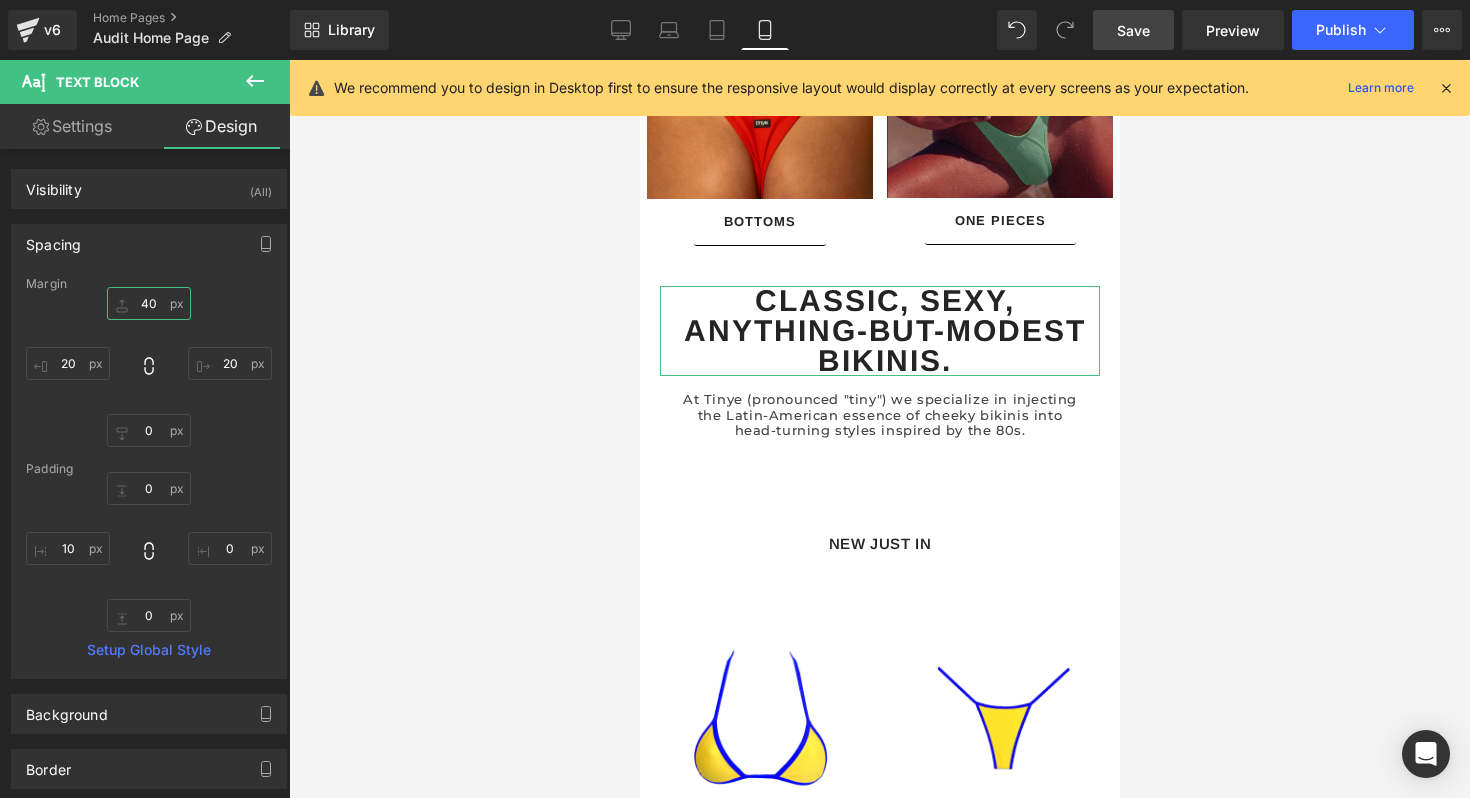 click on "40" at bounding box center (149, 303) 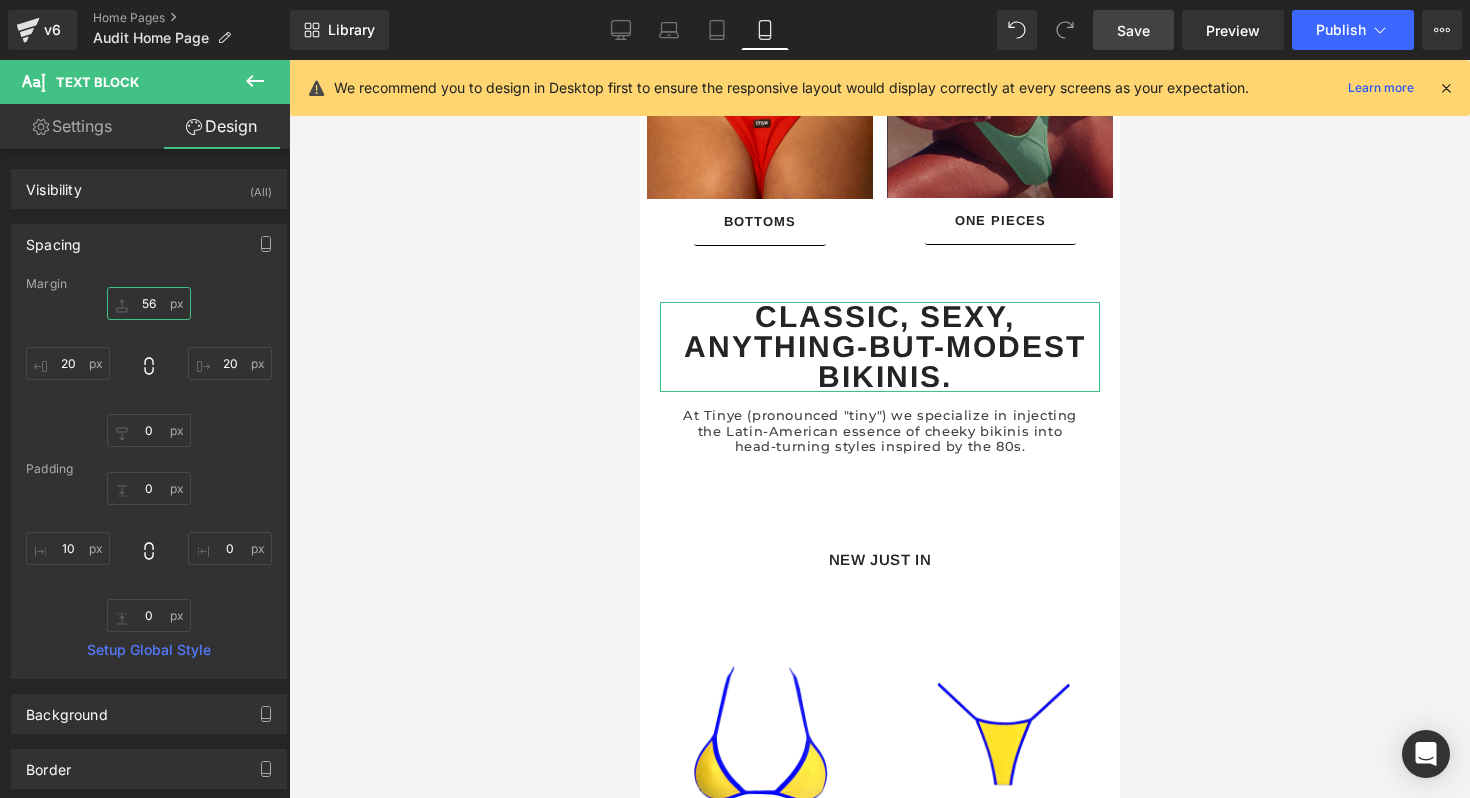 type on "5" 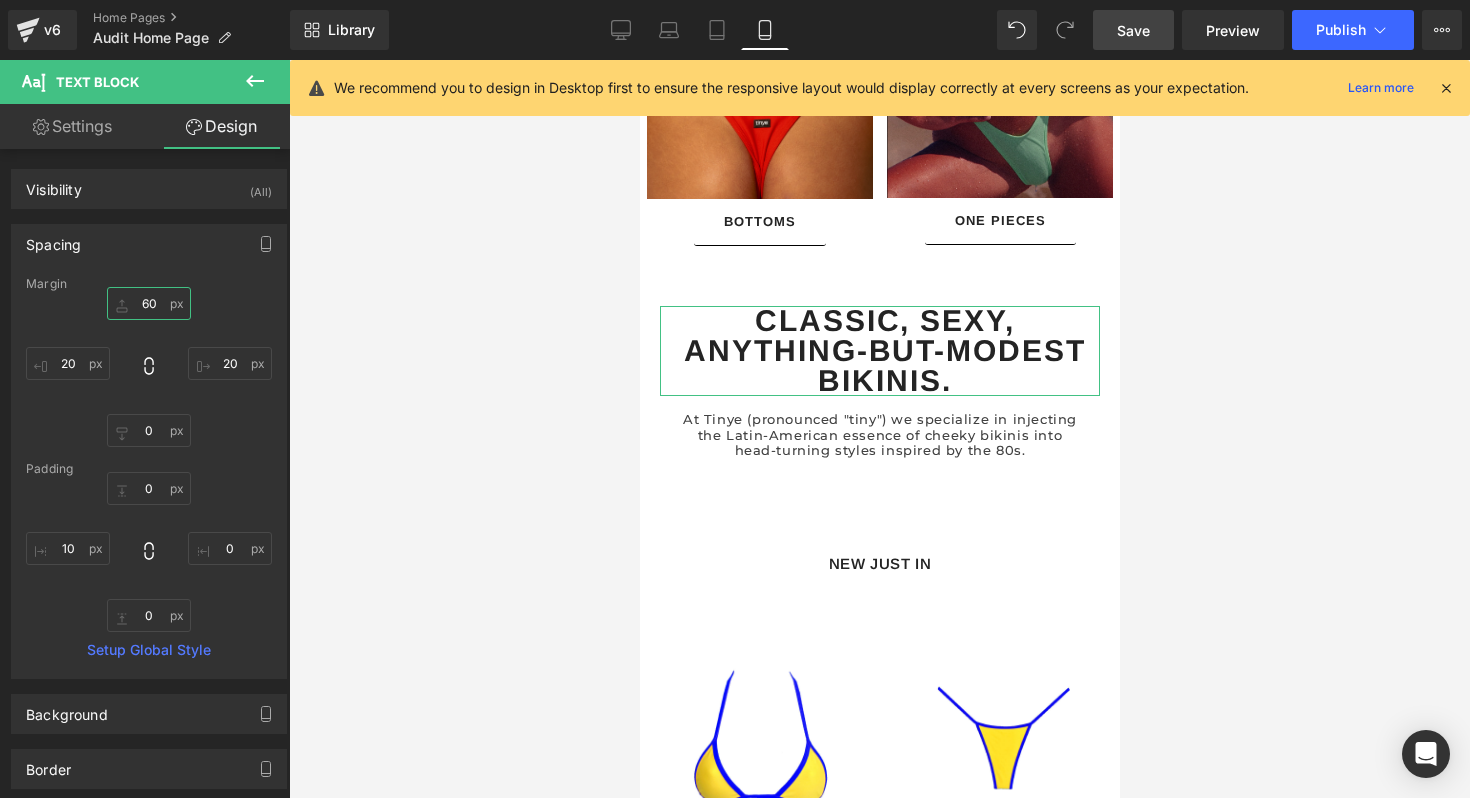 type on "60" 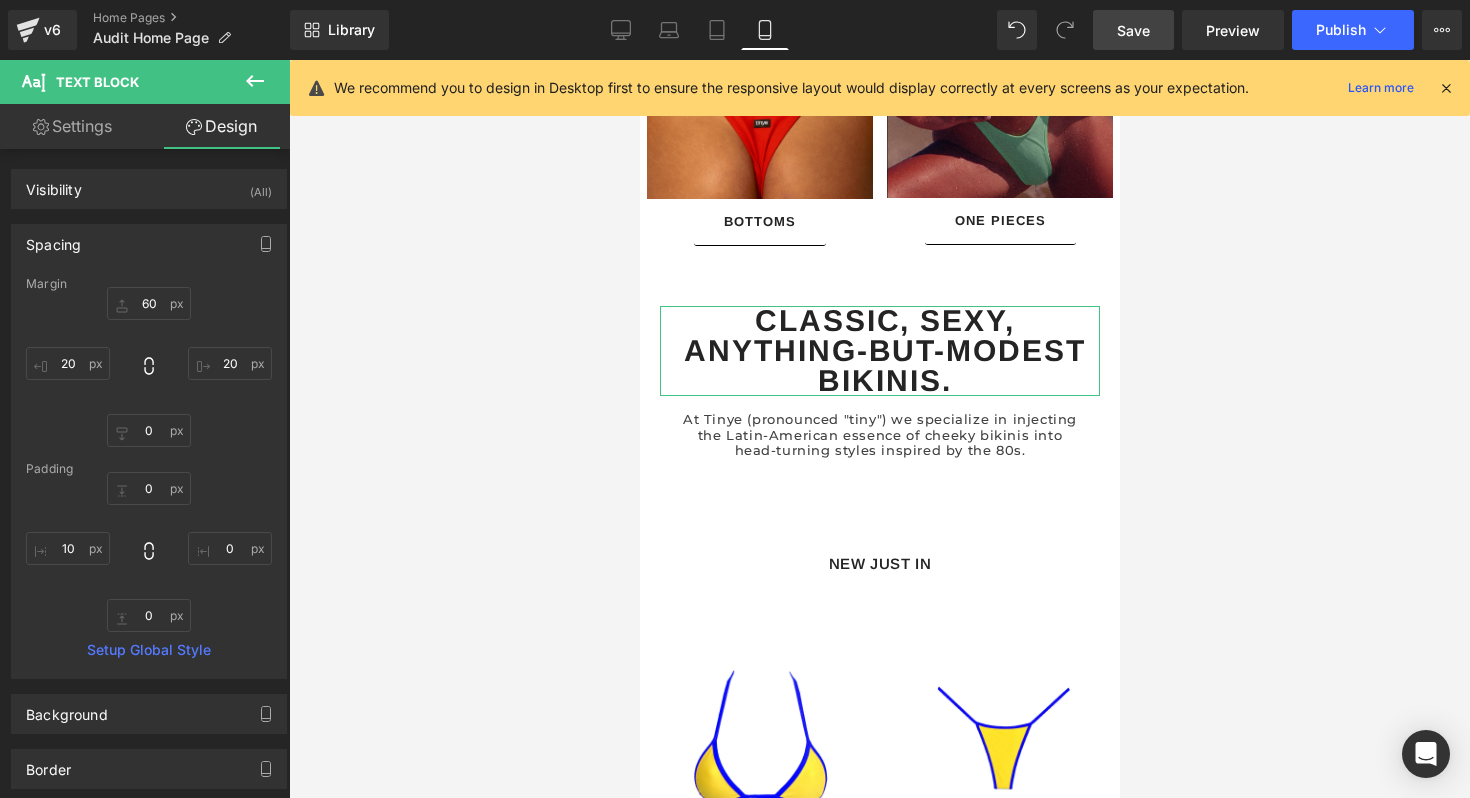 click on "[NUMBER]
[NUMBER]
[NUMBER]
[NUMBER]" at bounding box center (149, 367) 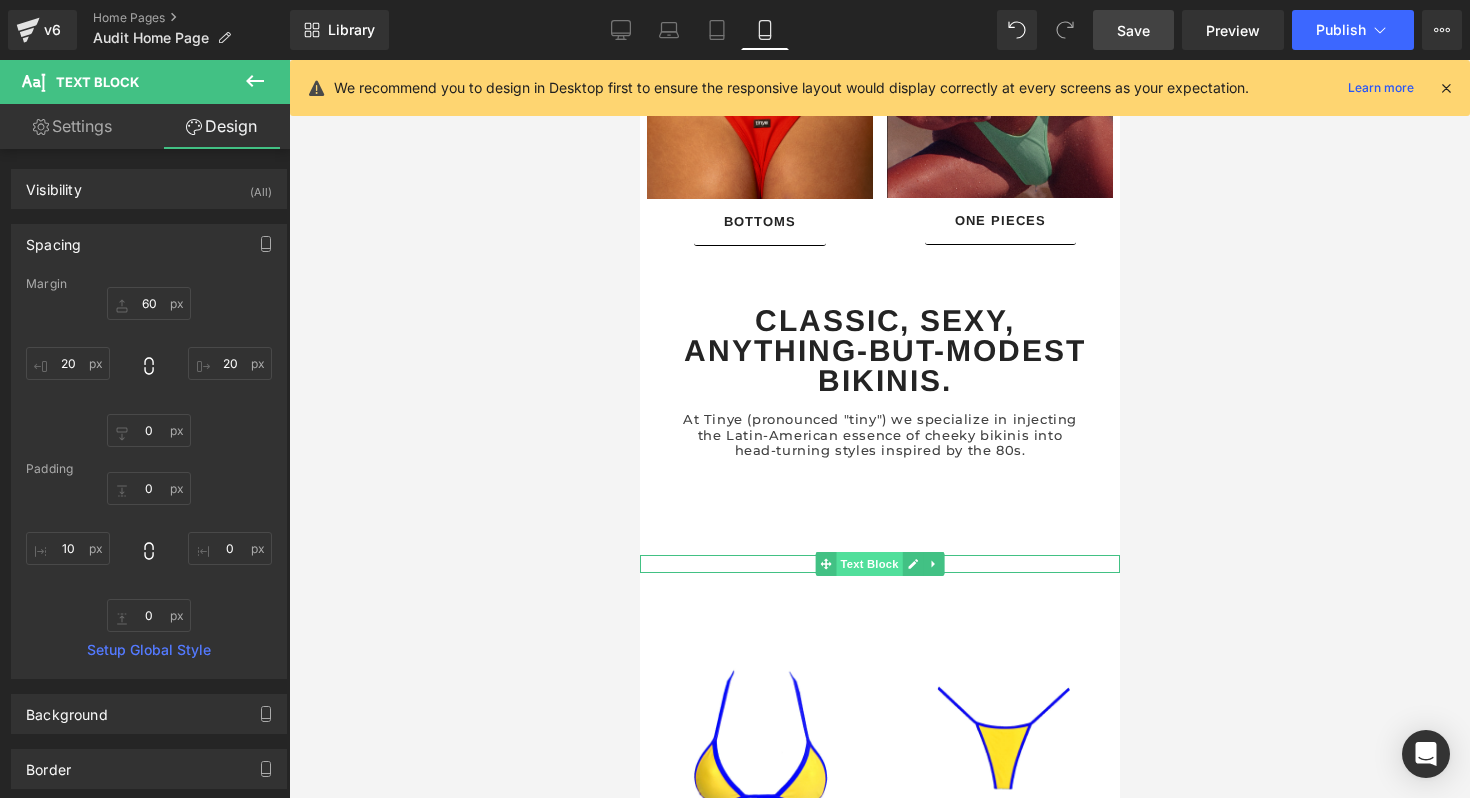 click on "Text Block" at bounding box center [868, 564] 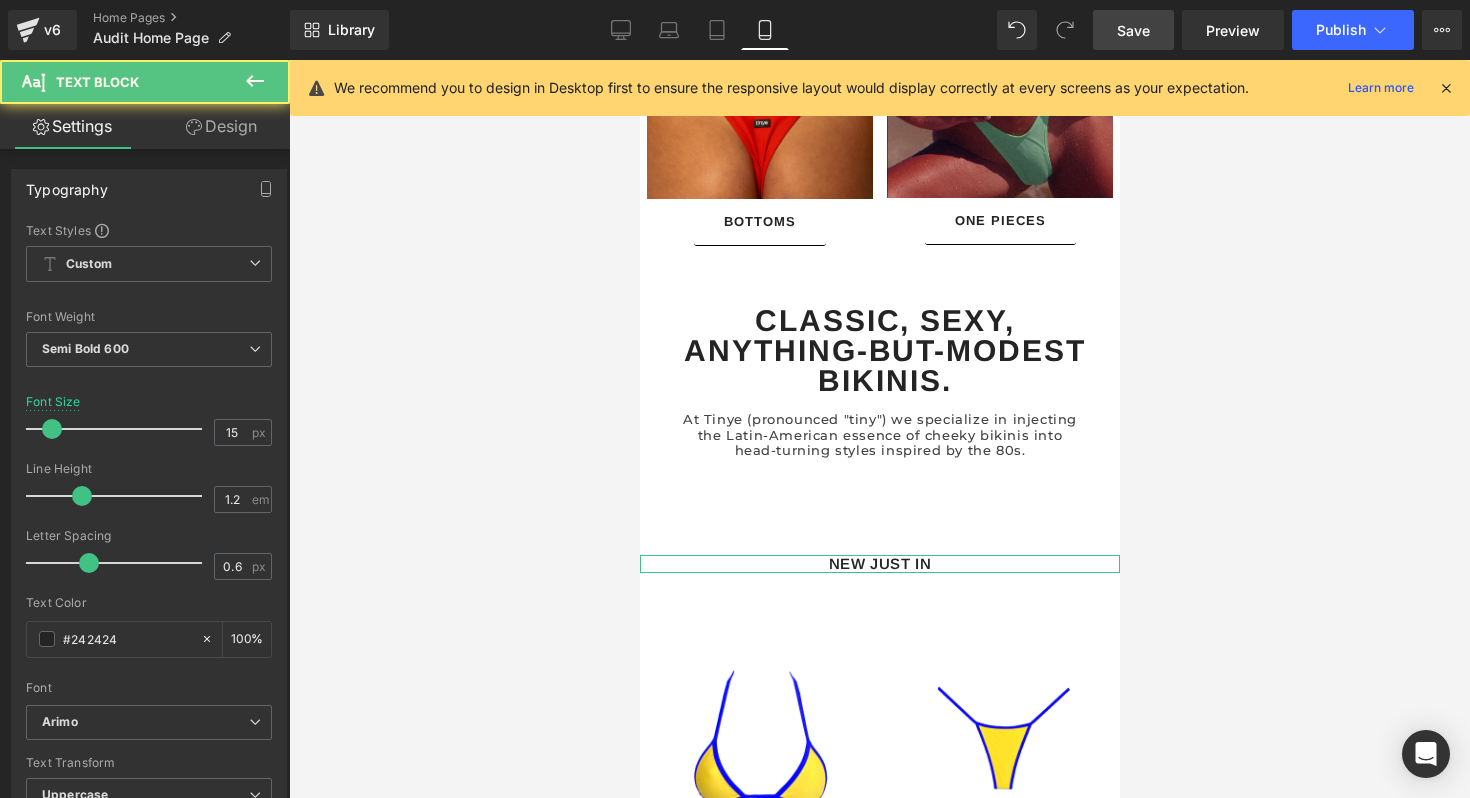 click on "Design" at bounding box center [221, 126] 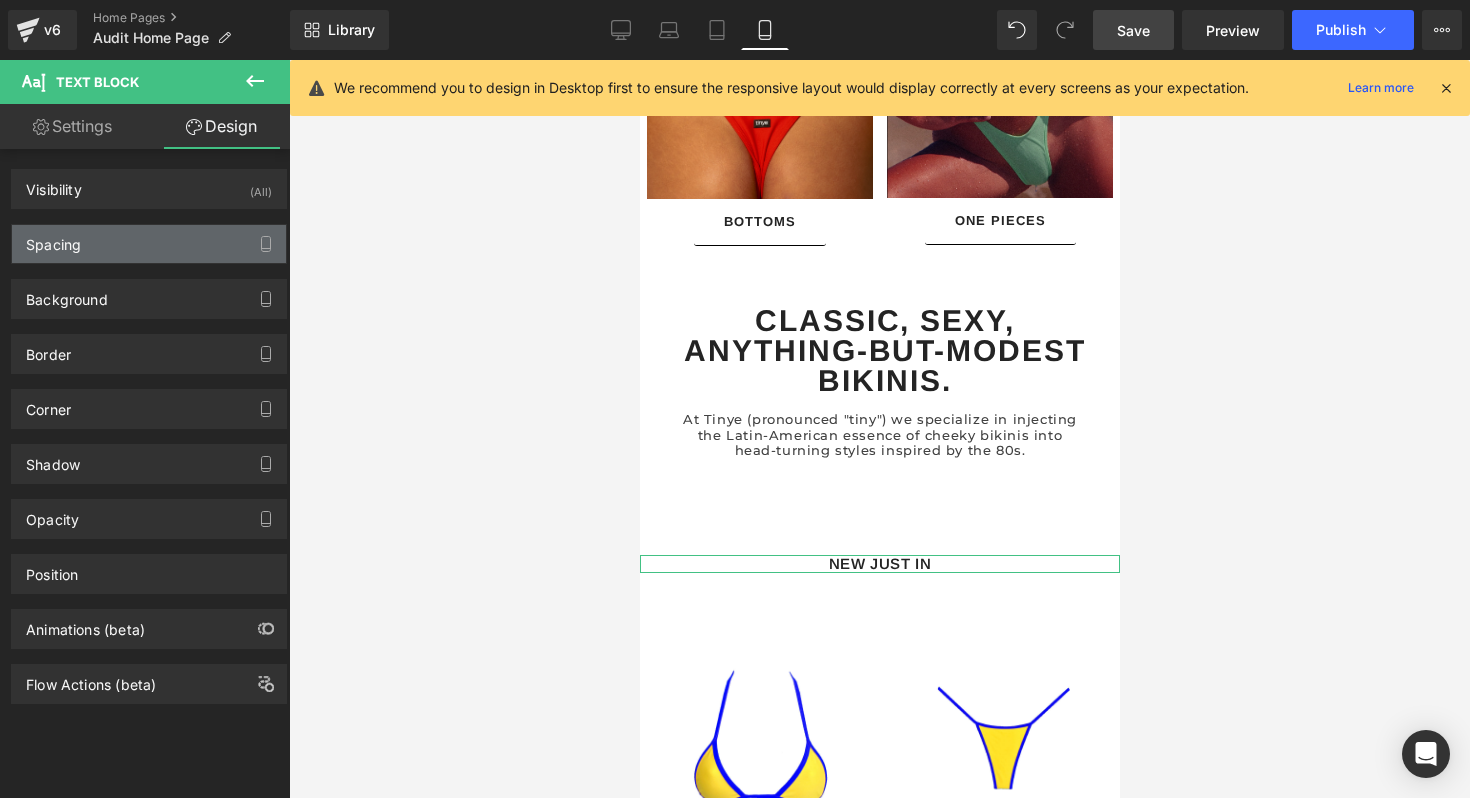click on "Spacing" at bounding box center [149, 244] 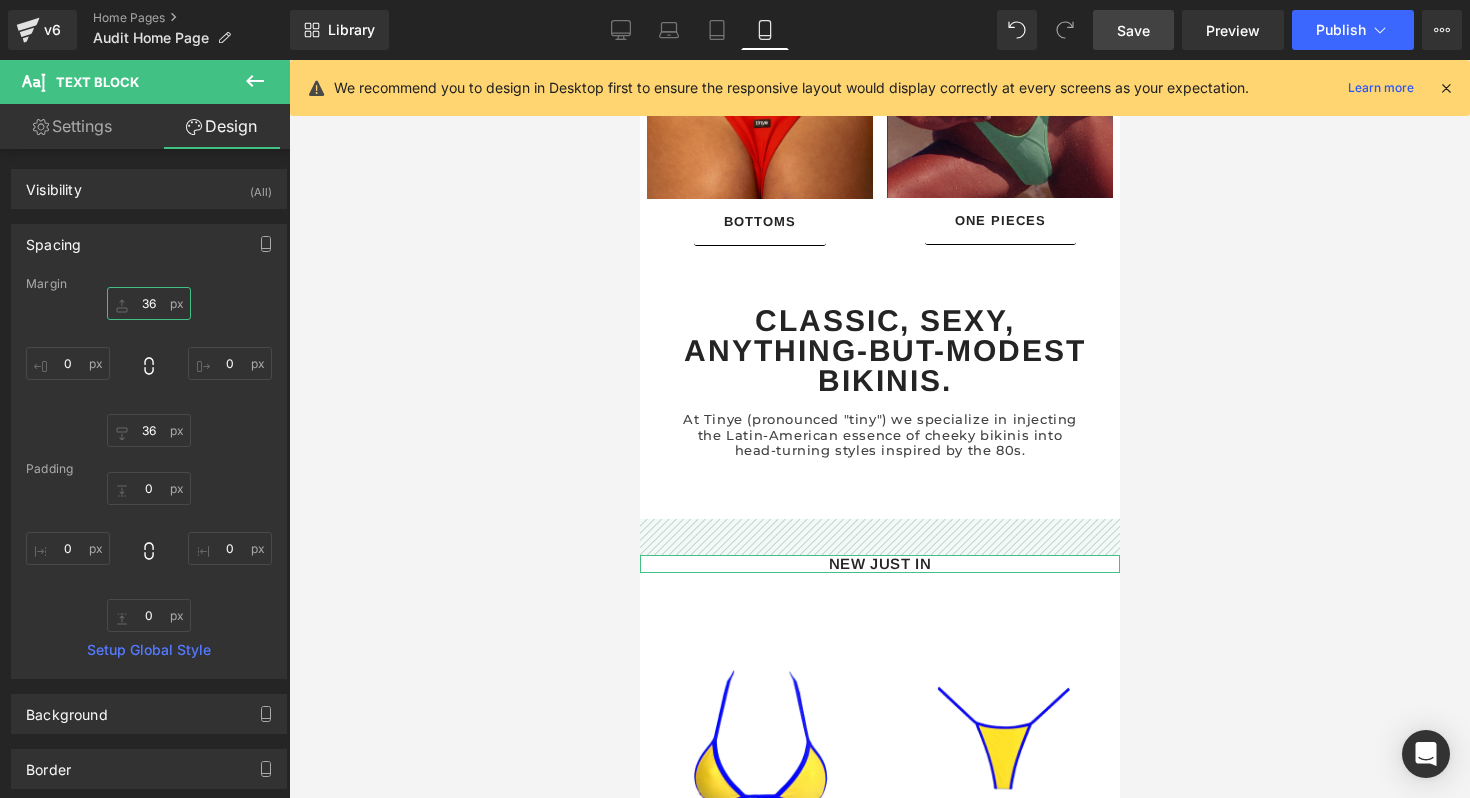 click at bounding box center (149, 303) 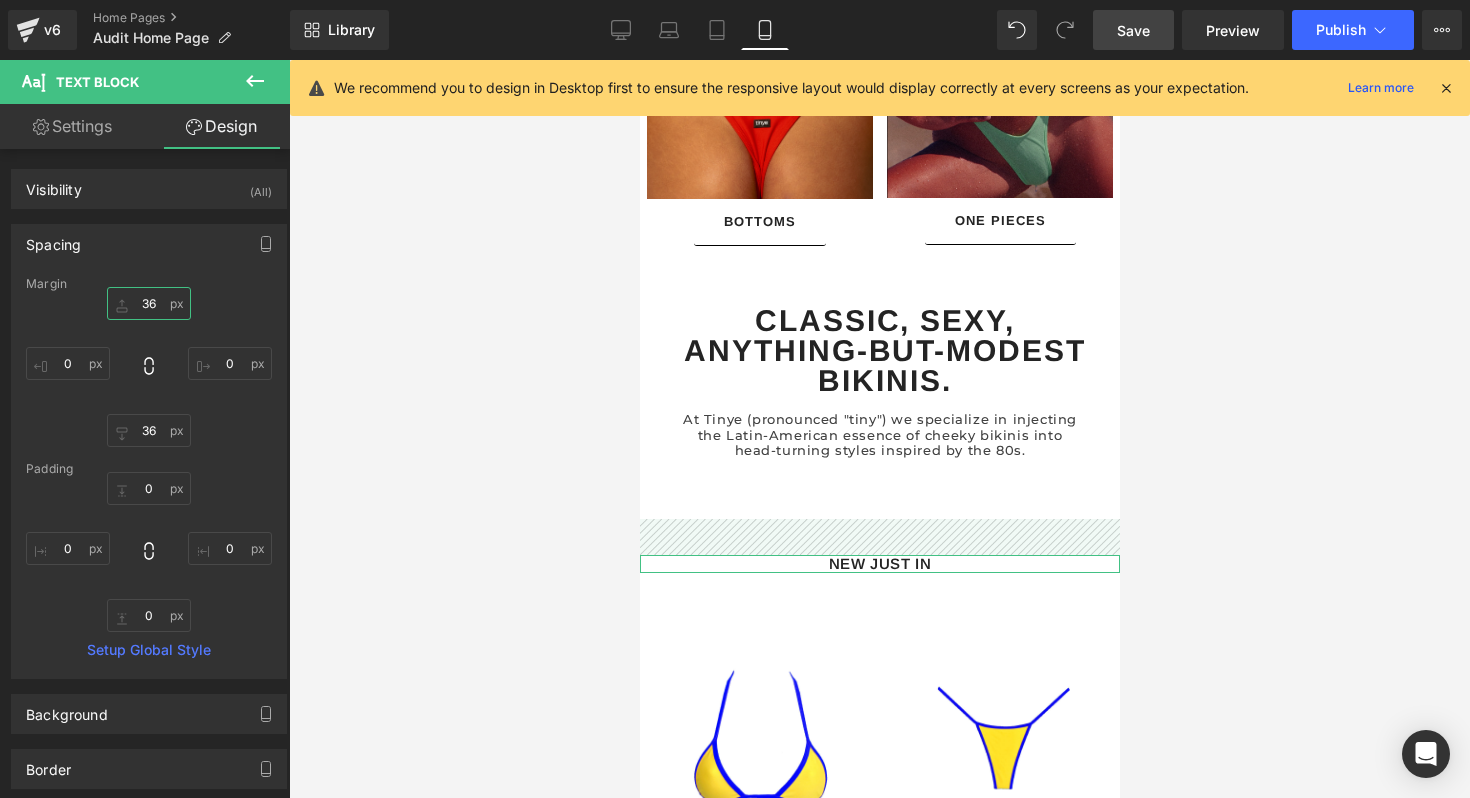 click at bounding box center [149, 303] 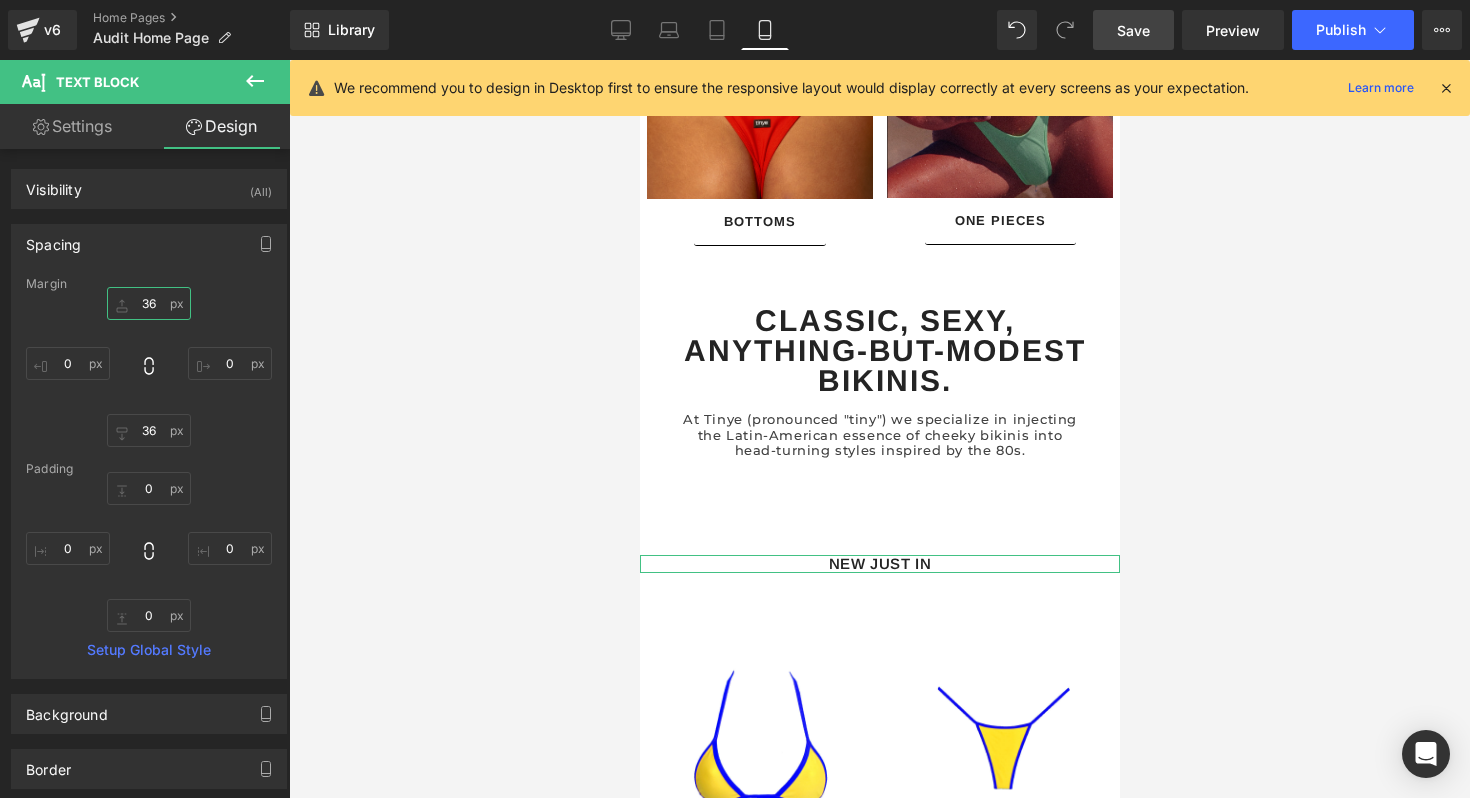 click at bounding box center (149, 303) 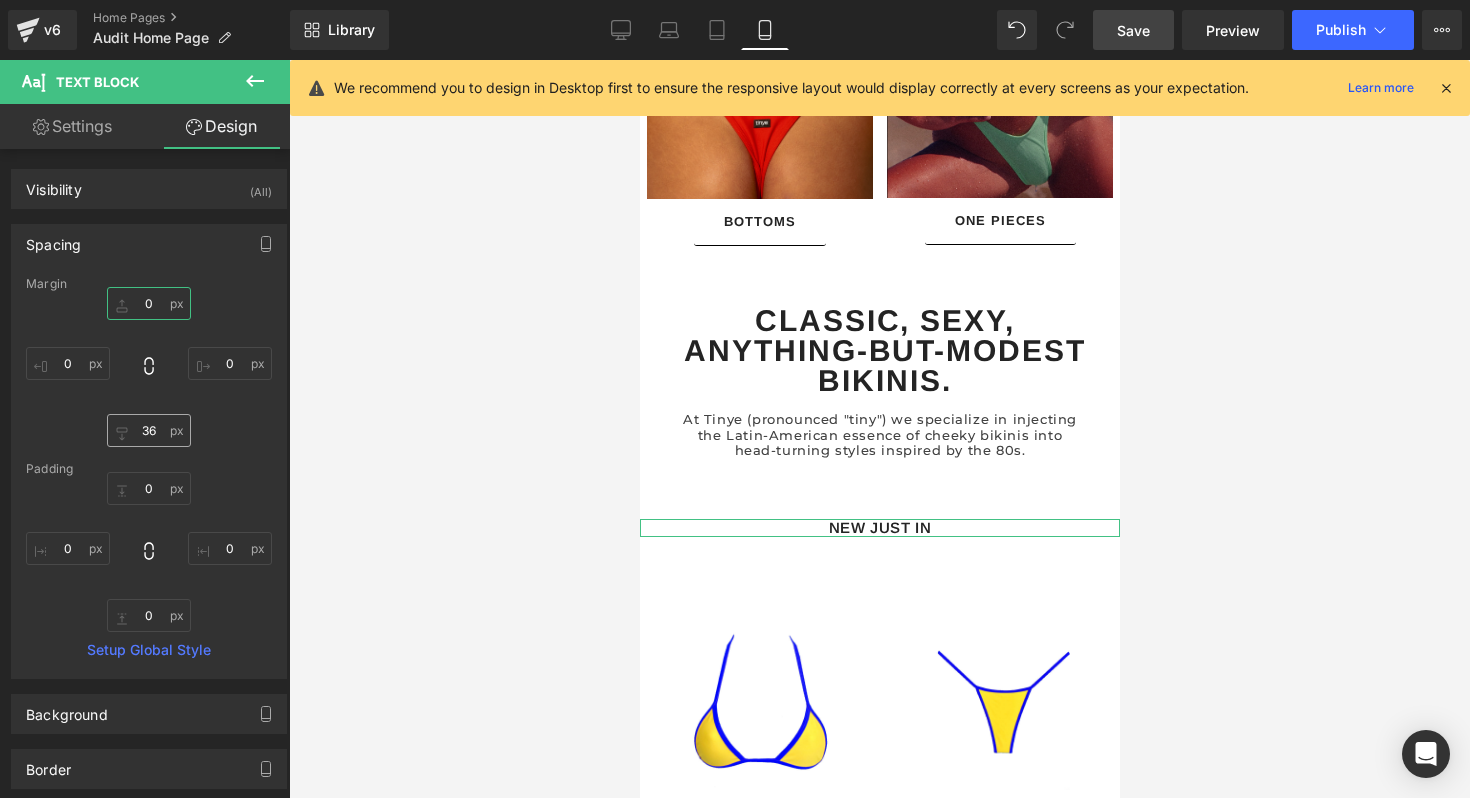 type on "0" 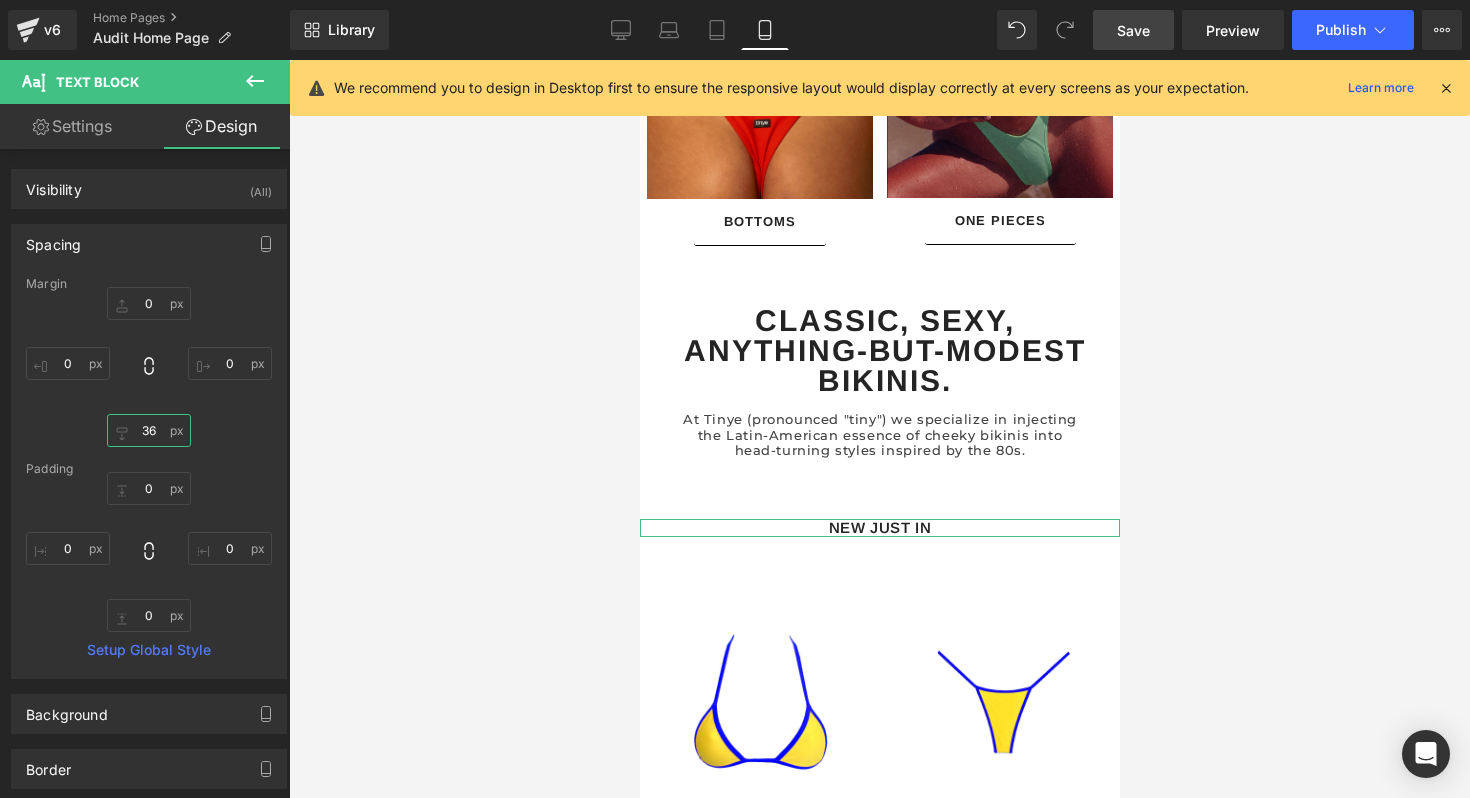 click at bounding box center [149, 430] 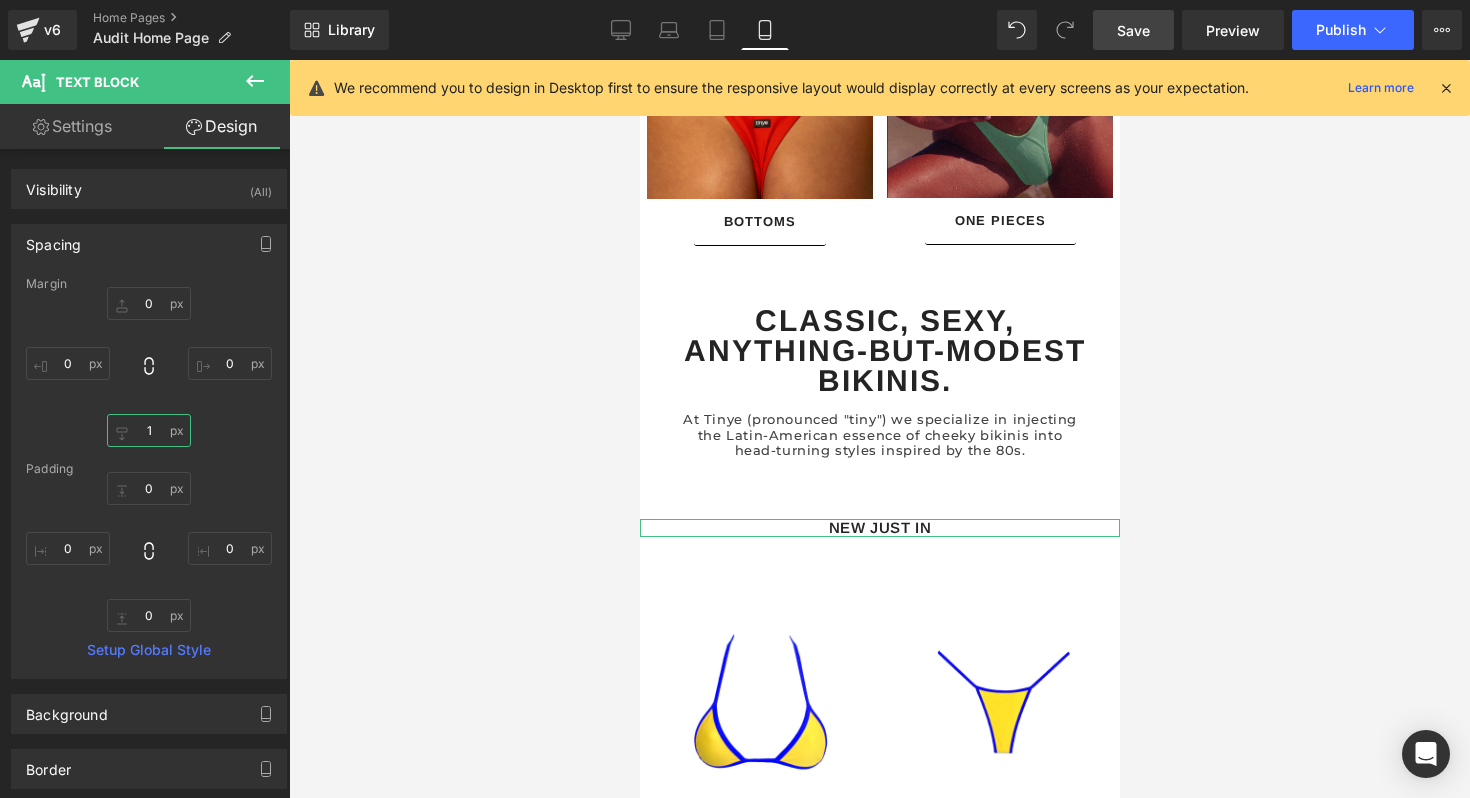 type on "10" 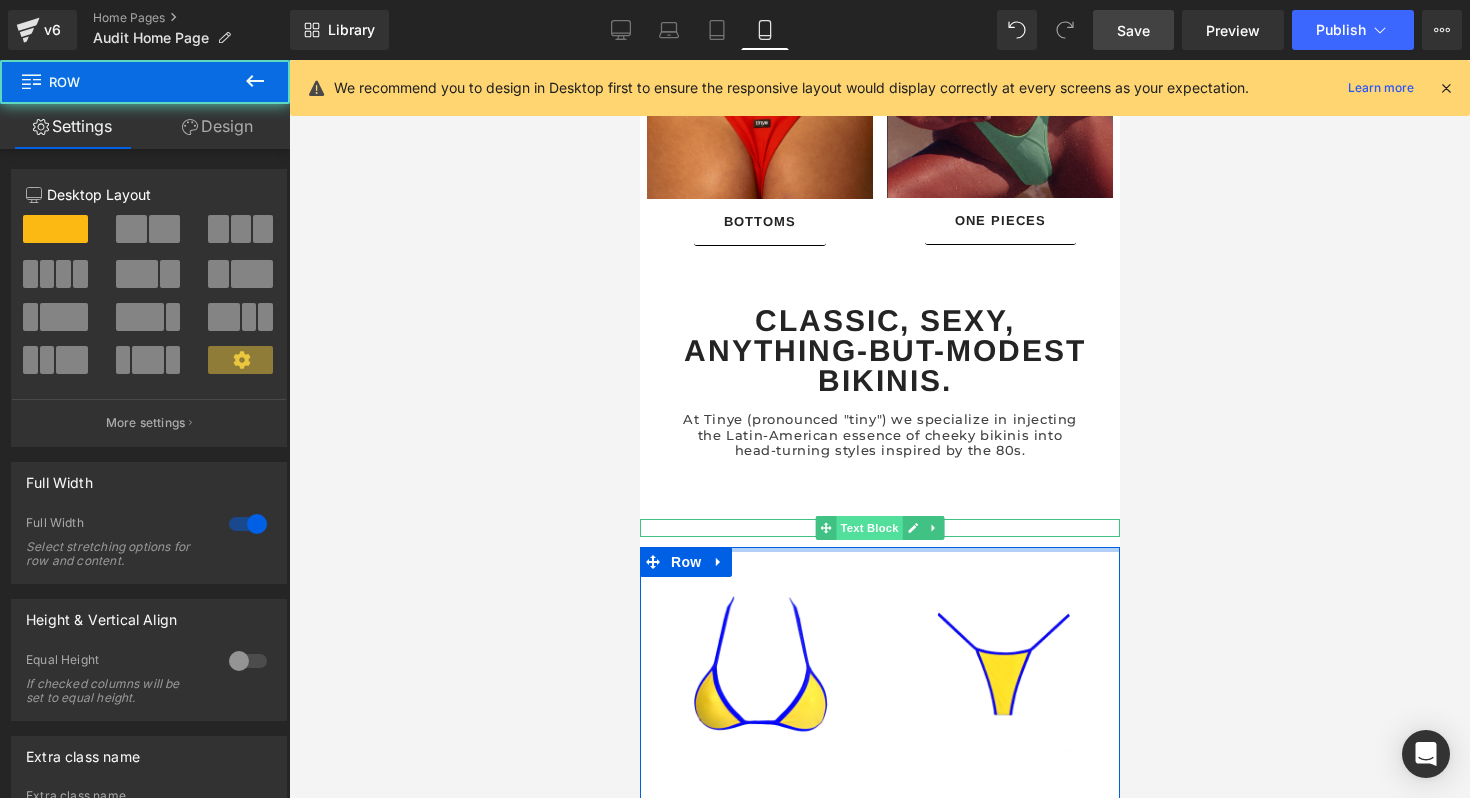 drag, startPoint x: 857, startPoint y: 566, endPoint x: 857, endPoint y: 541, distance: 25 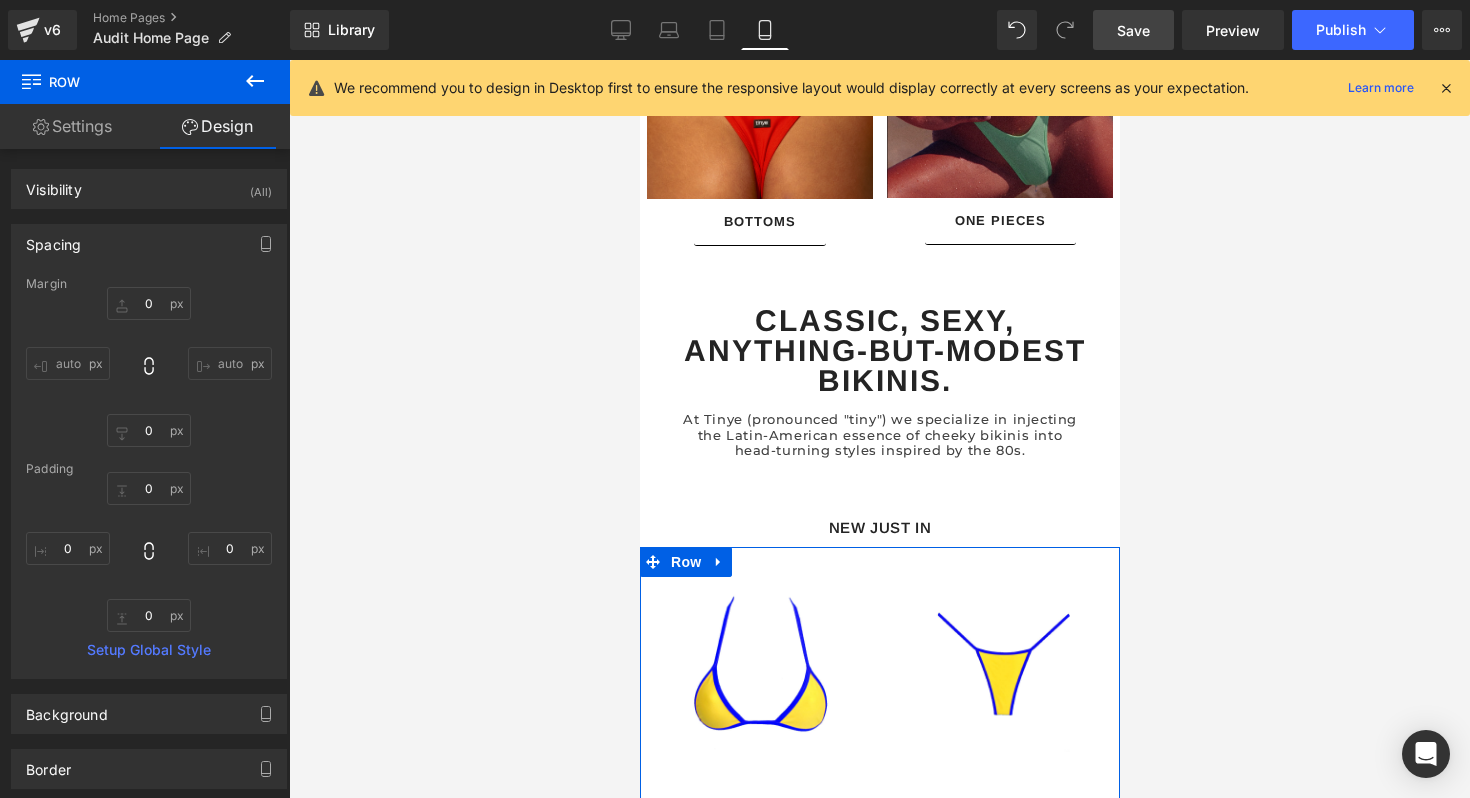 click at bounding box center (879, 429) 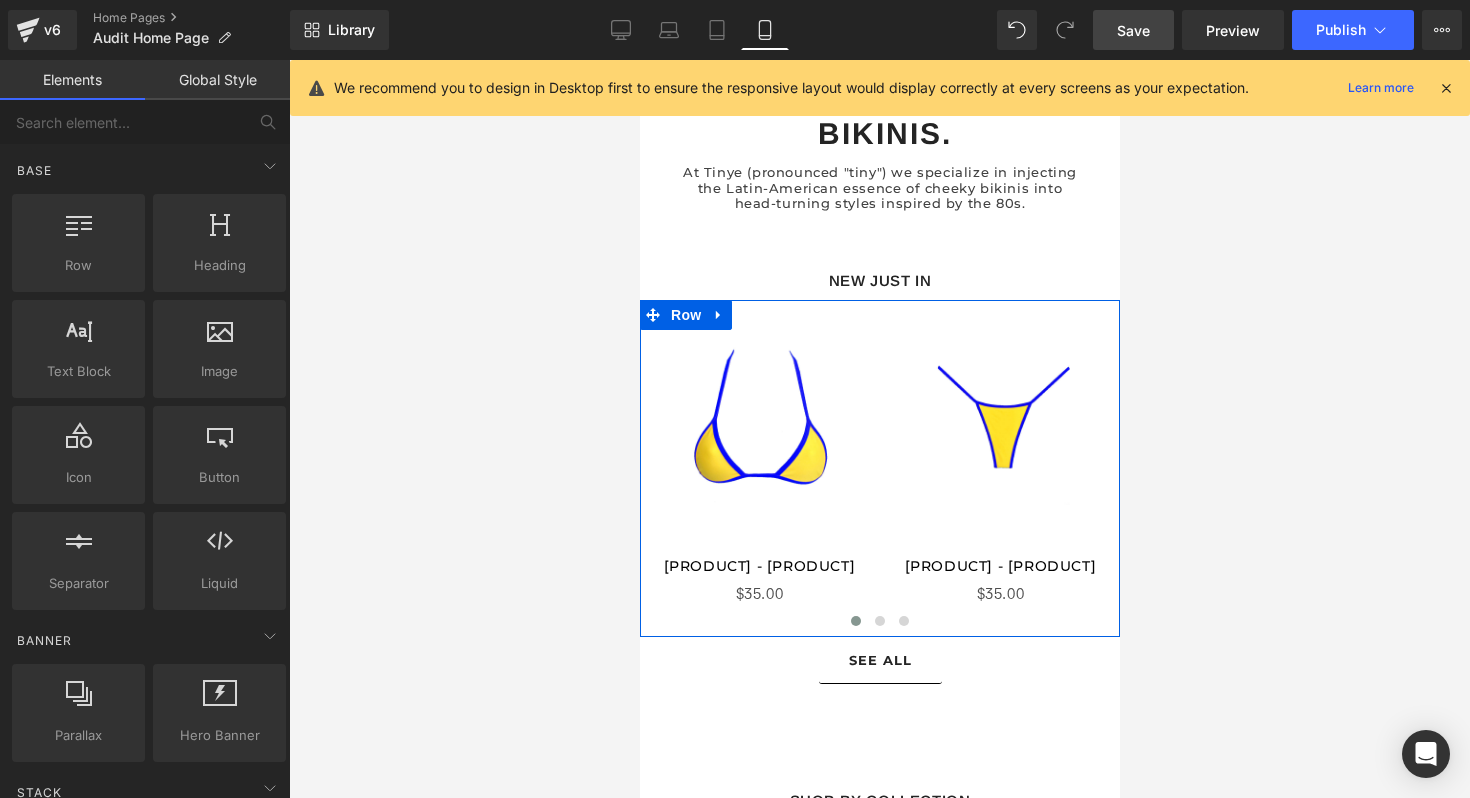 scroll, scrollTop: 2110, scrollLeft: 0, axis: vertical 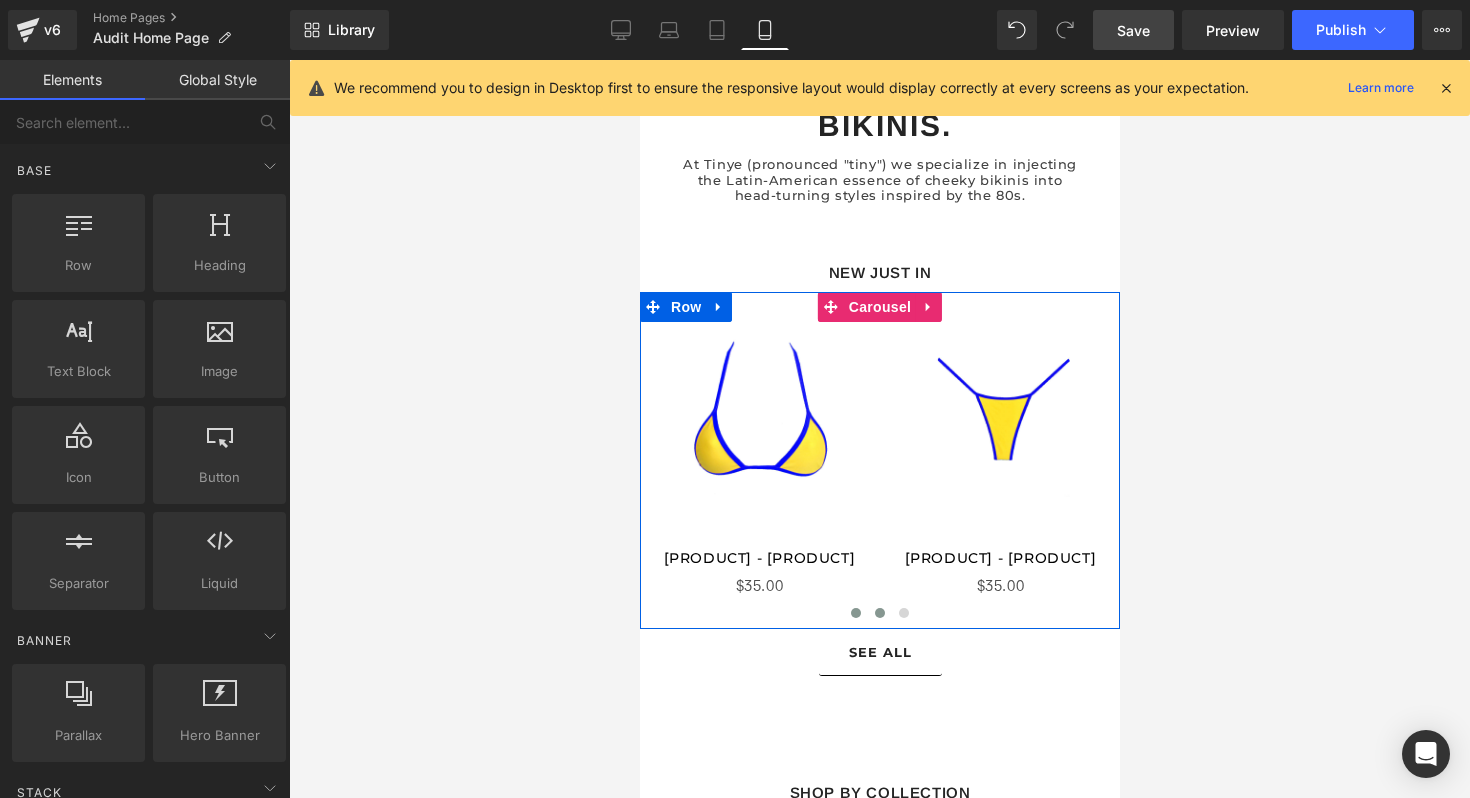 click at bounding box center (879, 613) 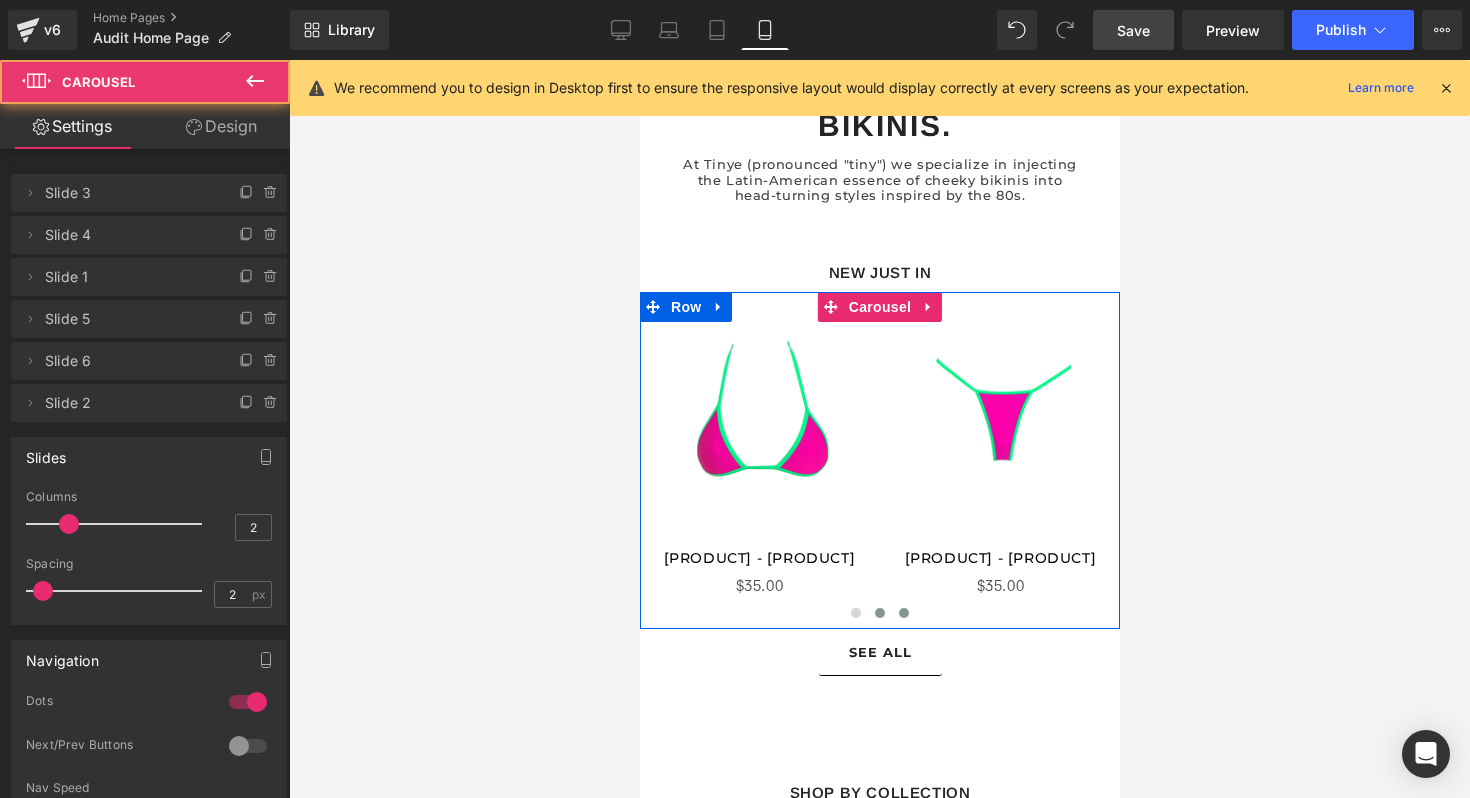 click at bounding box center [903, 613] 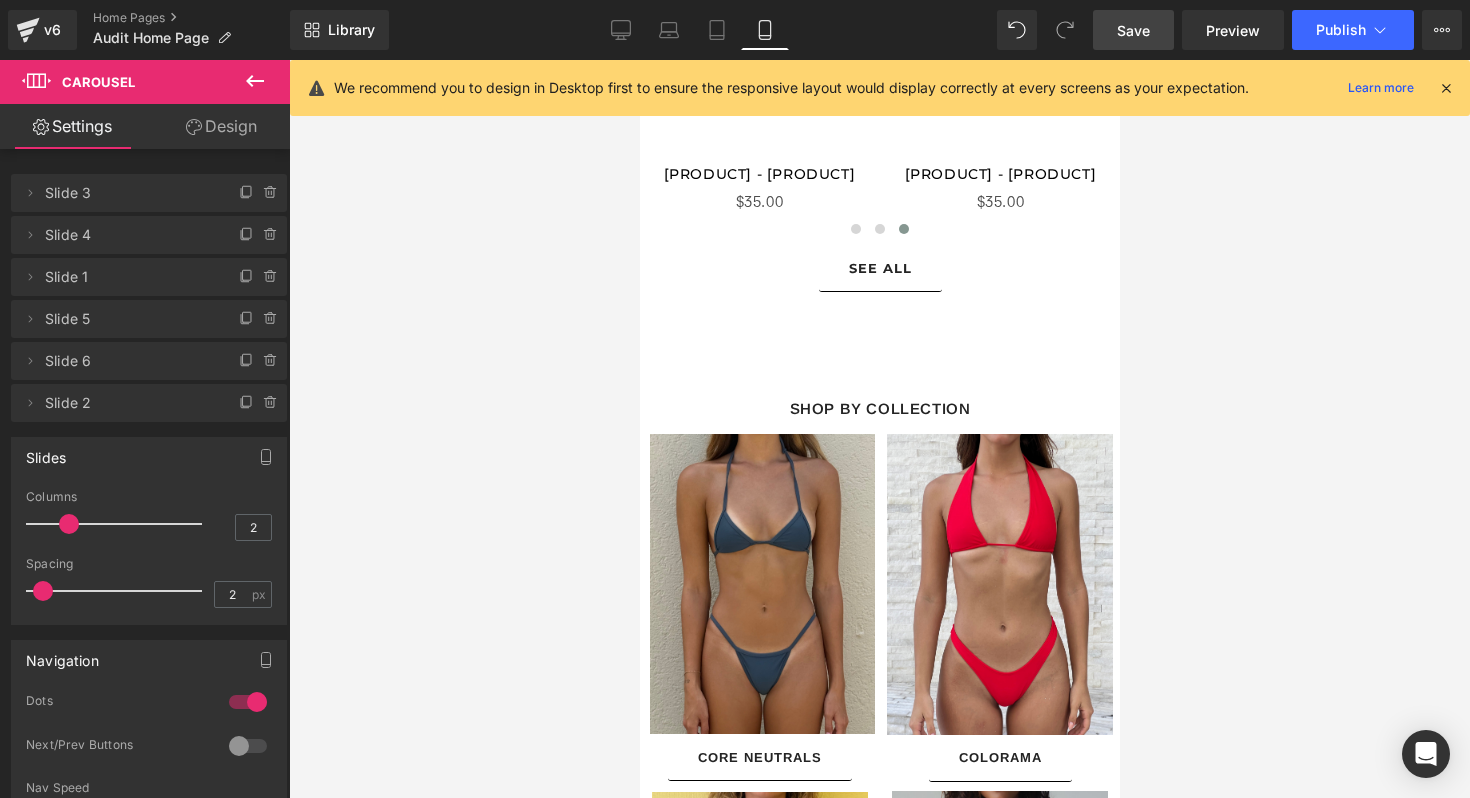scroll, scrollTop: 2359, scrollLeft: 0, axis: vertical 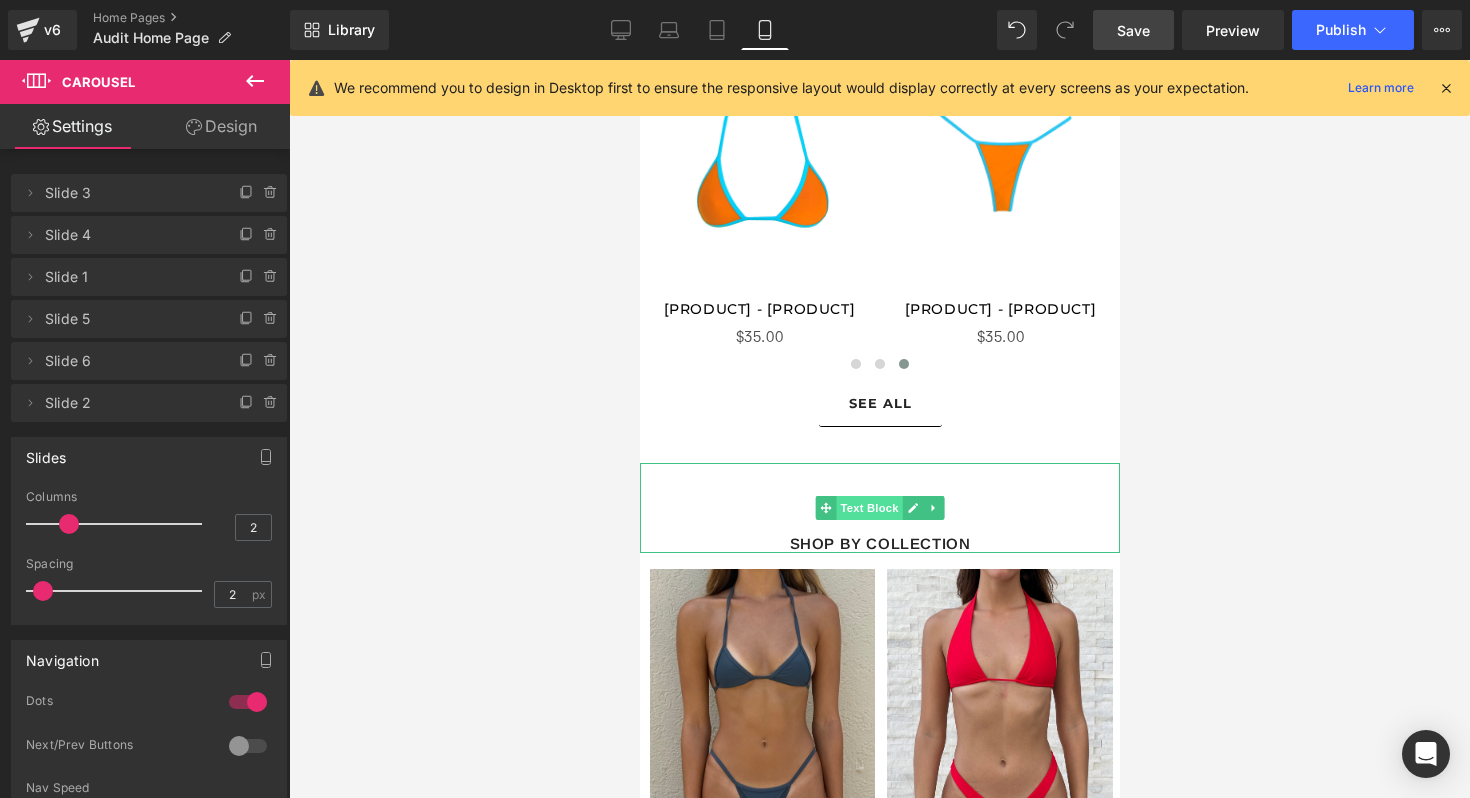 click on "Text Block" at bounding box center (868, 508) 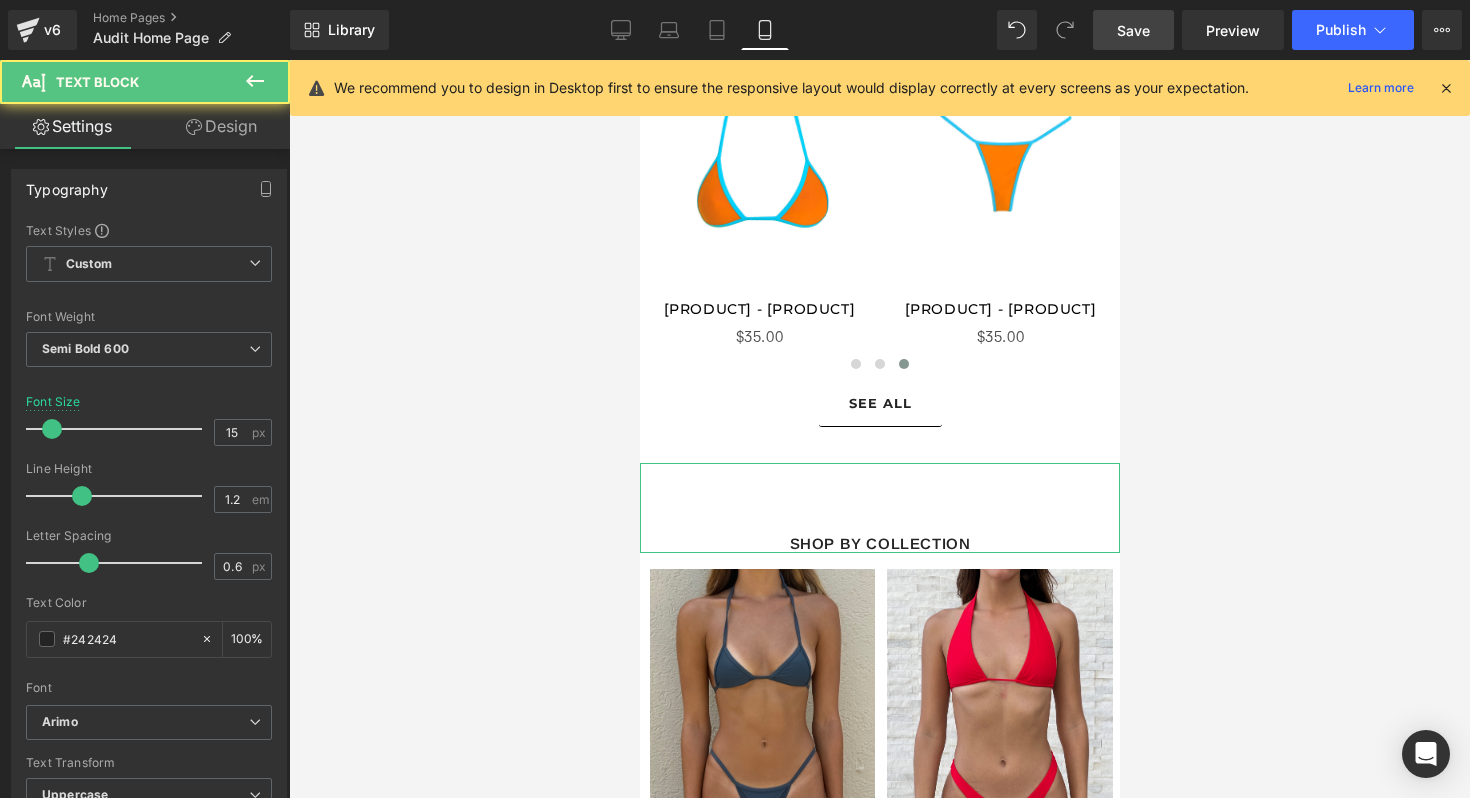 click on "Design" at bounding box center [221, 126] 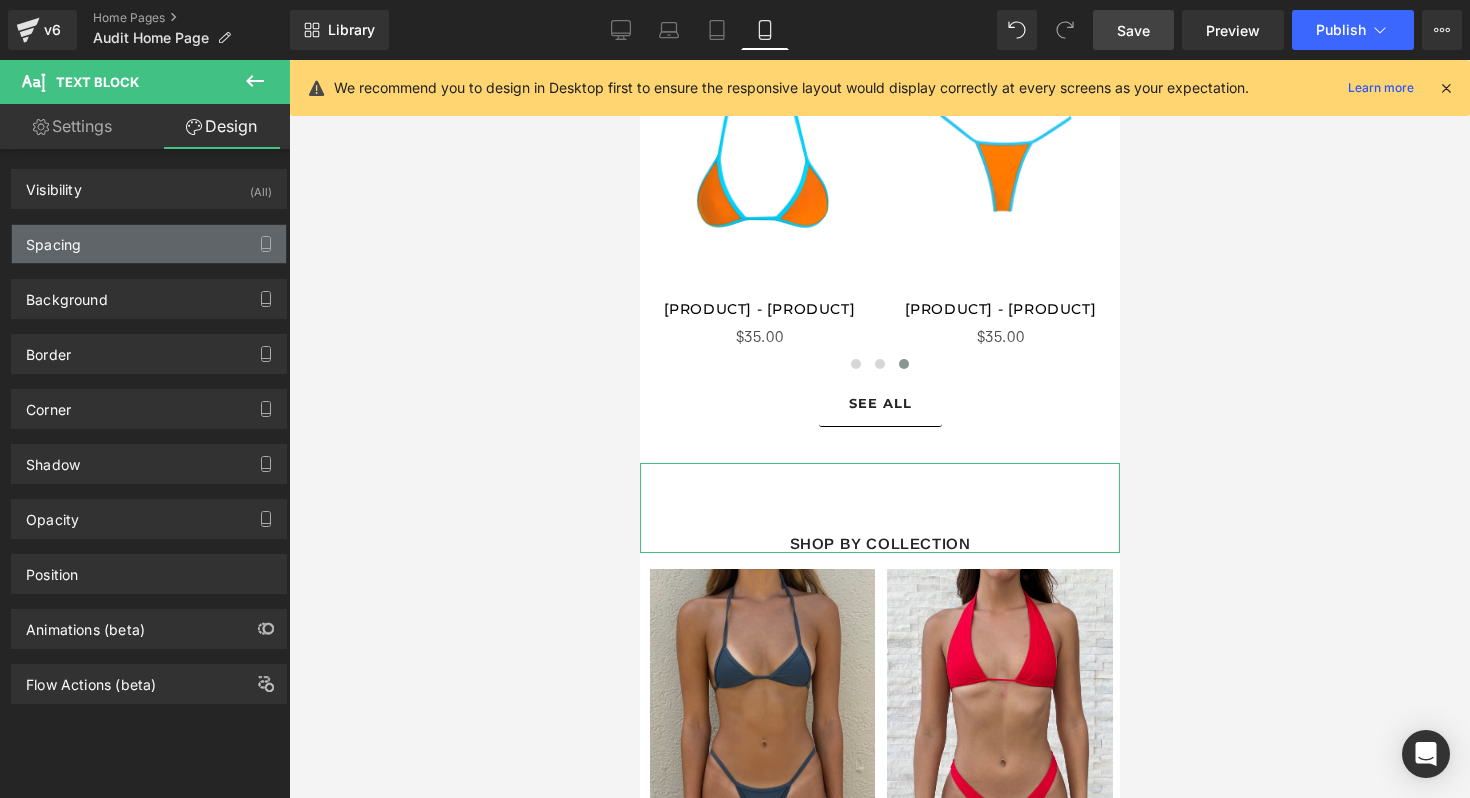 click on "Spacing" at bounding box center [149, 244] 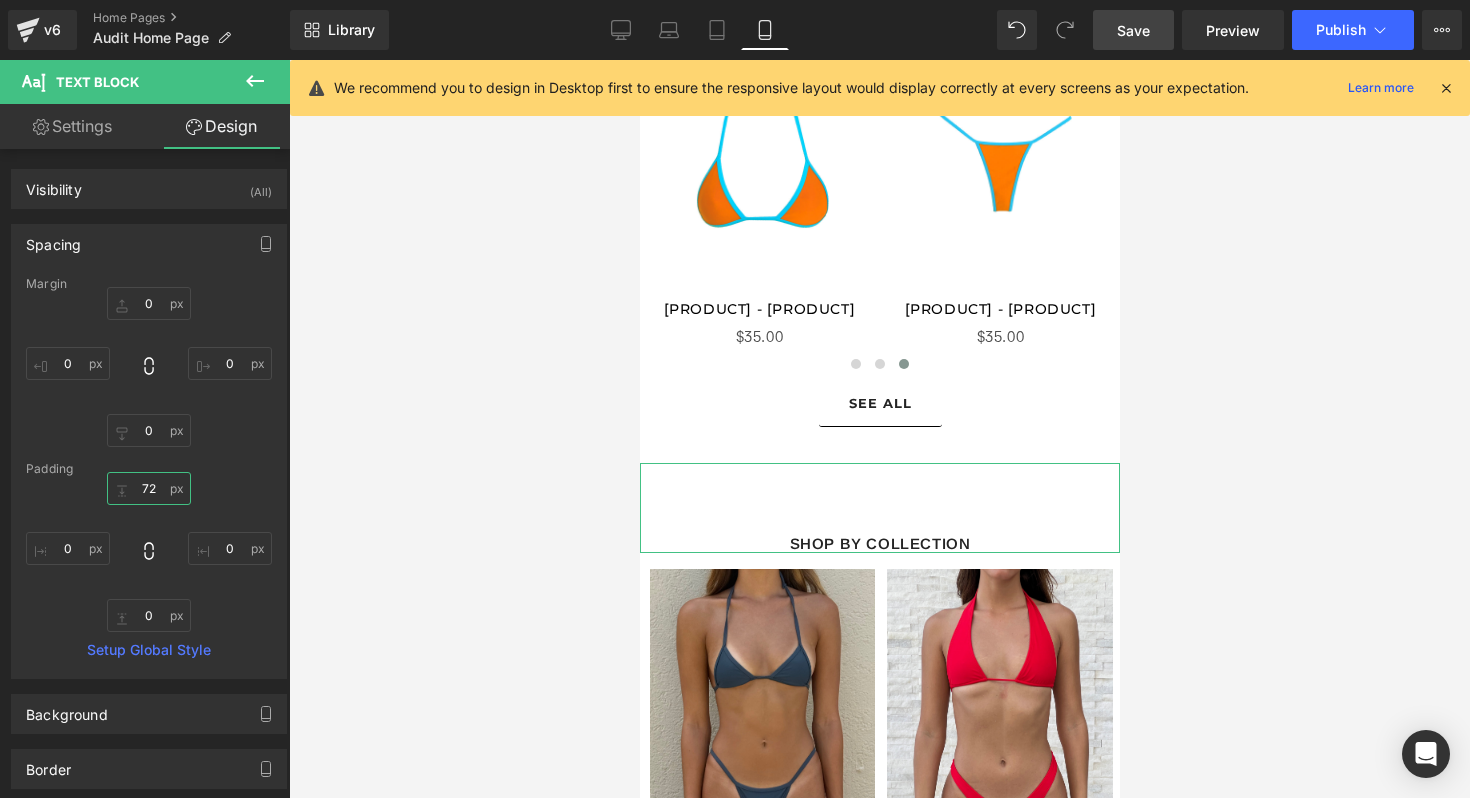 click on "72" at bounding box center [149, 488] 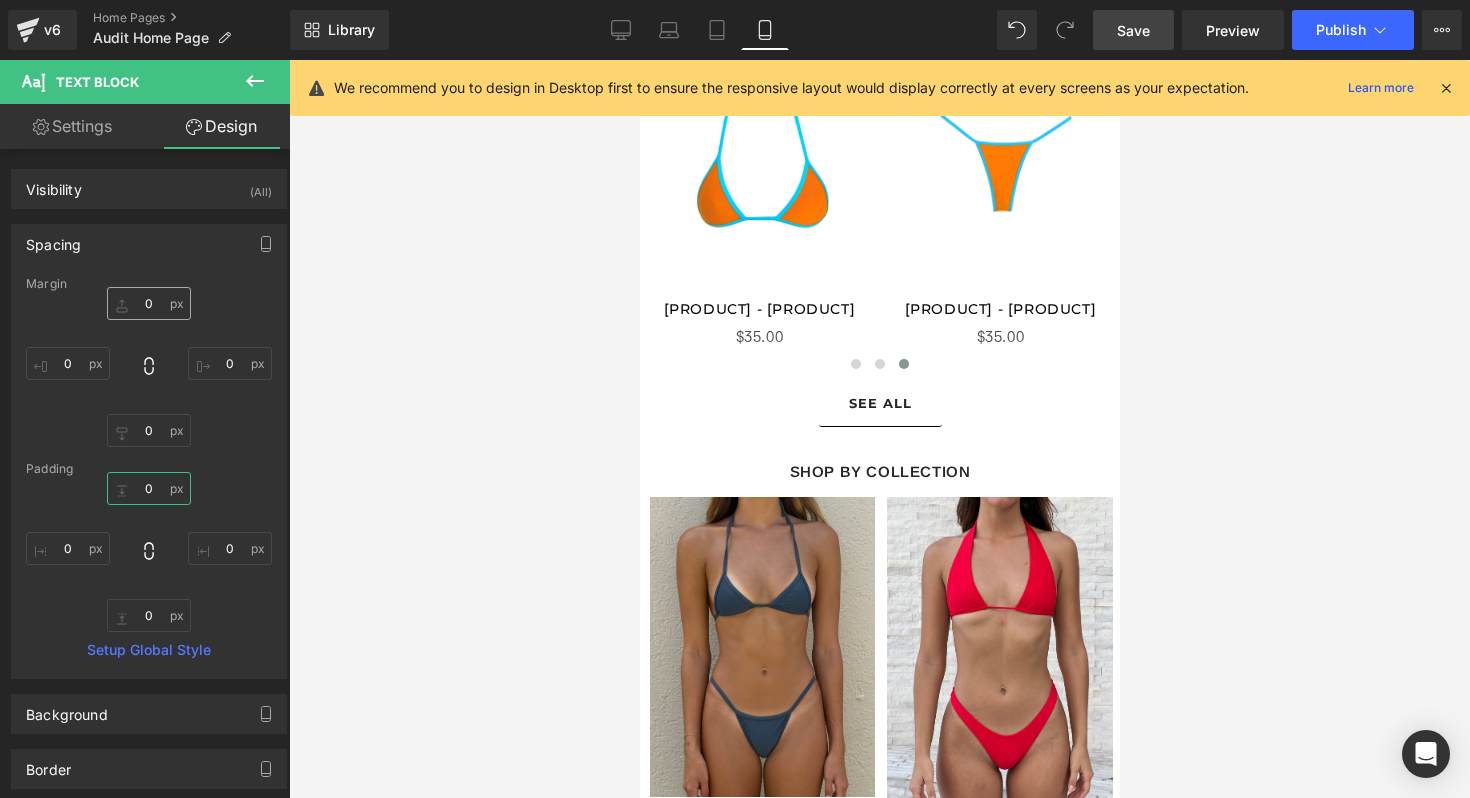type on "0" 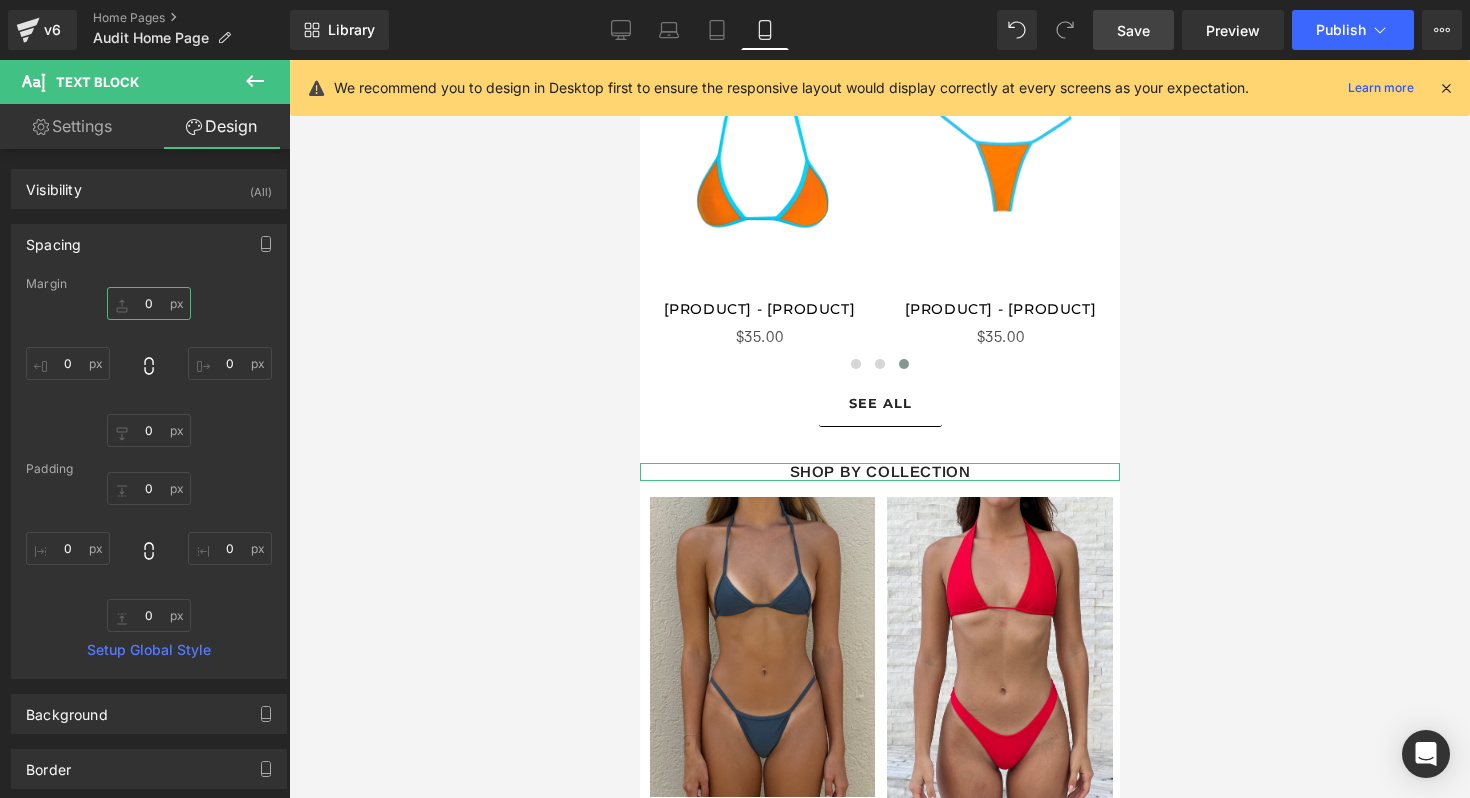 click on "0" at bounding box center [149, 303] 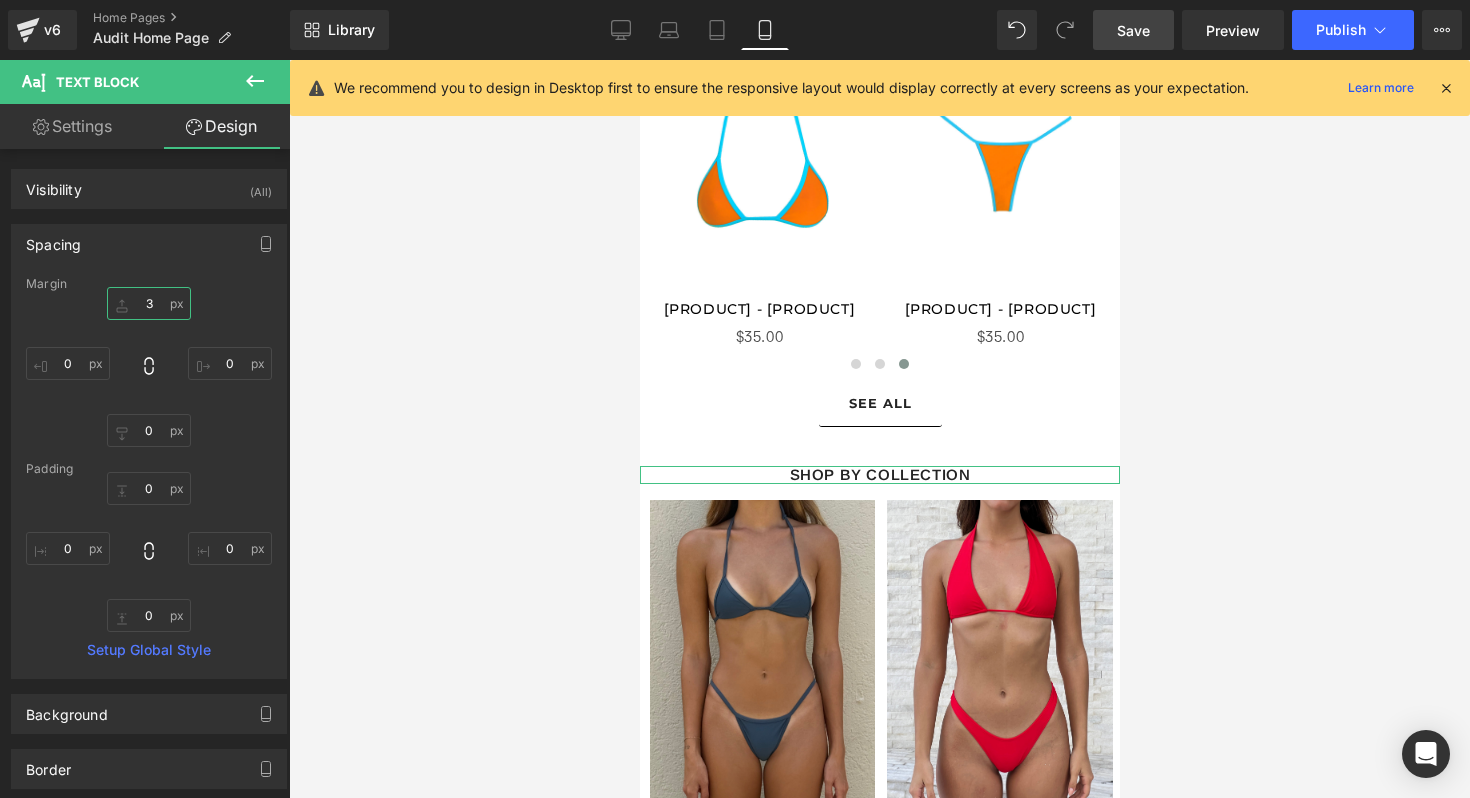 type on "36" 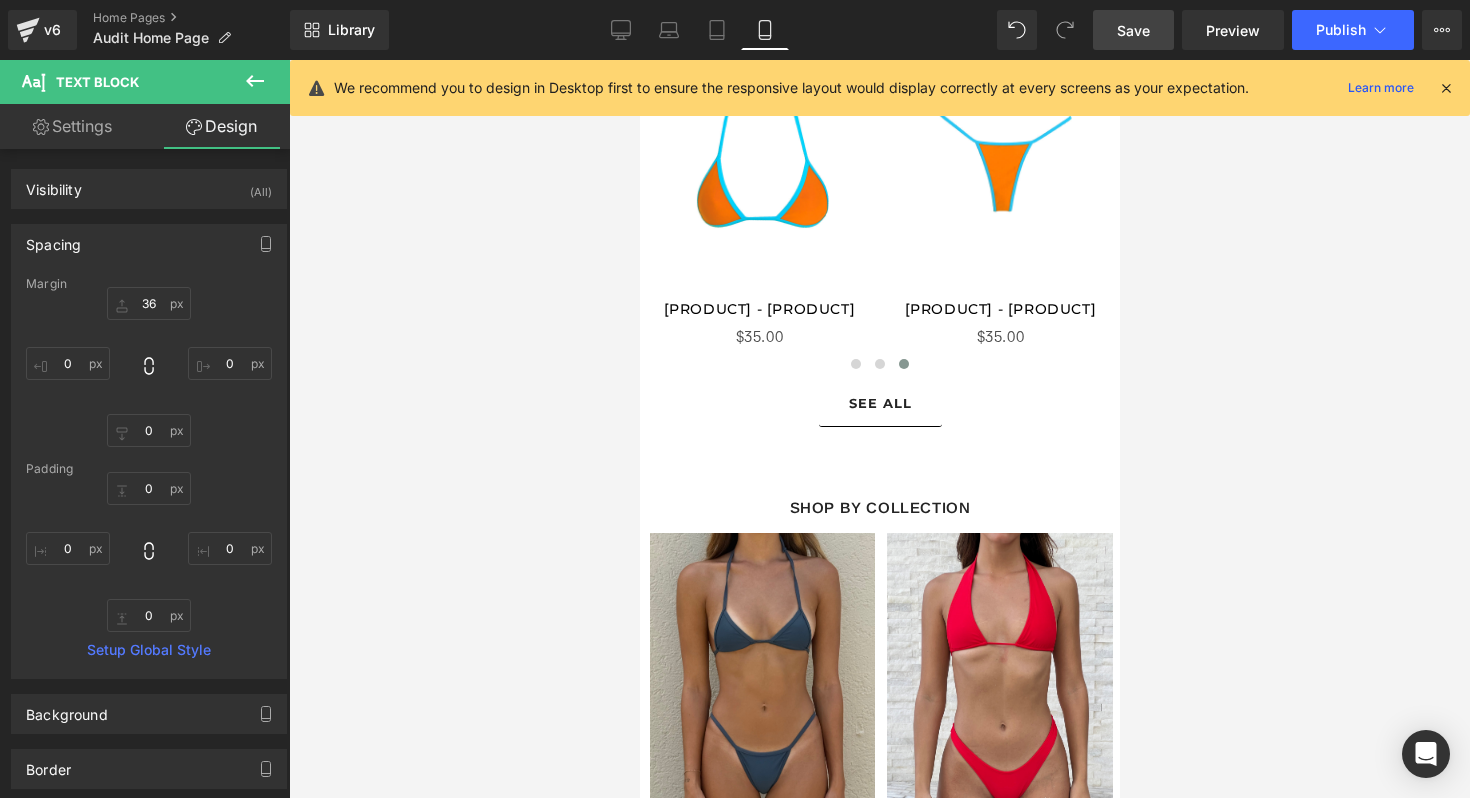 click at bounding box center [879, 429] 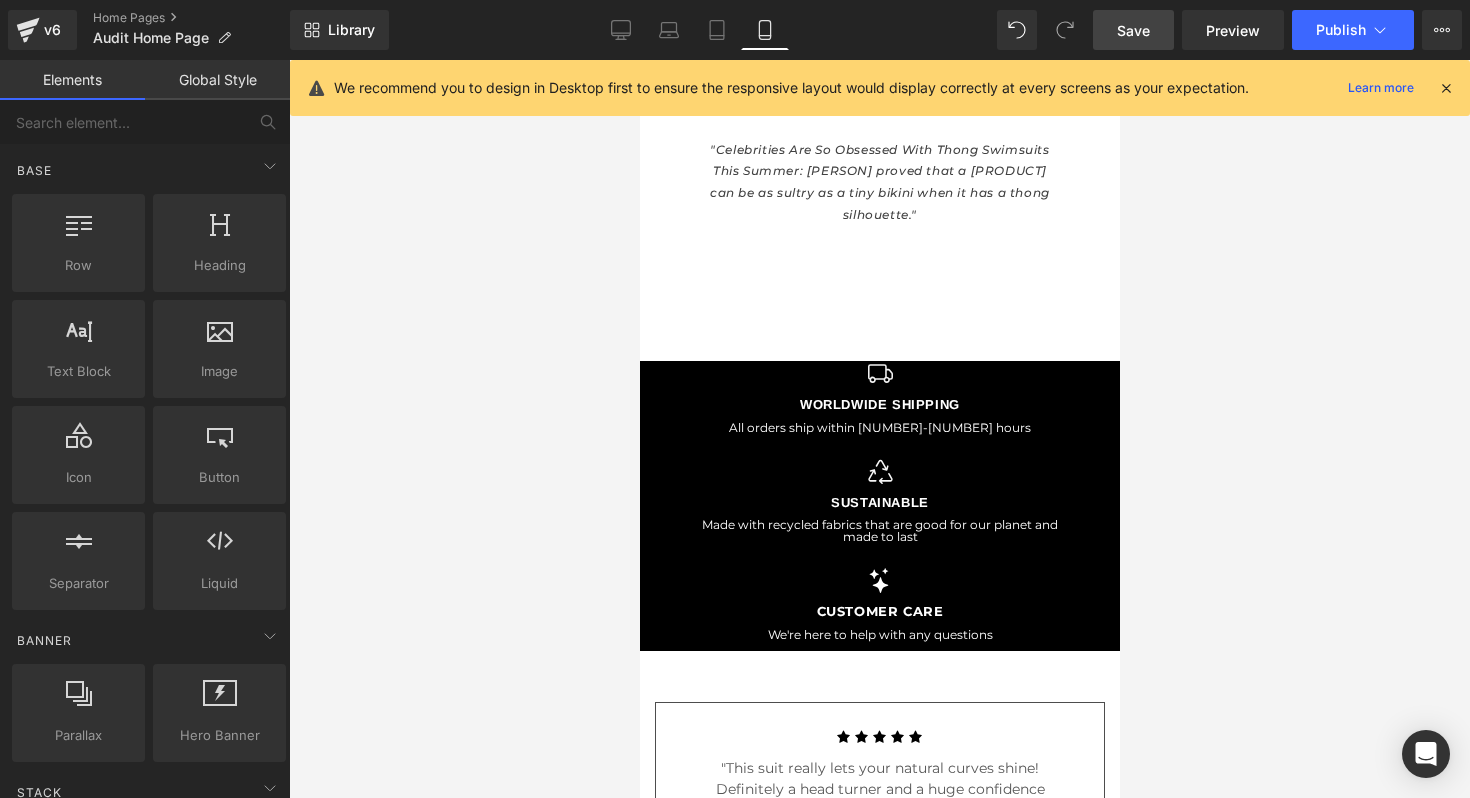 scroll, scrollTop: 3660, scrollLeft: 0, axis: vertical 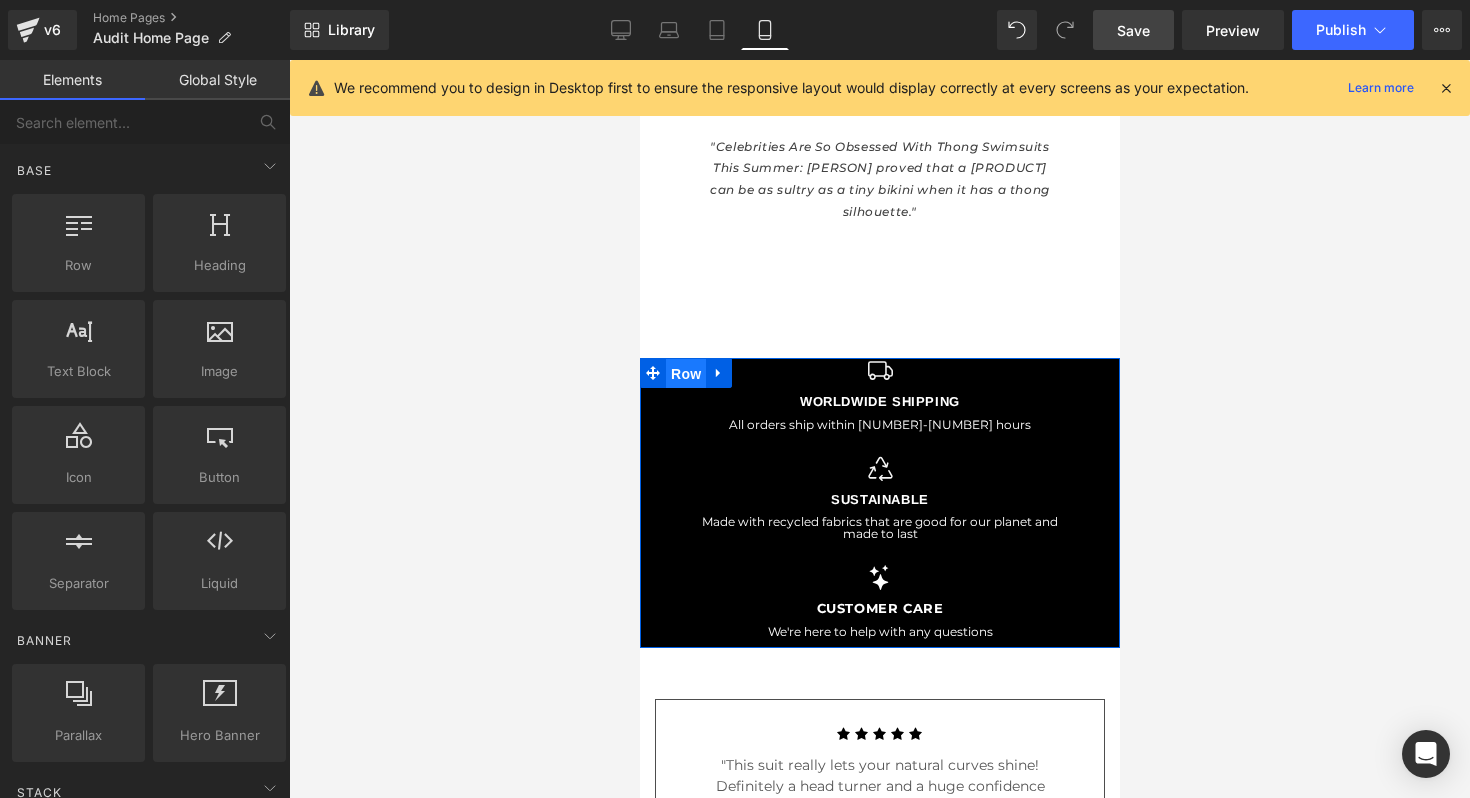 click on "Row" at bounding box center [685, 374] 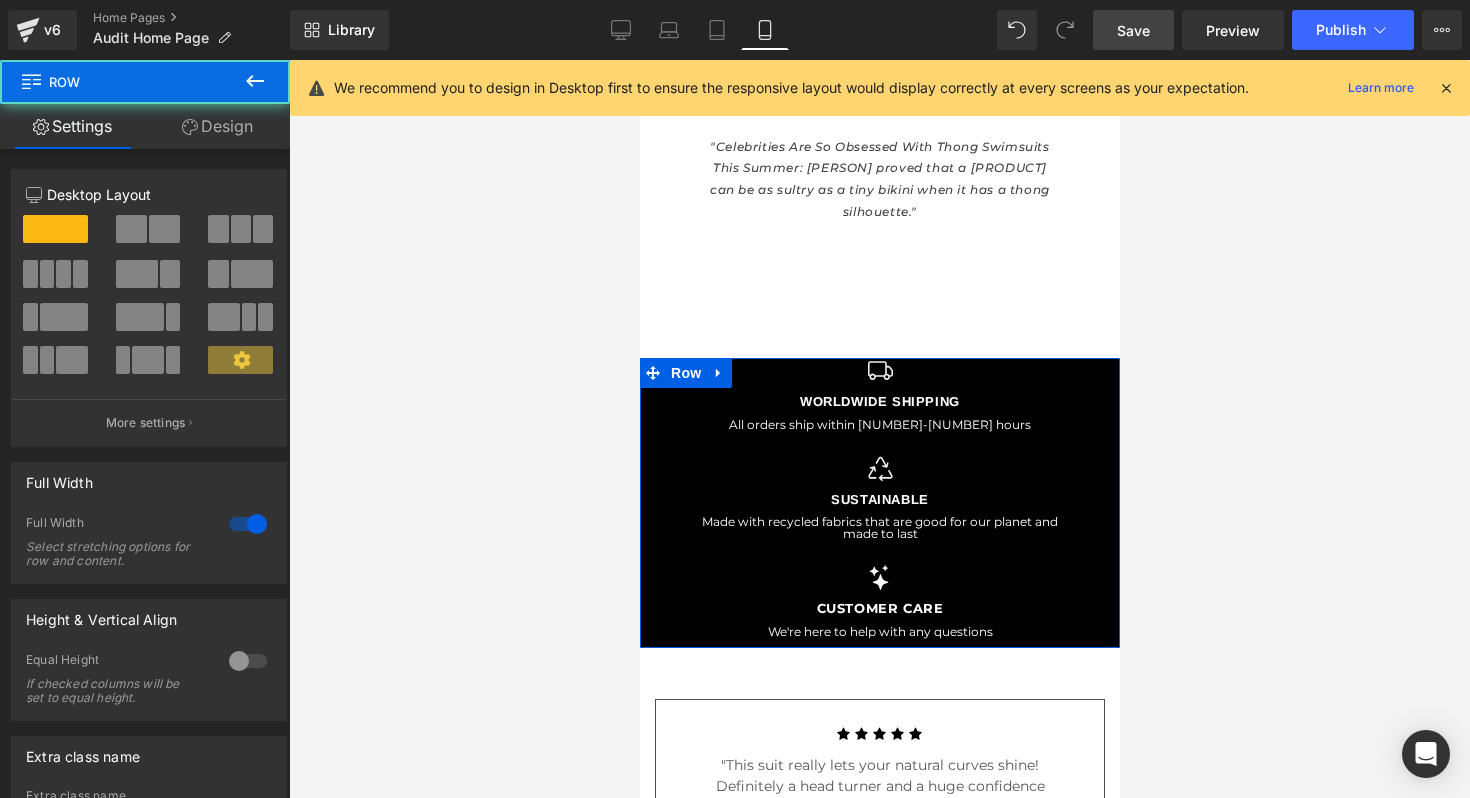 click on "Design" at bounding box center (217, 126) 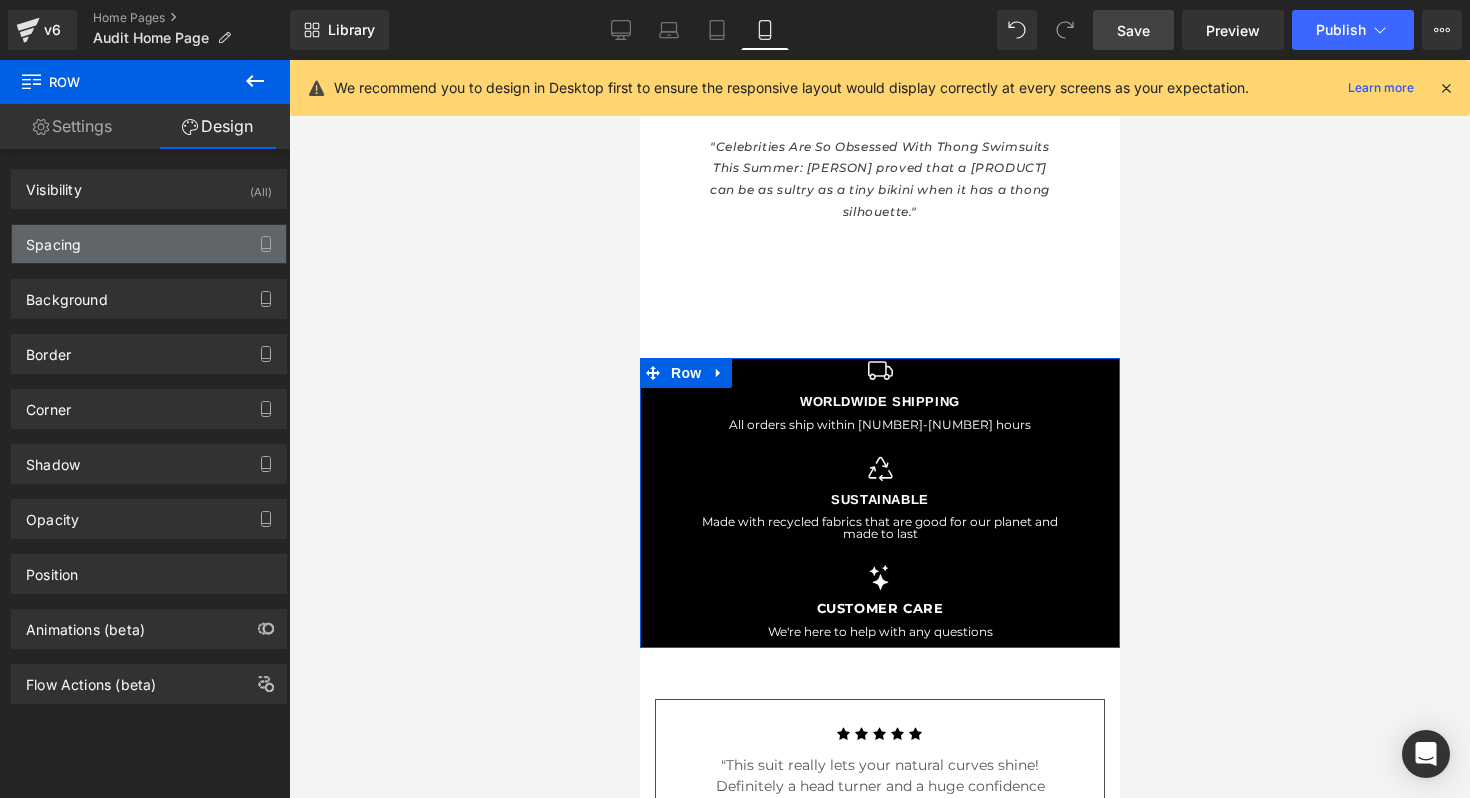 click on "Spacing" at bounding box center [149, 244] 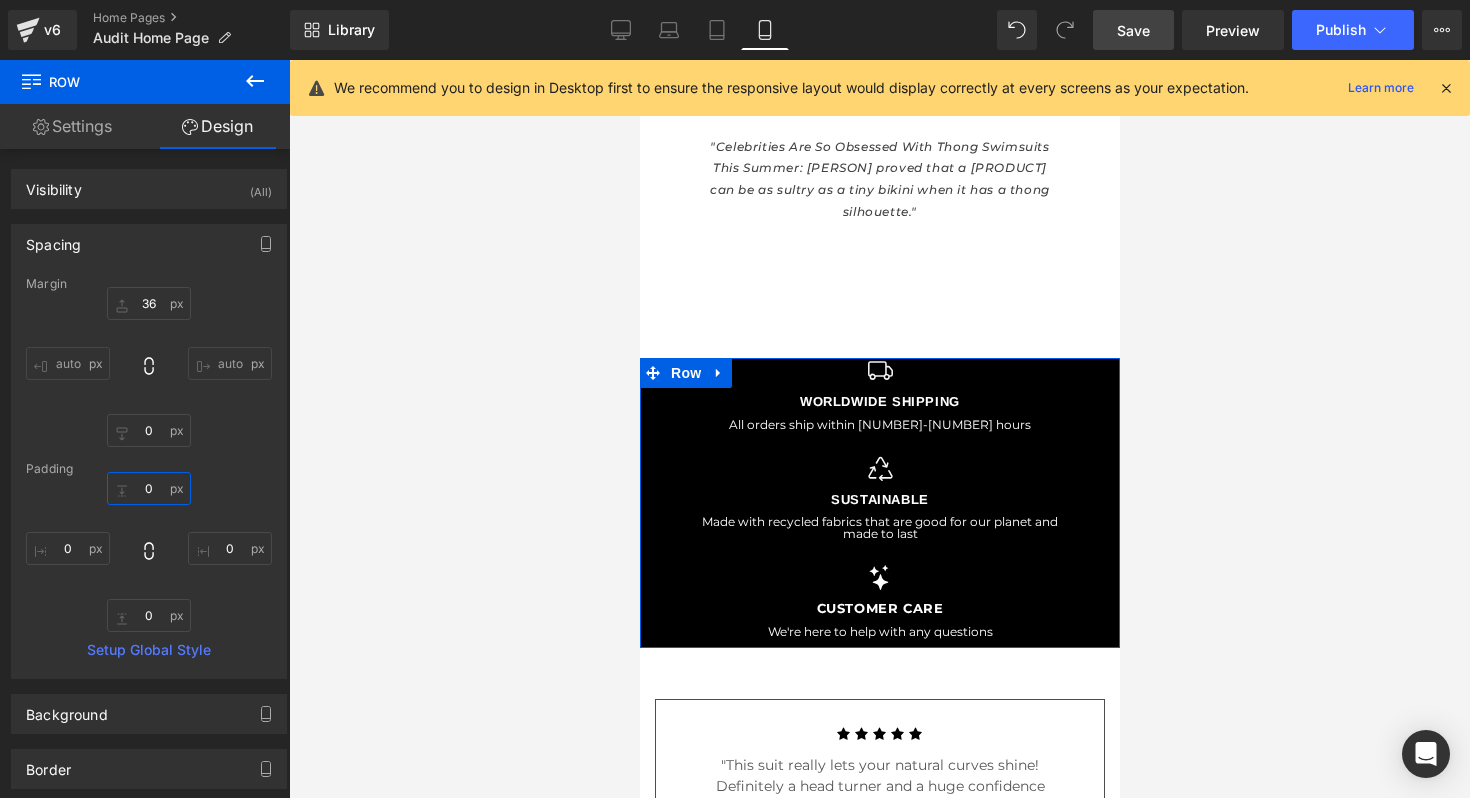 click on "0" at bounding box center [149, 488] 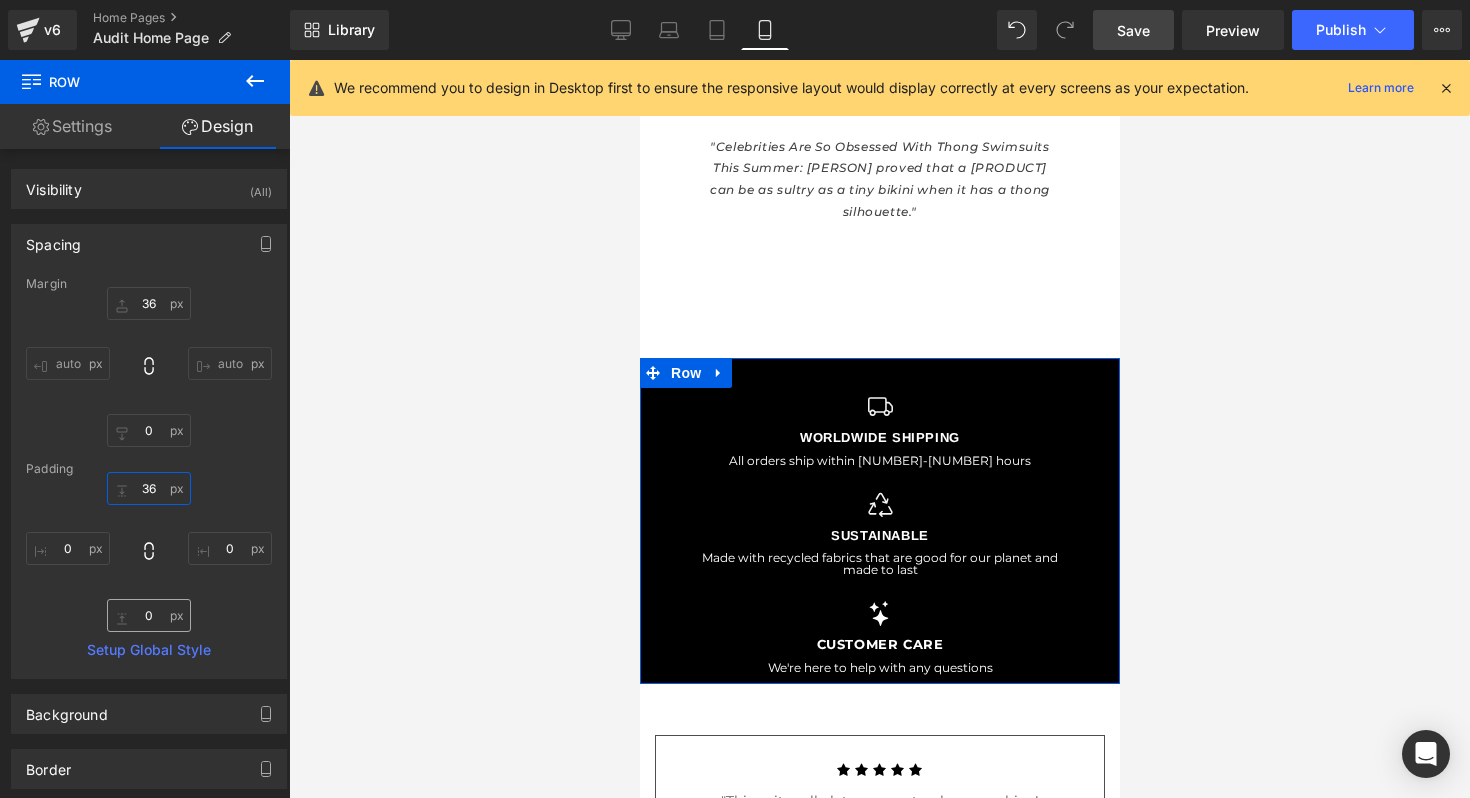 type on "36" 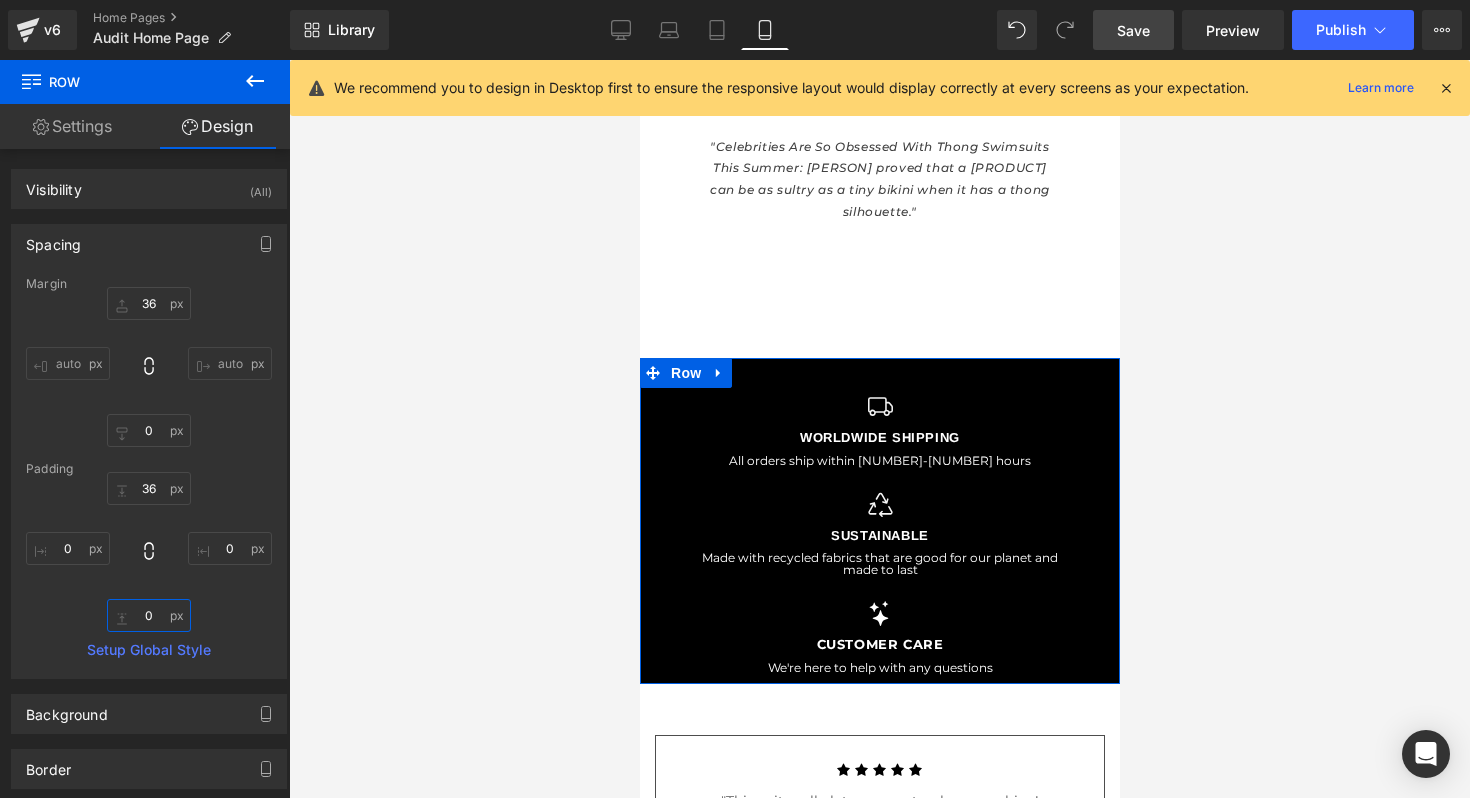 click on "0" at bounding box center [149, 615] 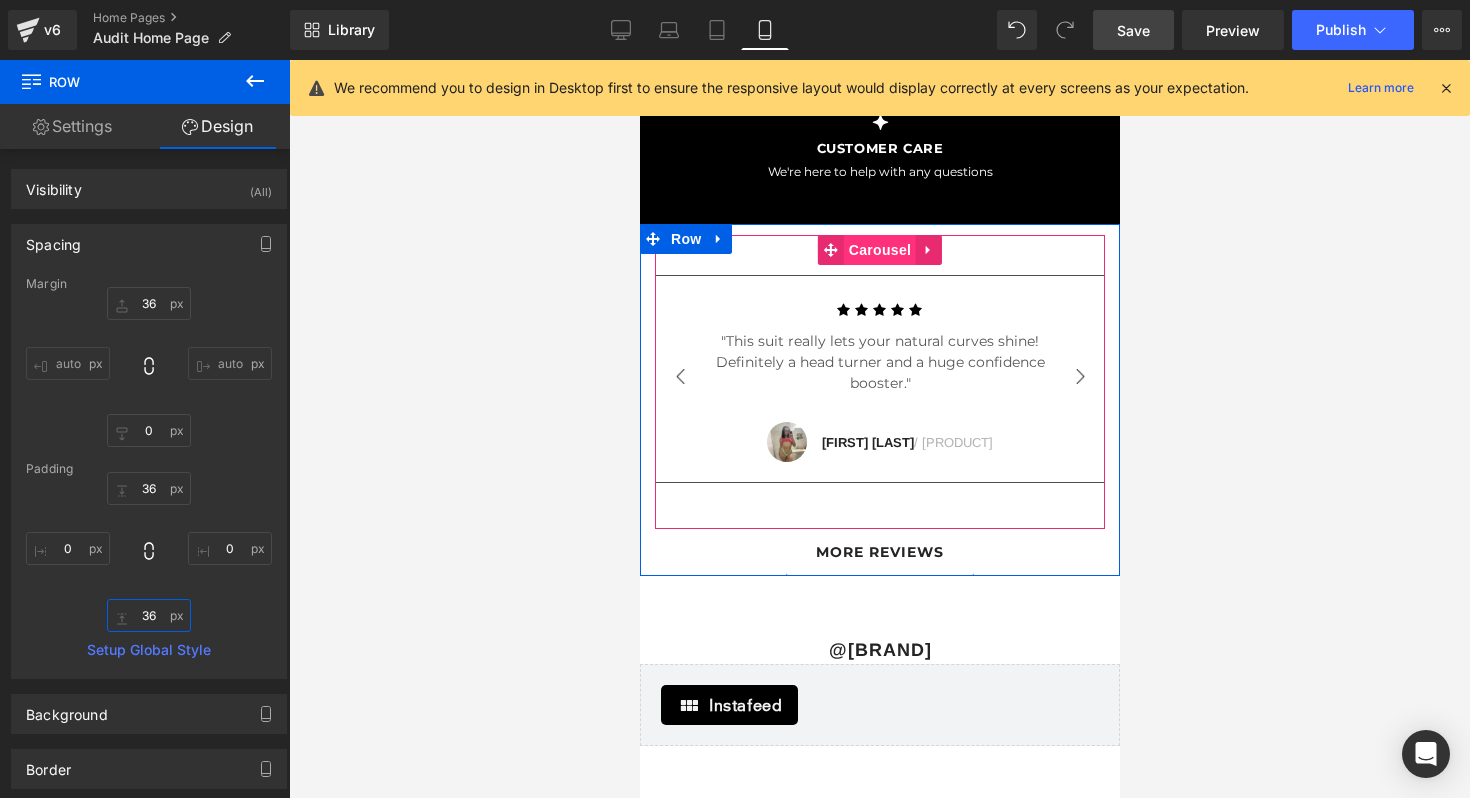 scroll, scrollTop: 4154, scrollLeft: 0, axis: vertical 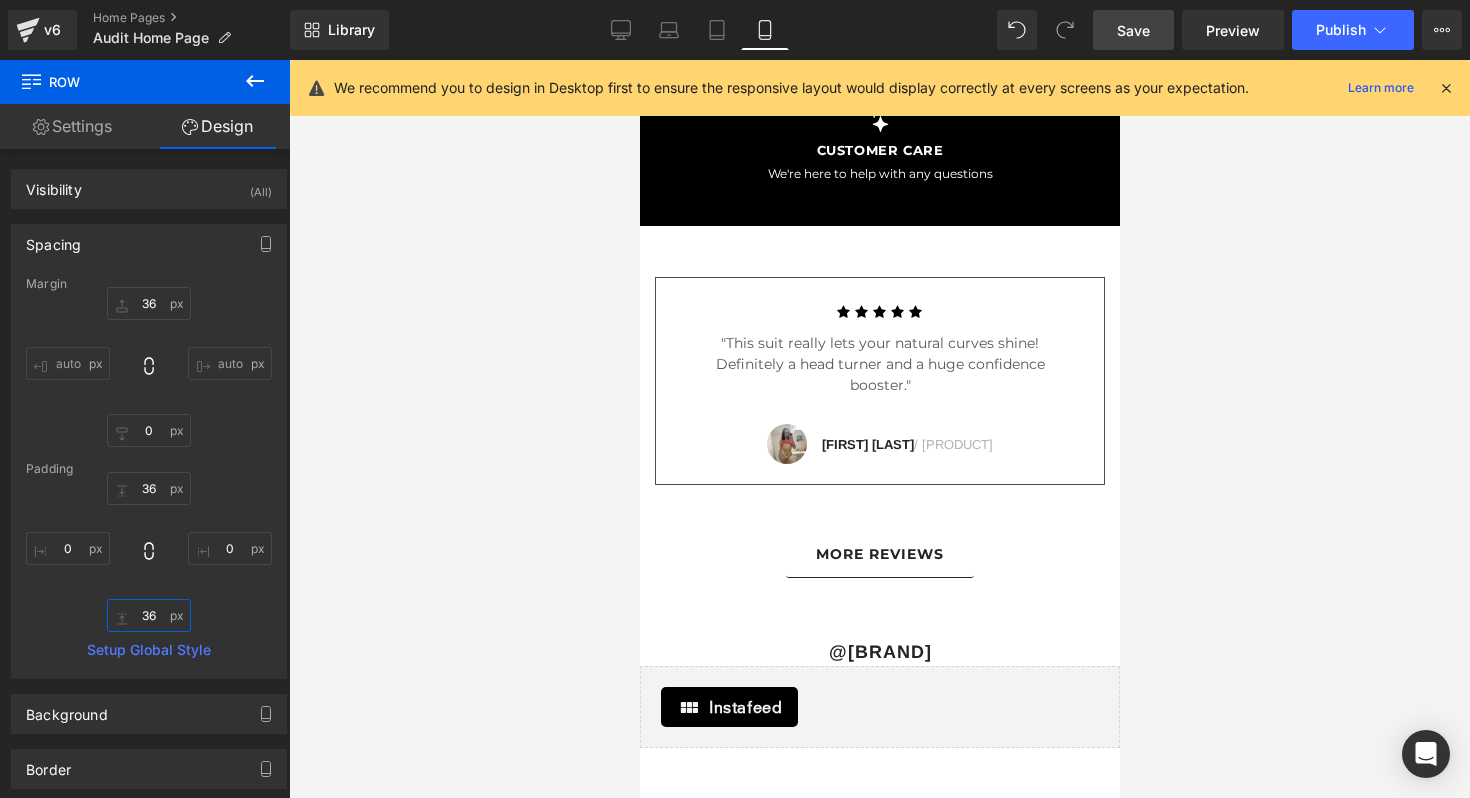 type on "36" 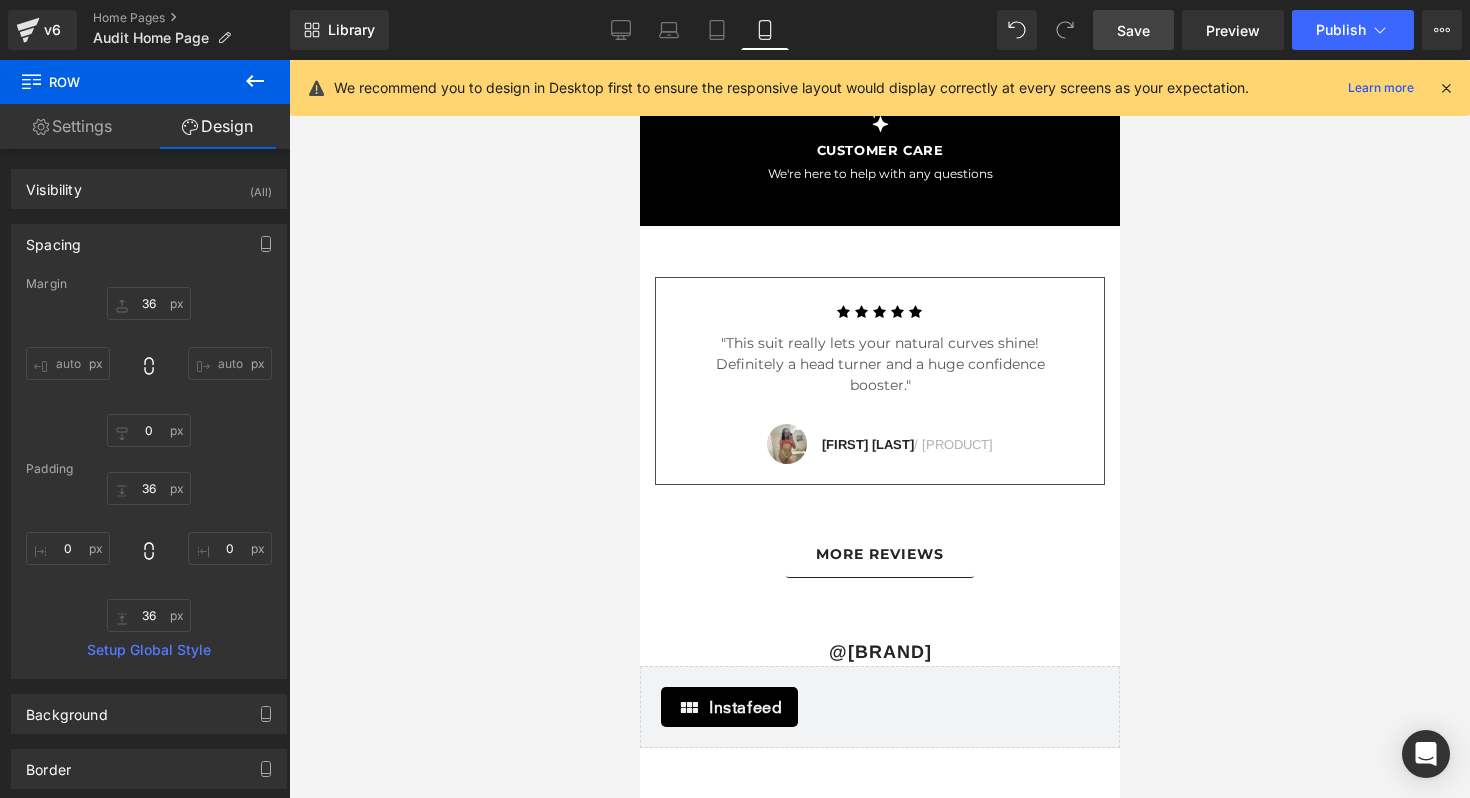 click on "Save" at bounding box center (1133, 30) 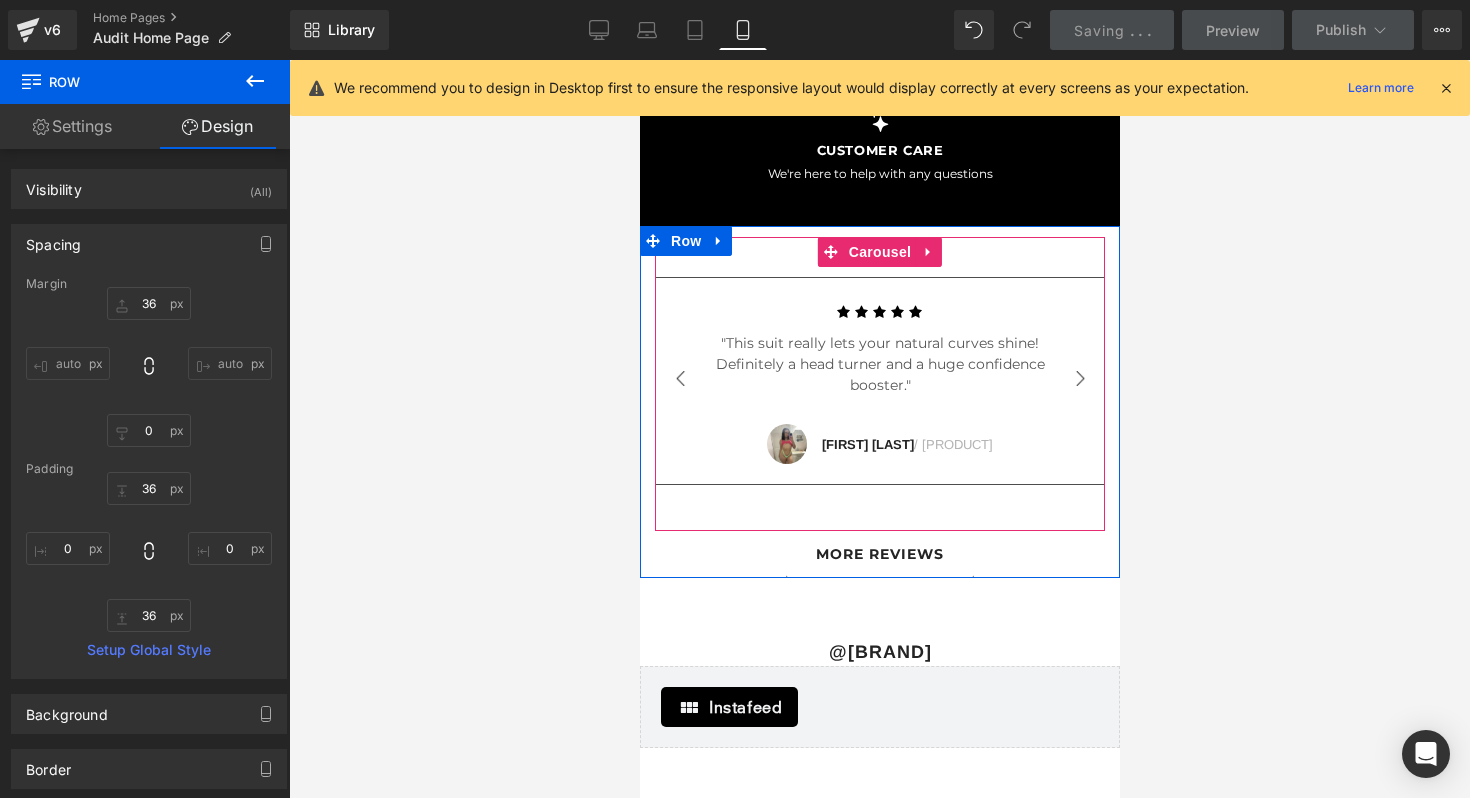 click on "›" at bounding box center (1079, 379) 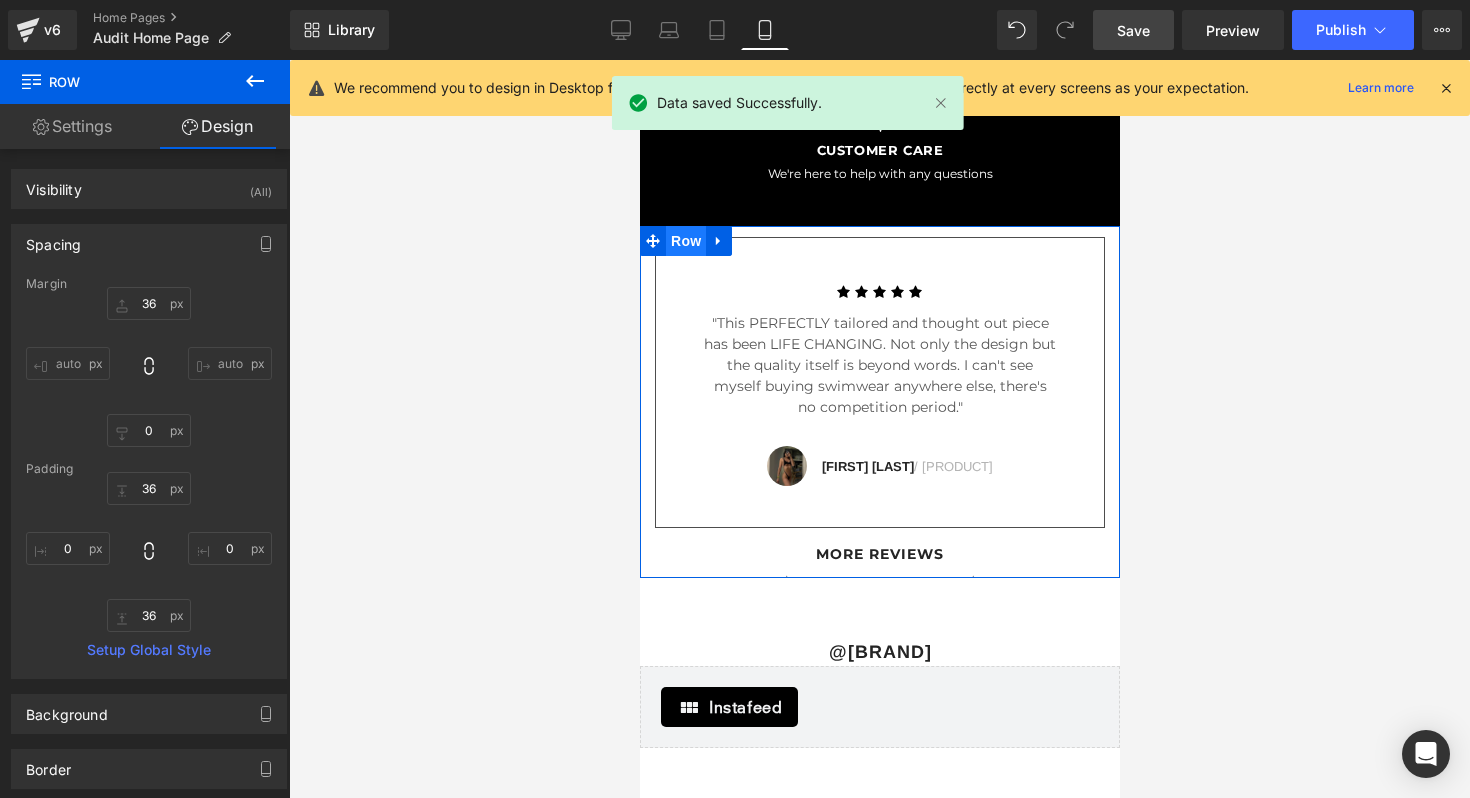 click on "Row" at bounding box center [685, 241] 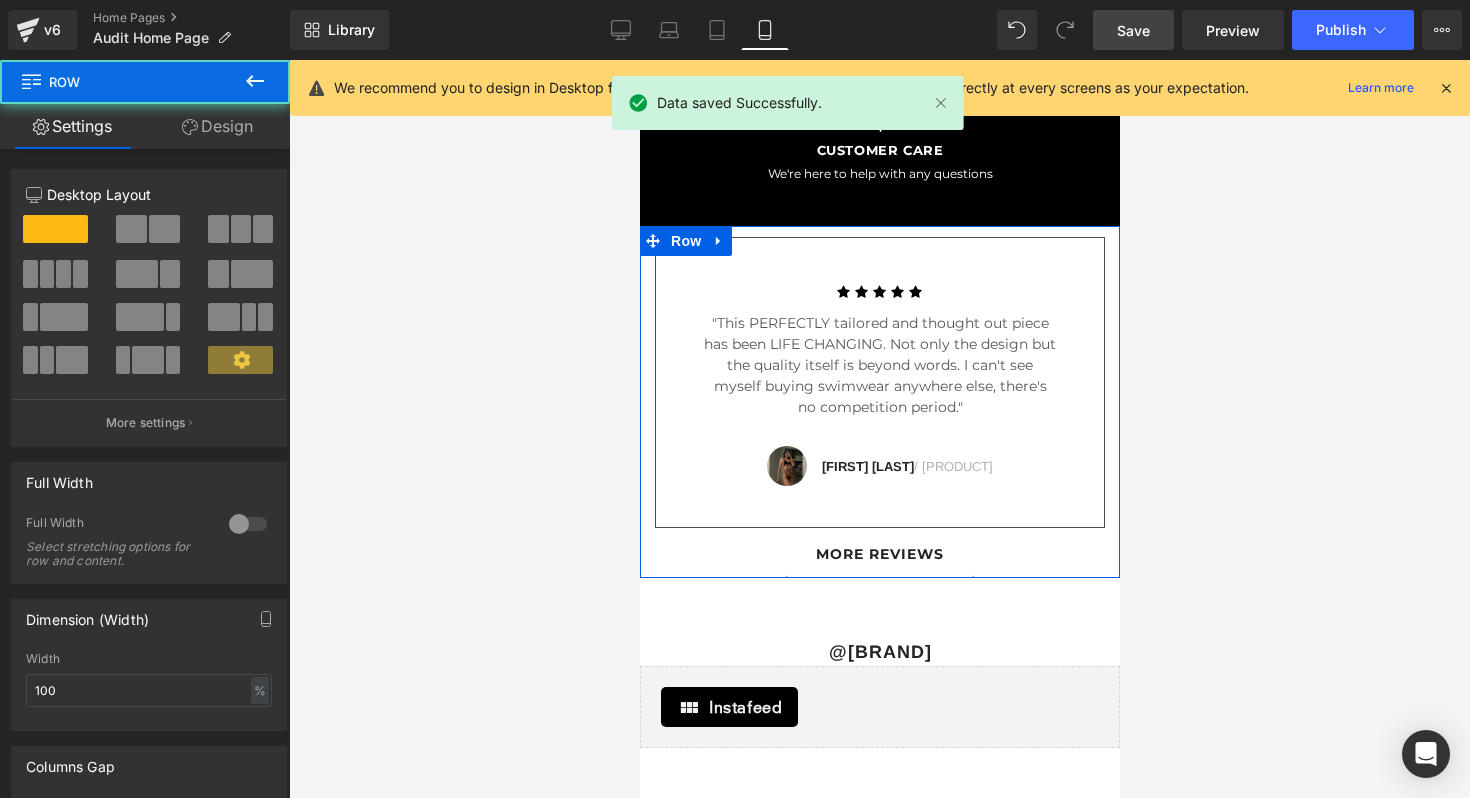 click on "Design" at bounding box center (217, 126) 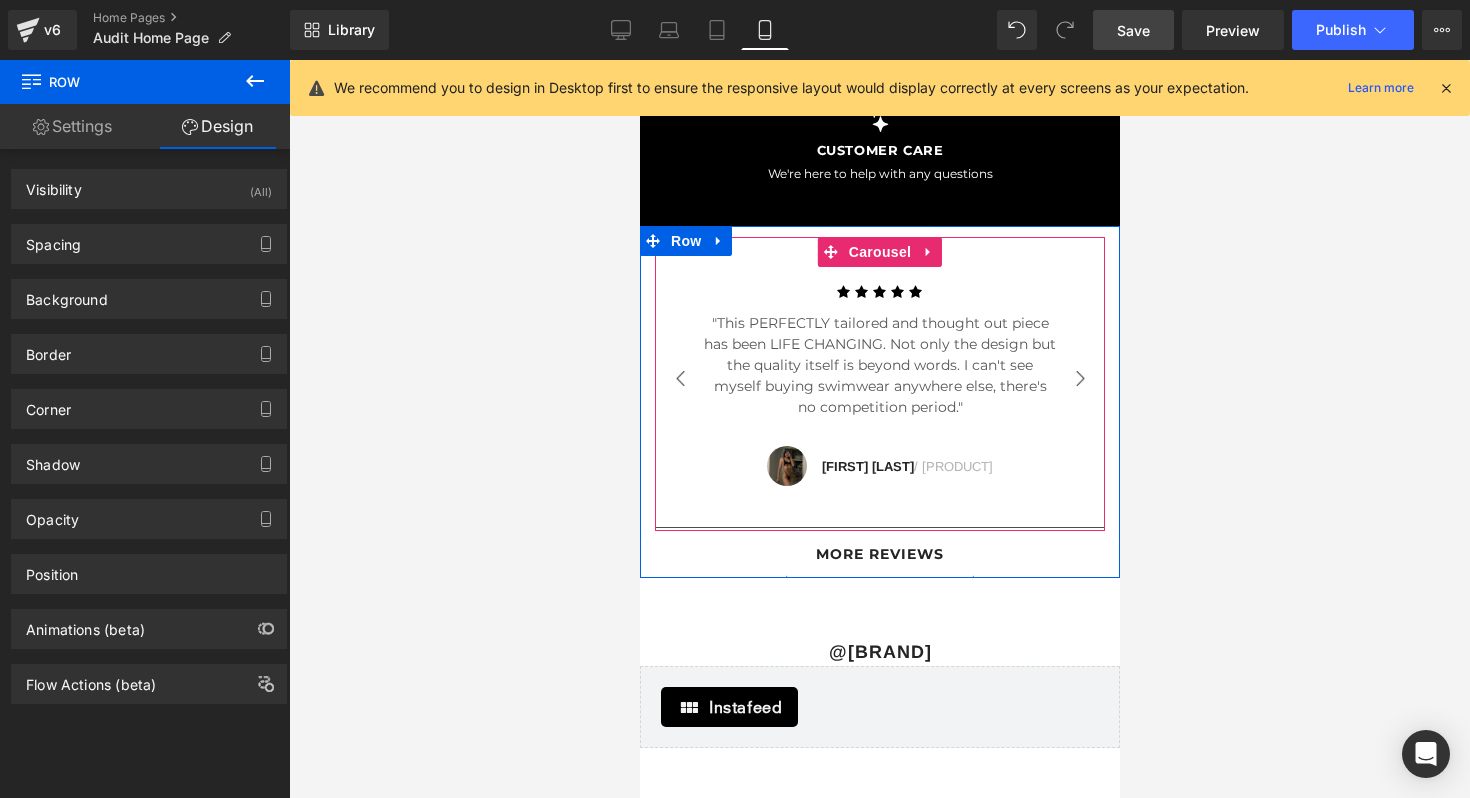 click on "›" at bounding box center [1079, 379] 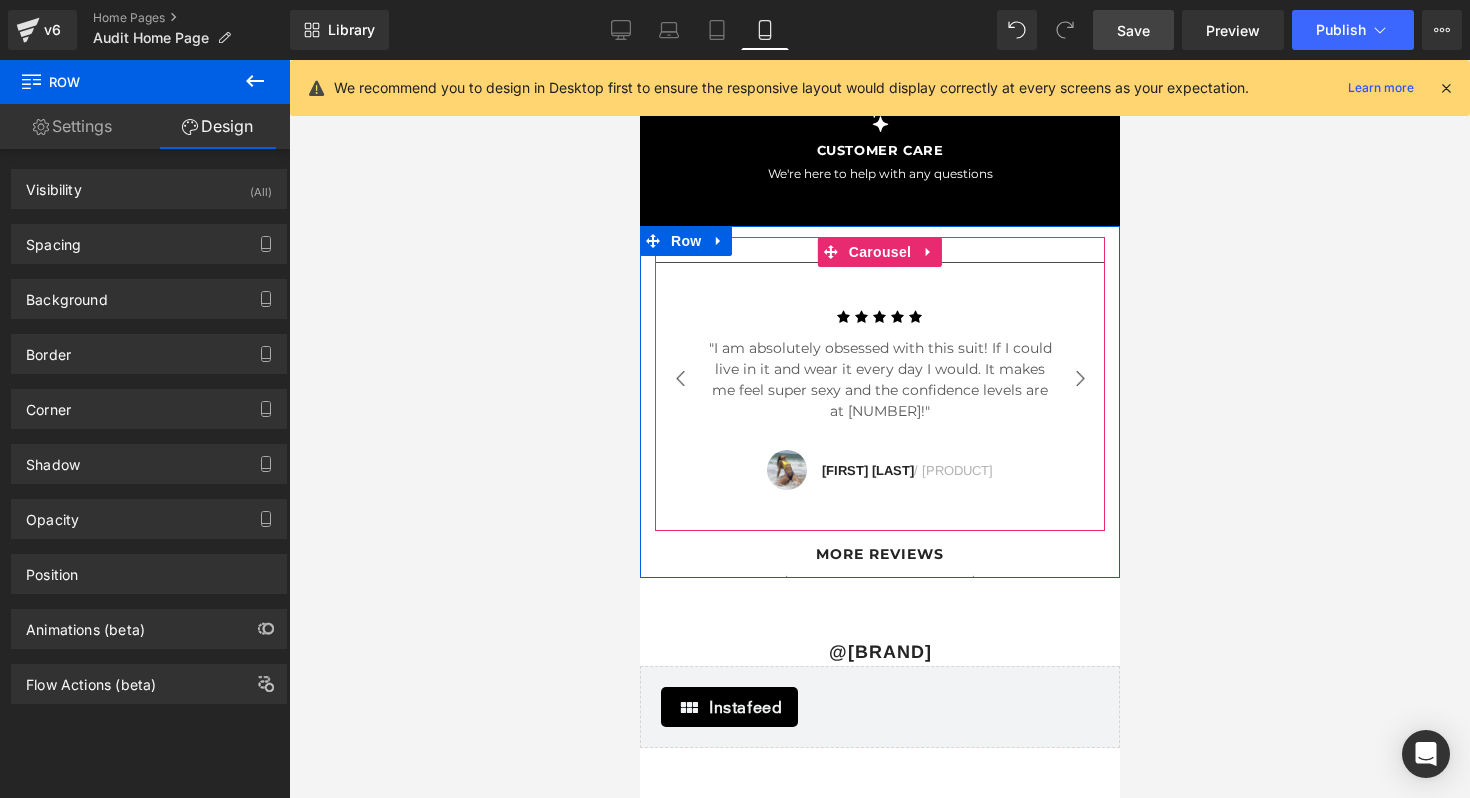 click on "›" at bounding box center (1079, 379) 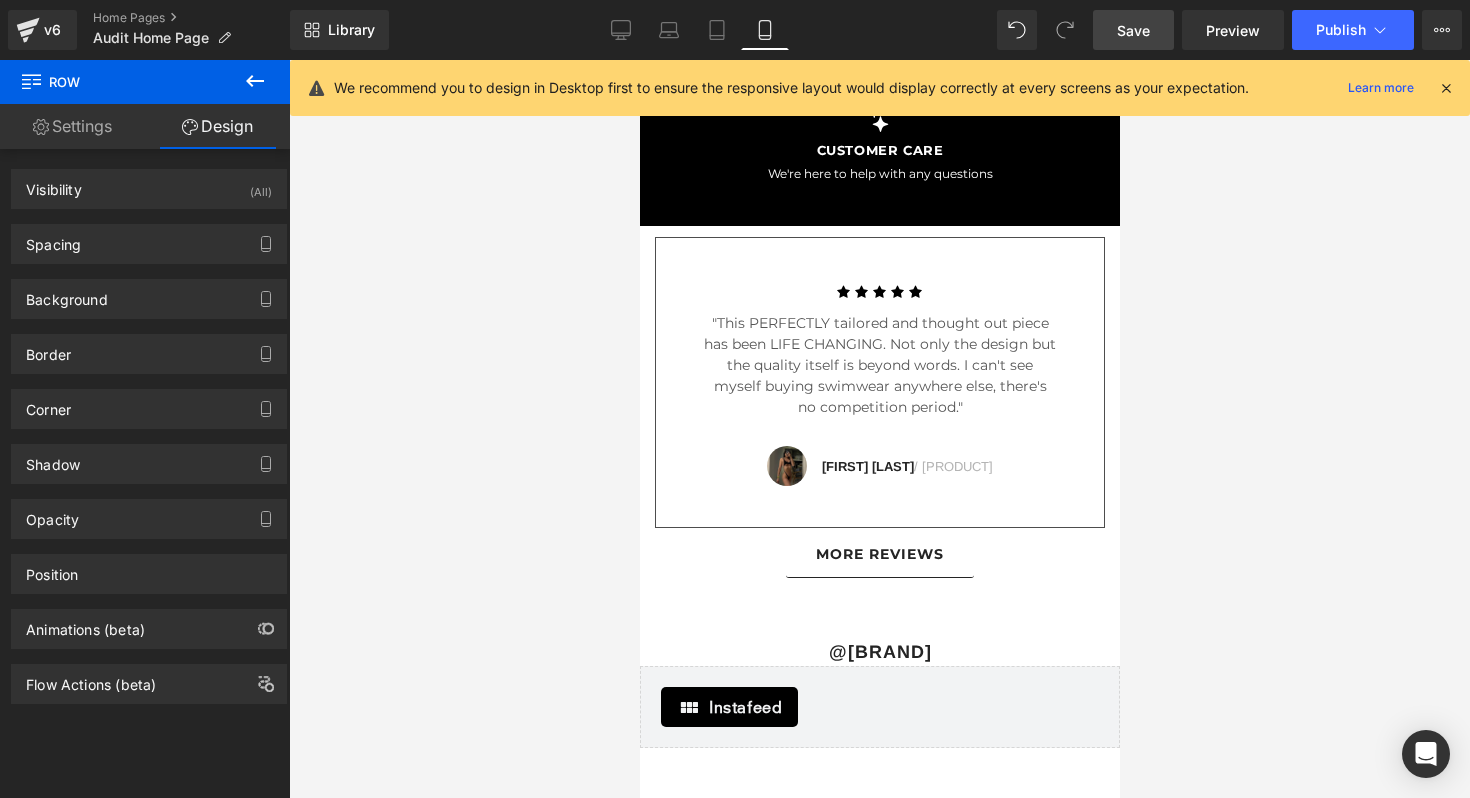 click on "Save" at bounding box center (1133, 30) 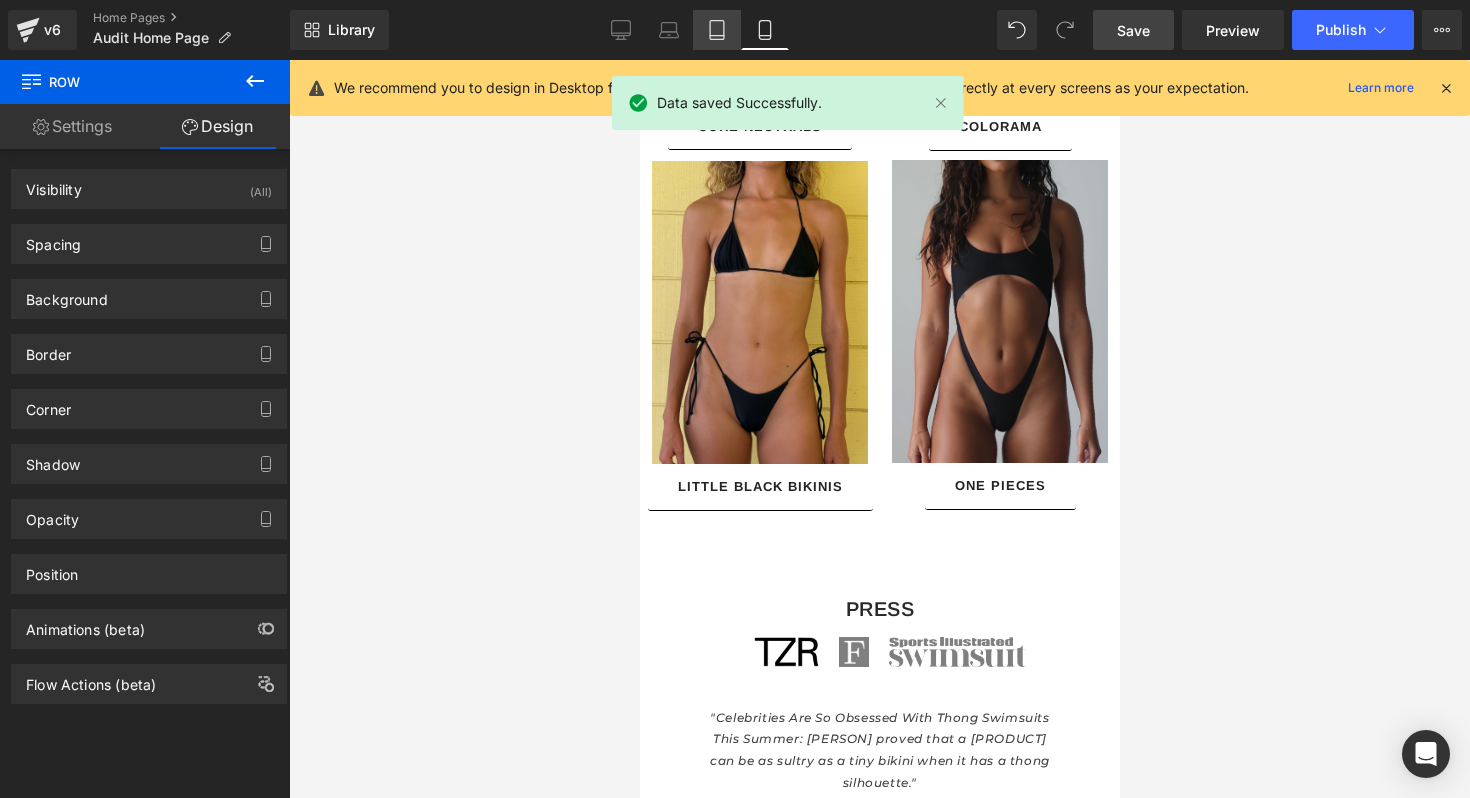 click 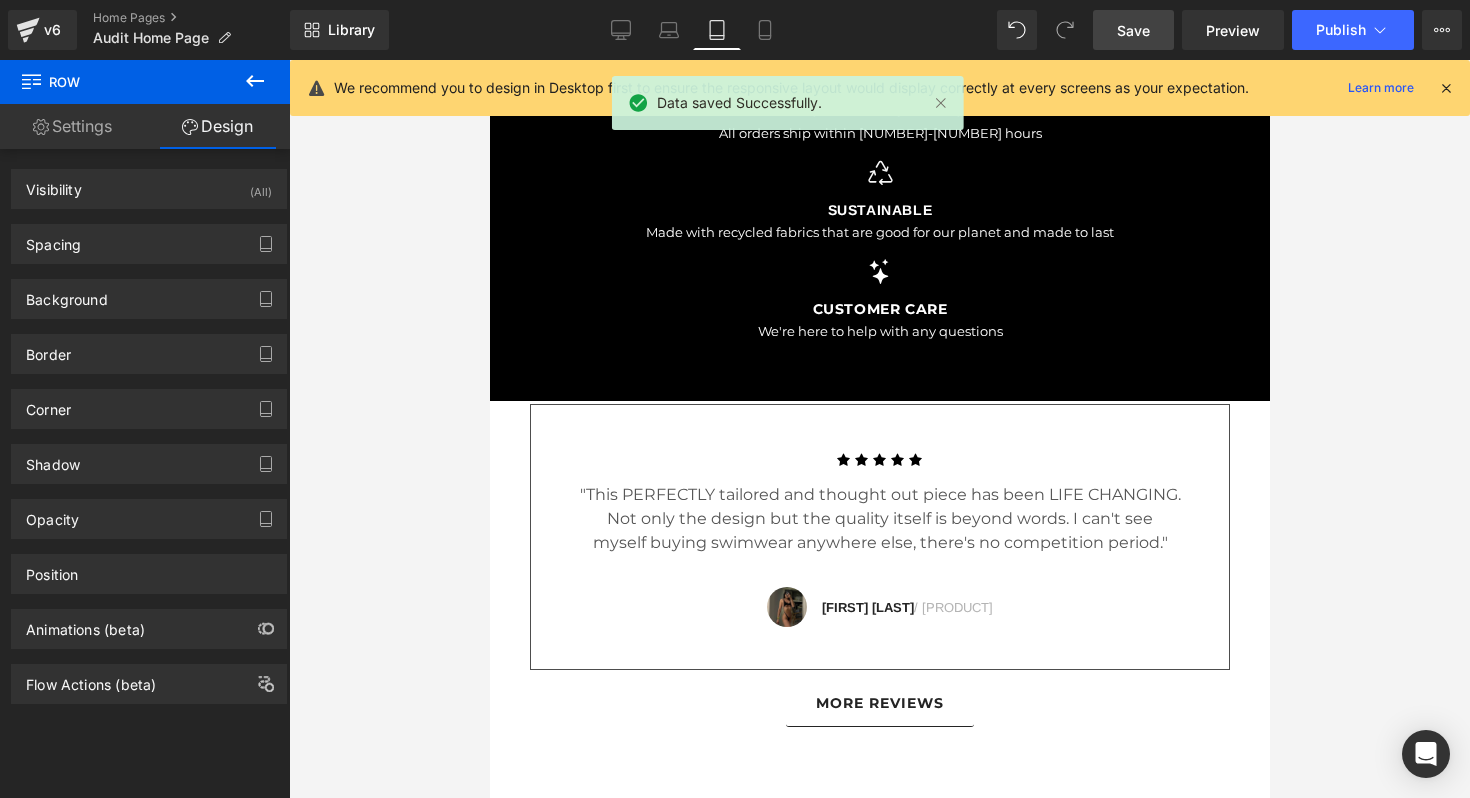 scroll, scrollTop: 5897, scrollLeft: 0, axis: vertical 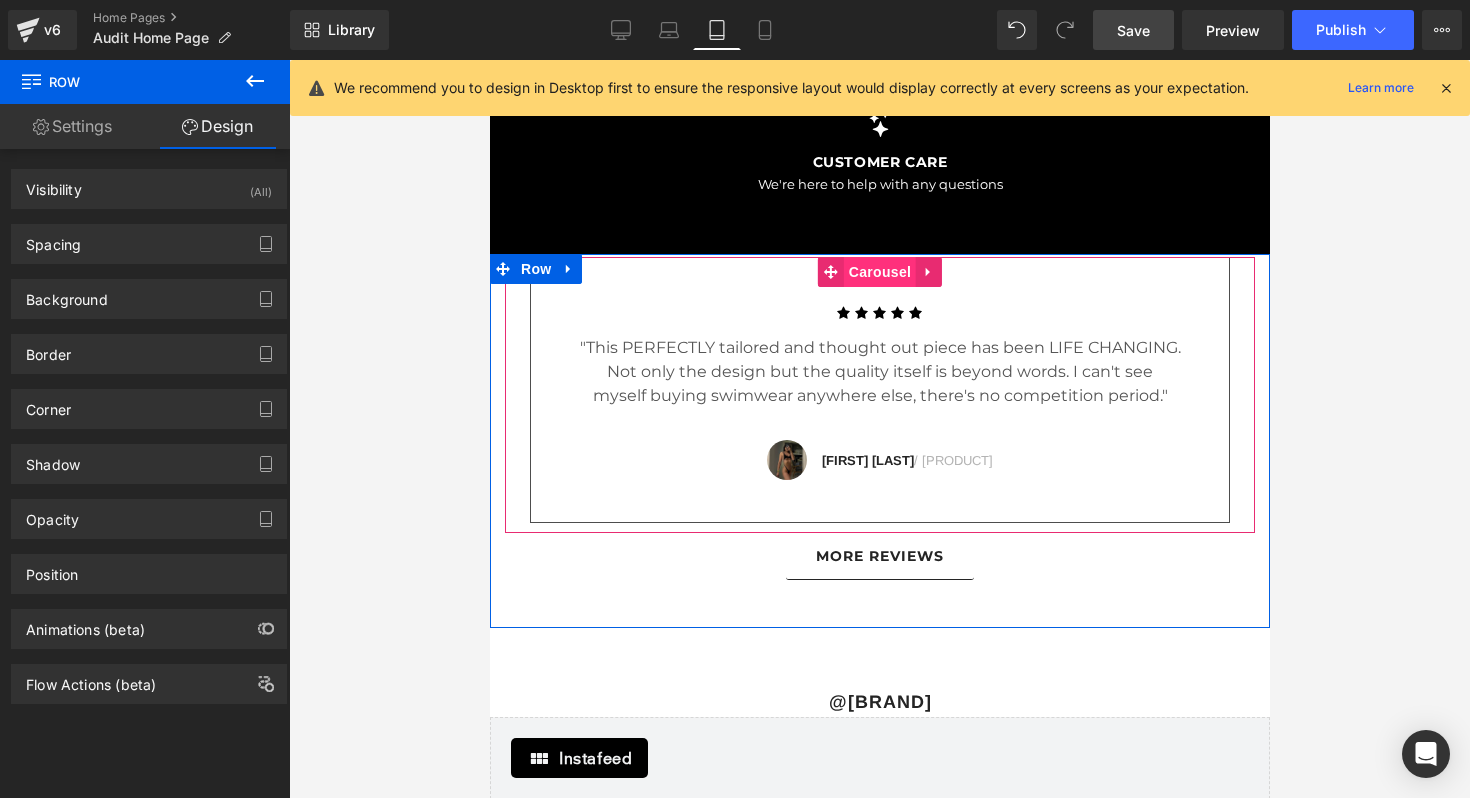 click on "Carousel" at bounding box center [879, 272] 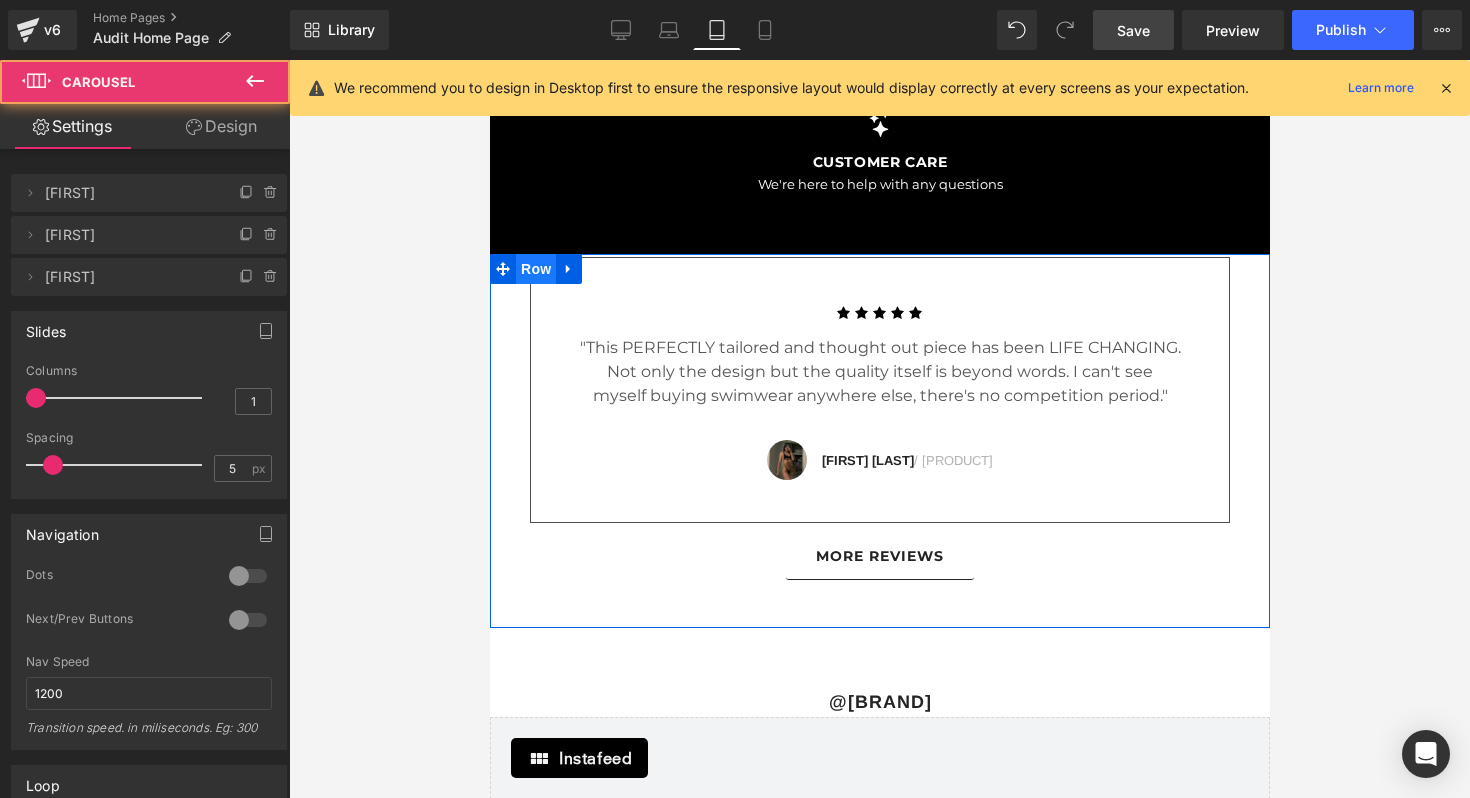 click on "Row" at bounding box center (535, 269) 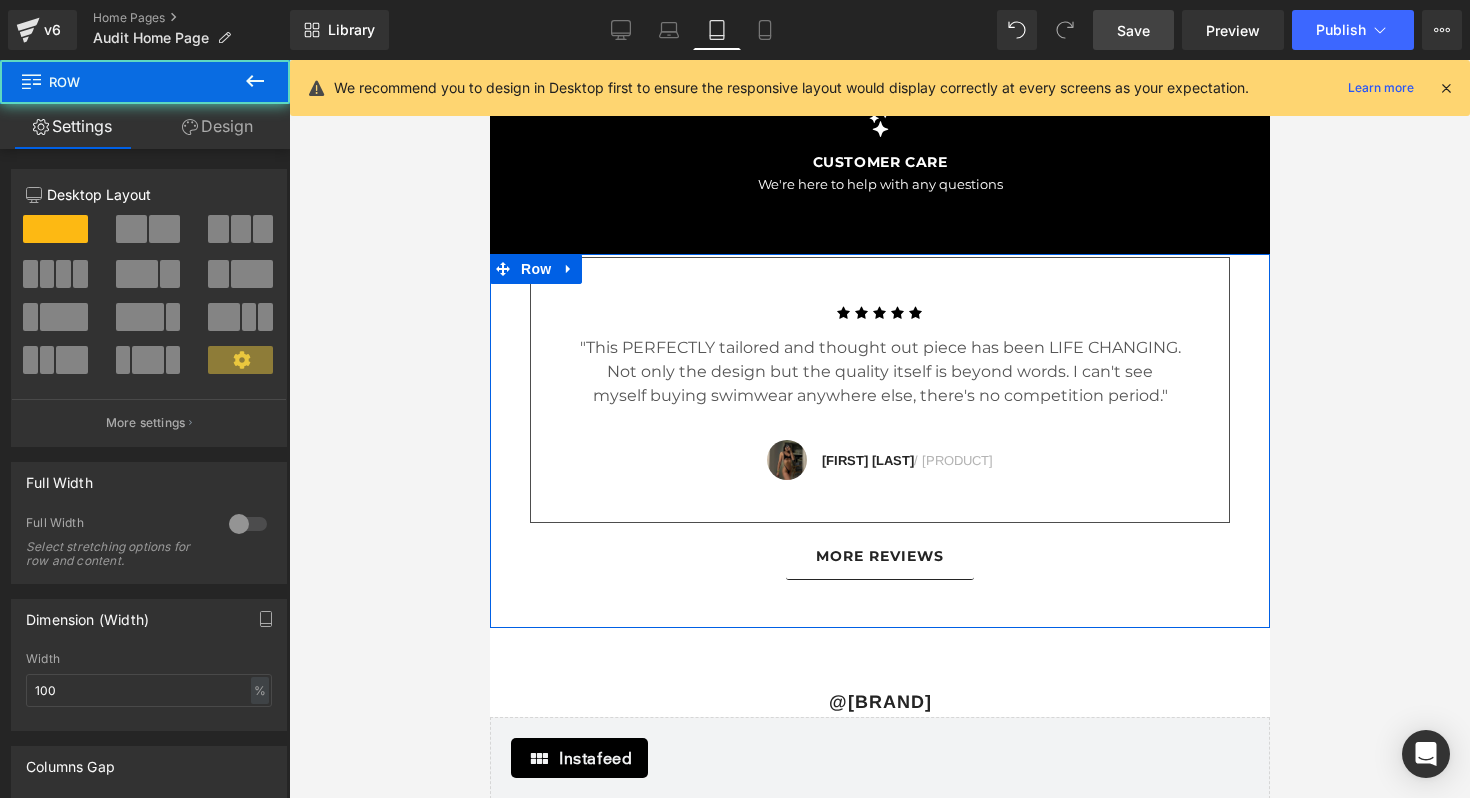 click on "Design" at bounding box center [217, 126] 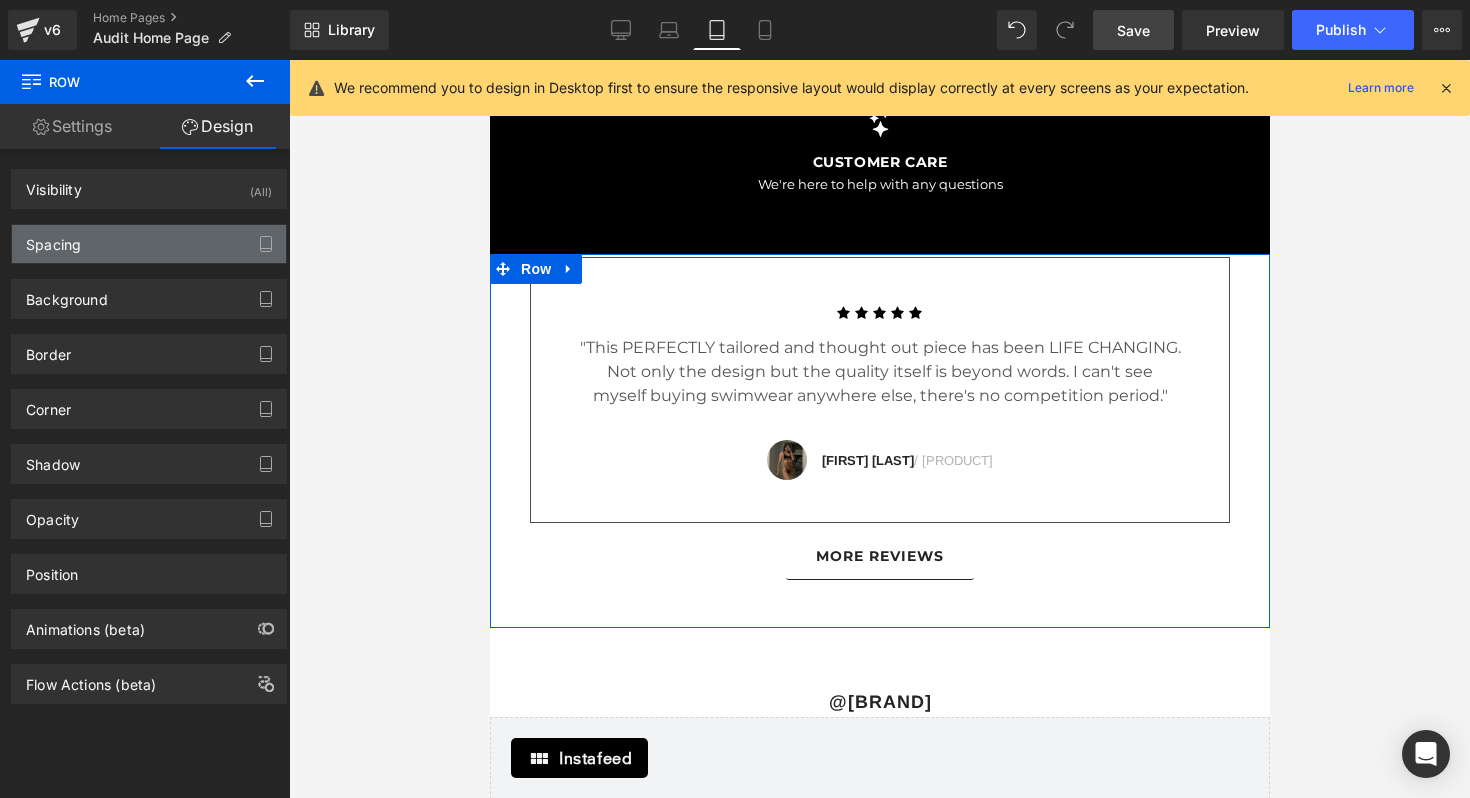 click on "Spacing" at bounding box center (149, 244) 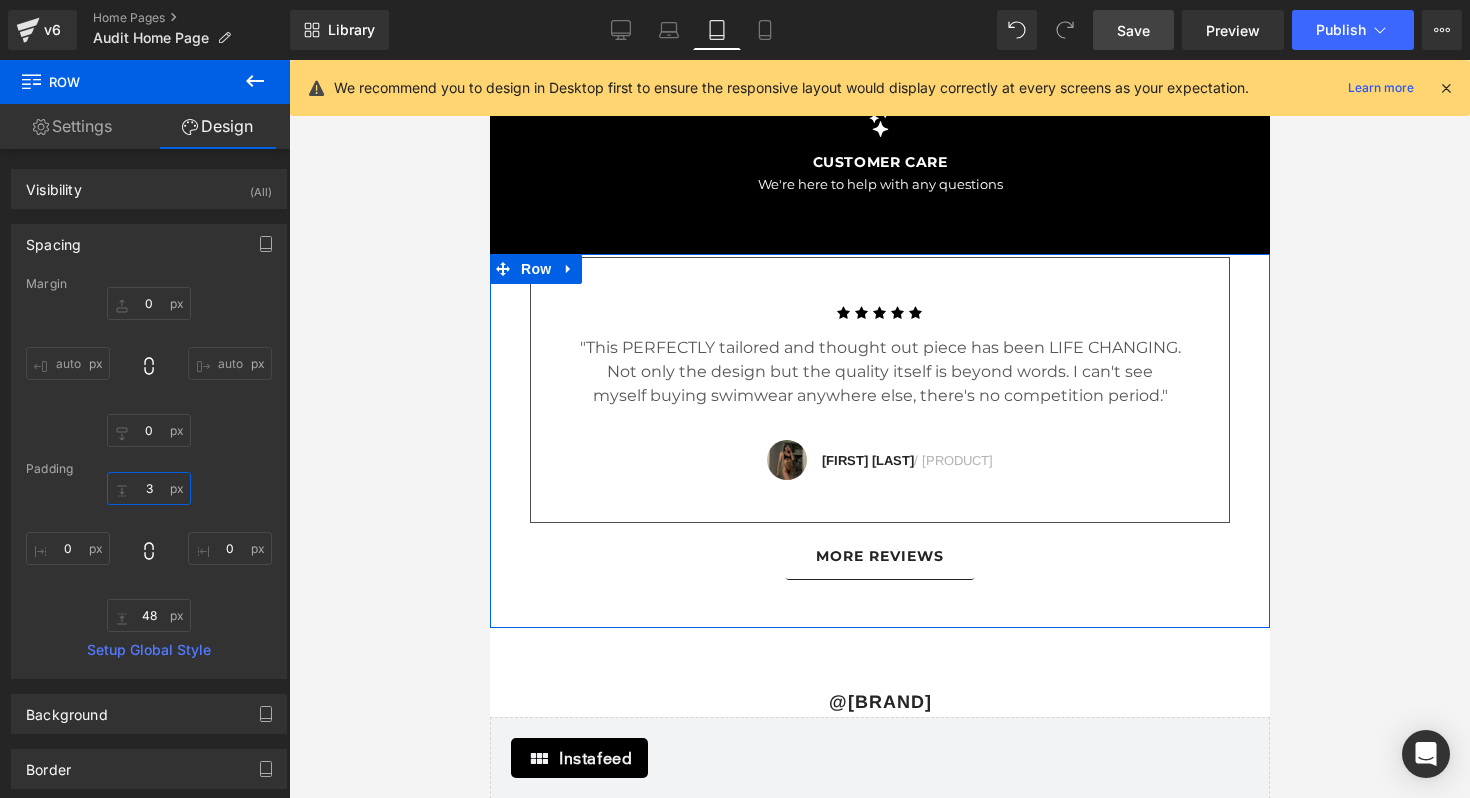 click on "3" at bounding box center [149, 488] 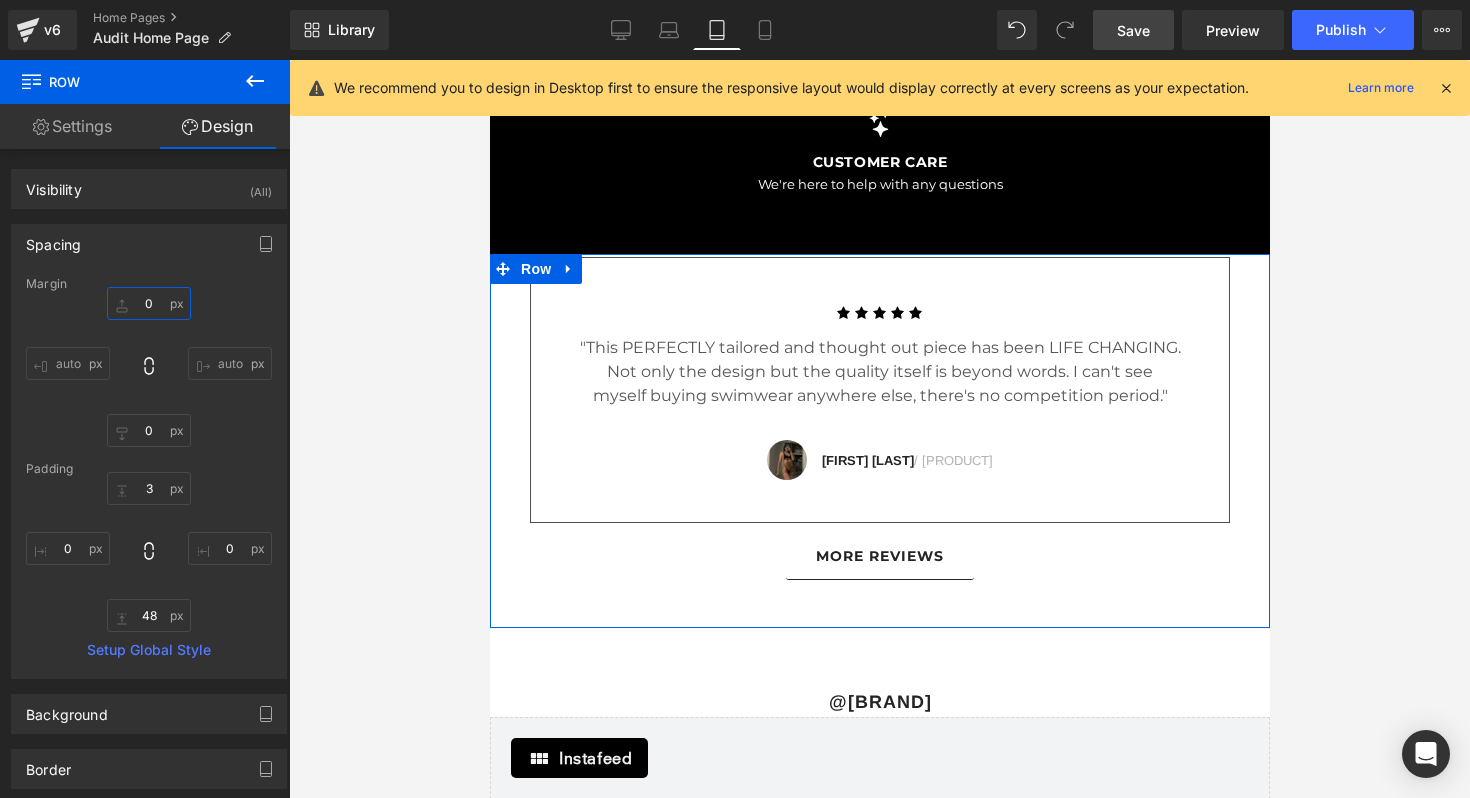 click on "0" at bounding box center (149, 303) 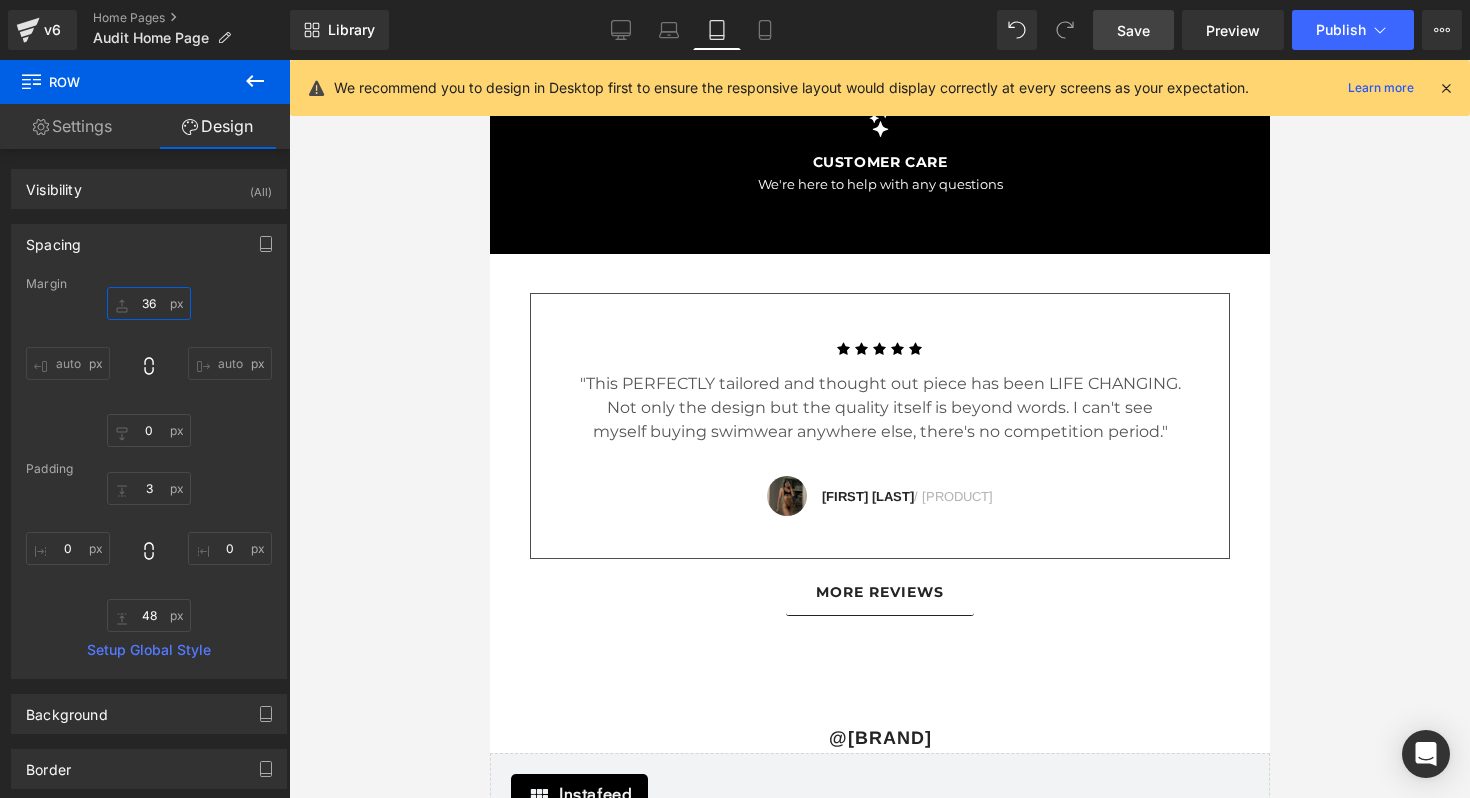 type on "36" 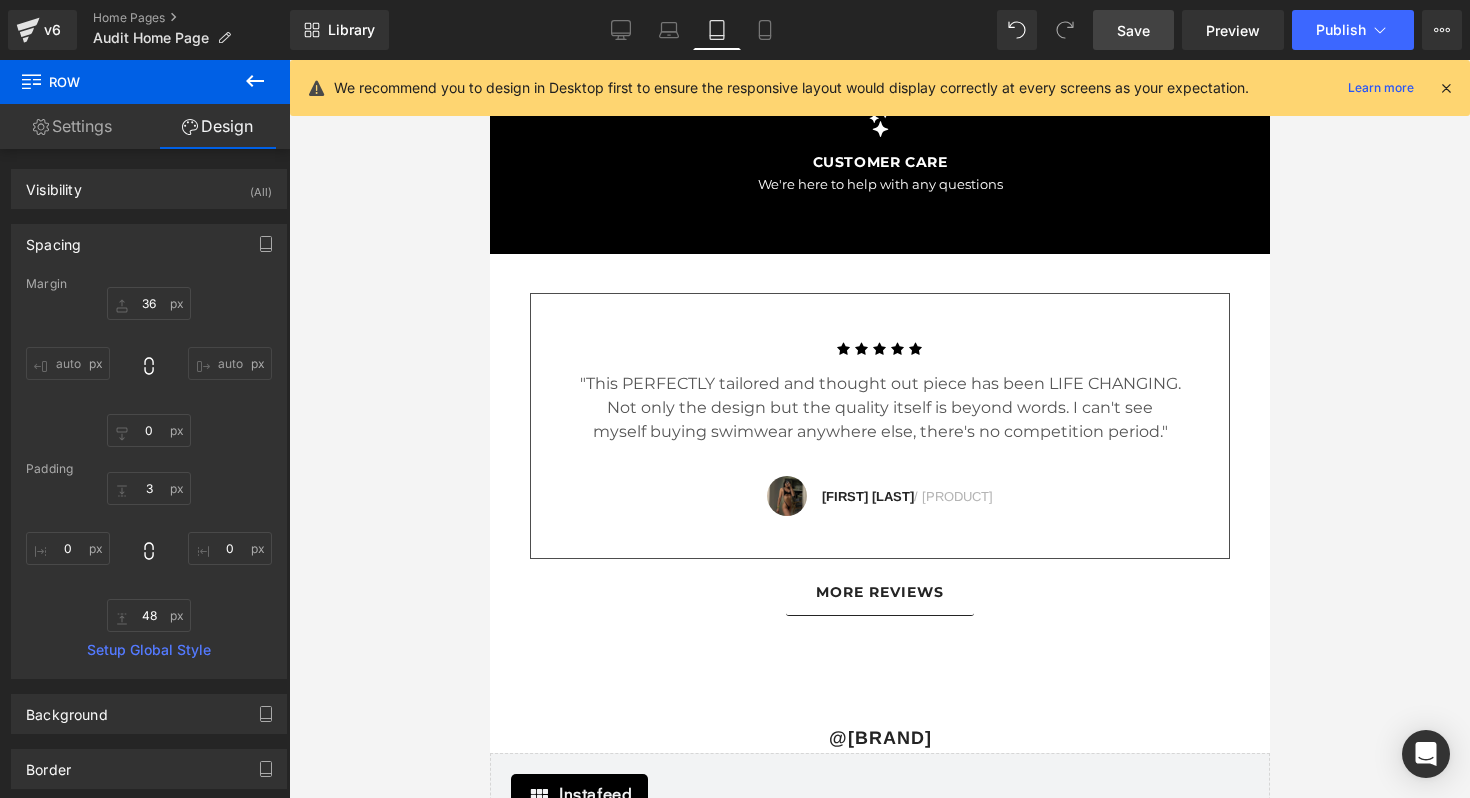 click on "Save" at bounding box center [1133, 30] 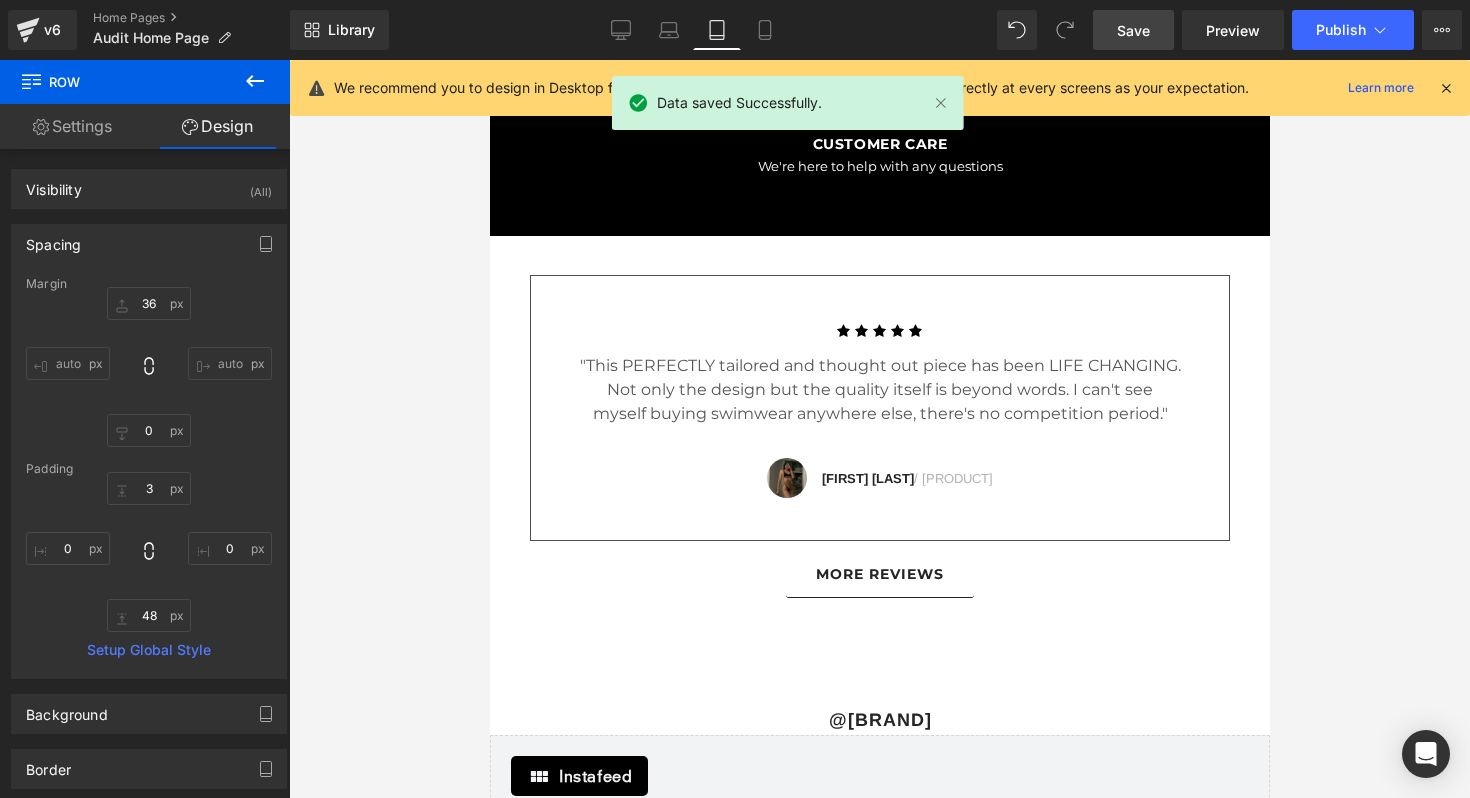 scroll, scrollTop: 5488, scrollLeft: 0, axis: vertical 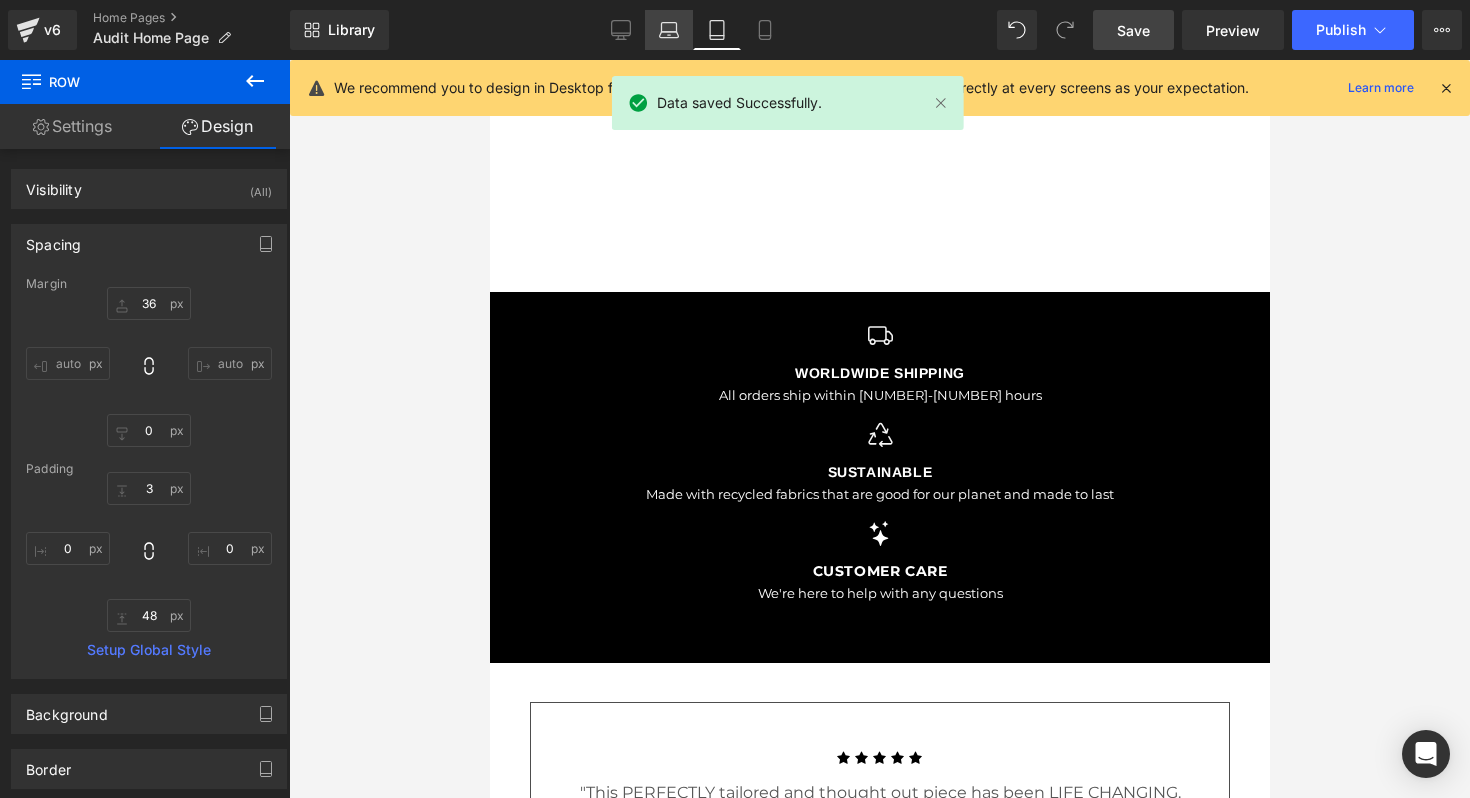 click 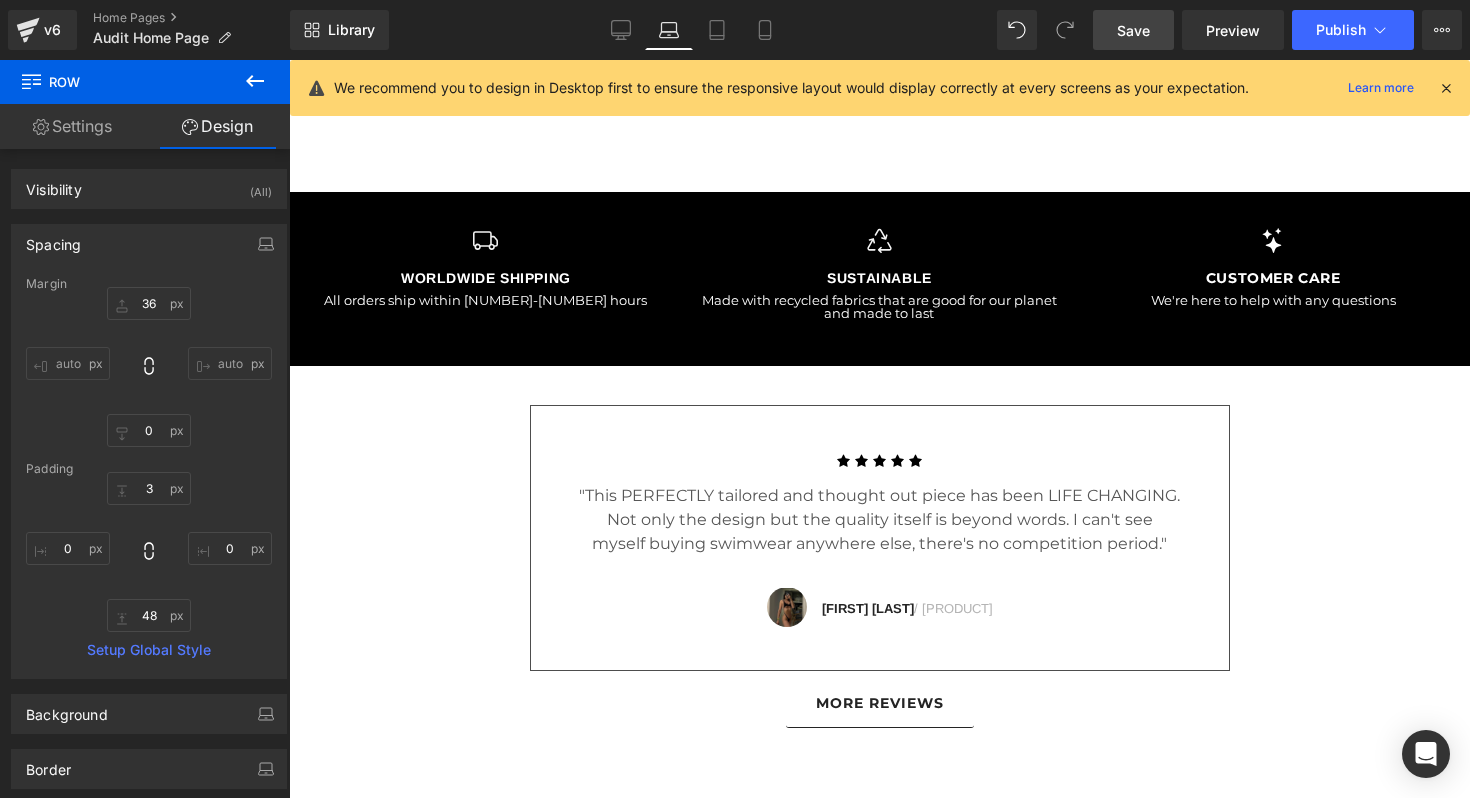scroll, scrollTop: 3869, scrollLeft: 0, axis: vertical 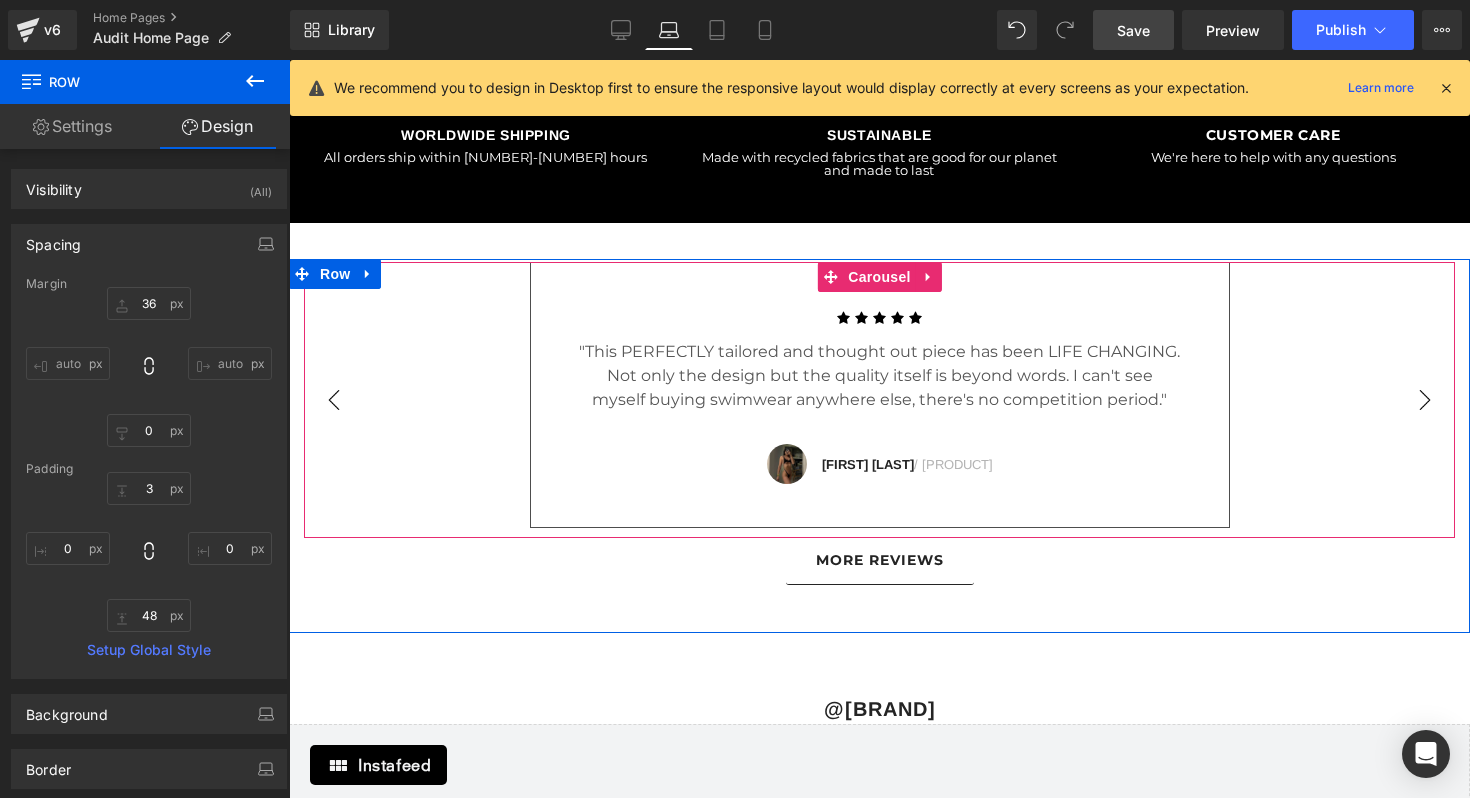 click on "›" at bounding box center [1425, 400] 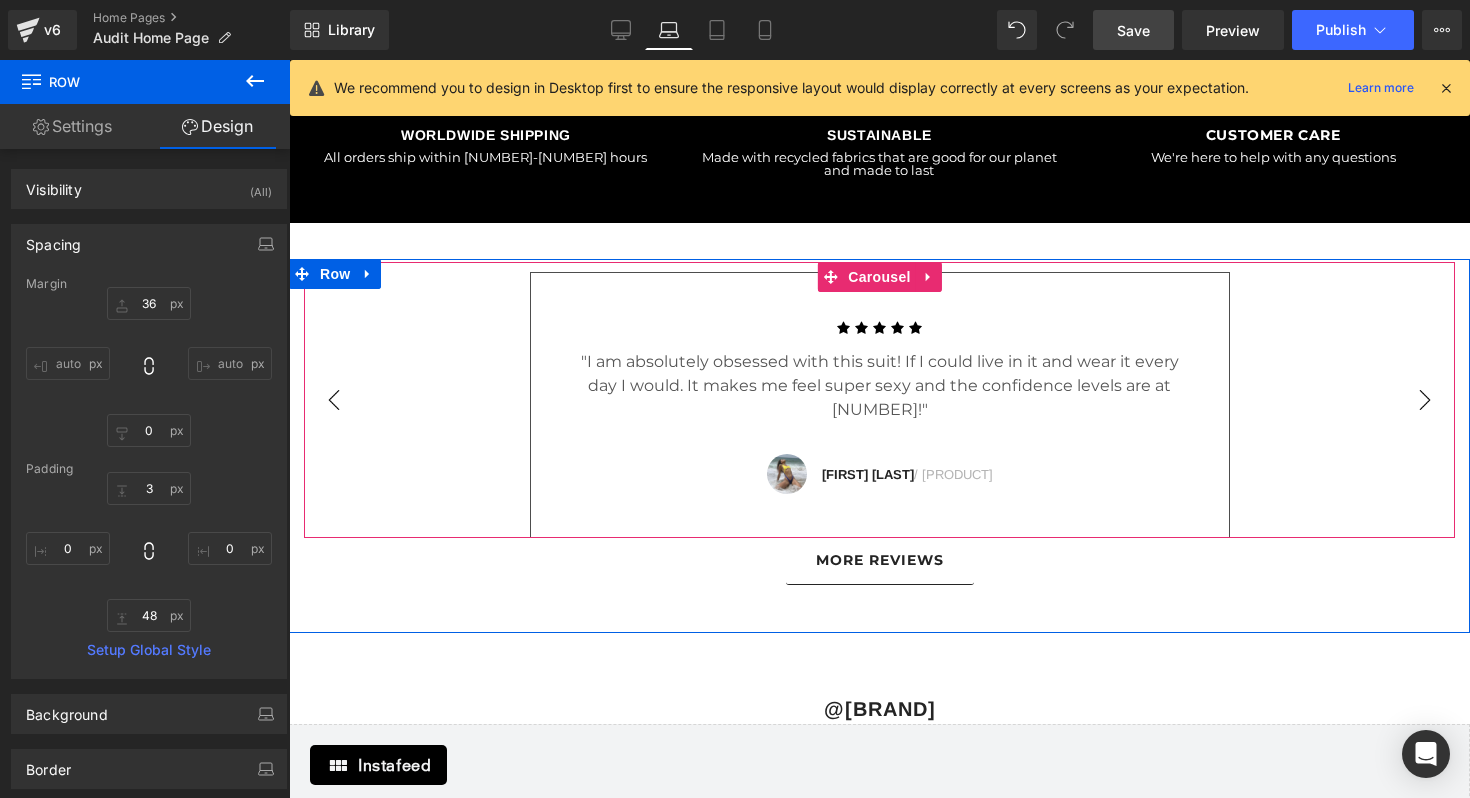 click on "›" at bounding box center (1425, 400) 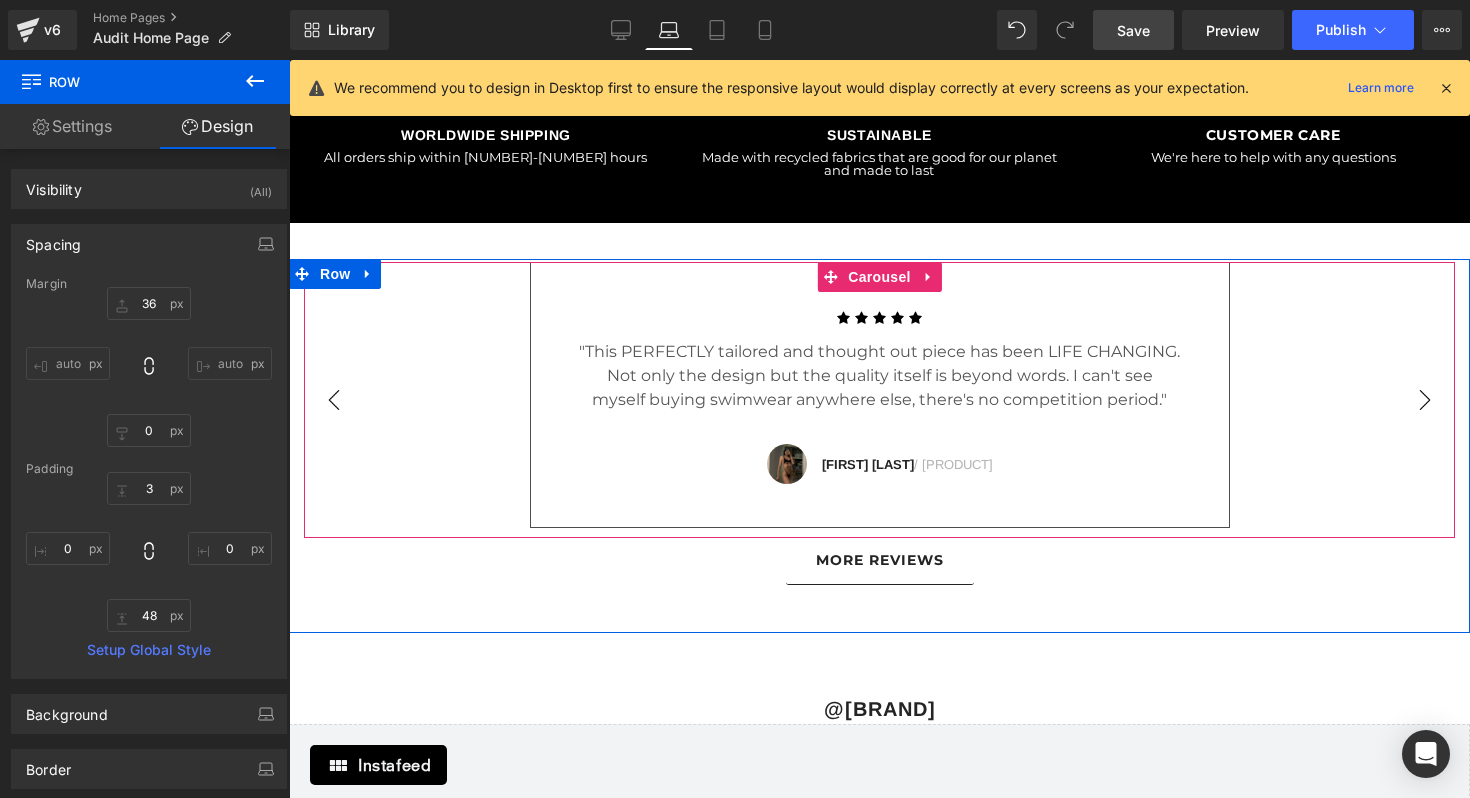 click on "‹" at bounding box center (334, 400) 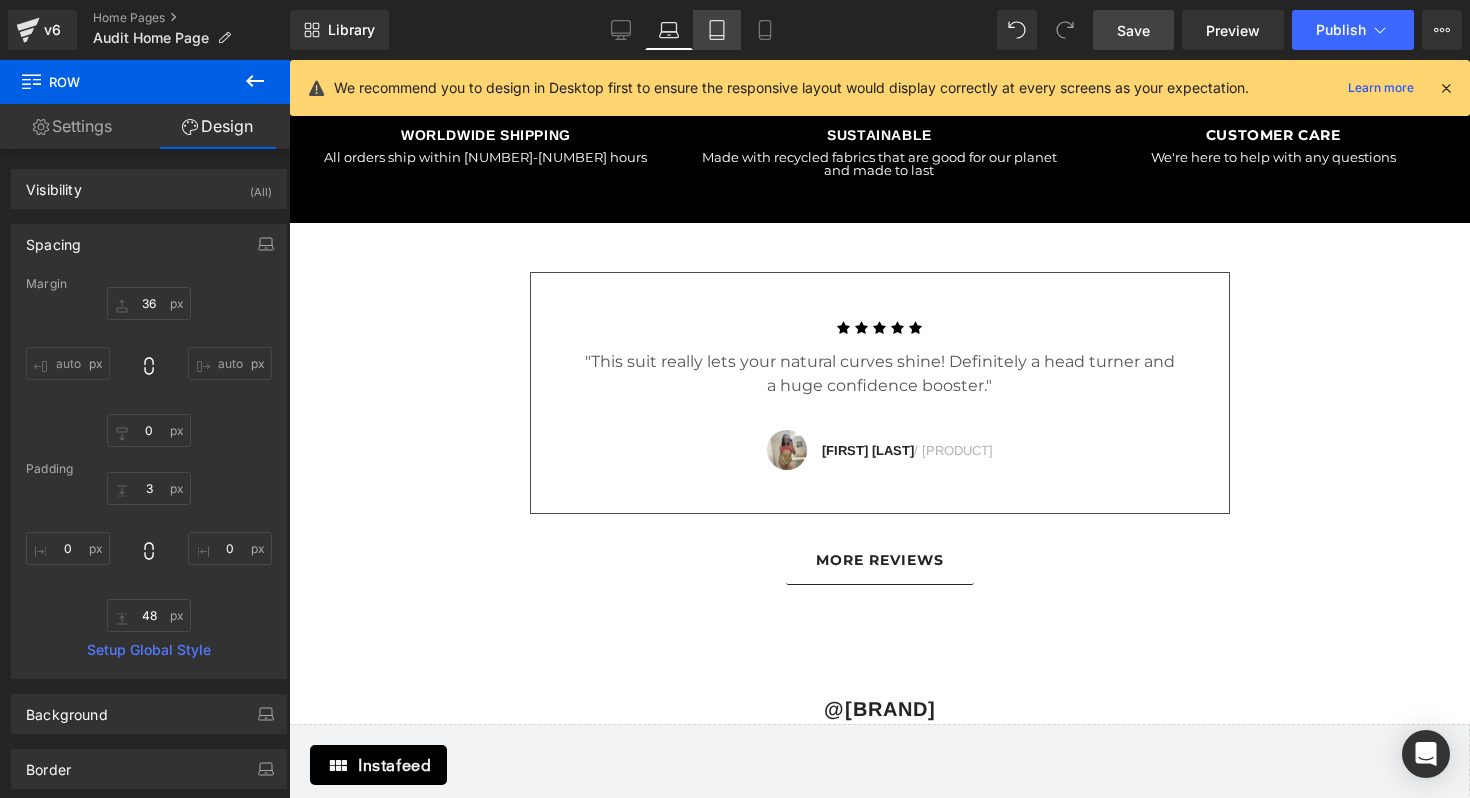 click 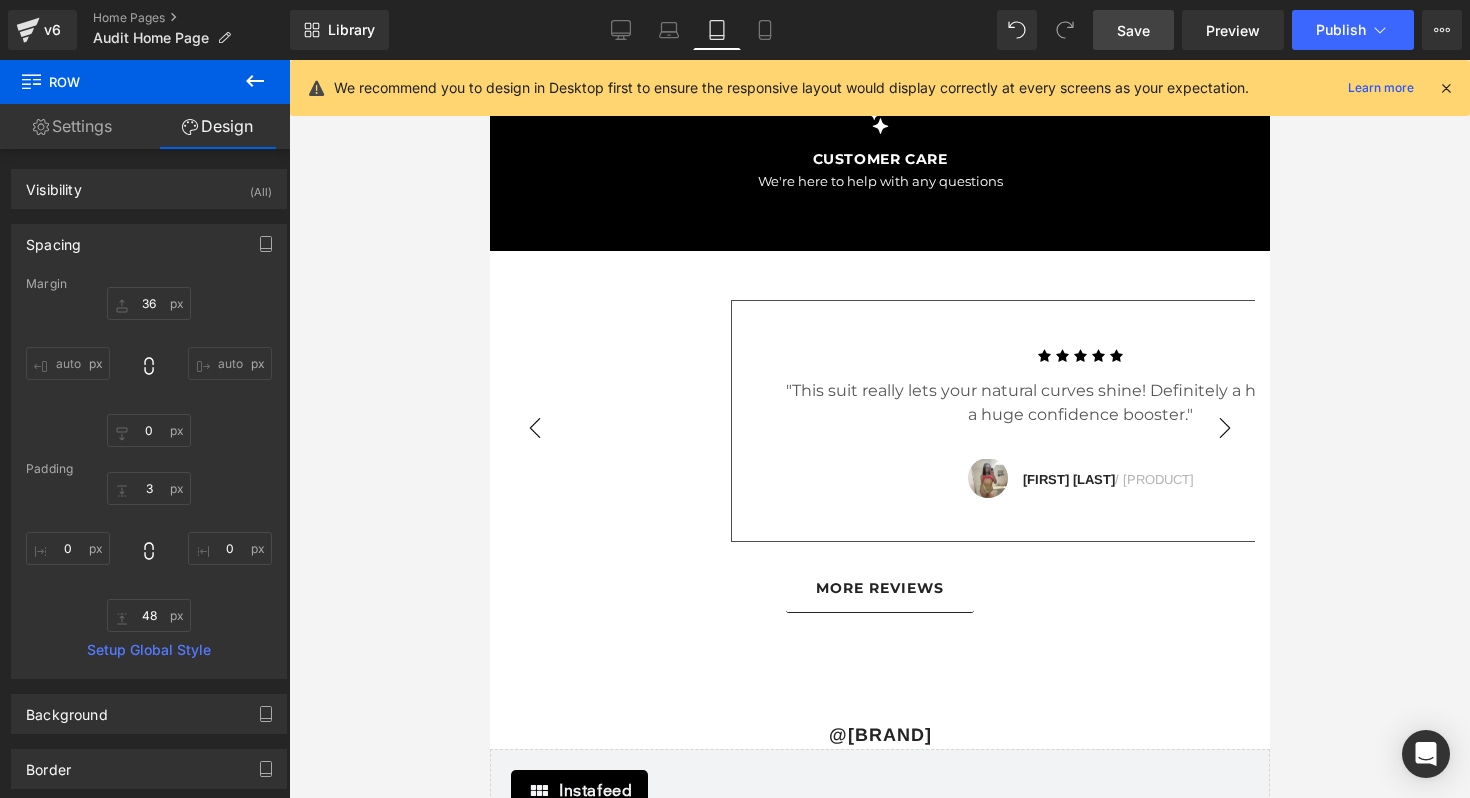 scroll, scrollTop: 5900, scrollLeft: 0, axis: vertical 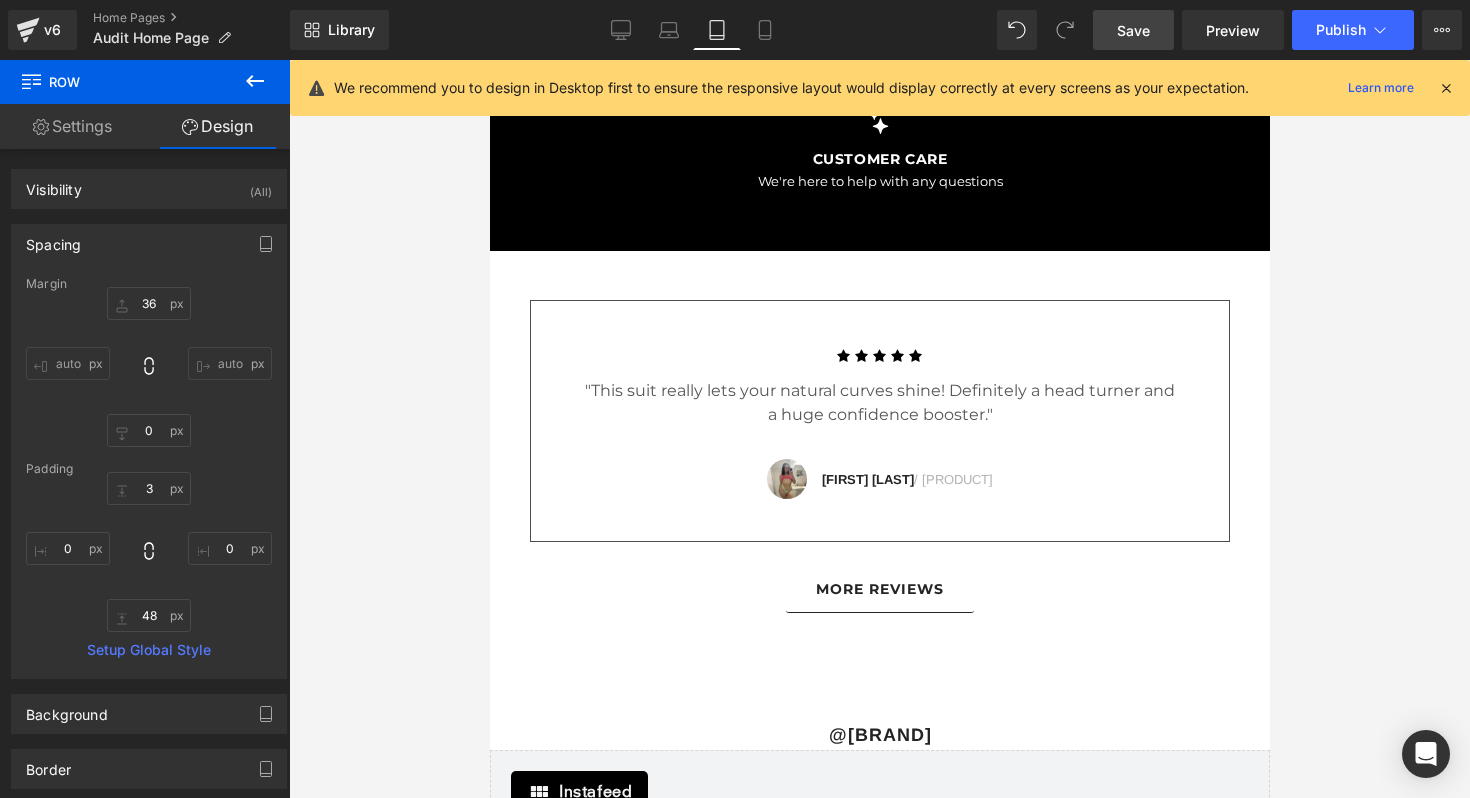 click on "Library Tablet Desktop Laptop Tablet Mobile Save Preview Publish Scheduled View Live Page View with current Template Save Template to Library Schedule Publish  Optimize  Publish Settings Shortcuts We recommend you to design in Desktop first to ensure the responsive layout would display correctly at every screens as your expectation. Learn more  Your page can’t be published   You've reached the maximum number of published pages on your plan  (0/0).  You need to upgrade your plan or unpublish all your pages to get 1 publish slot.   Unpublish pages   Upgrade plan" at bounding box center (880, 30) 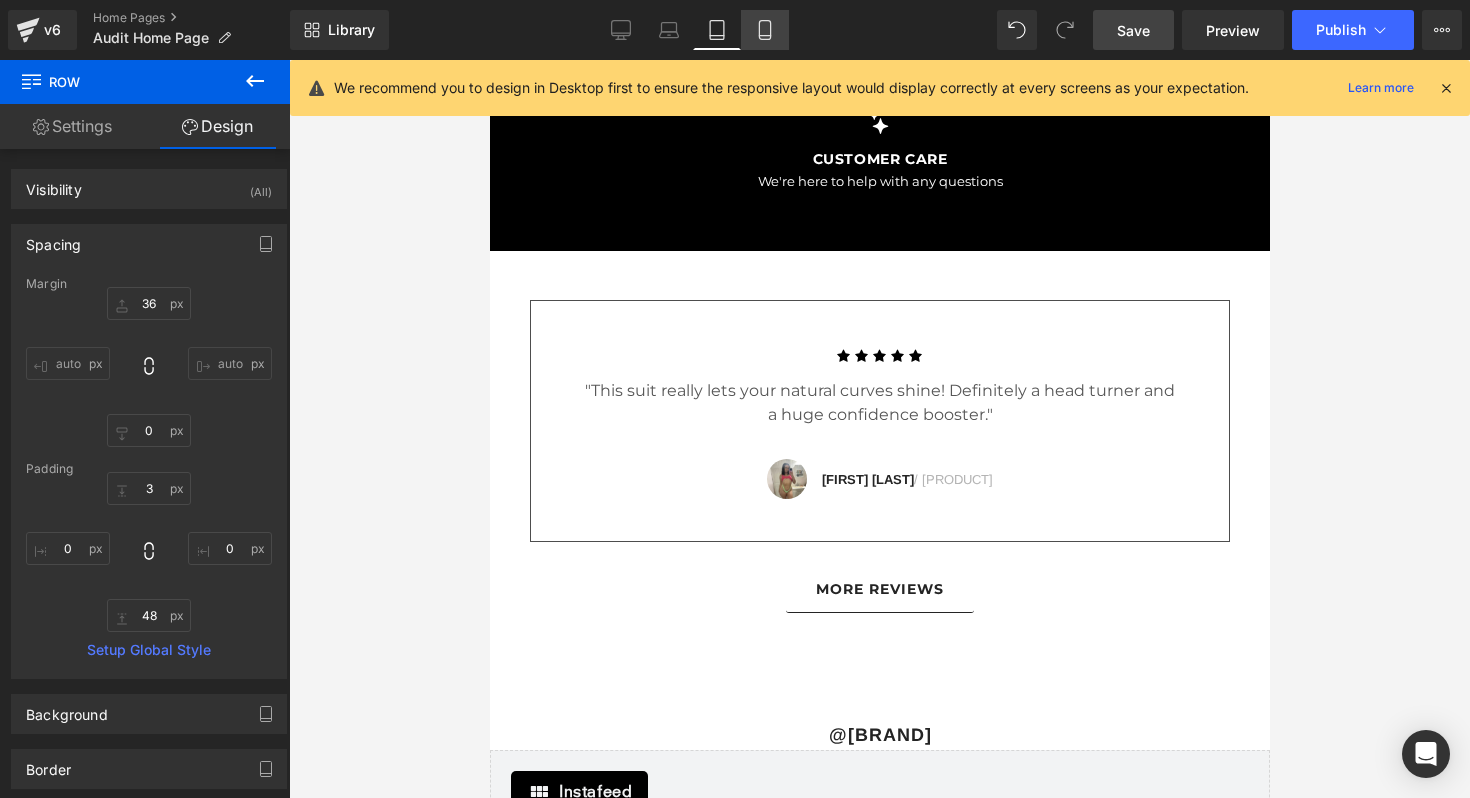 click 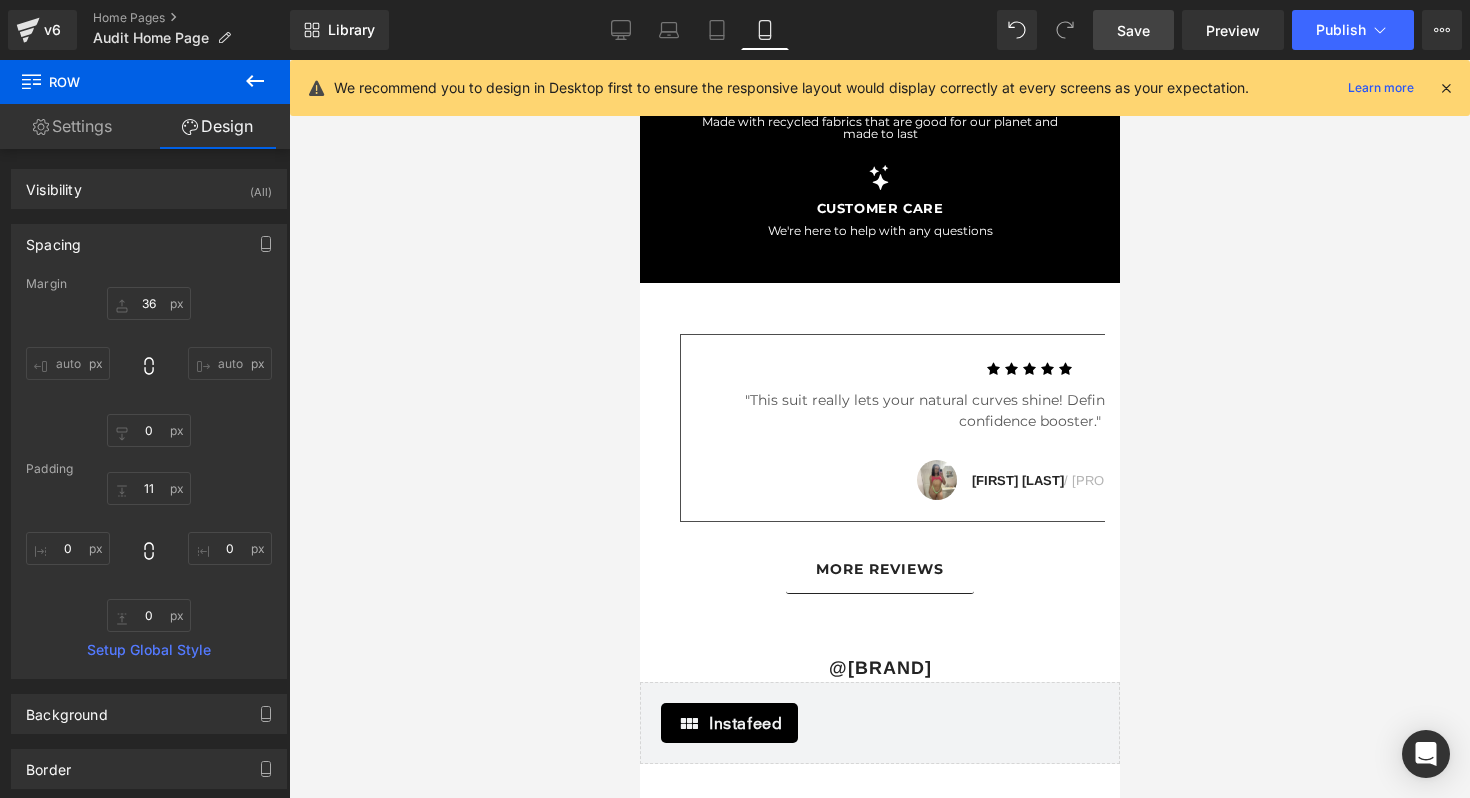 scroll, scrollTop: 4096, scrollLeft: 0, axis: vertical 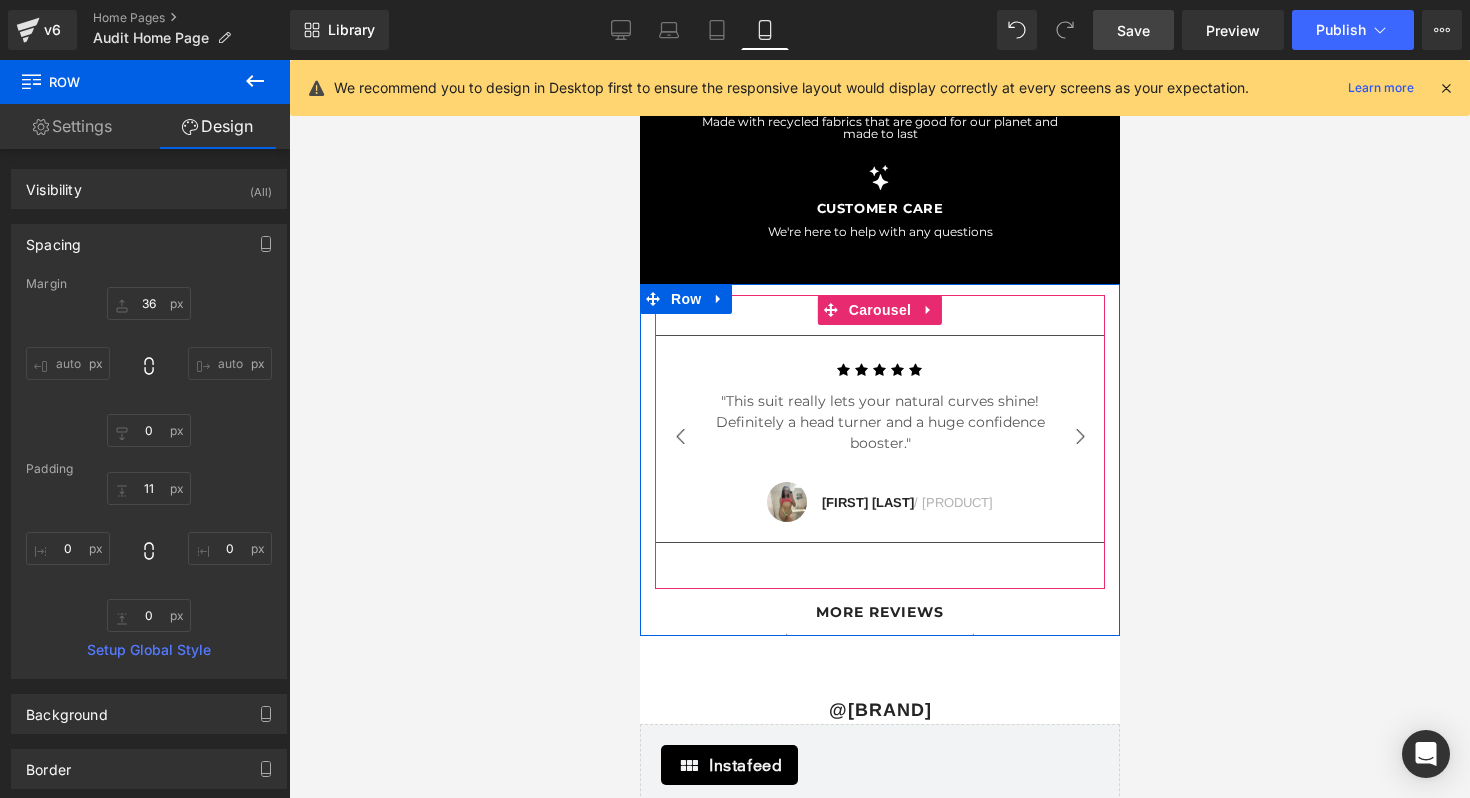 click on "›" at bounding box center [1079, 437] 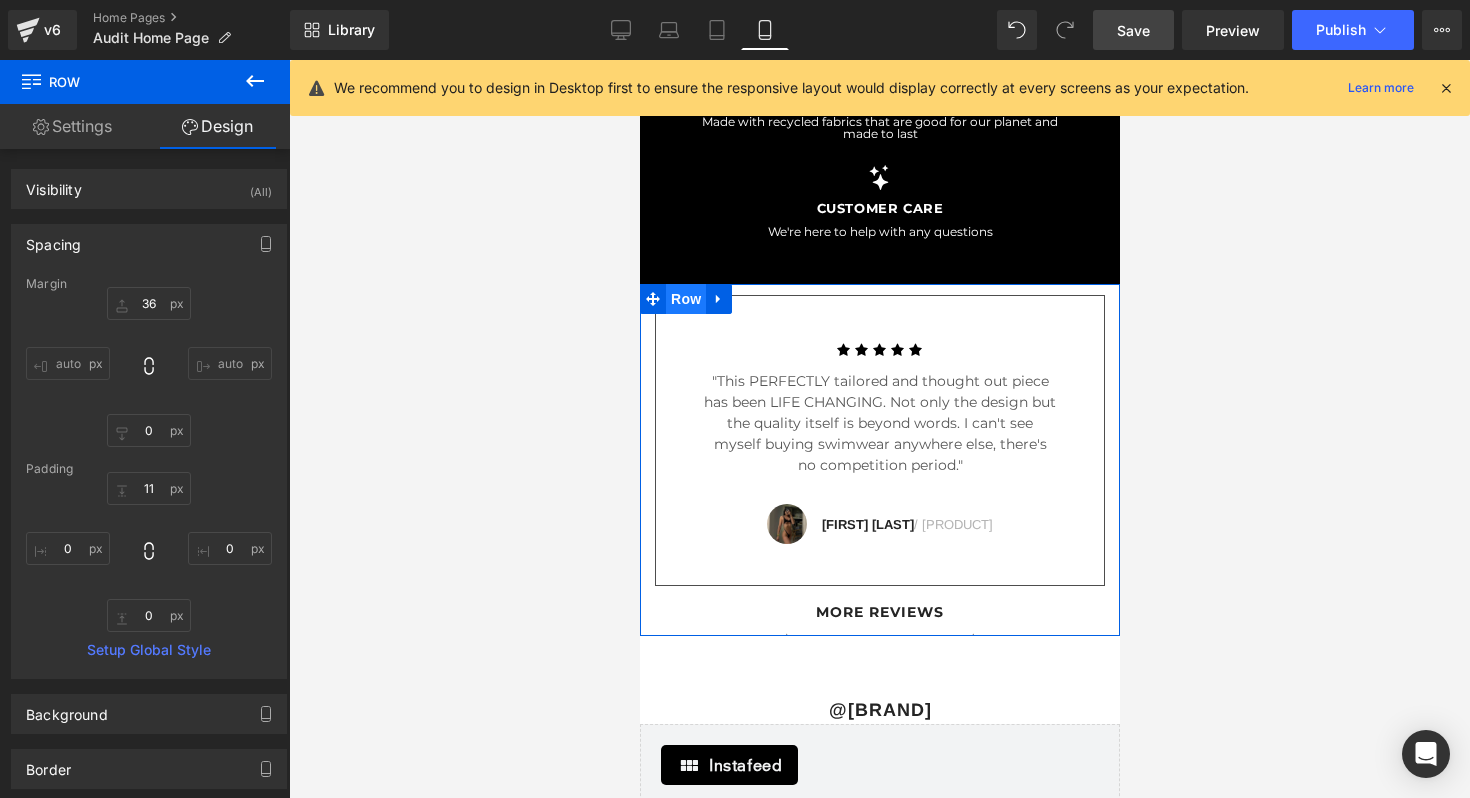click on "Row" at bounding box center [685, 299] 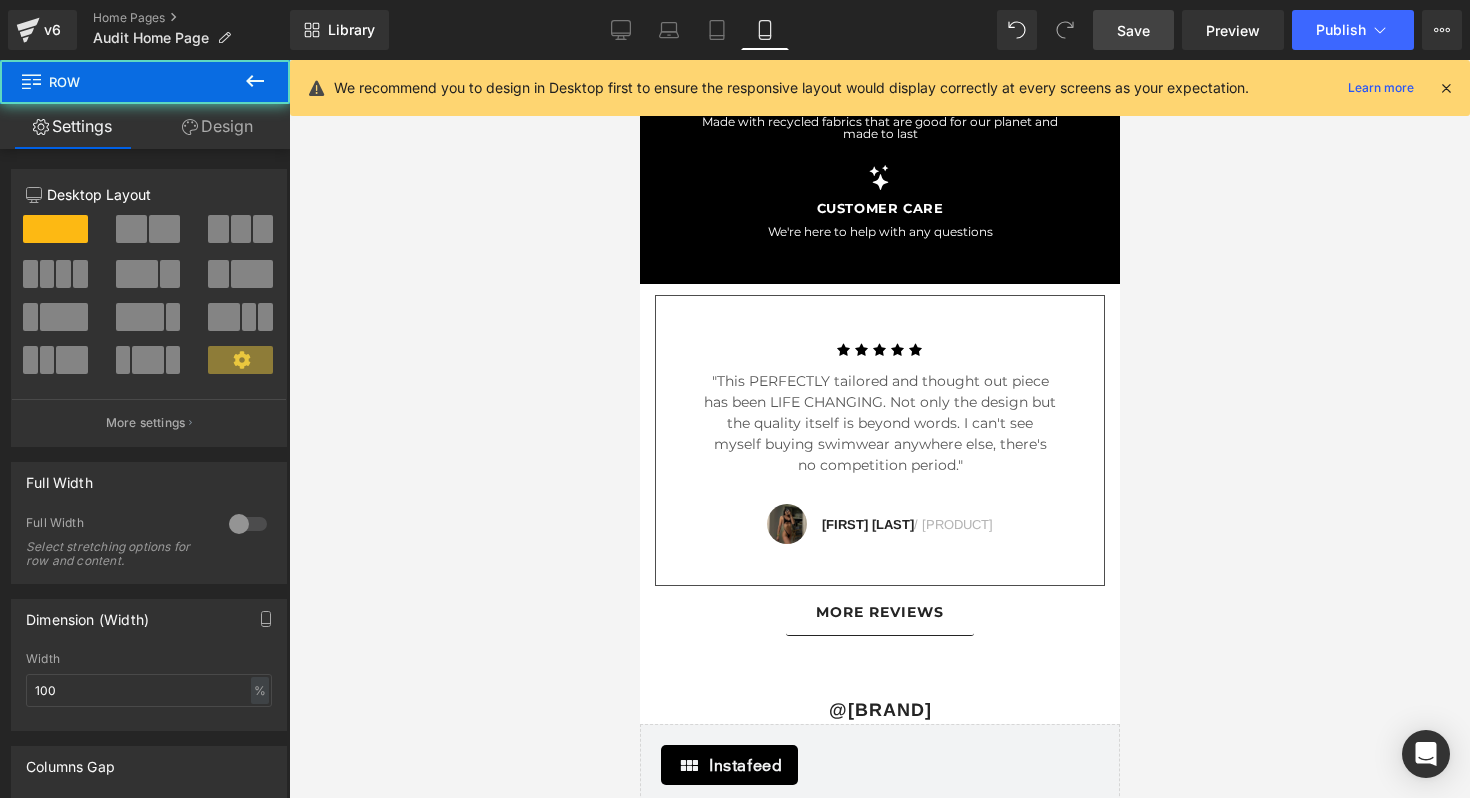 click on "Design" at bounding box center [217, 126] 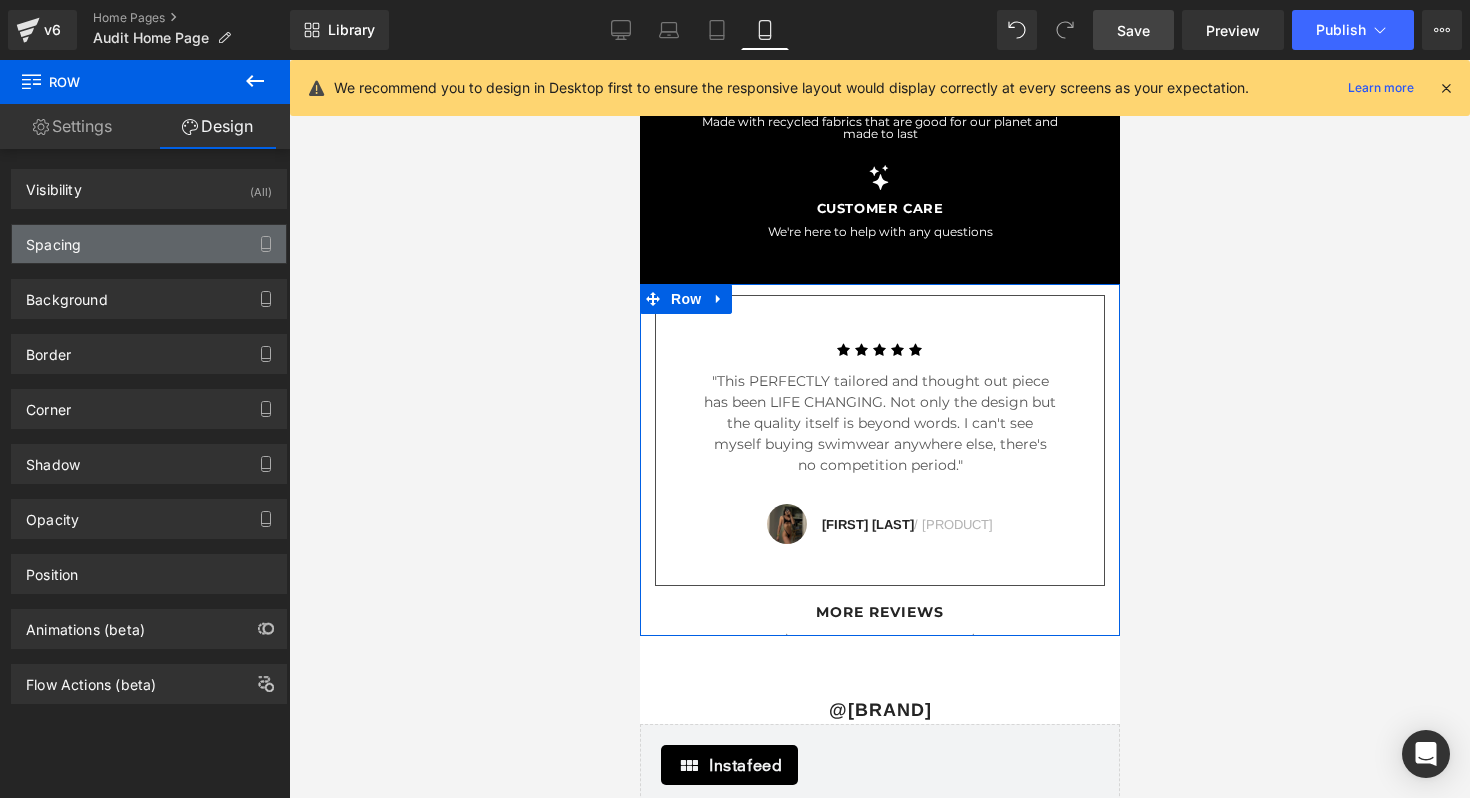 click on "Spacing" at bounding box center (149, 244) 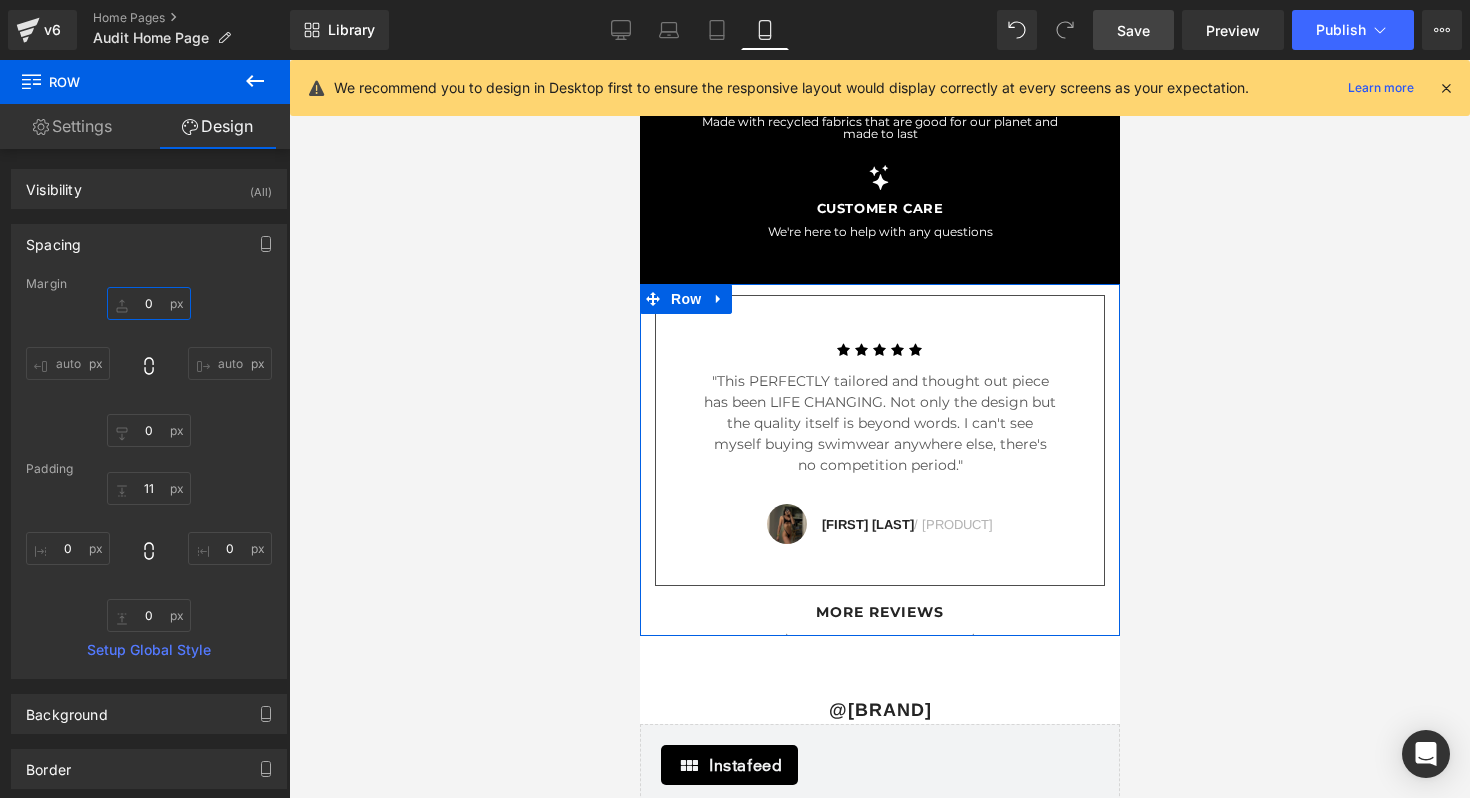 click on "0" at bounding box center (149, 303) 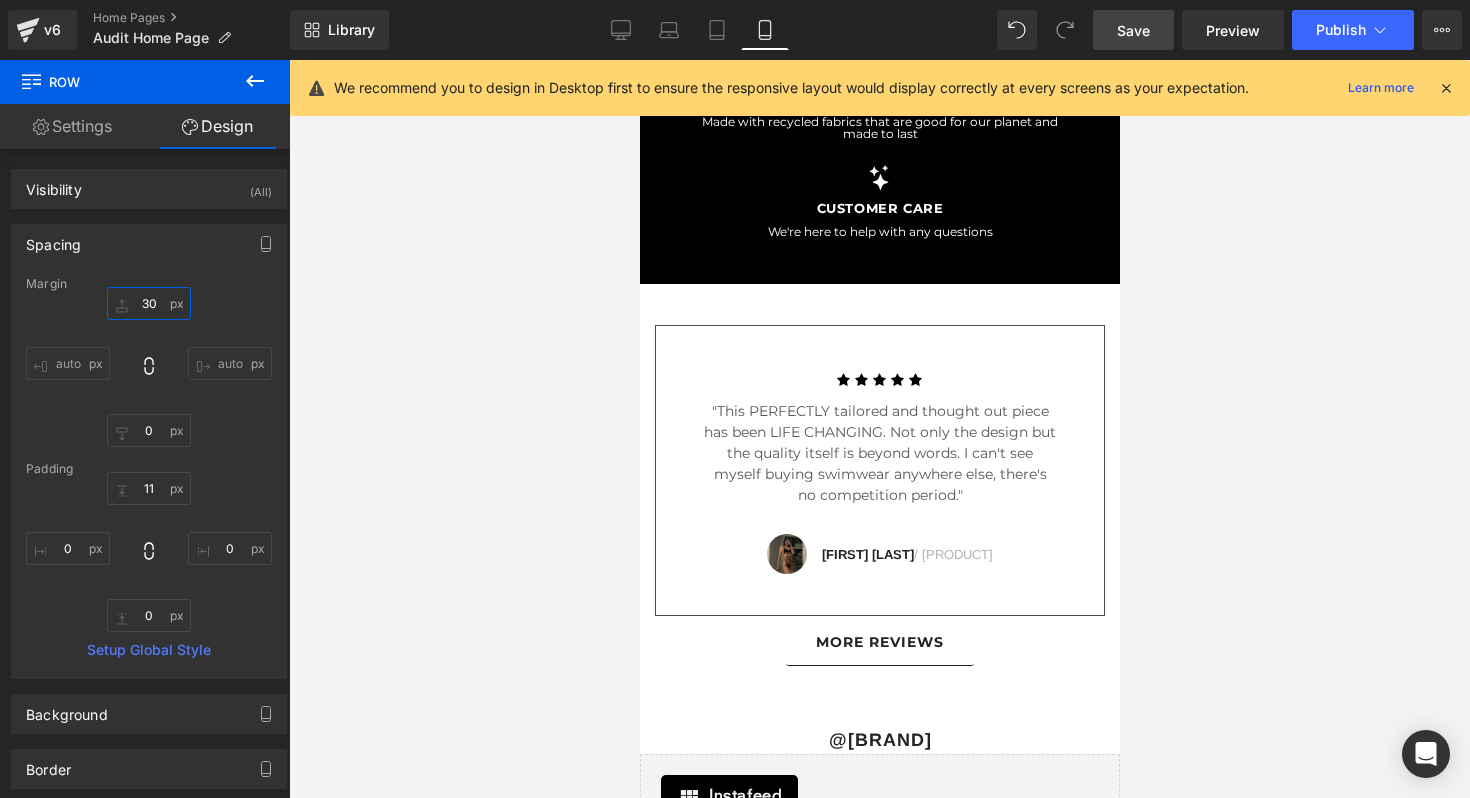 type on "30" 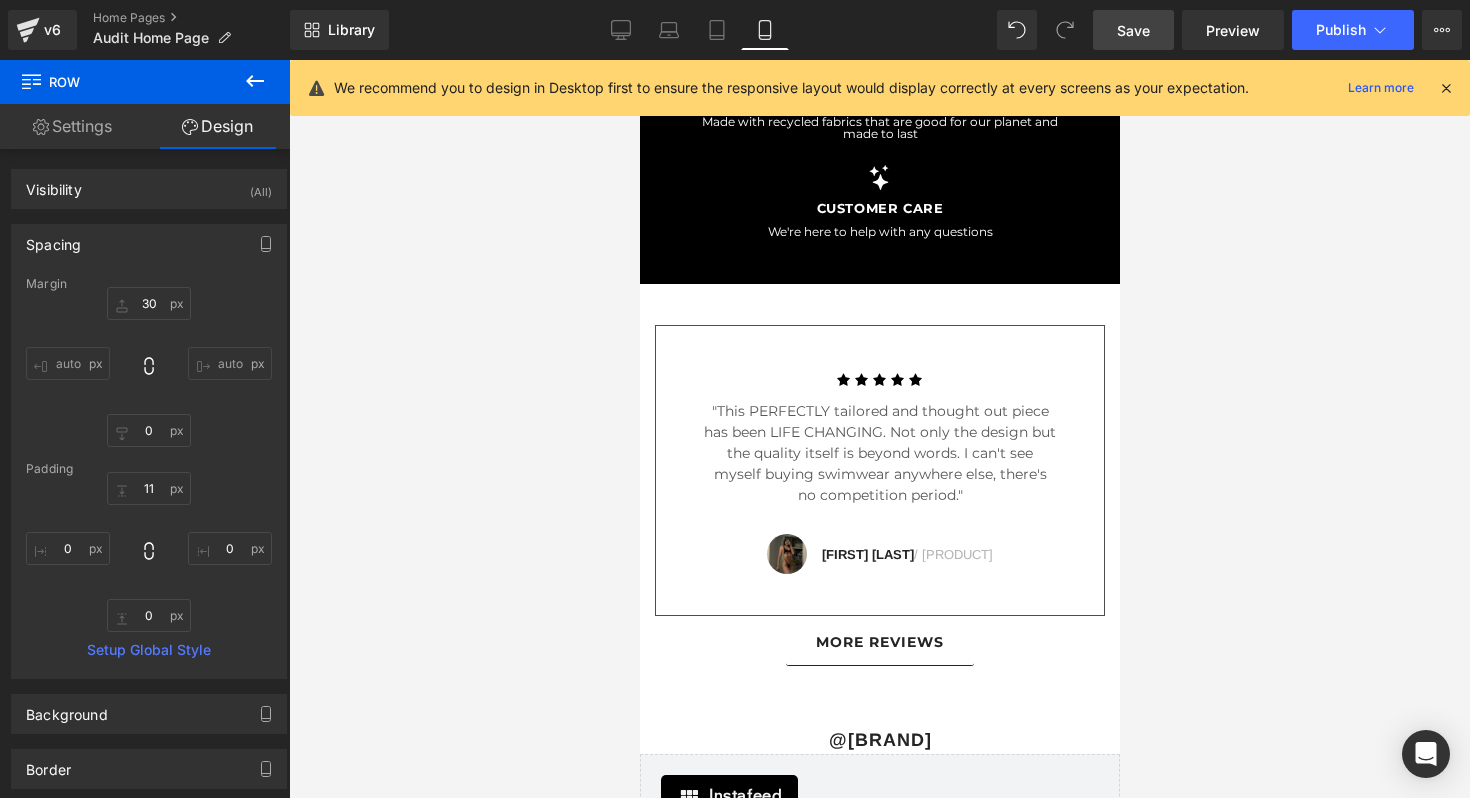 click on "Save" at bounding box center [1133, 30] 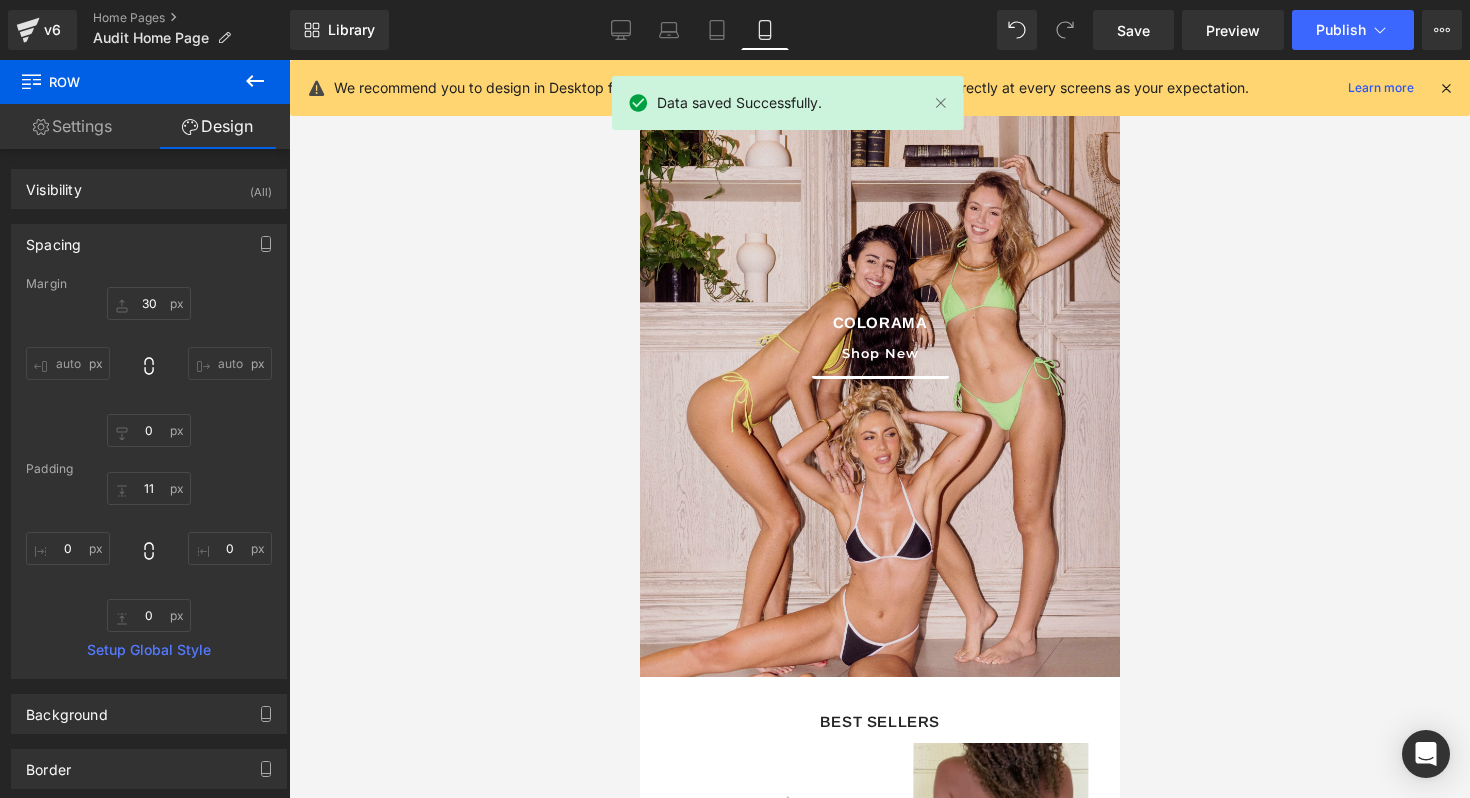 scroll, scrollTop: 0, scrollLeft: 0, axis: both 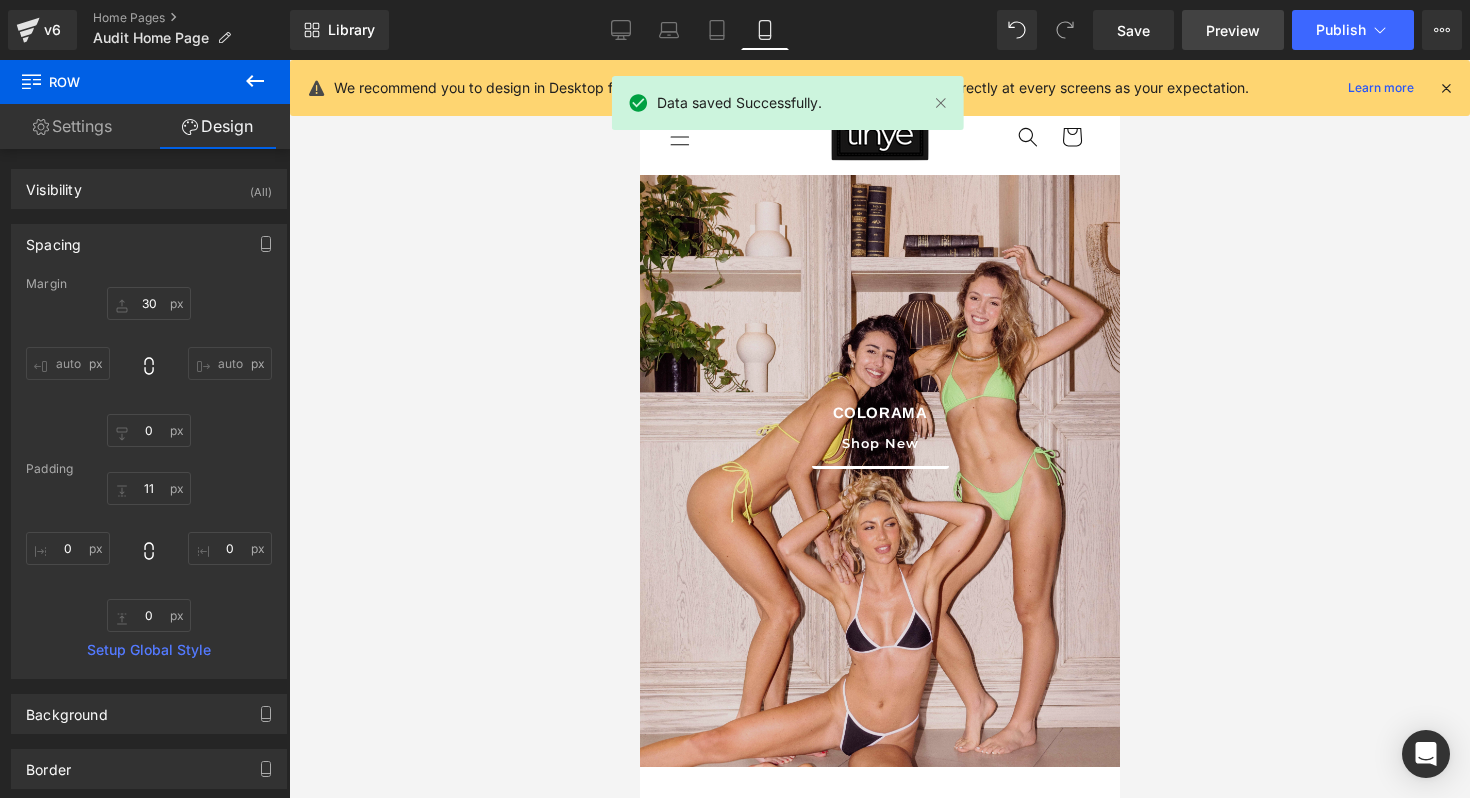 click on "Preview" at bounding box center (1233, 30) 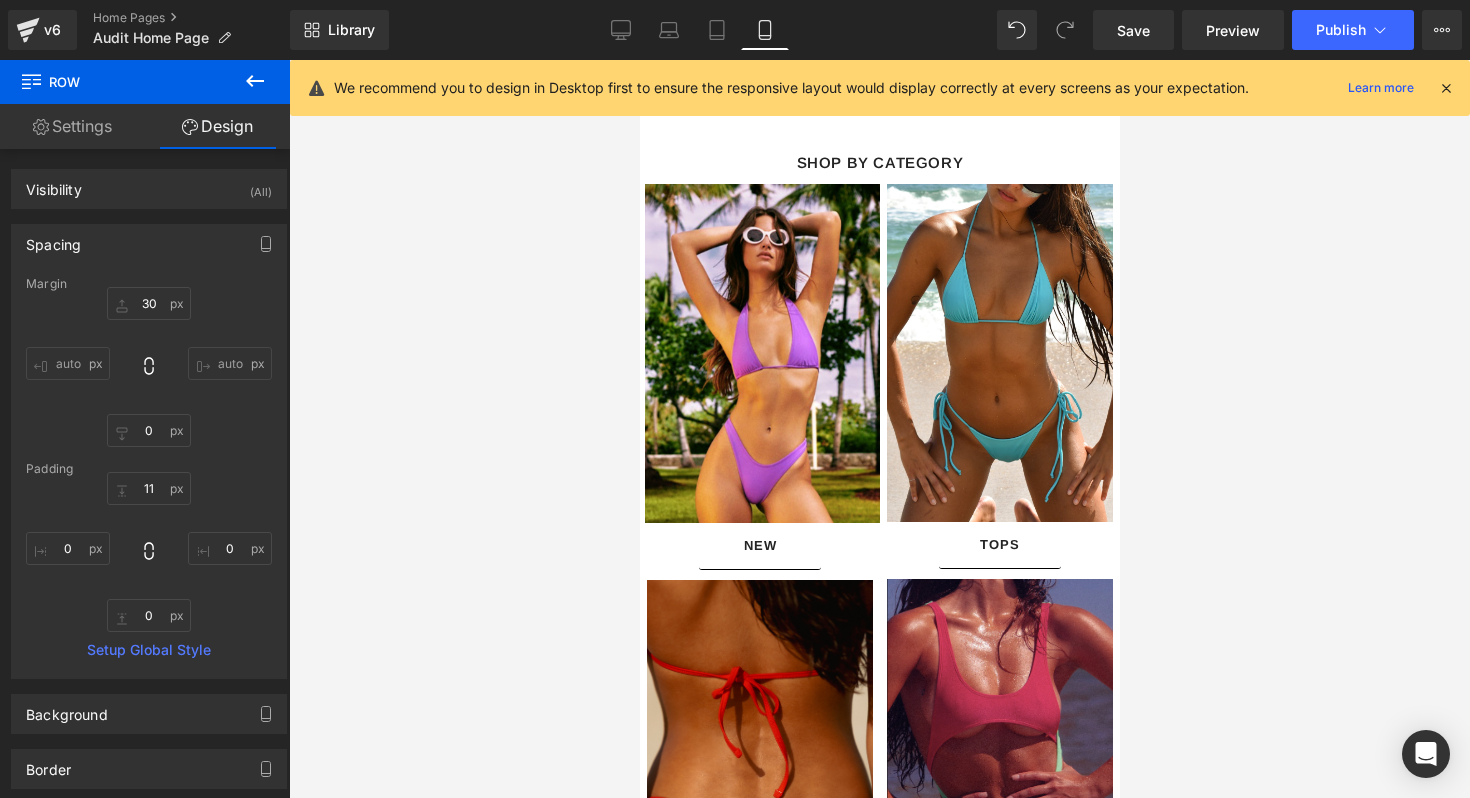 scroll, scrollTop: 1250, scrollLeft: 0, axis: vertical 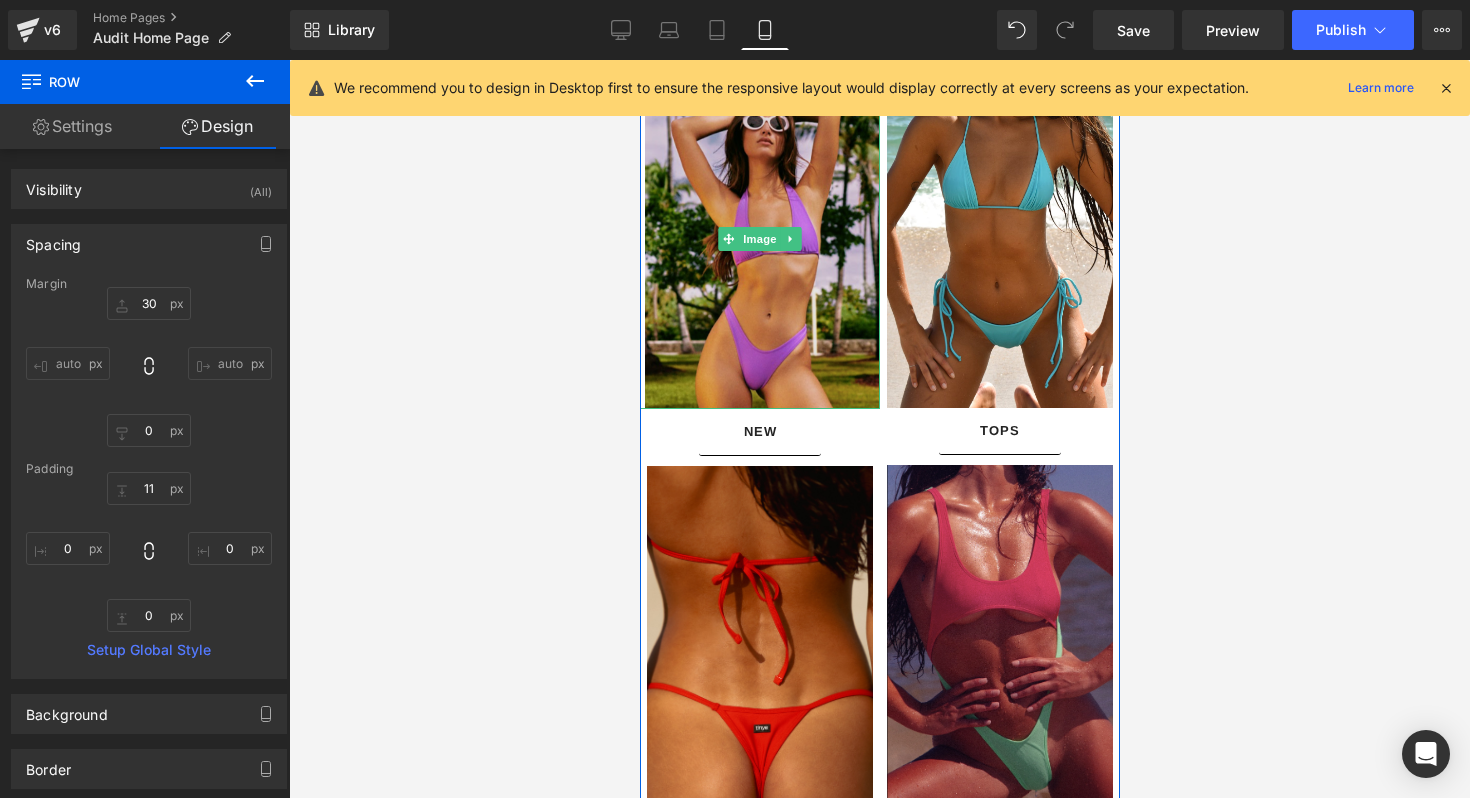 click at bounding box center [759, 239] 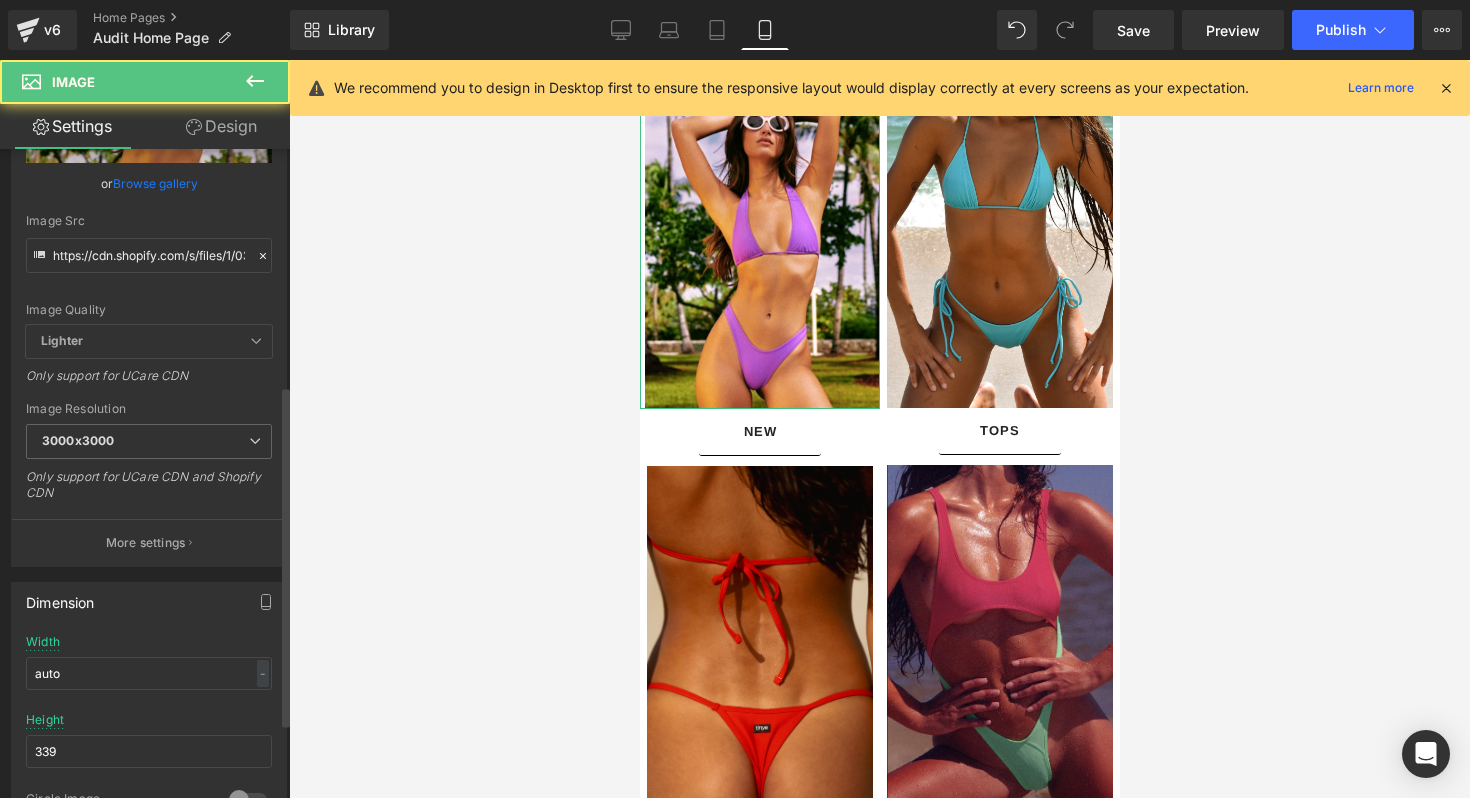 scroll, scrollTop: 449, scrollLeft: 0, axis: vertical 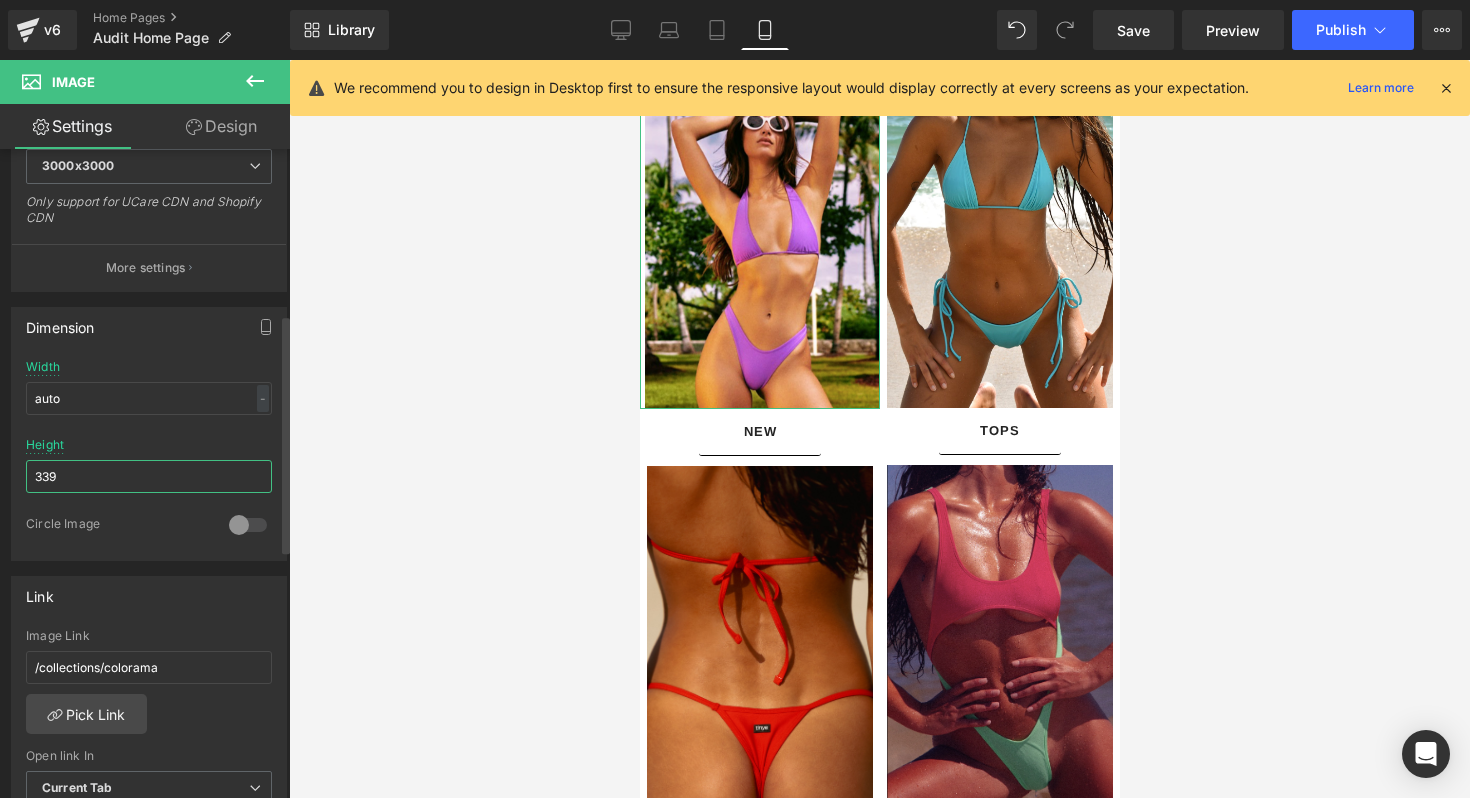 click on "339" at bounding box center [149, 476] 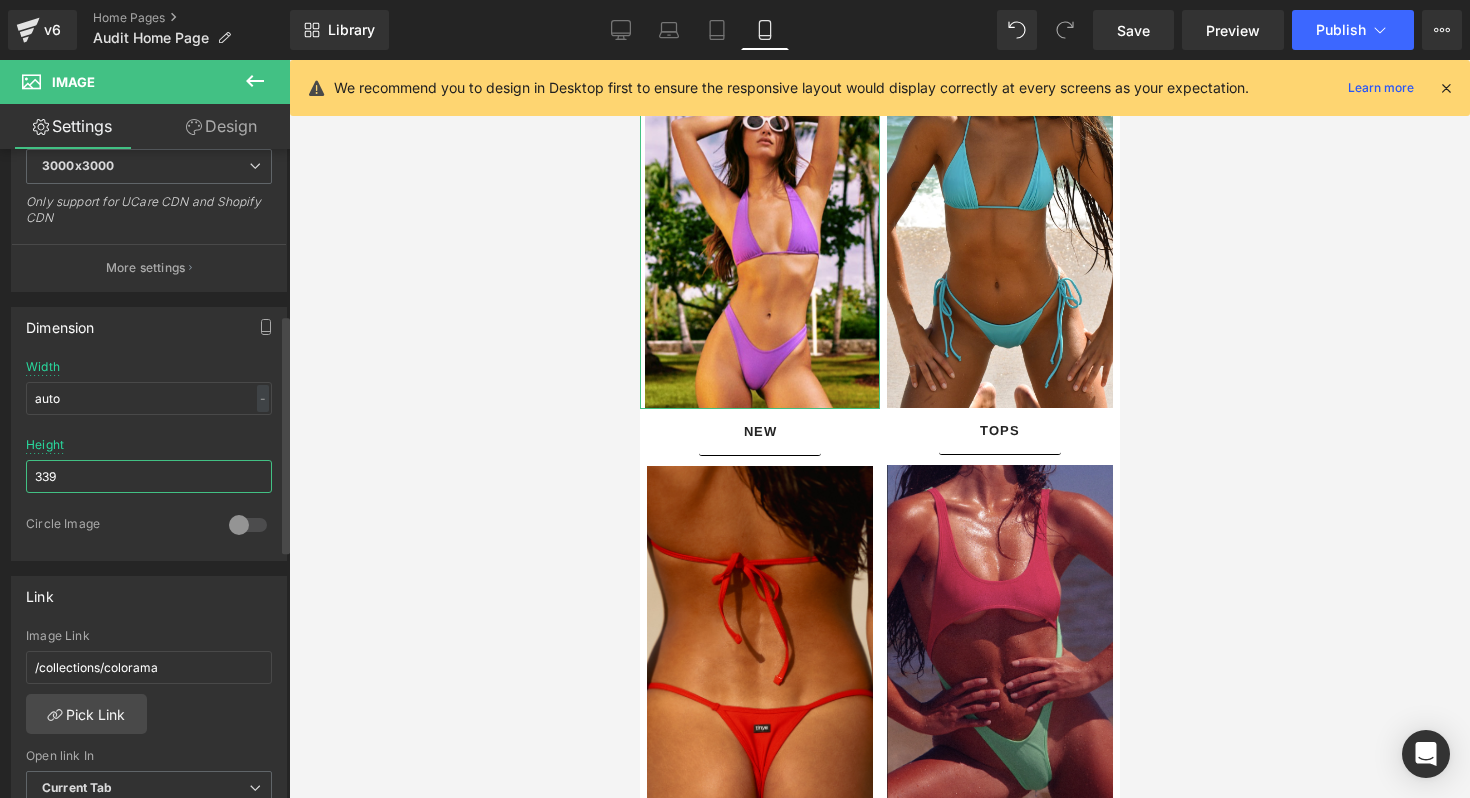 click on "339" at bounding box center [149, 476] 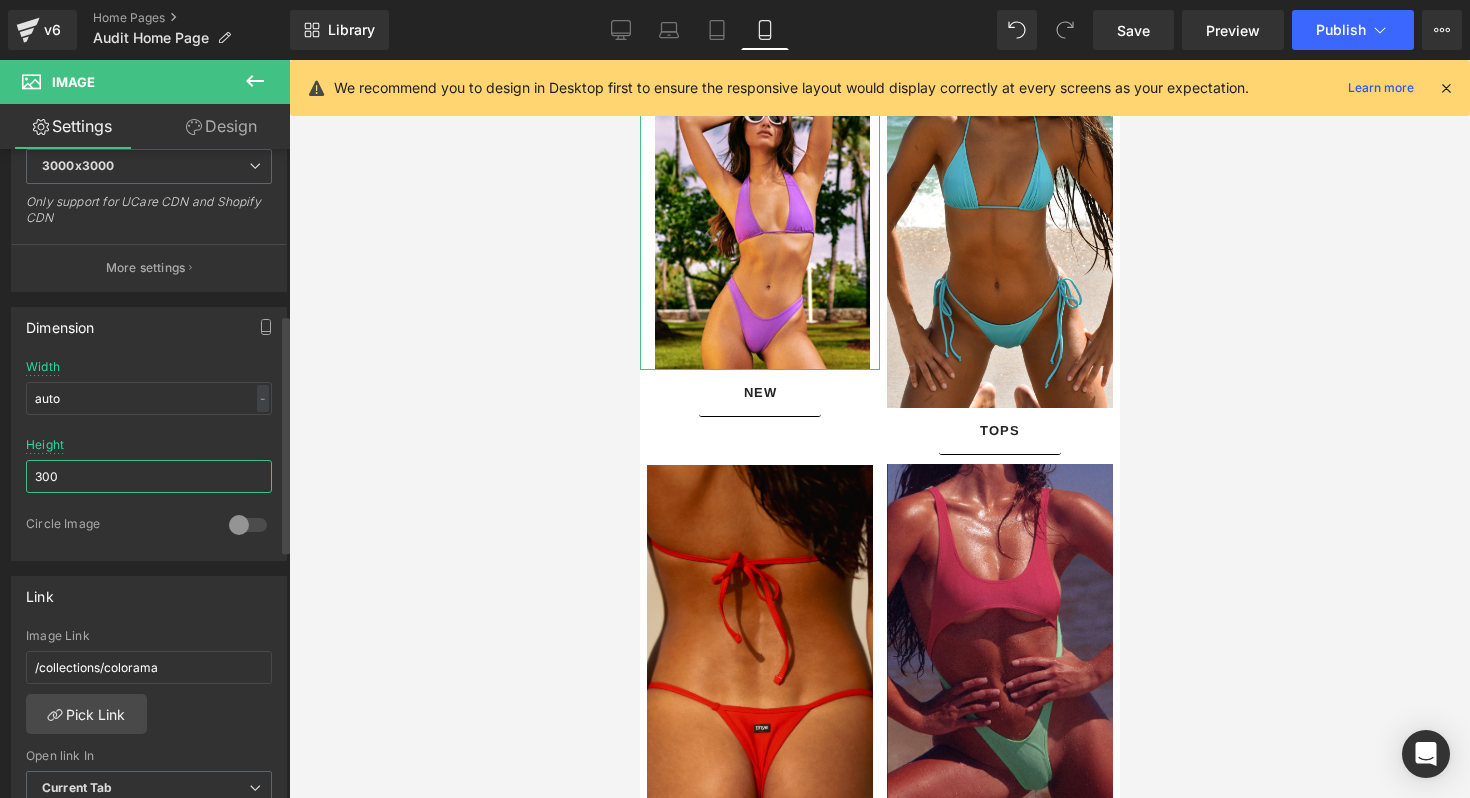 type on "300" 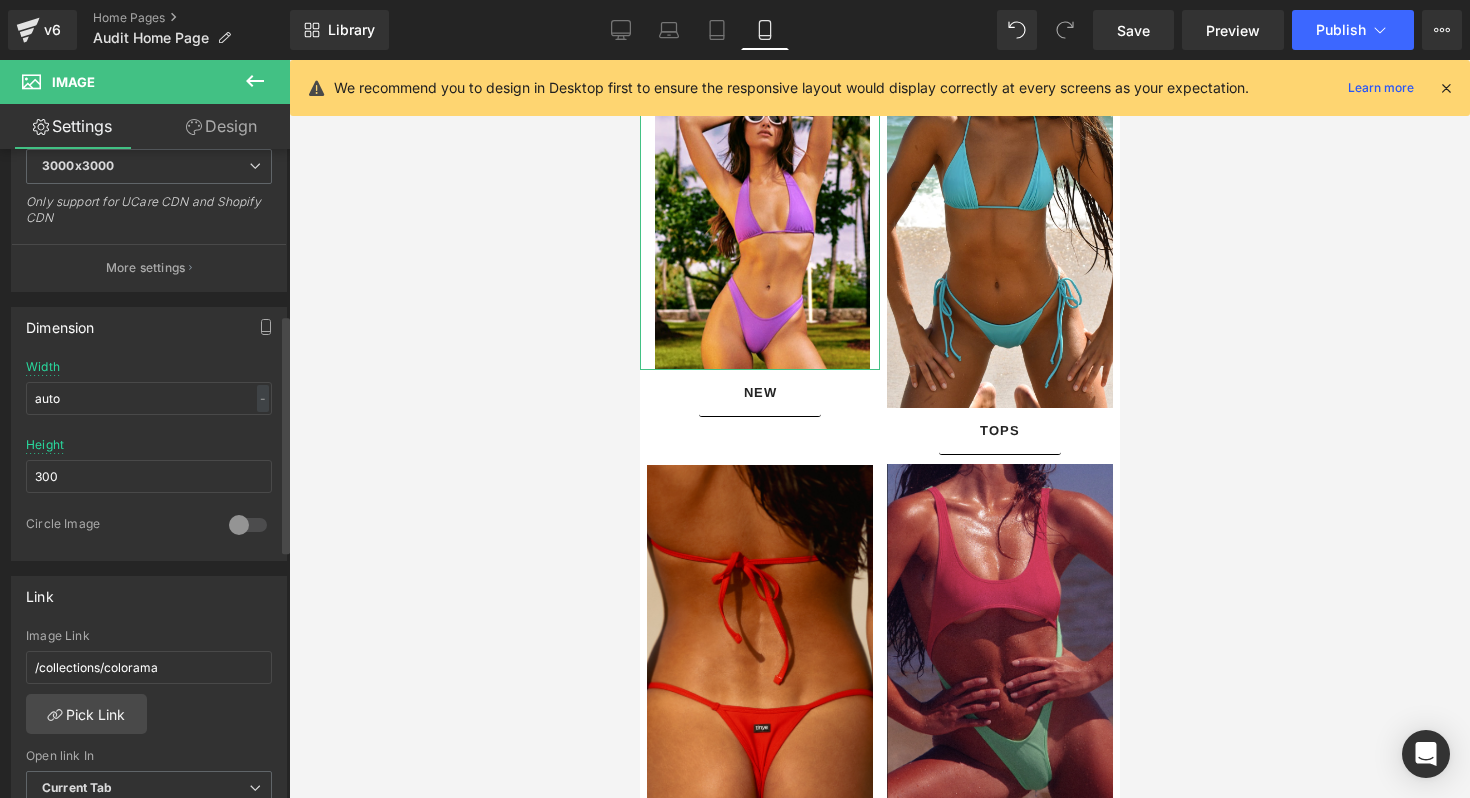 click on "Circle Image" at bounding box center (149, 538) 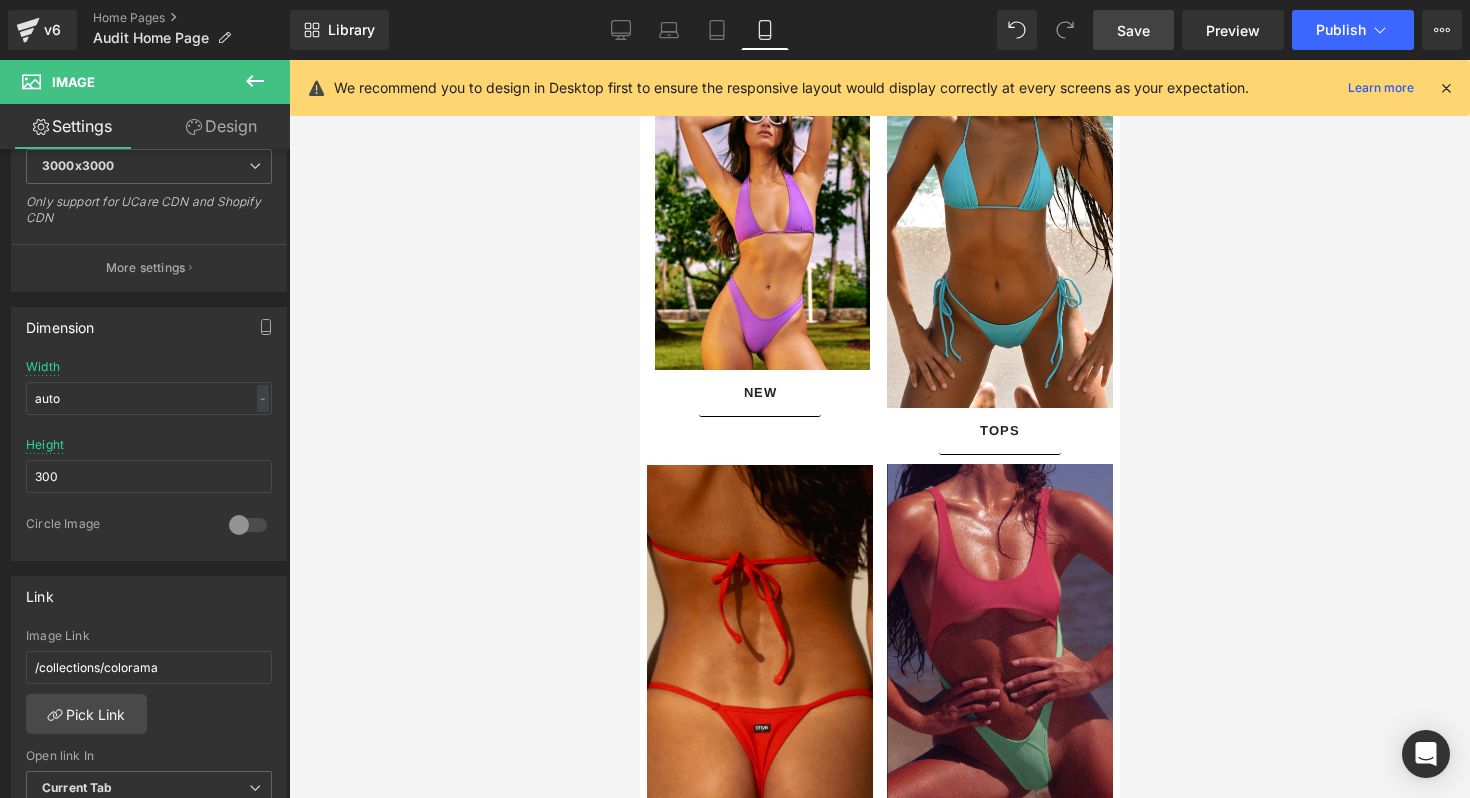 click on "Save" at bounding box center (1133, 30) 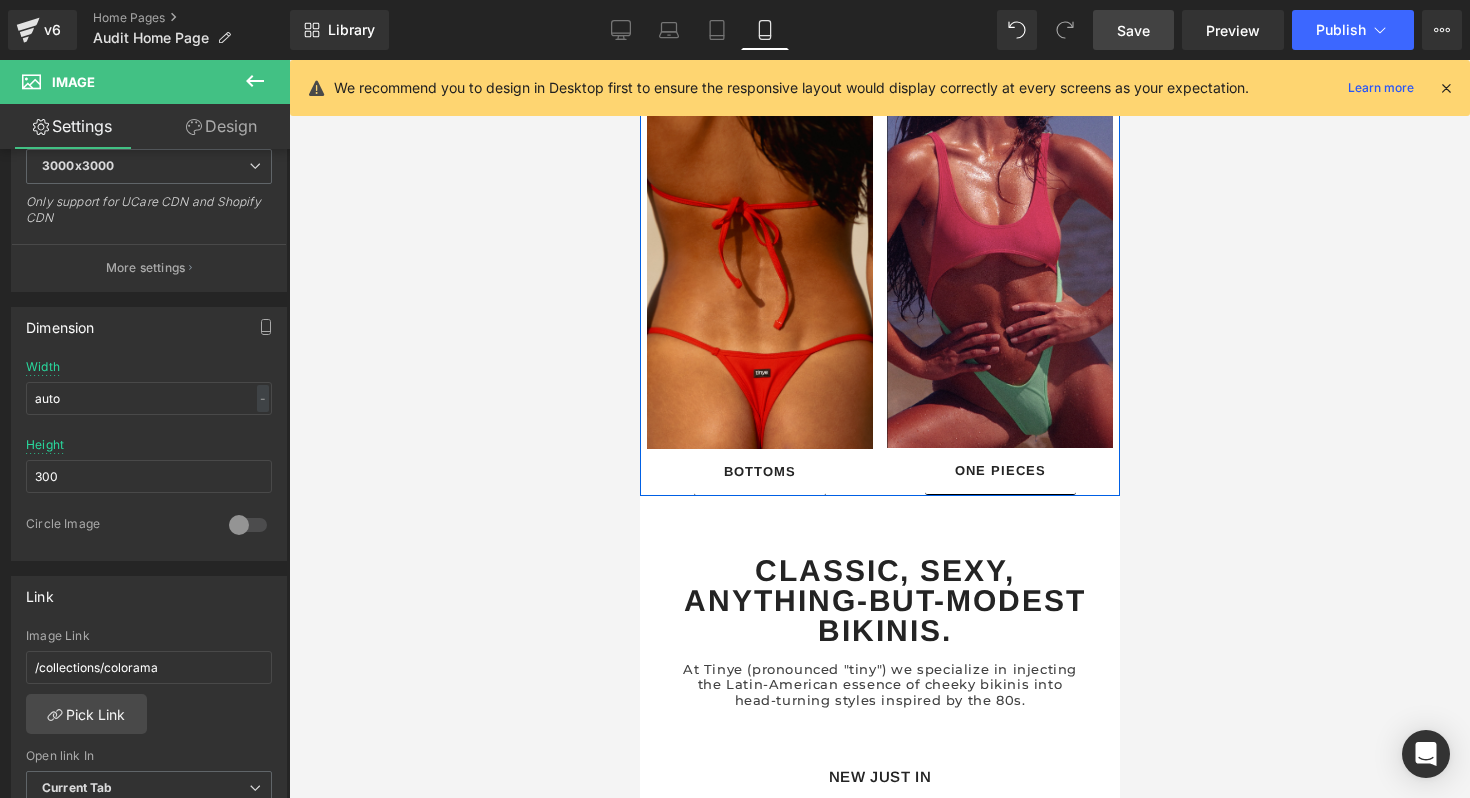scroll, scrollTop: 1816, scrollLeft: 0, axis: vertical 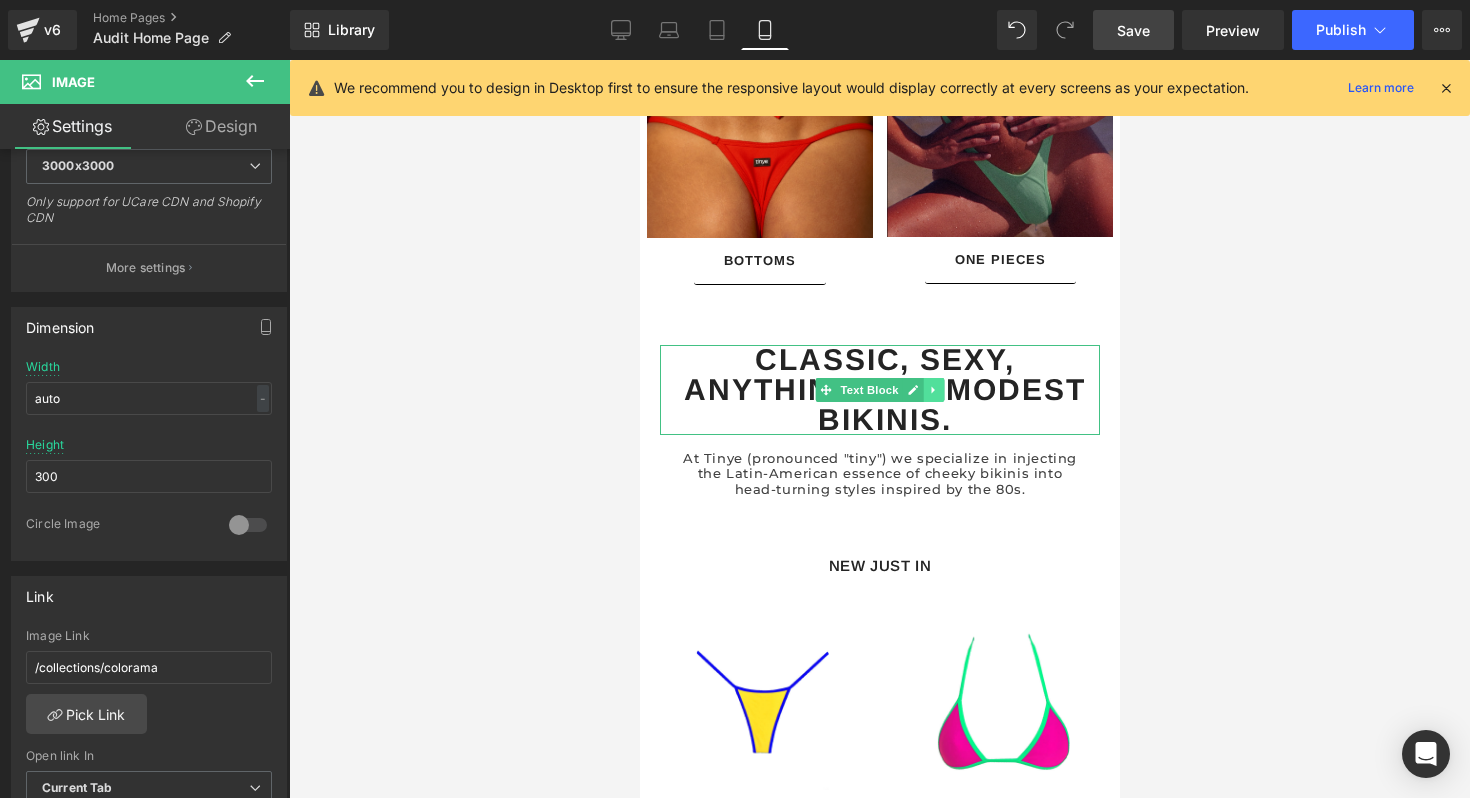 click at bounding box center [933, 390] 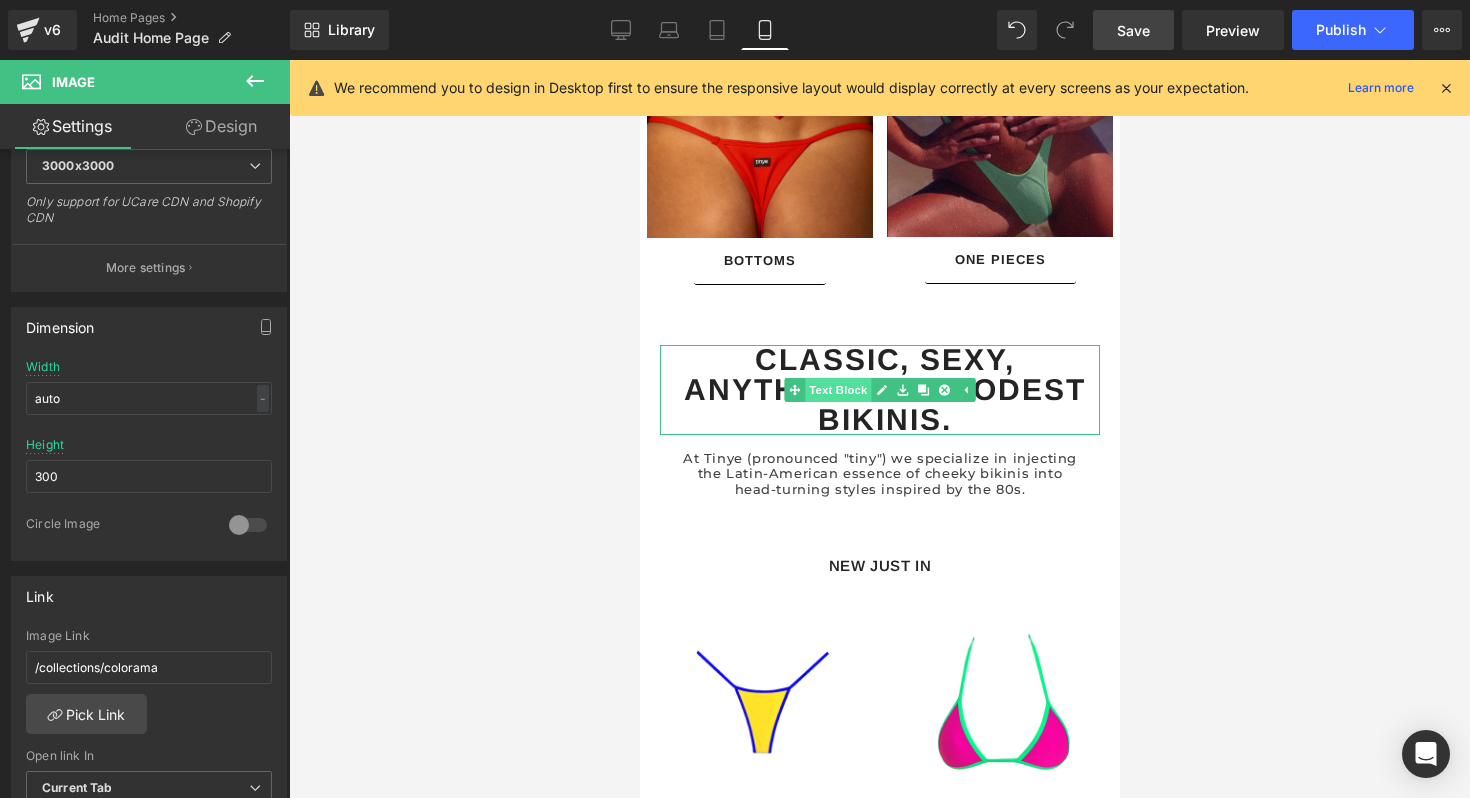 click on "Text Block" at bounding box center (837, 390) 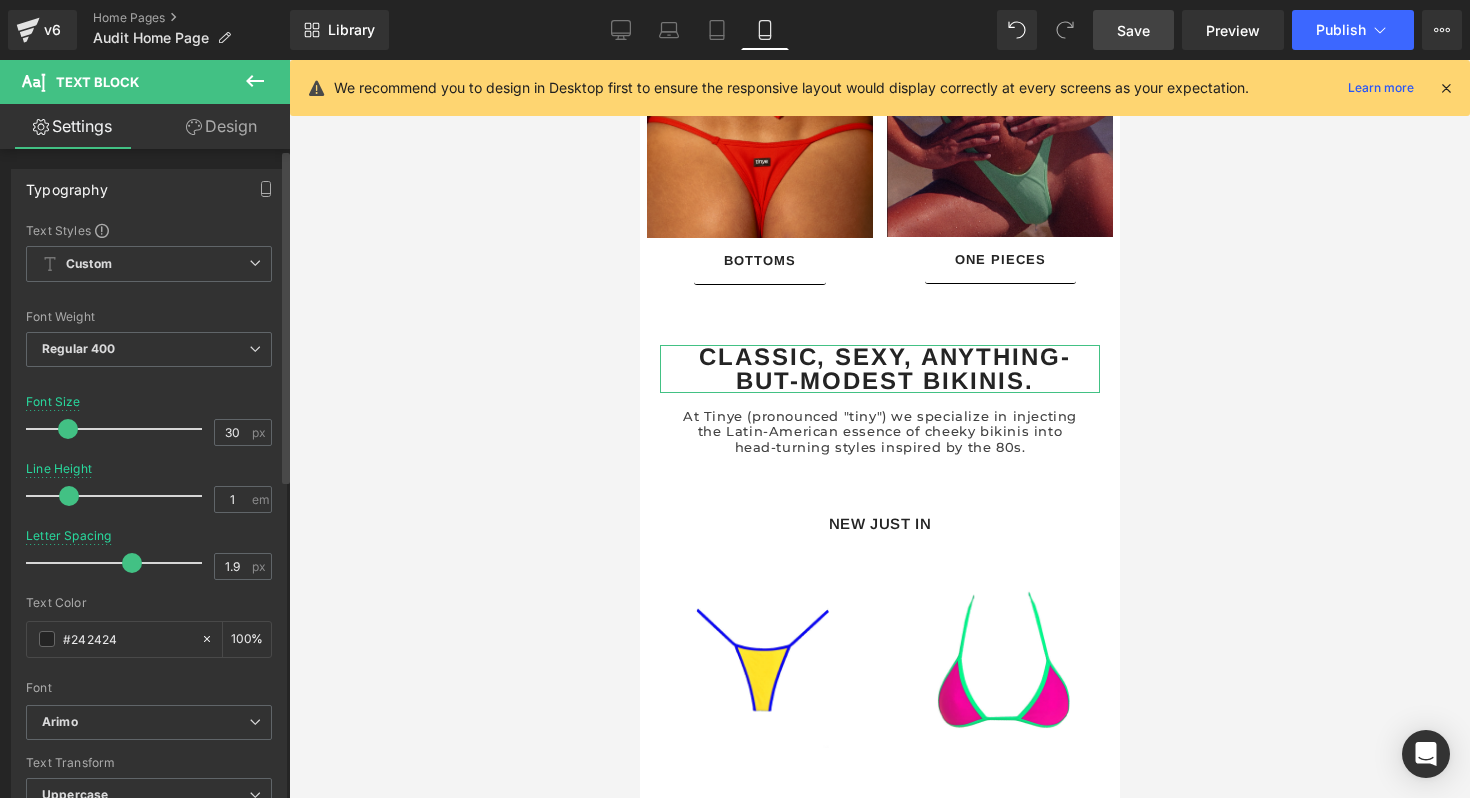 drag, startPoint x: 77, startPoint y: 433, endPoint x: 67, endPoint y: 434, distance: 10.049875 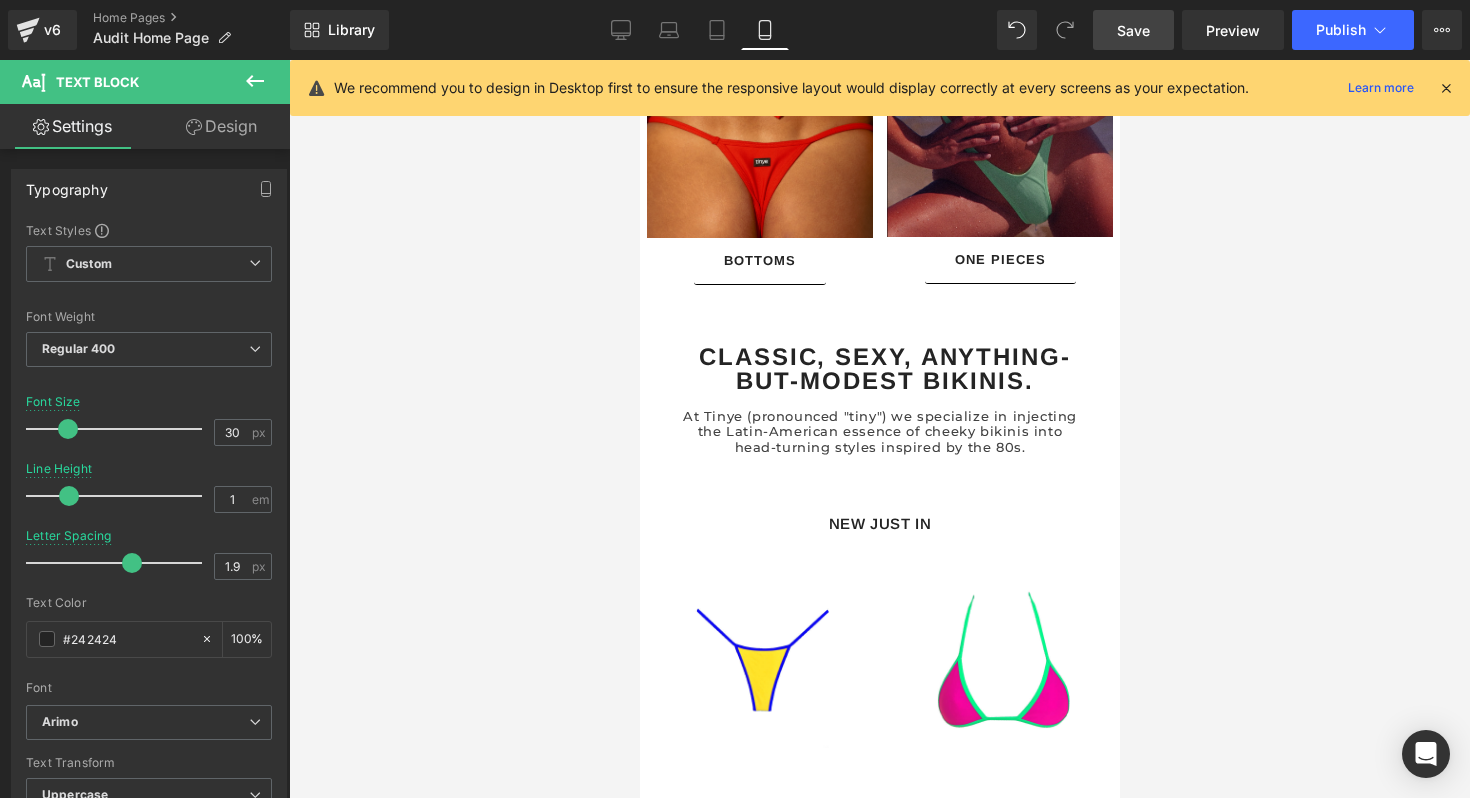 click on "Save" at bounding box center [1133, 30] 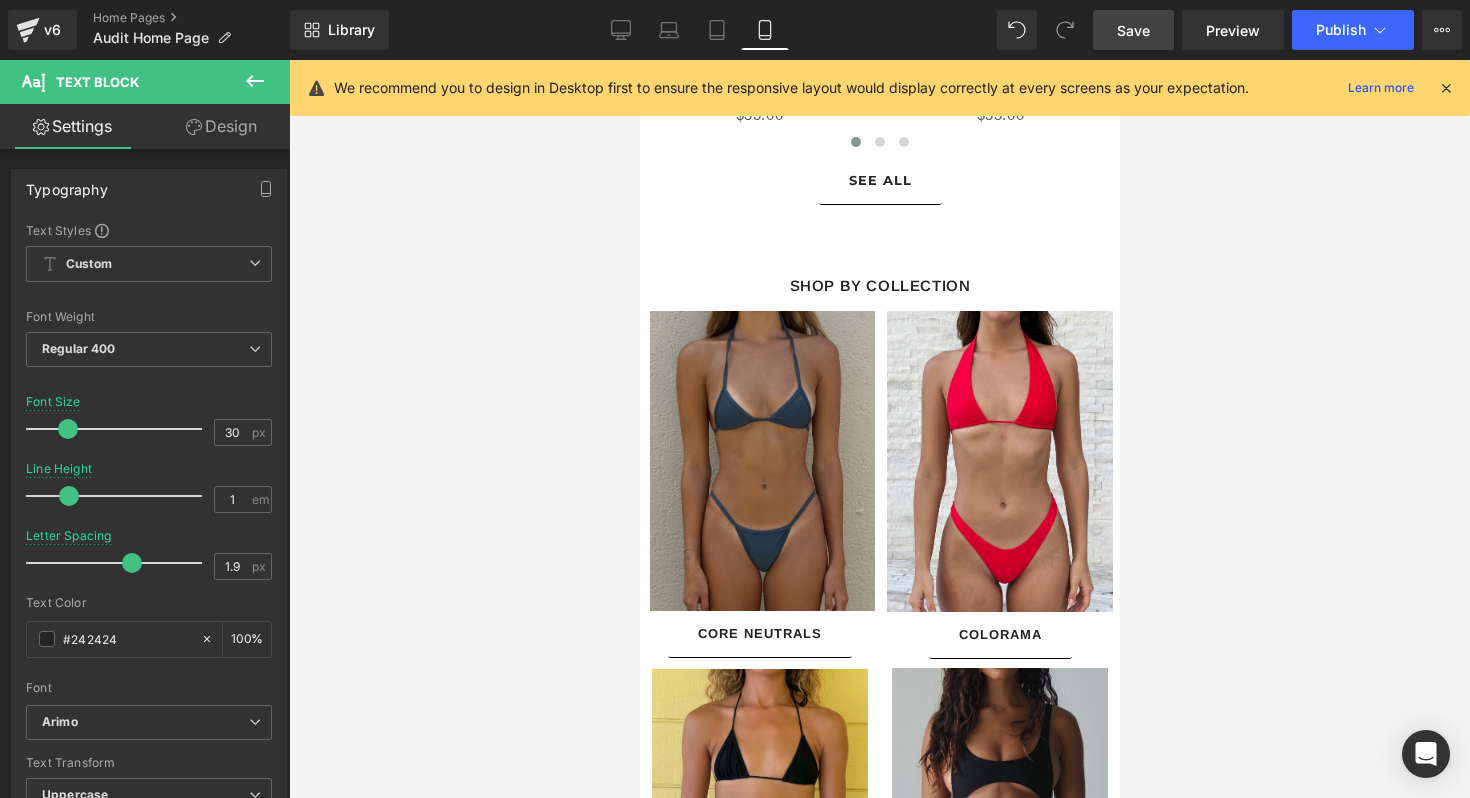 scroll, scrollTop: 2555, scrollLeft: 0, axis: vertical 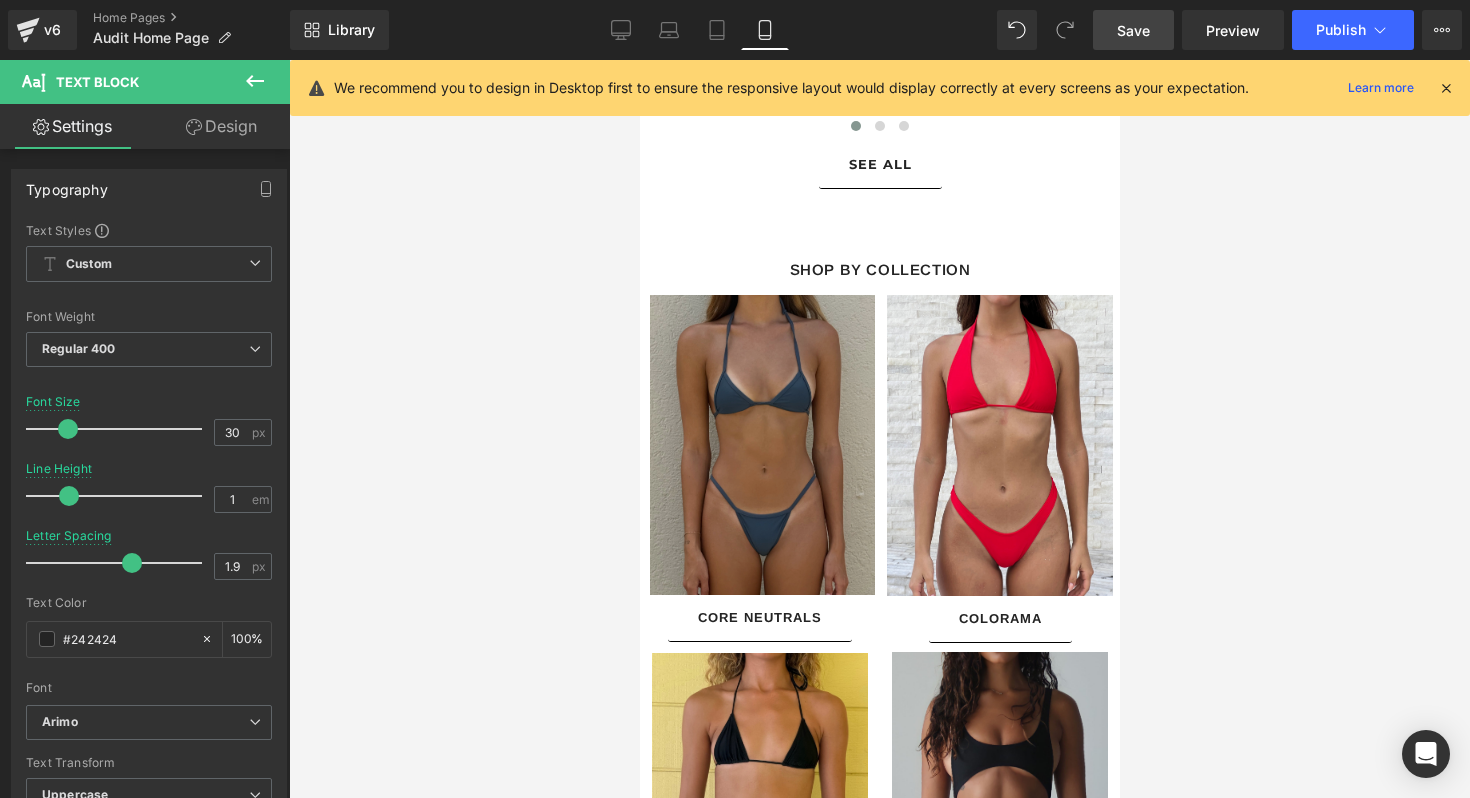 click on "Image" at bounding box center (759, 445) 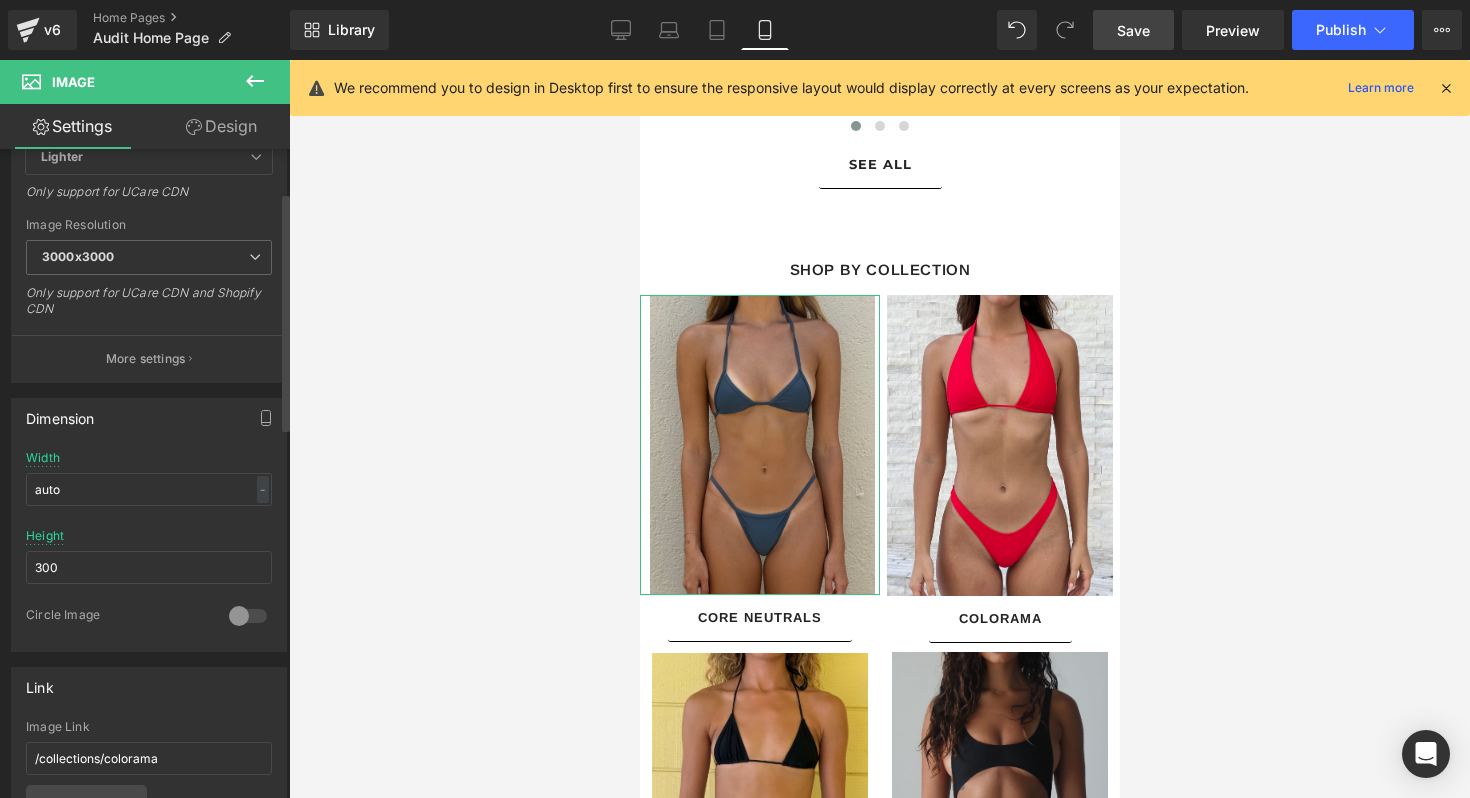 scroll, scrollTop: 393, scrollLeft: 0, axis: vertical 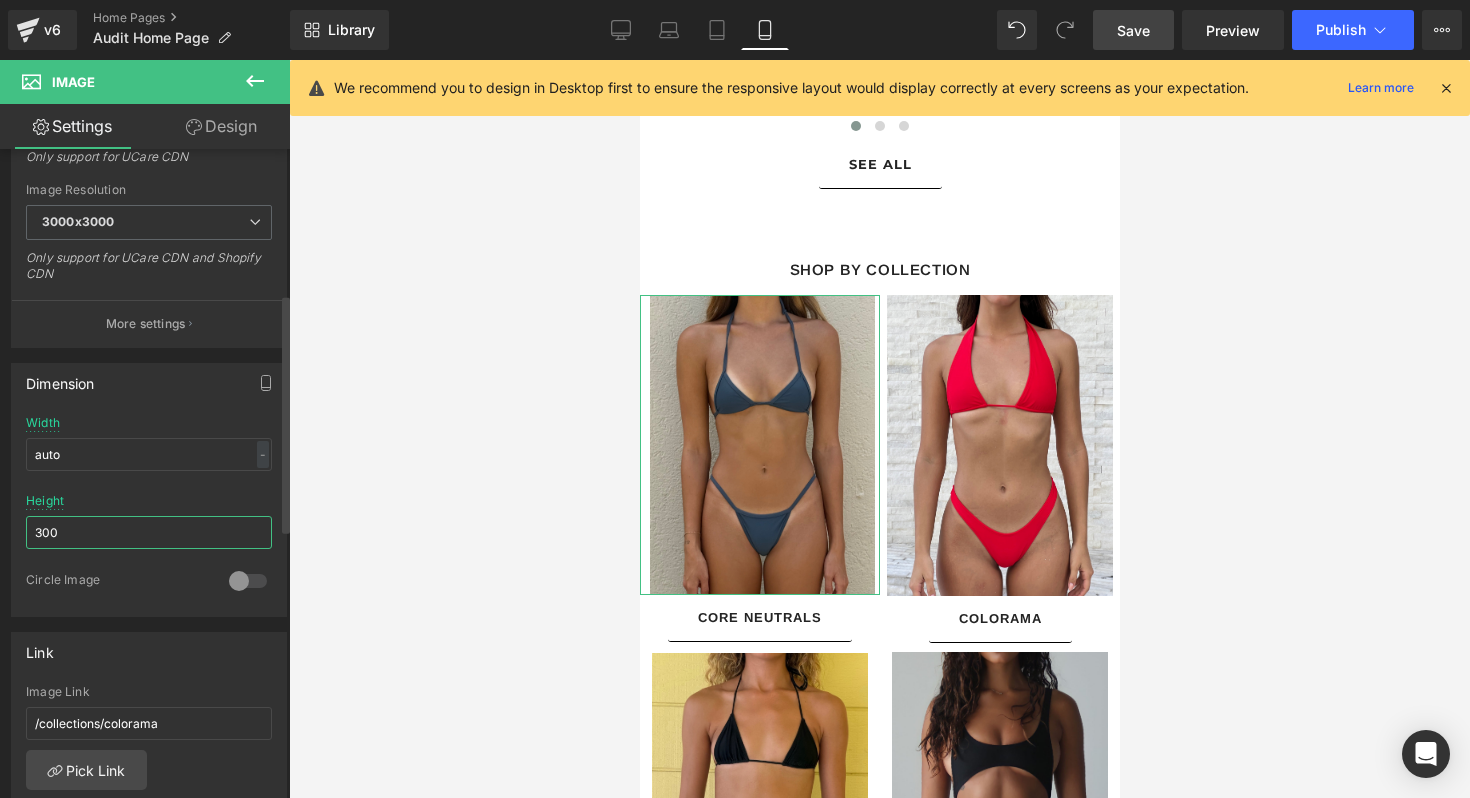 click on "300" at bounding box center (149, 532) 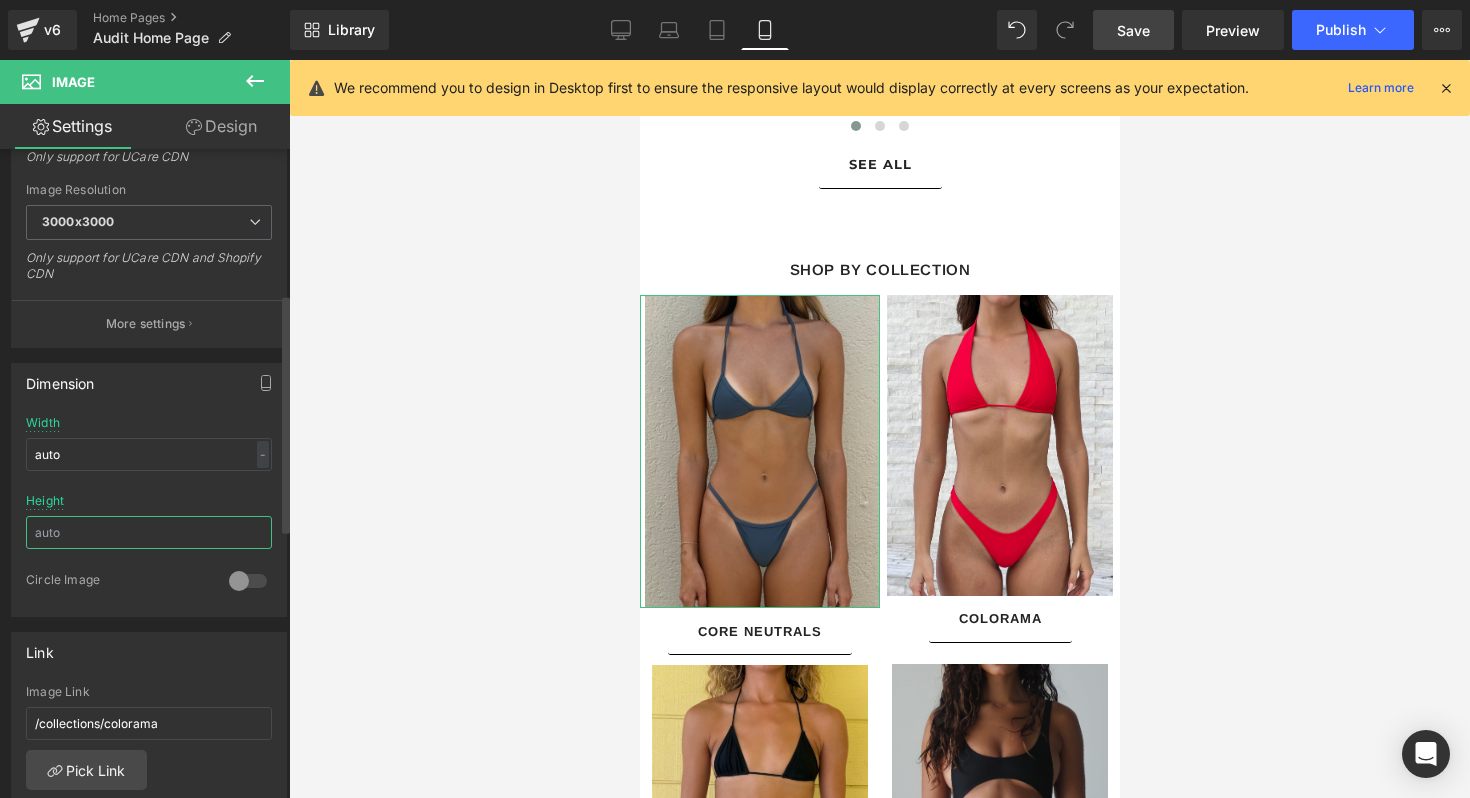 type 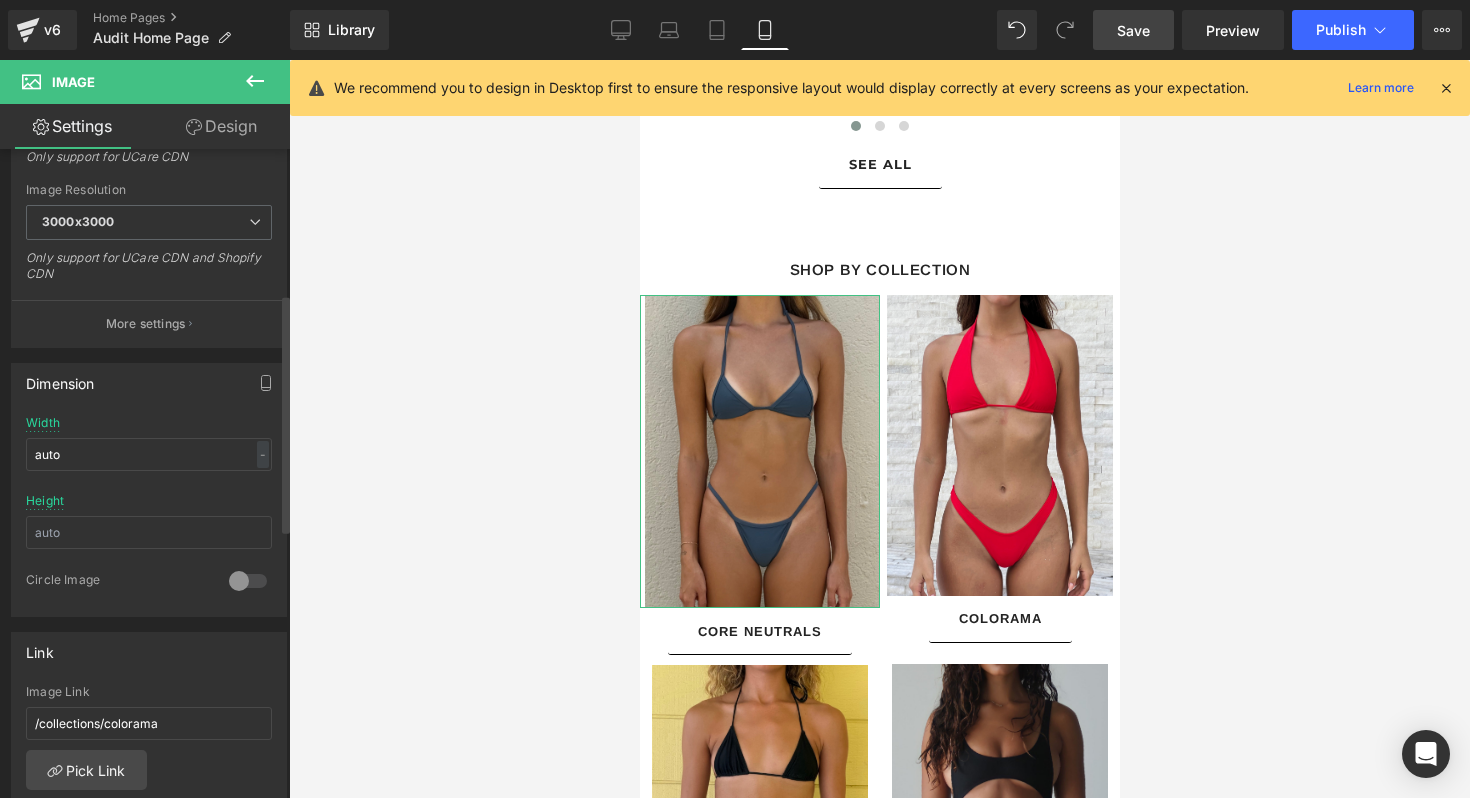 click at bounding box center (149, 487) 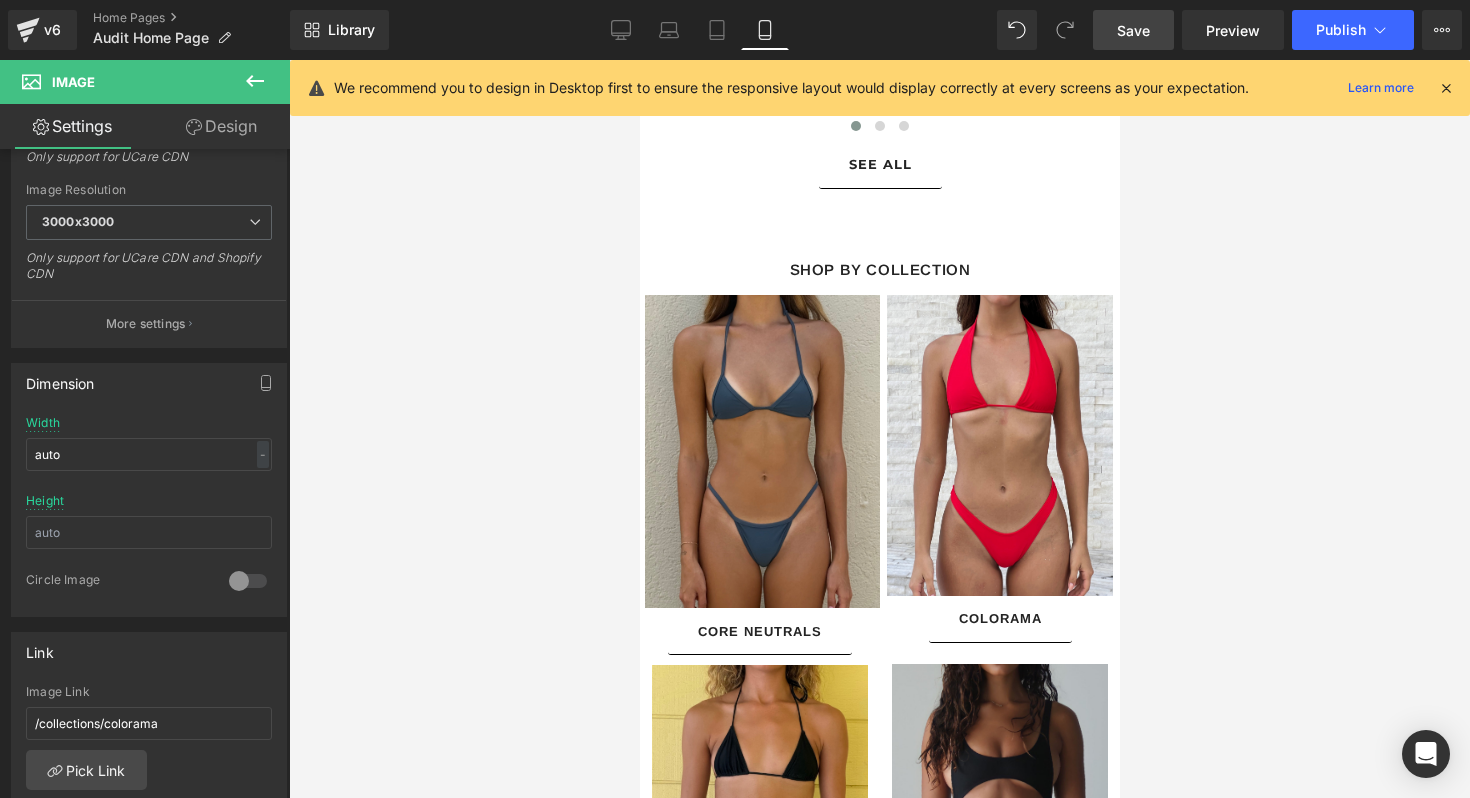 click on "Save" at bounding box center [1133, 30] 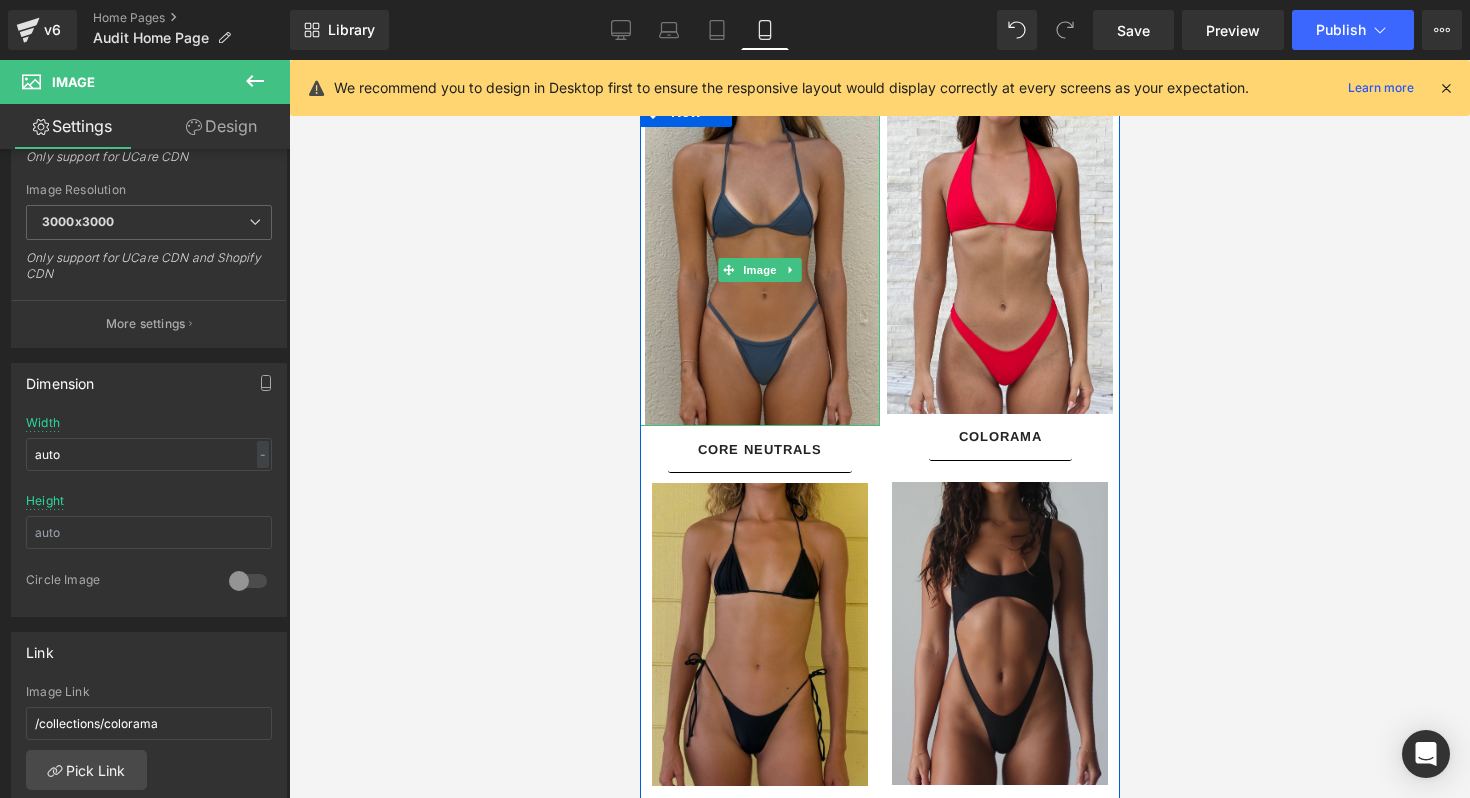 scroll, scrollTop: 2863, scrollLeft: 0, axis: vertical 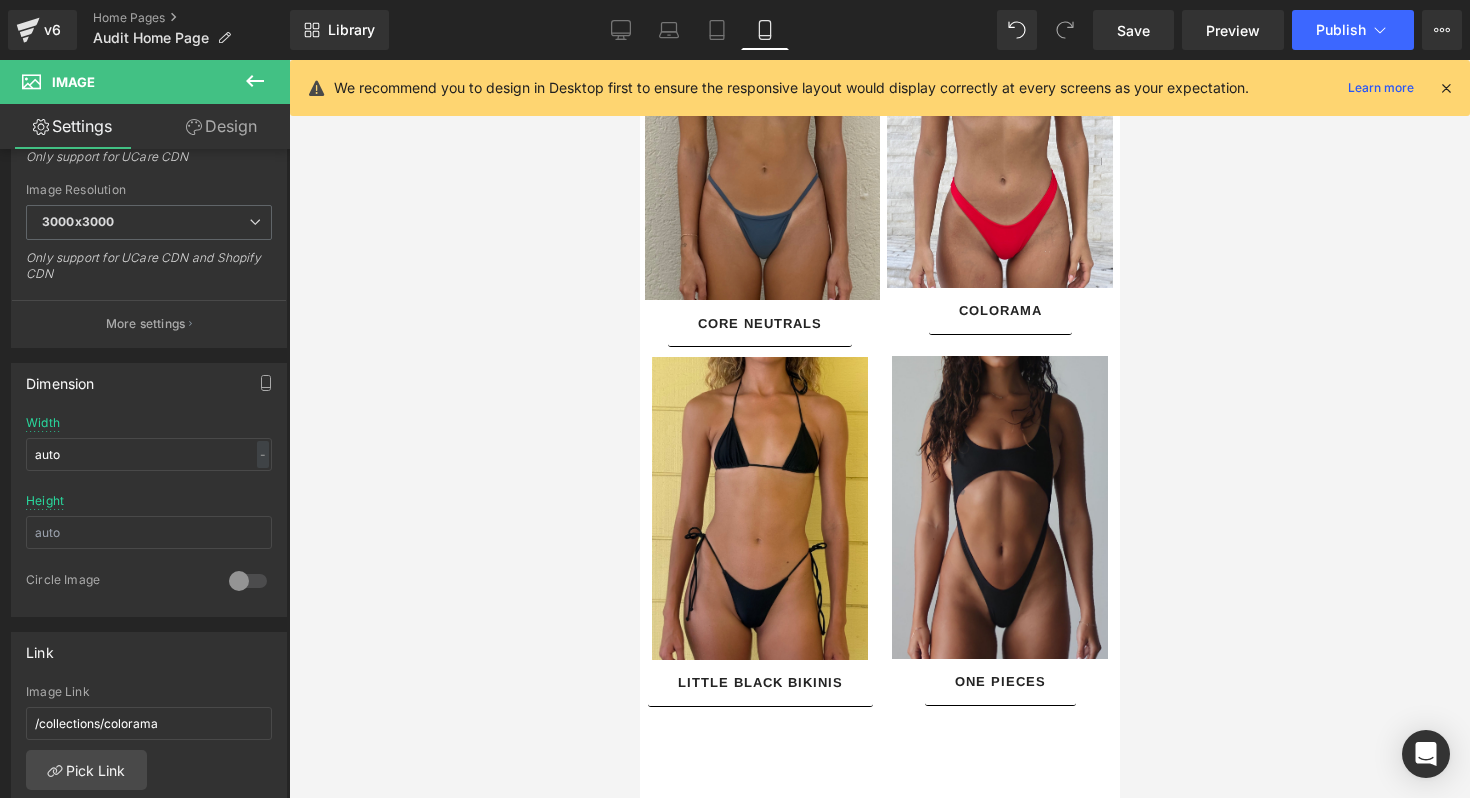 click on "Button" at bounding box center (759, 683) 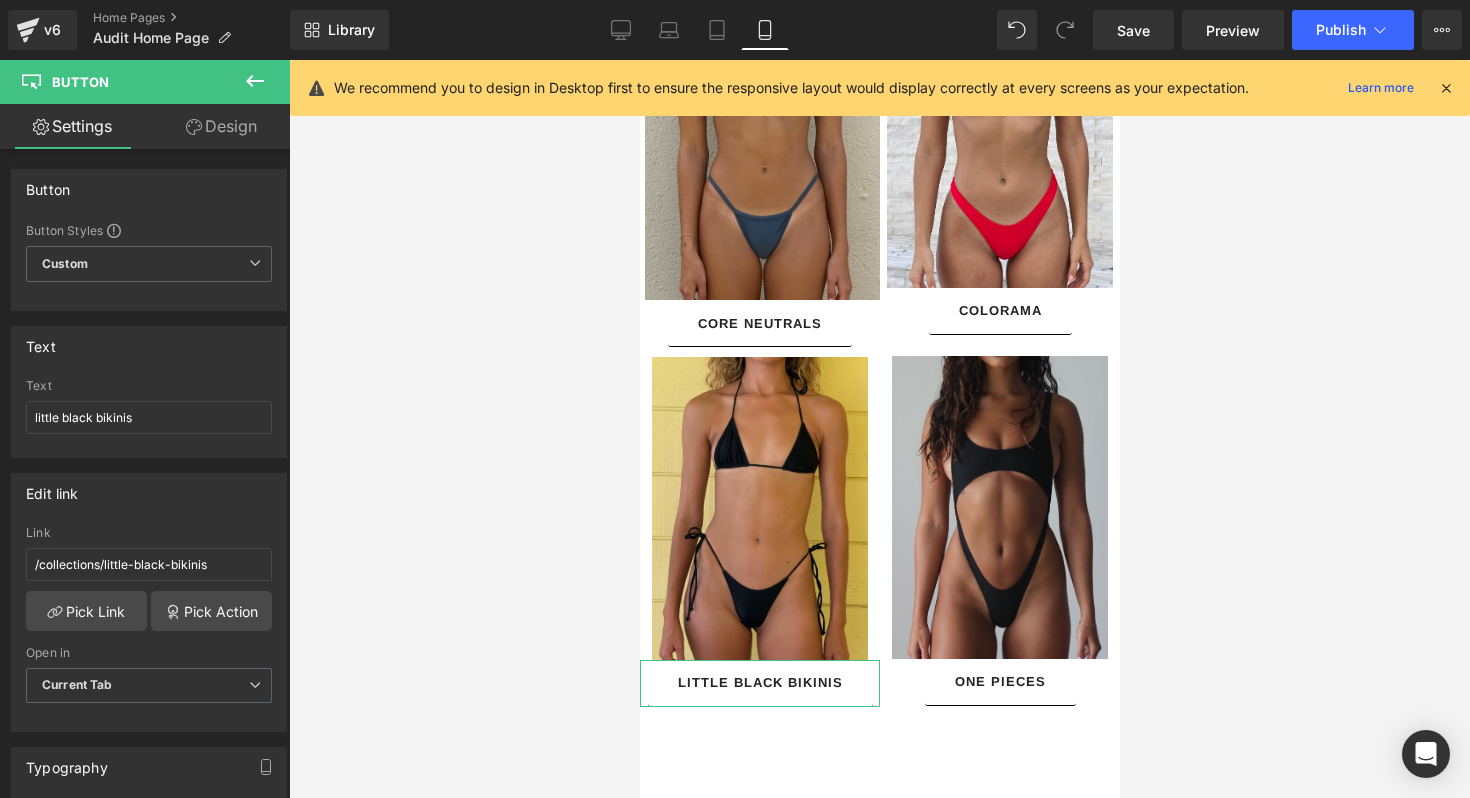 click on "Design" at bounding box center [221, 126] 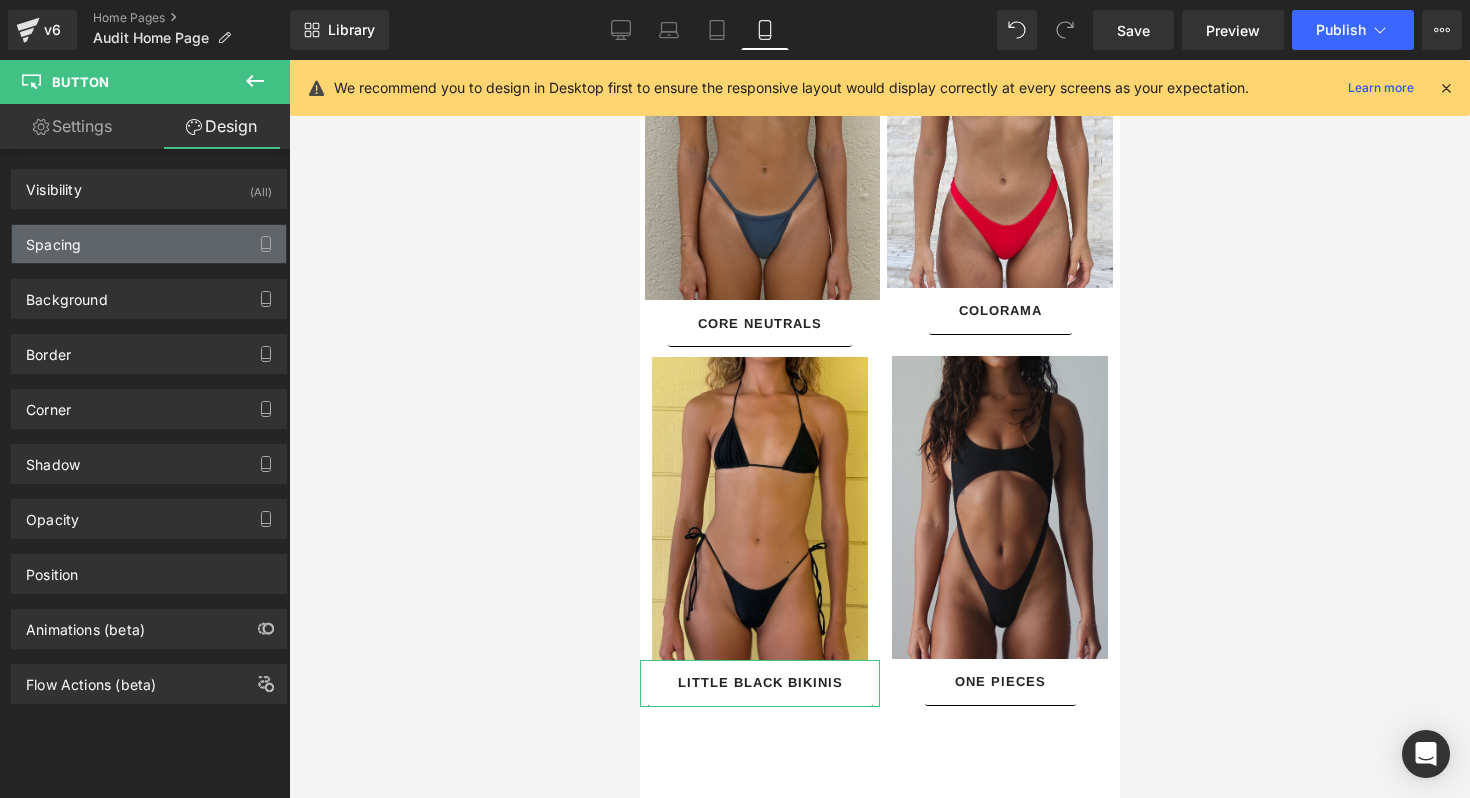 click on "Spacing" at bounding box center (149, 244) 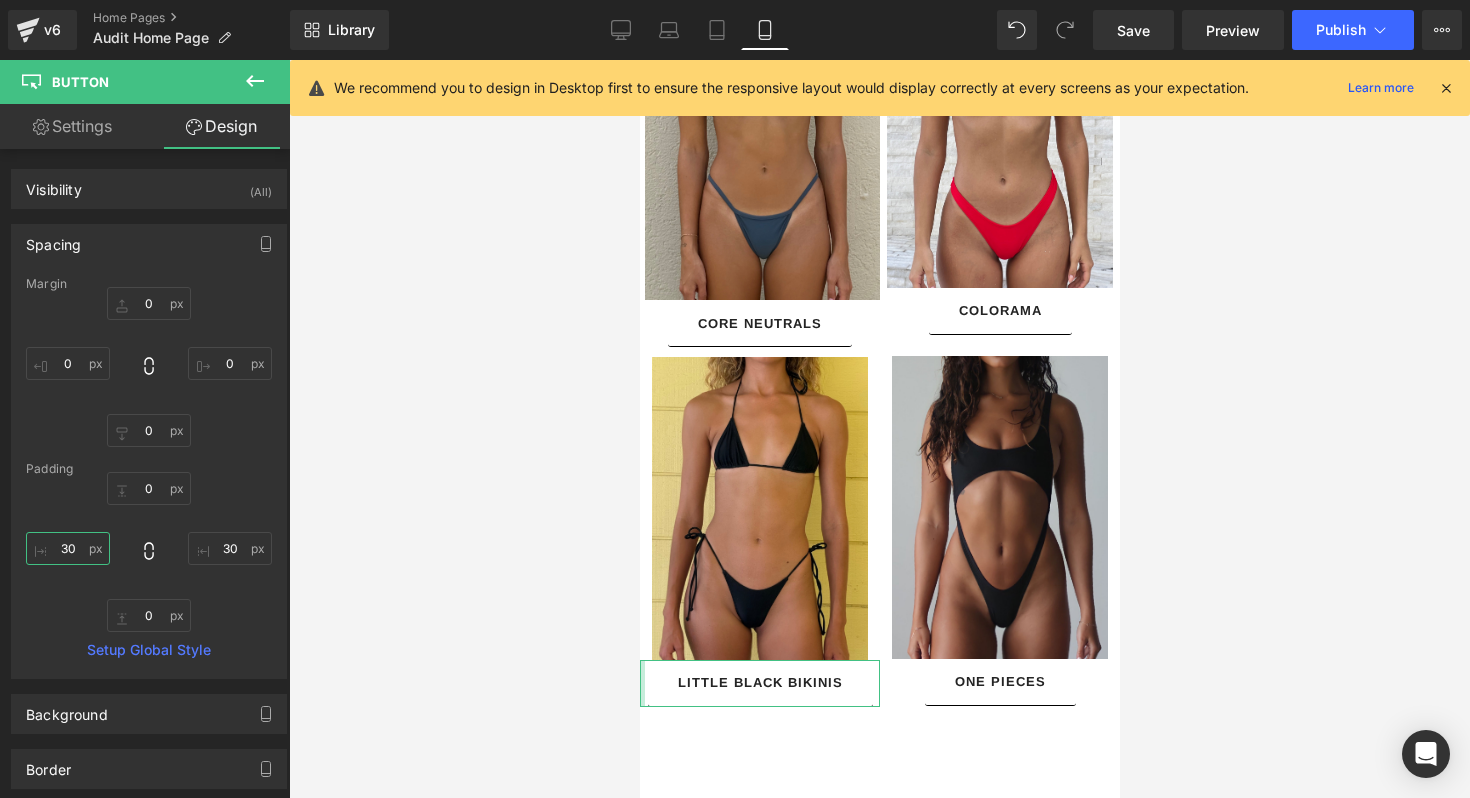 click on "30" at bounding box center (68, 548) 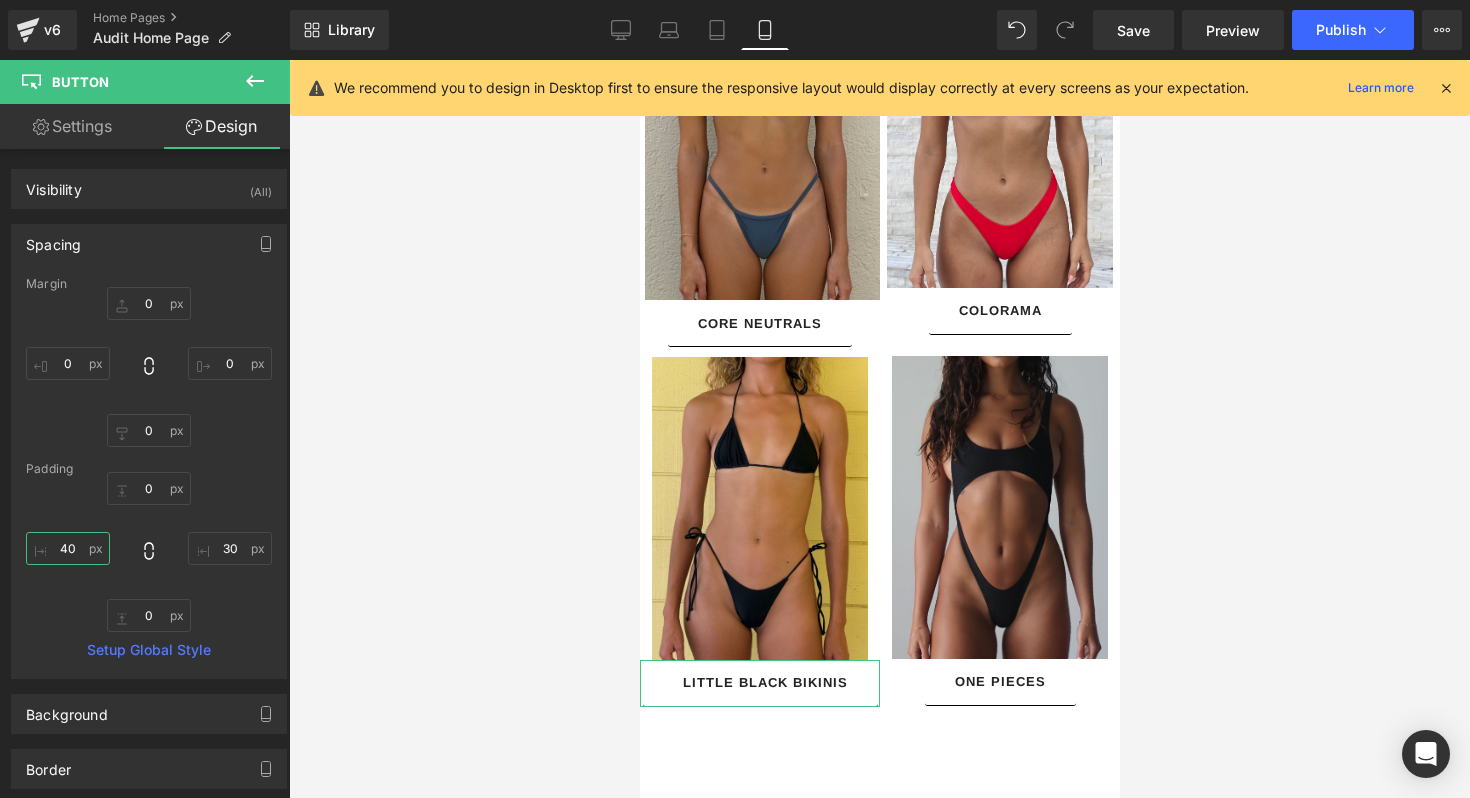 type on "4" 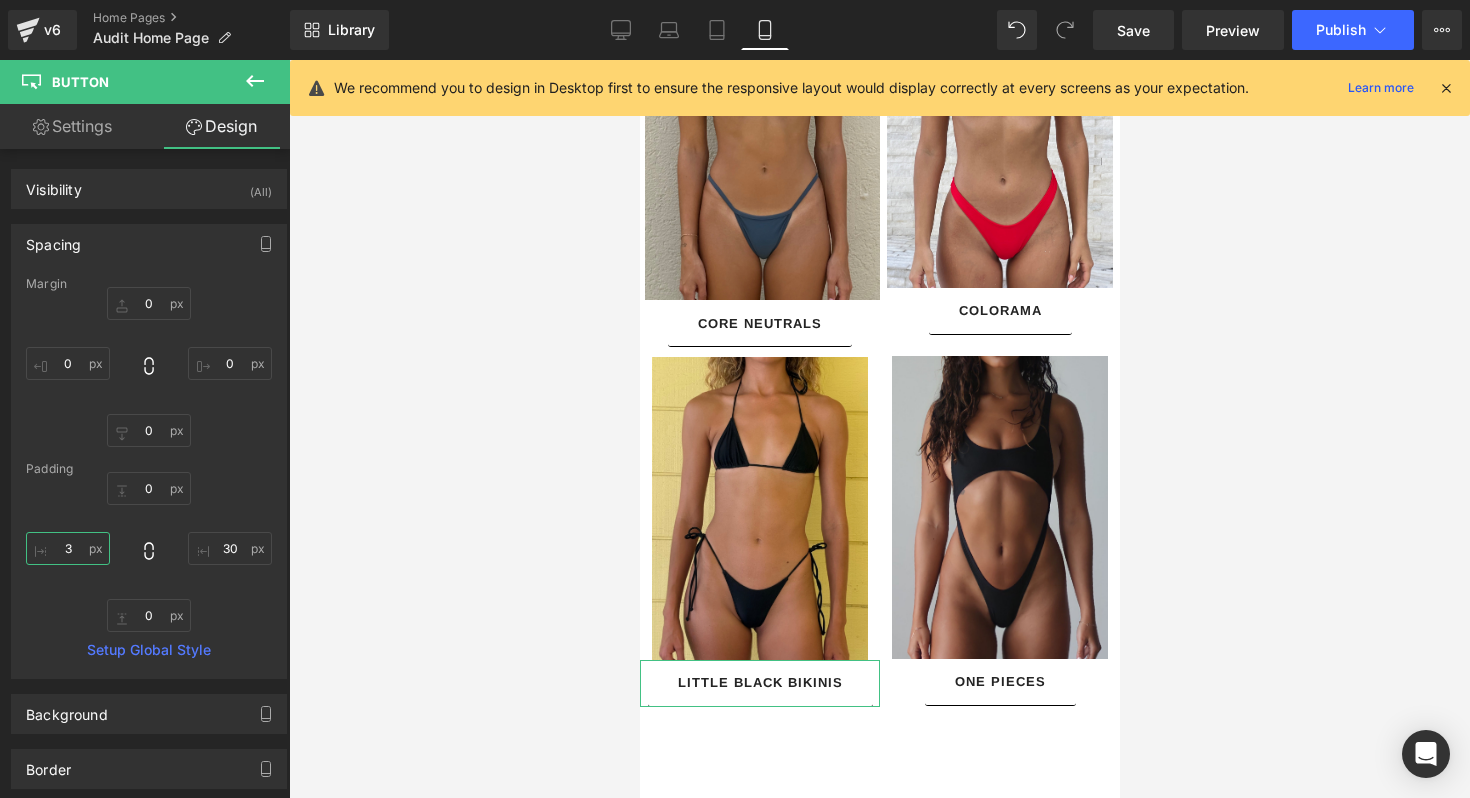 type on "30" 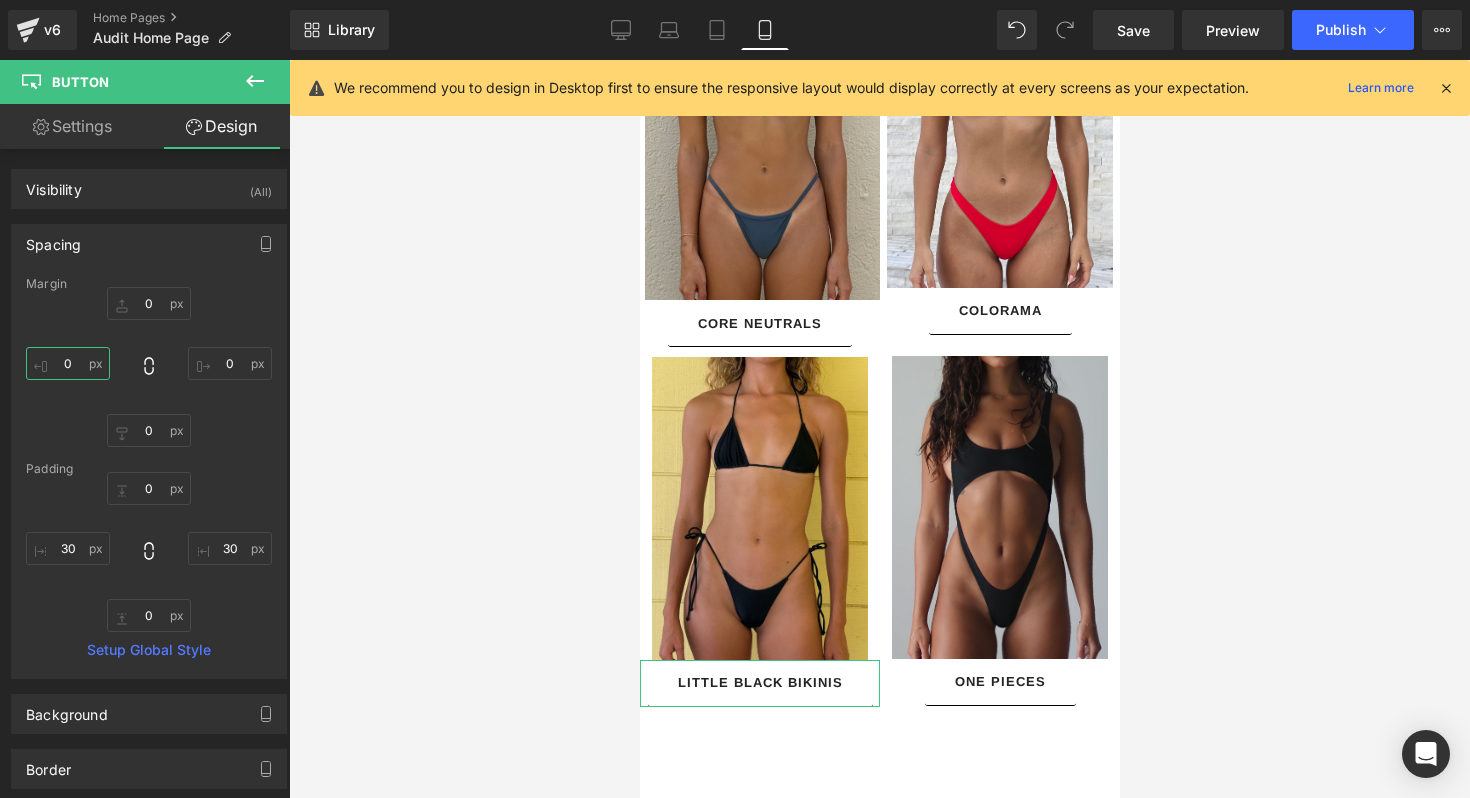click on "0" at bounding box center (68, 363) 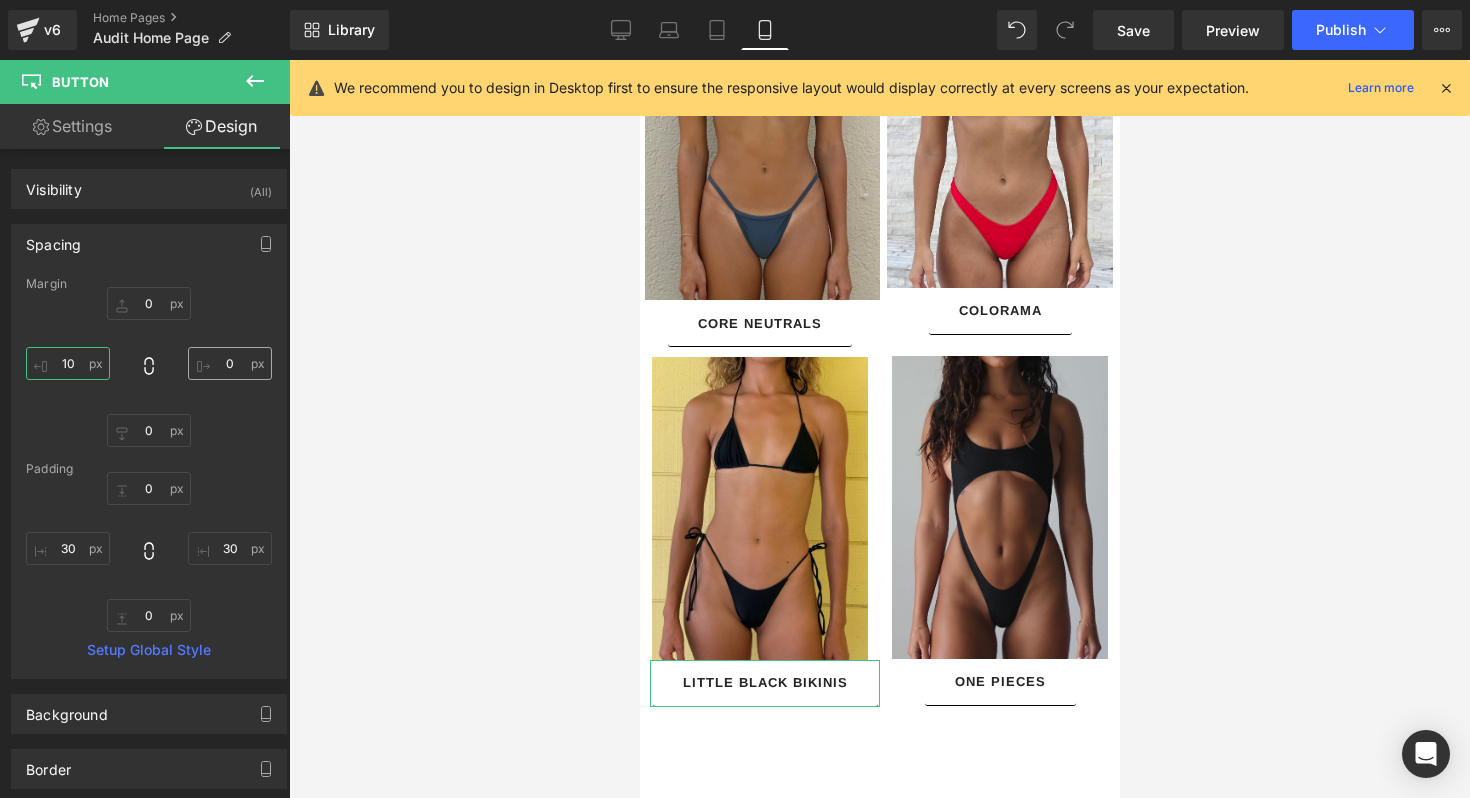 type on "10" 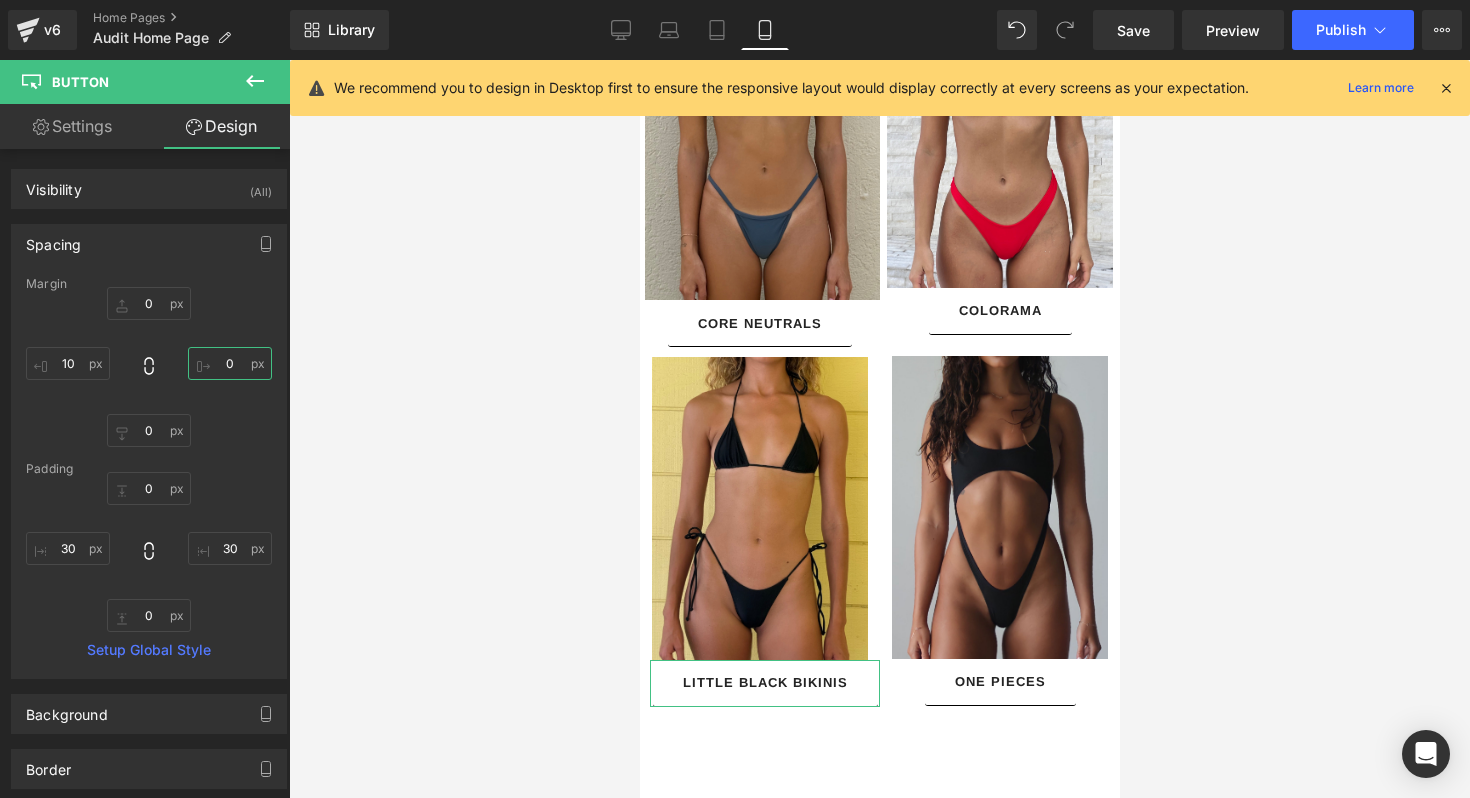 click on "0" at bounding box center (230, 363) 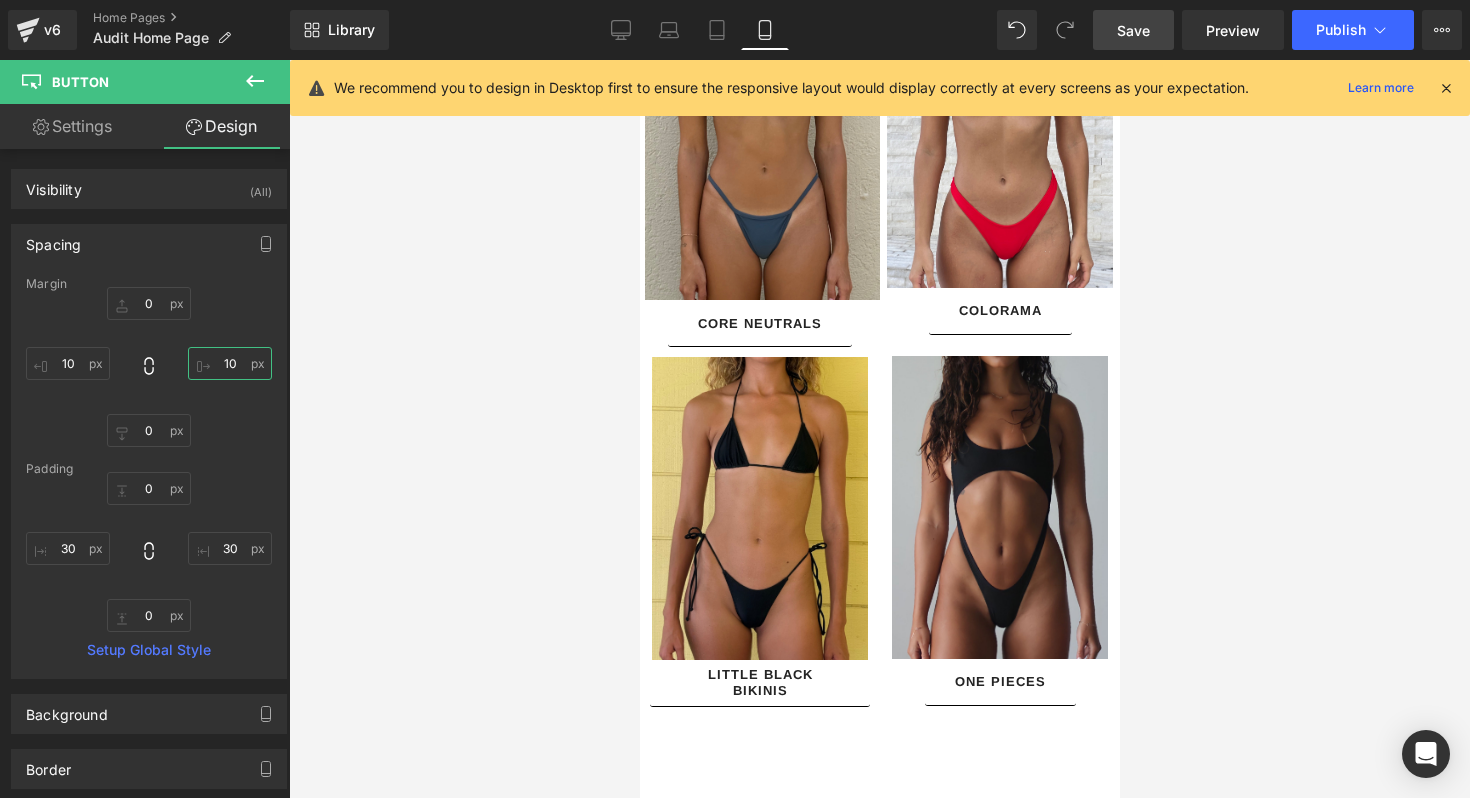 type on "10" 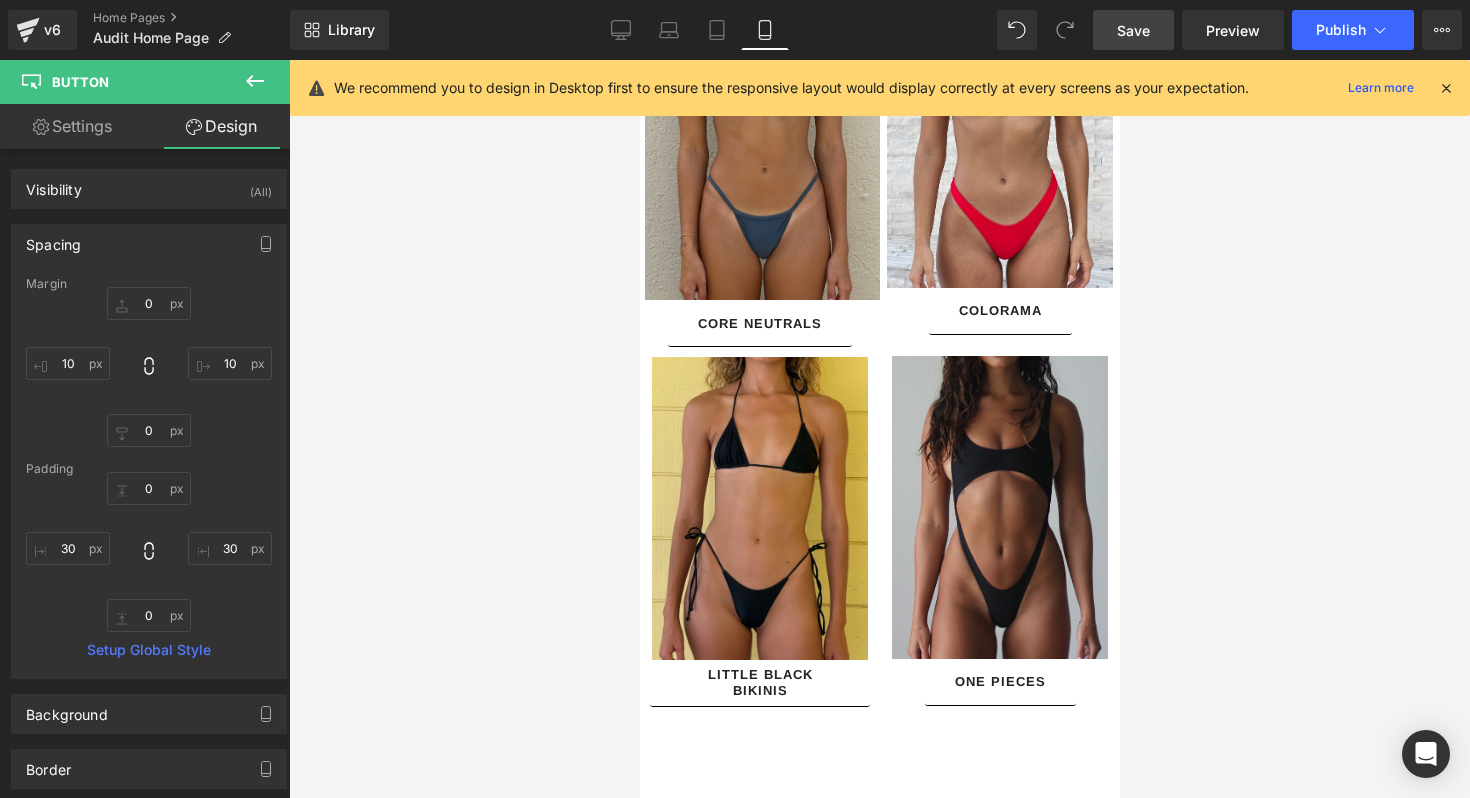 click on "Save" at bounding box center (1133, 30) 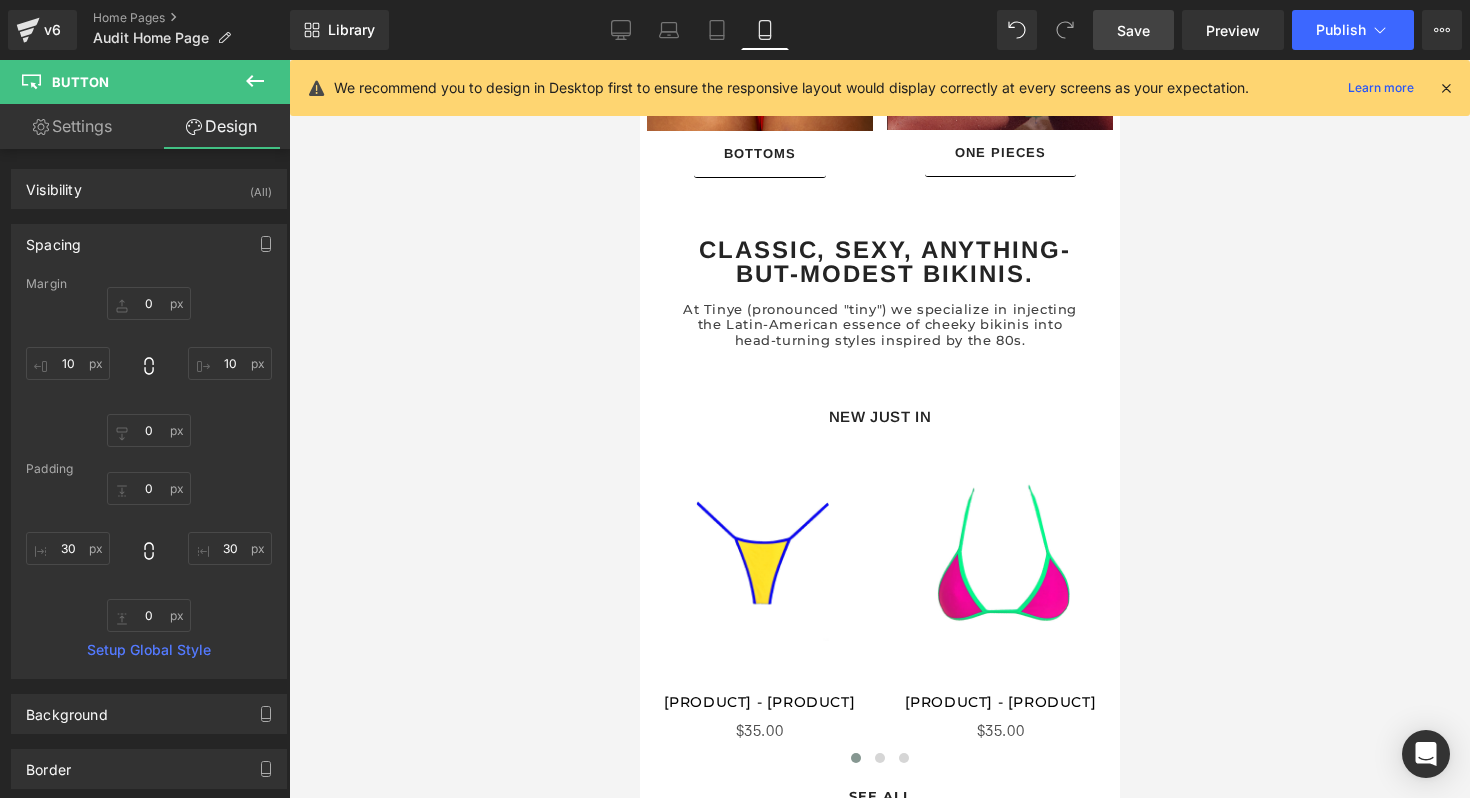 scroll, scrollTop: 1916, scrollLeft: 0, axis: vertical 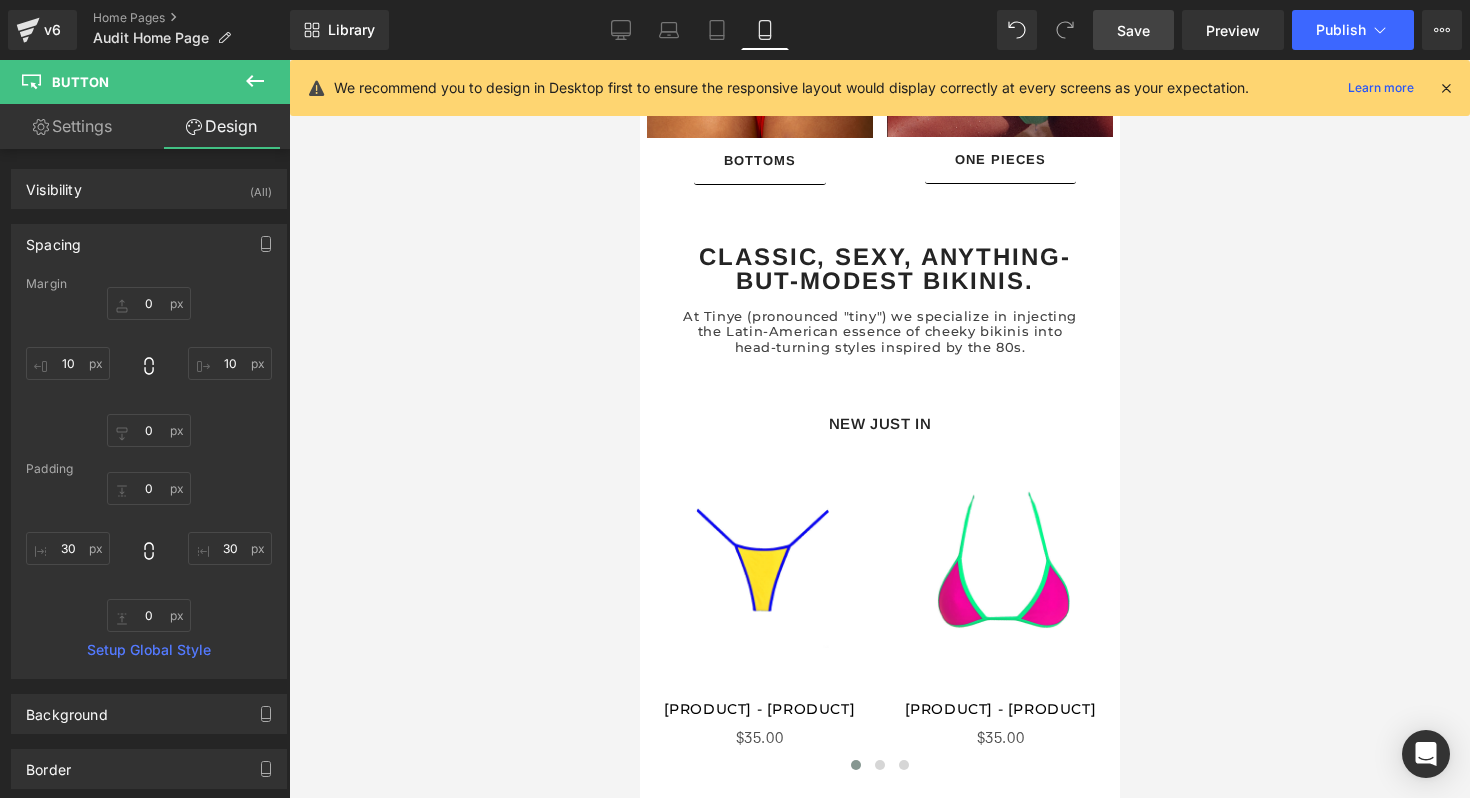 click on "Classic, sexy, anything-but-modest bikinis. Text Block" at bounding box center (879, 269) 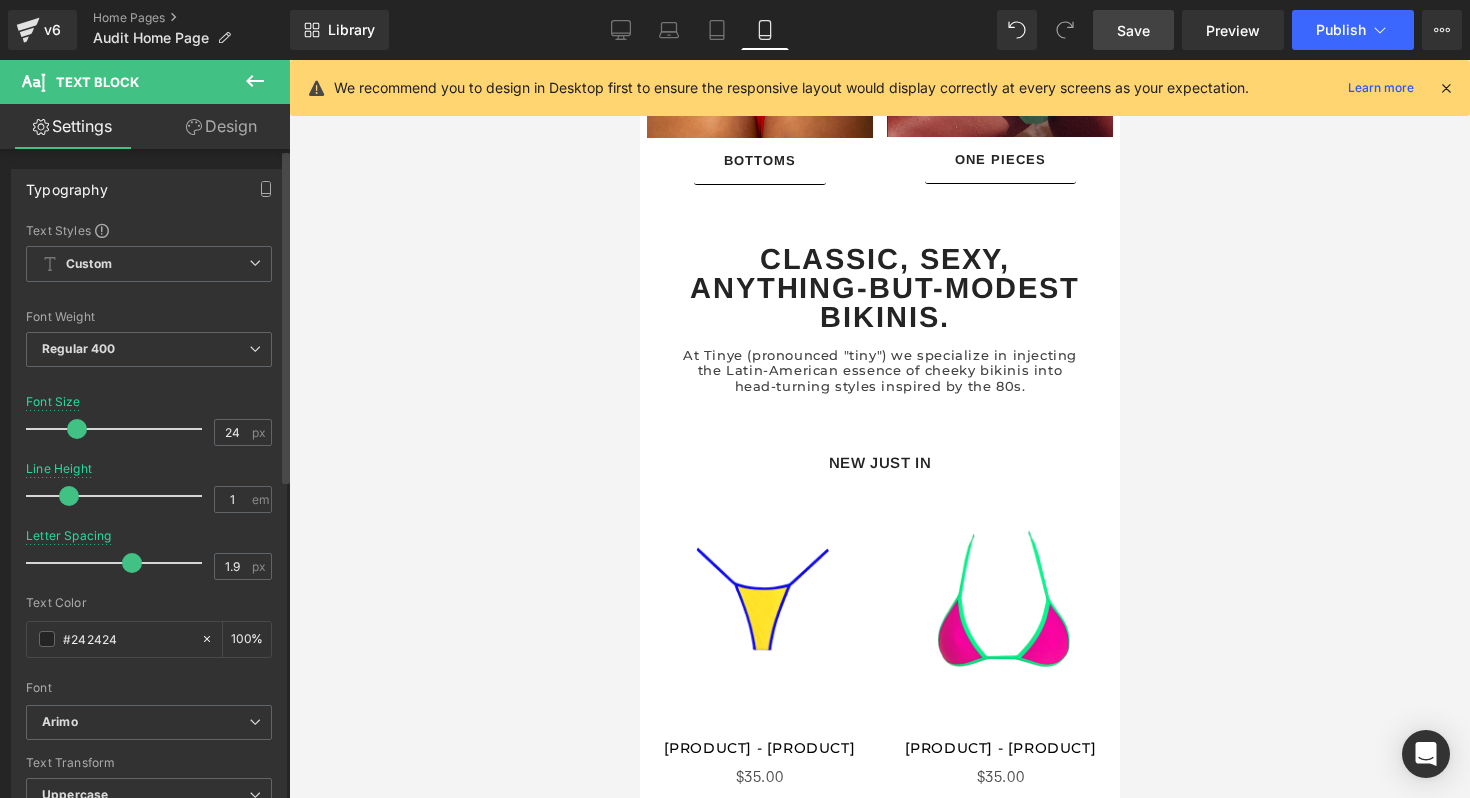 click at bounding box center (77, 429) 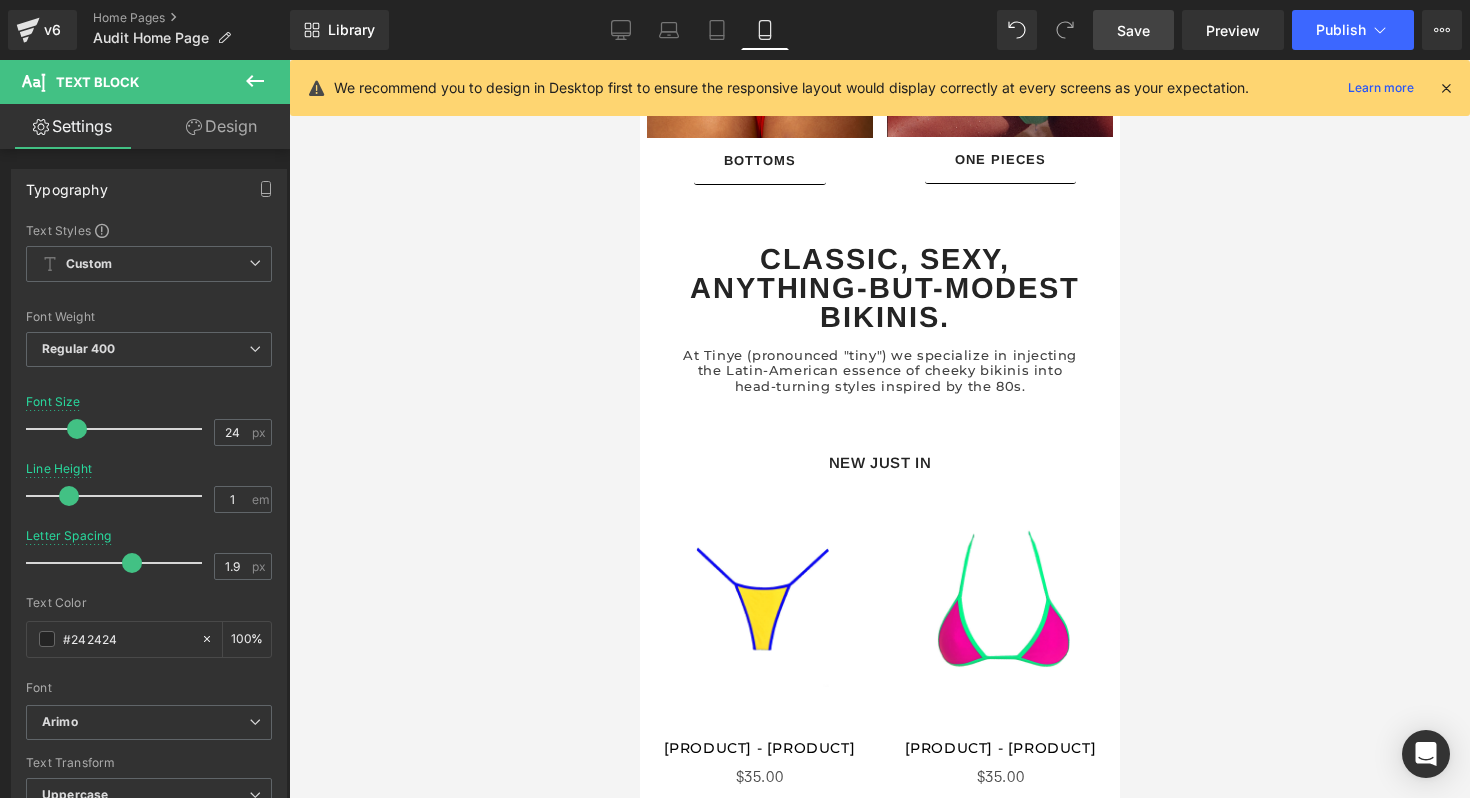click on "Save" at bounding box center [1133, 30] 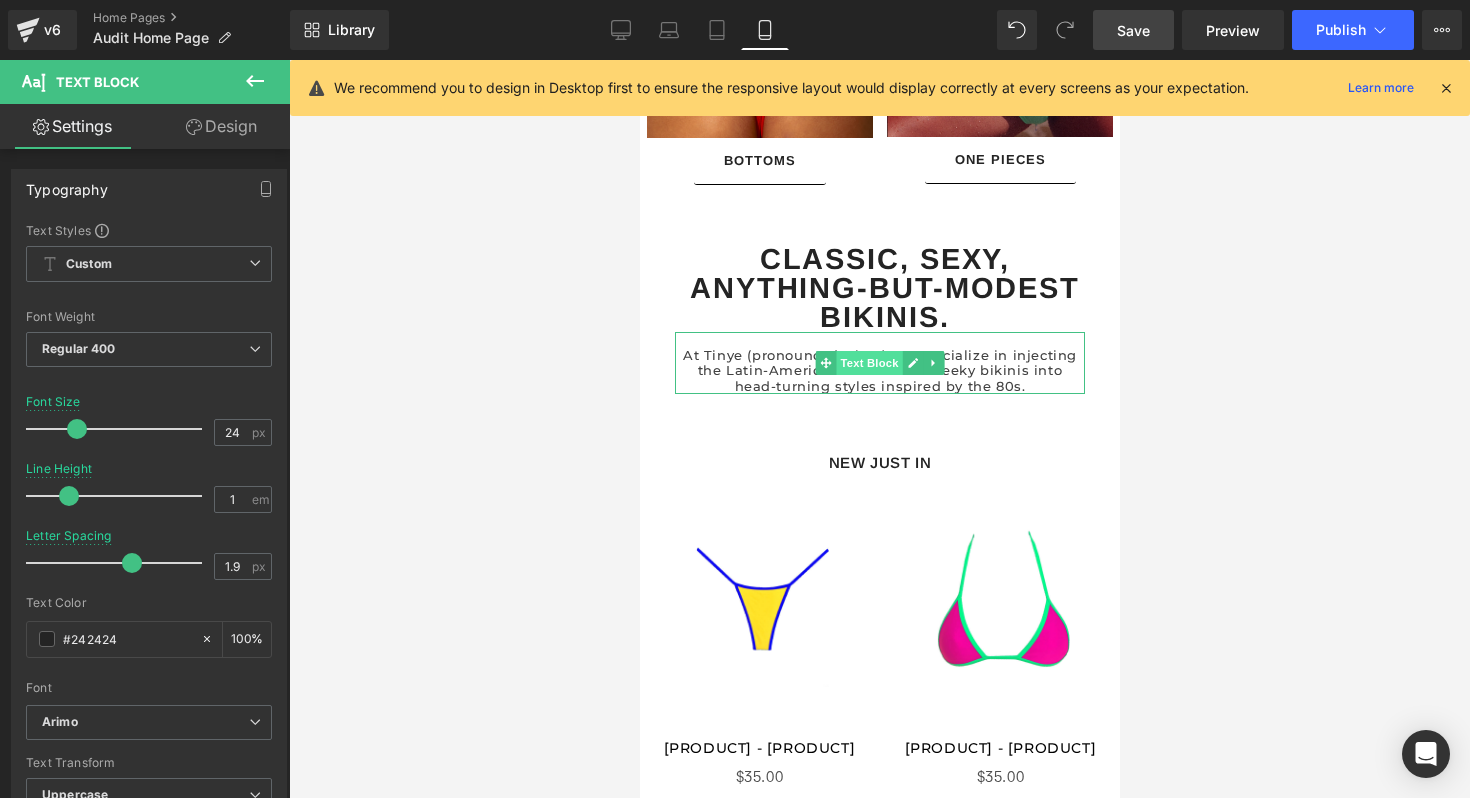 click on "Text Block" at bounding box center (868, 363) 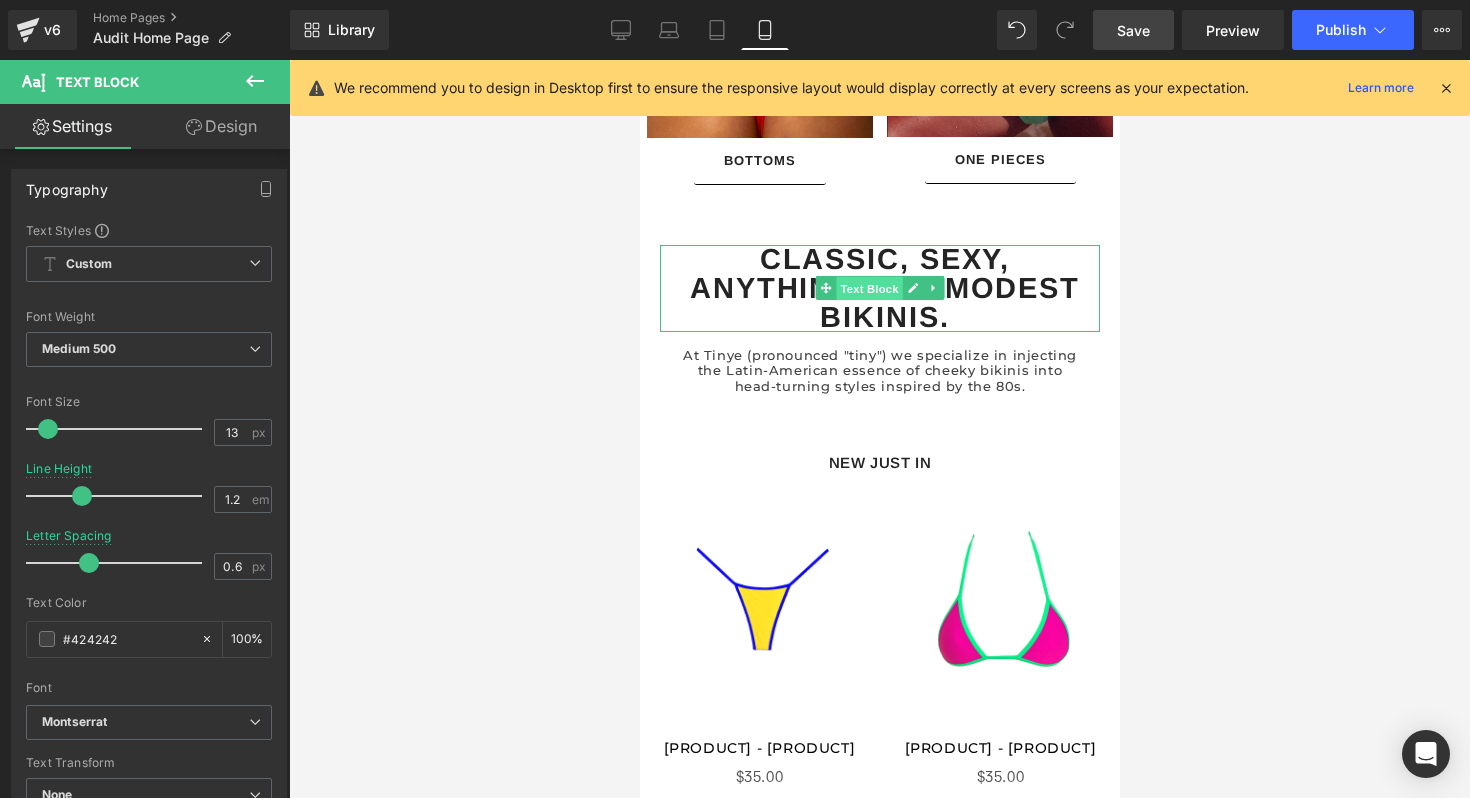 click on "Text Block" at bounding box center (868, 289) 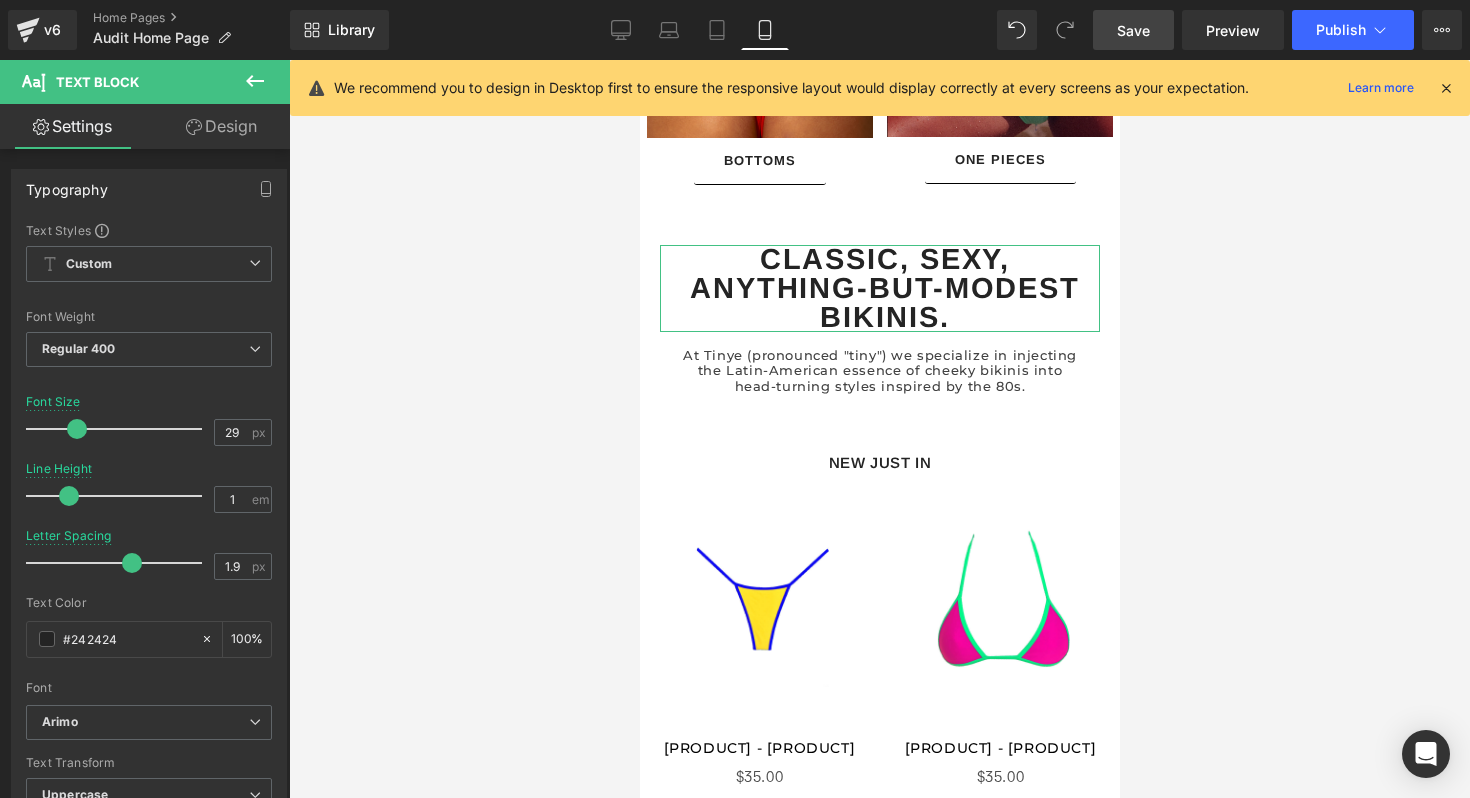 click on "Design" at bounding box center (221, 126) 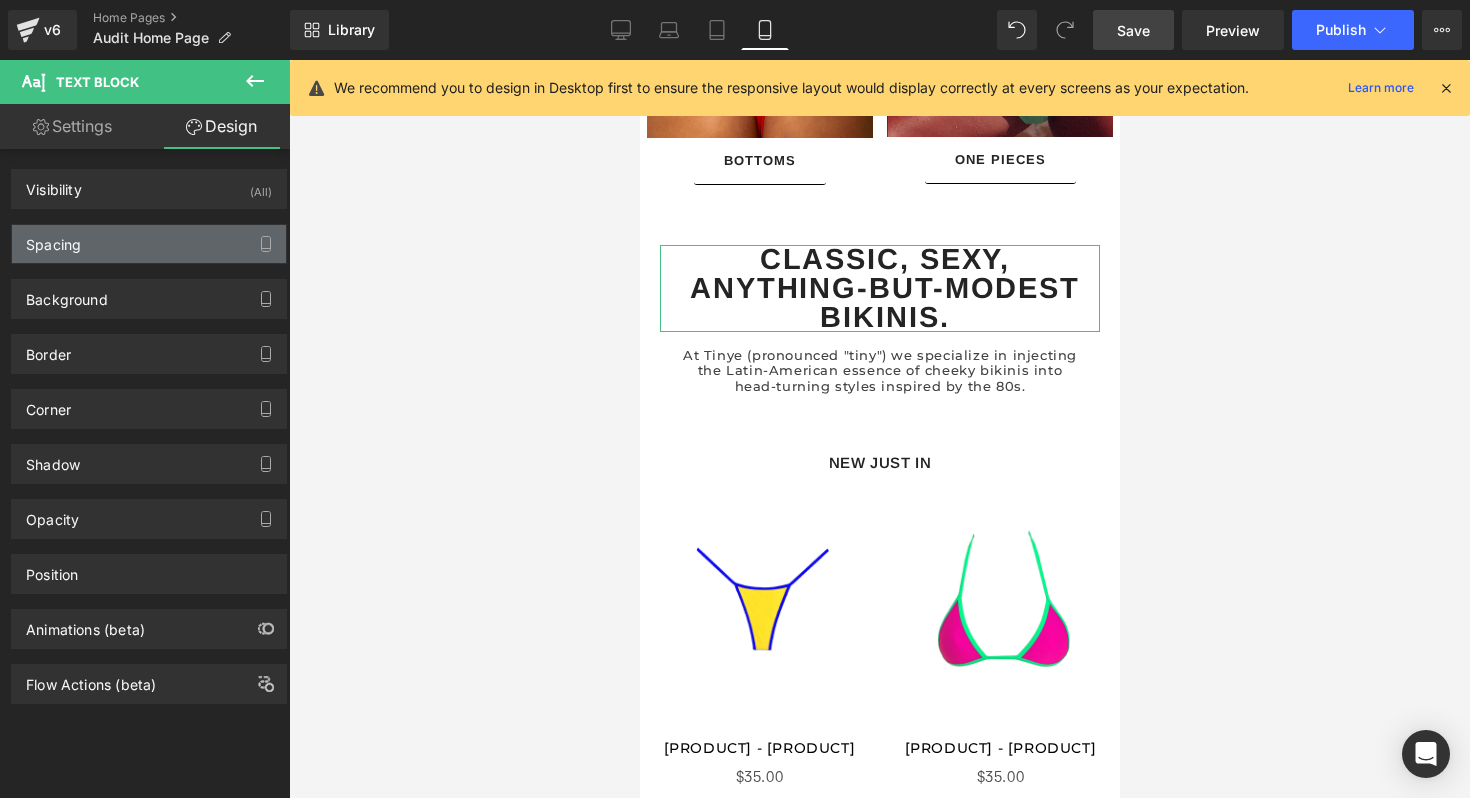 click on "Spacing" at bounding box center [149, 244] 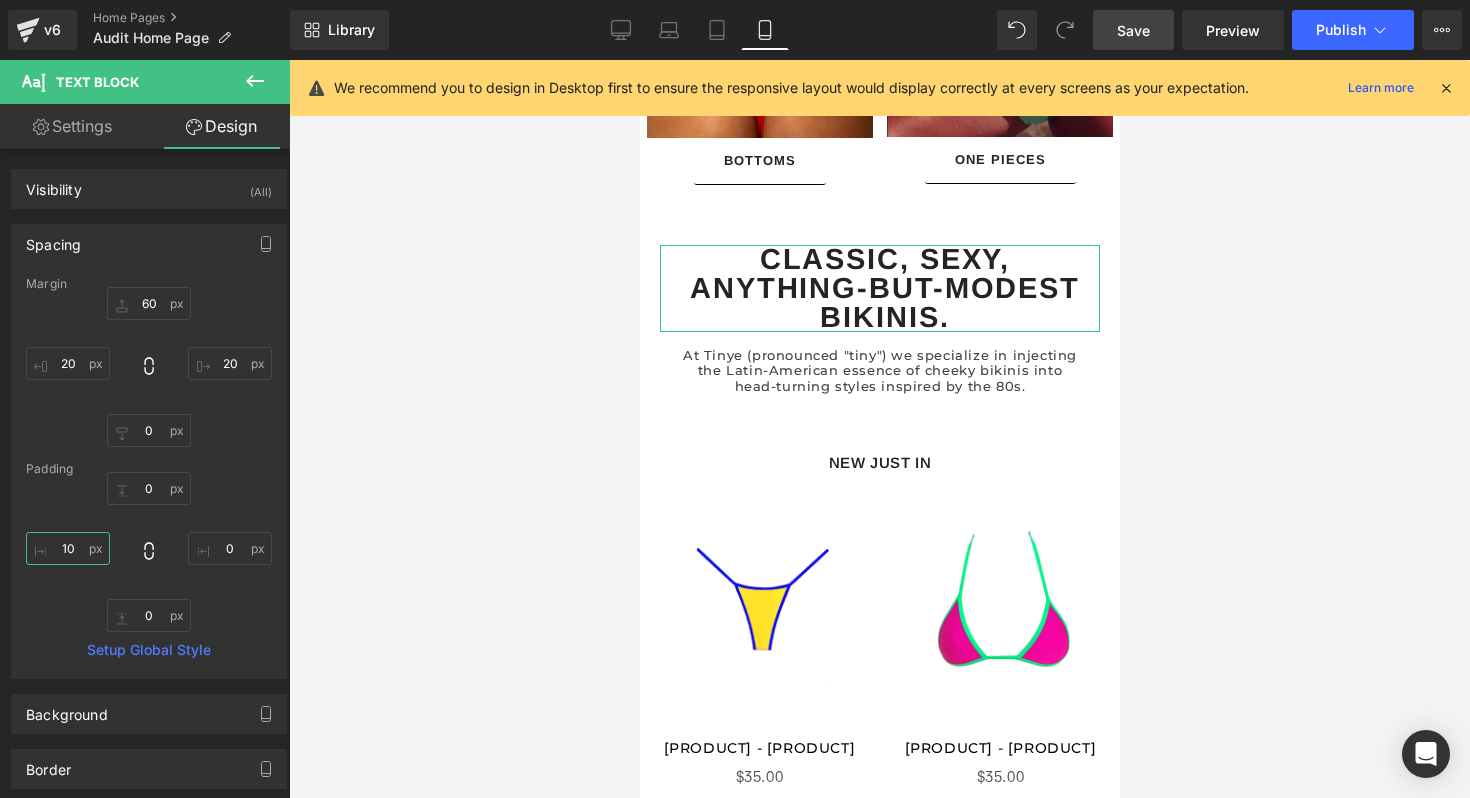 click on "10" at bounding box center (68, 548) 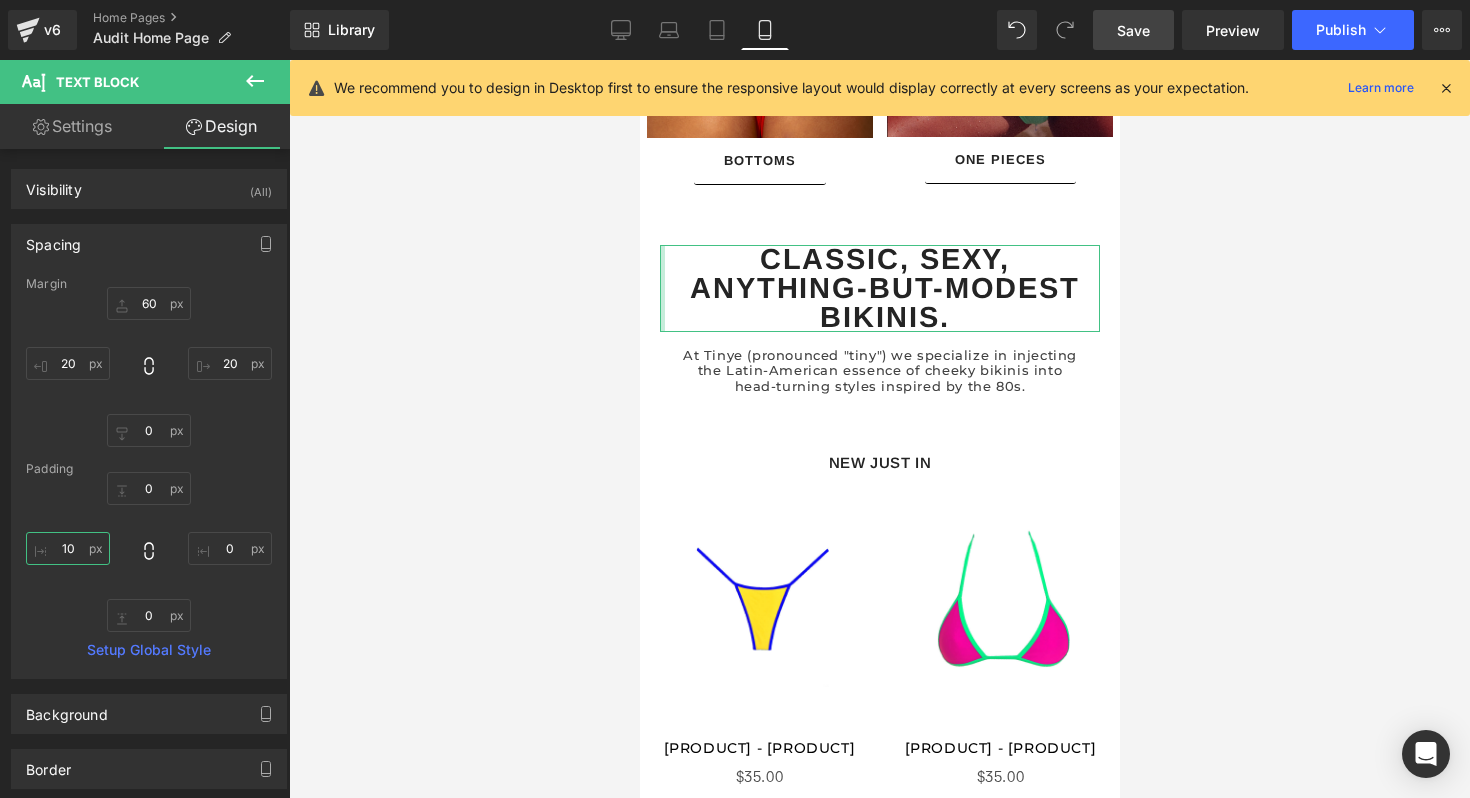 click on "10" at bounding box center [68, 548] 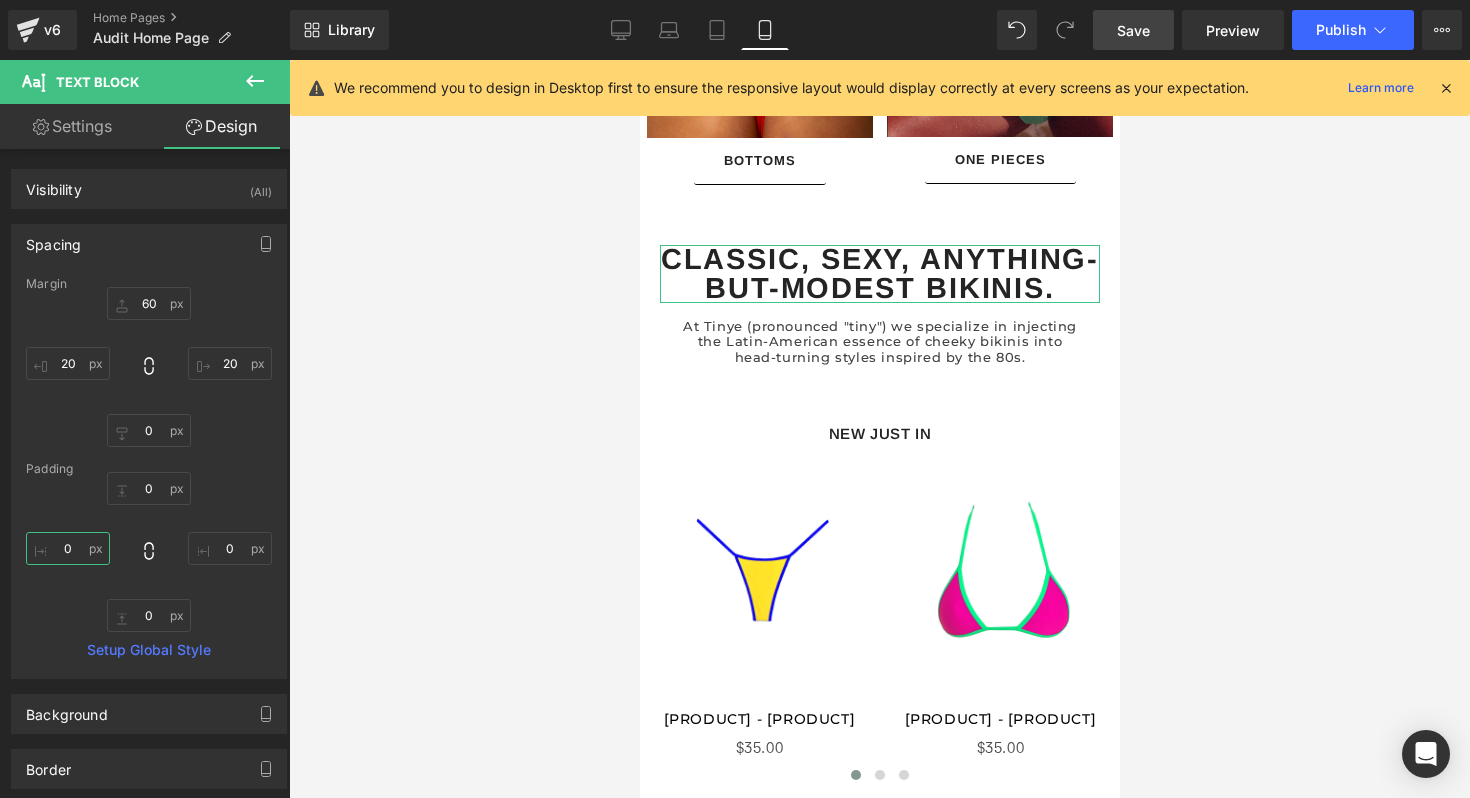 type on "0" 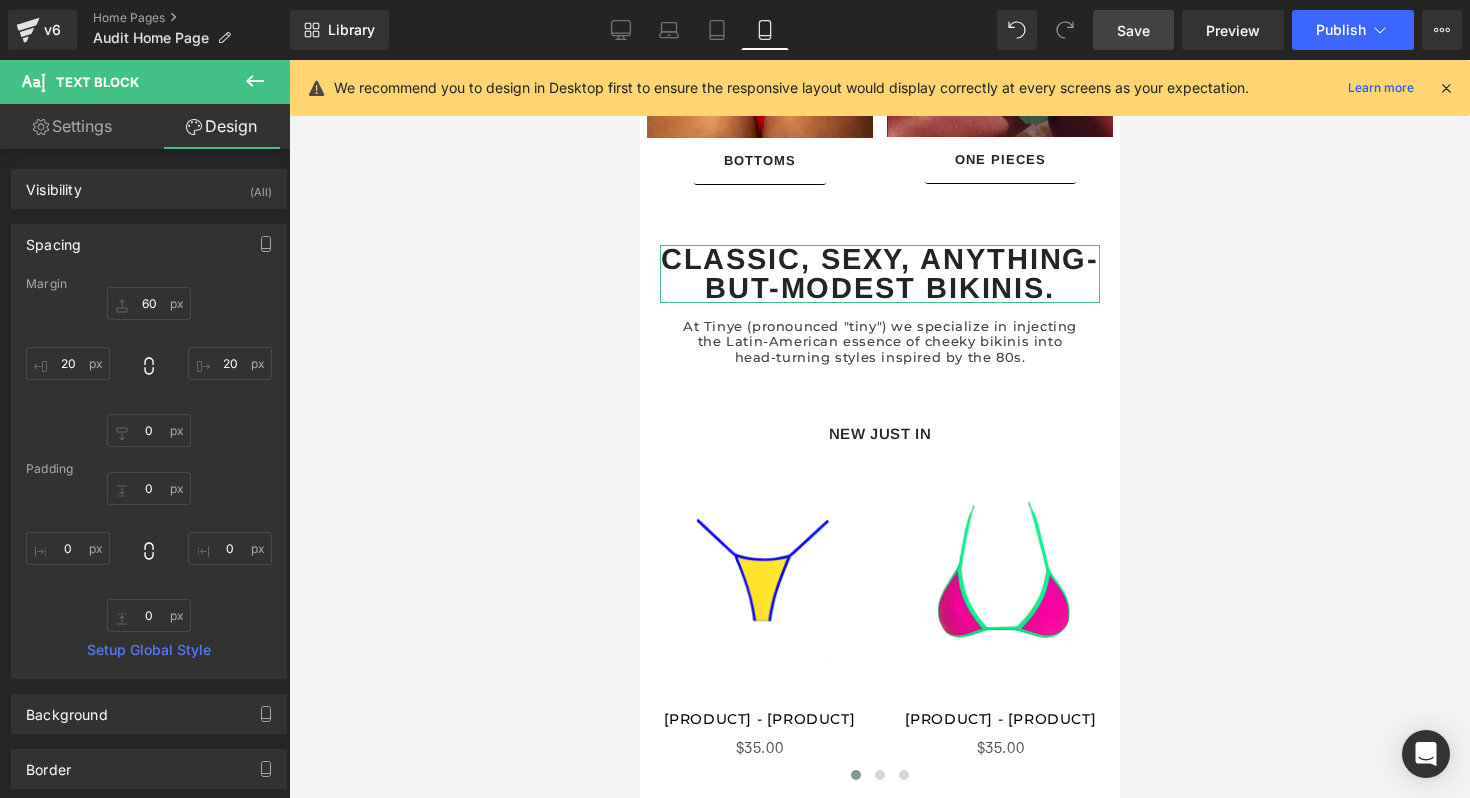 click on "0
0
0
0" at bounding box center [149, 552] 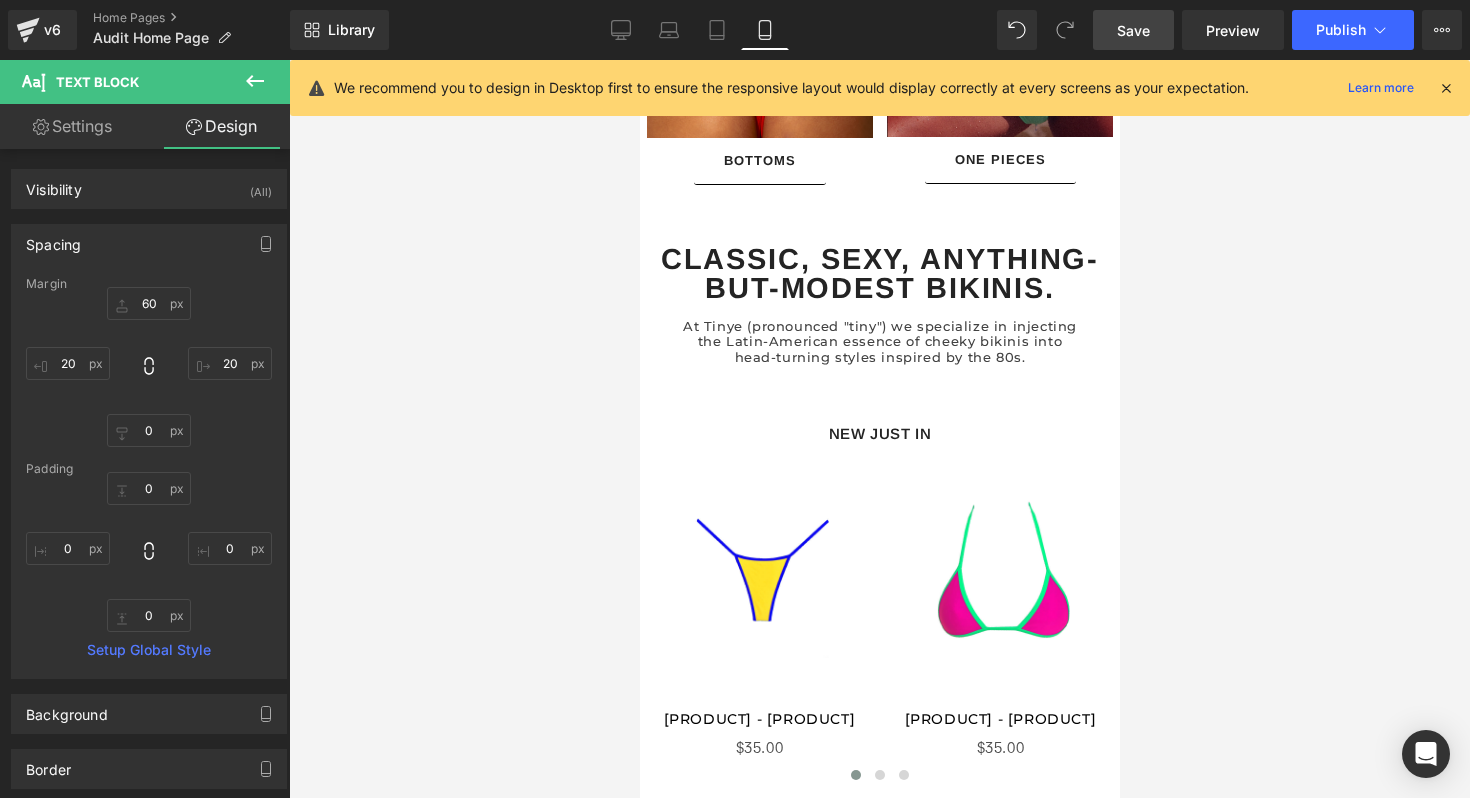 click on "Save" at bounding box center [1133, 30] 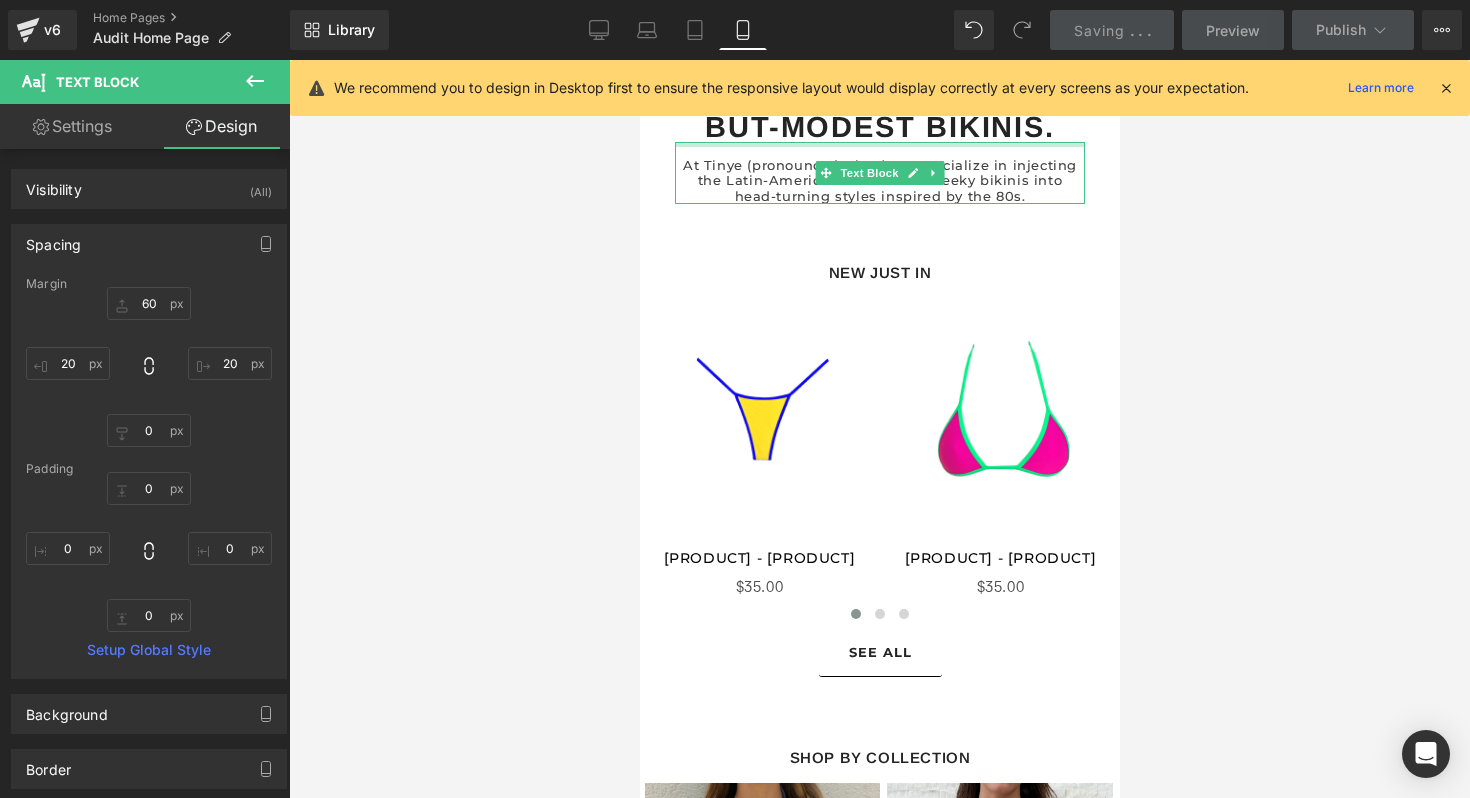 scroll, scrollTop: 2449, scrollLeft: 0, axis: vertical 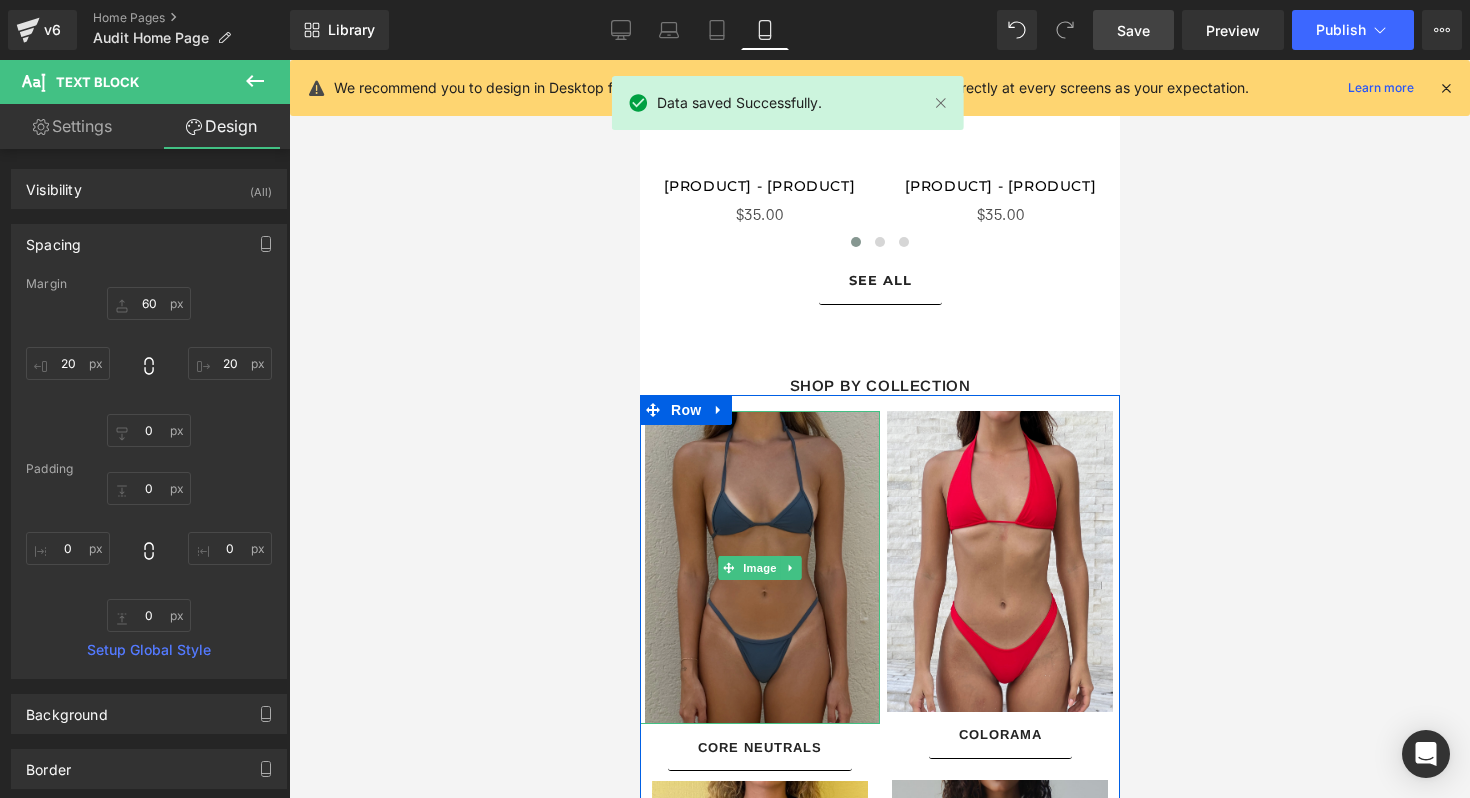 click at bounding box center [759, 567] 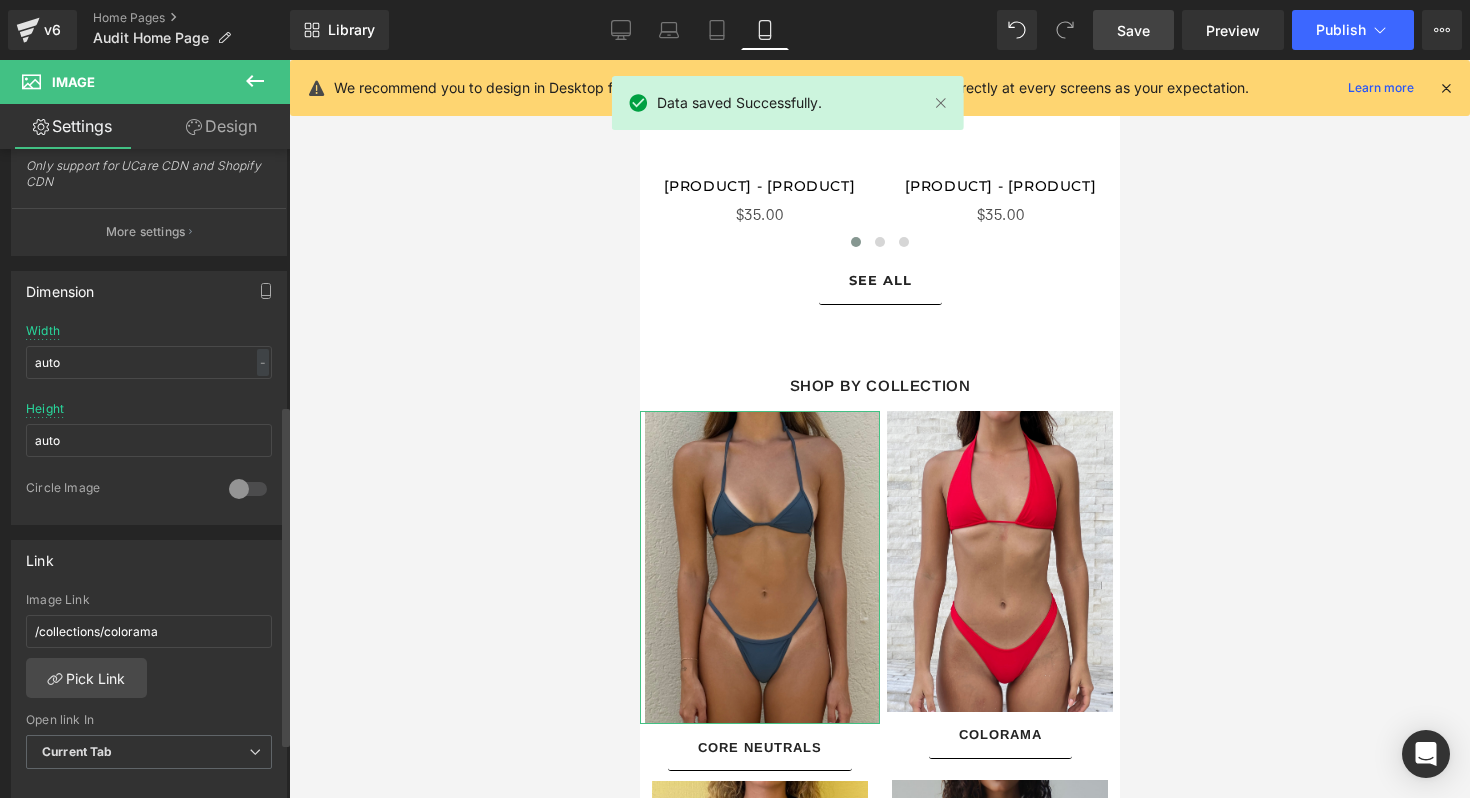 scroll, scrollTop: 486, scrollLeft: 0, axis: vertical 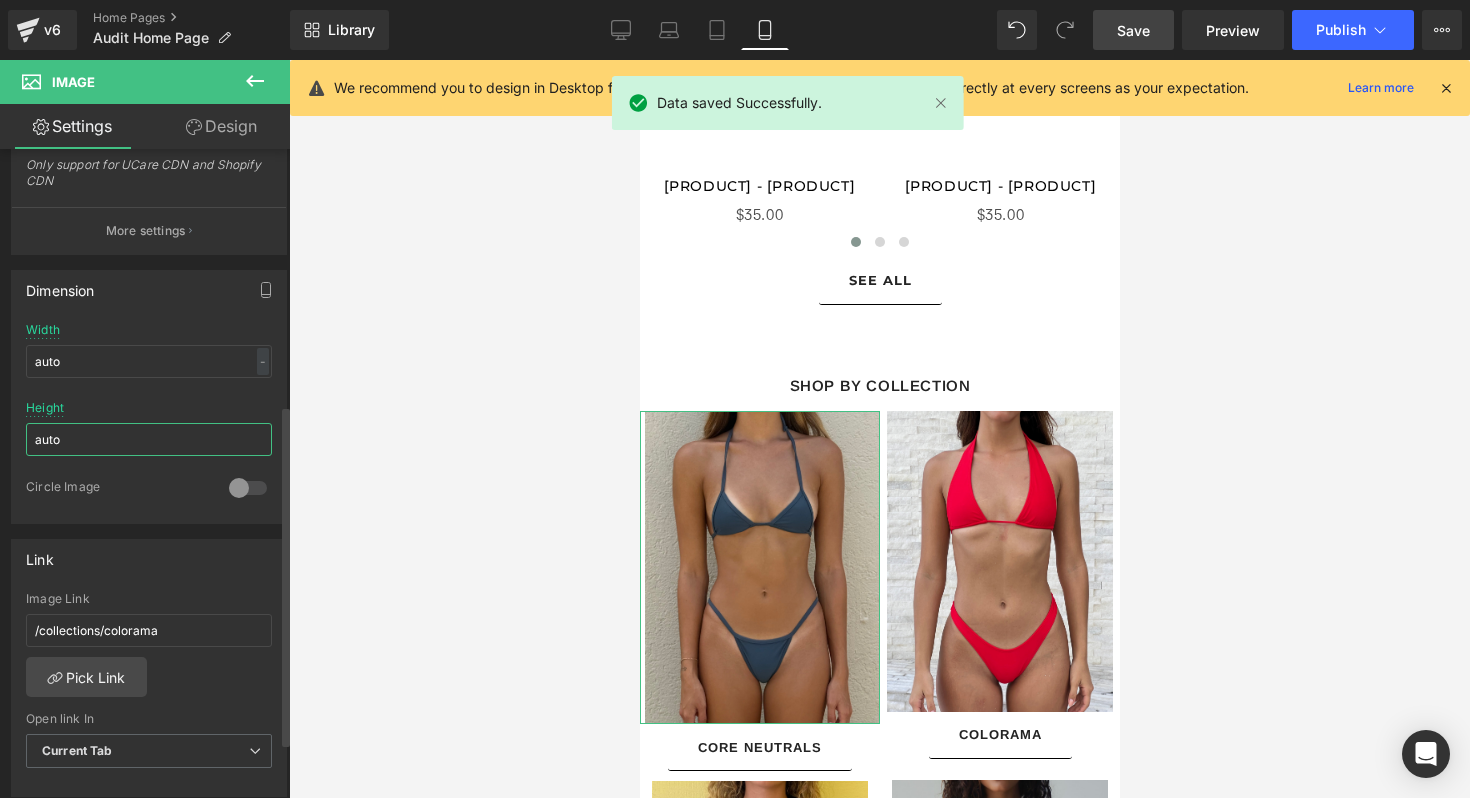 click on "auto" at bounding box center [149, 439] 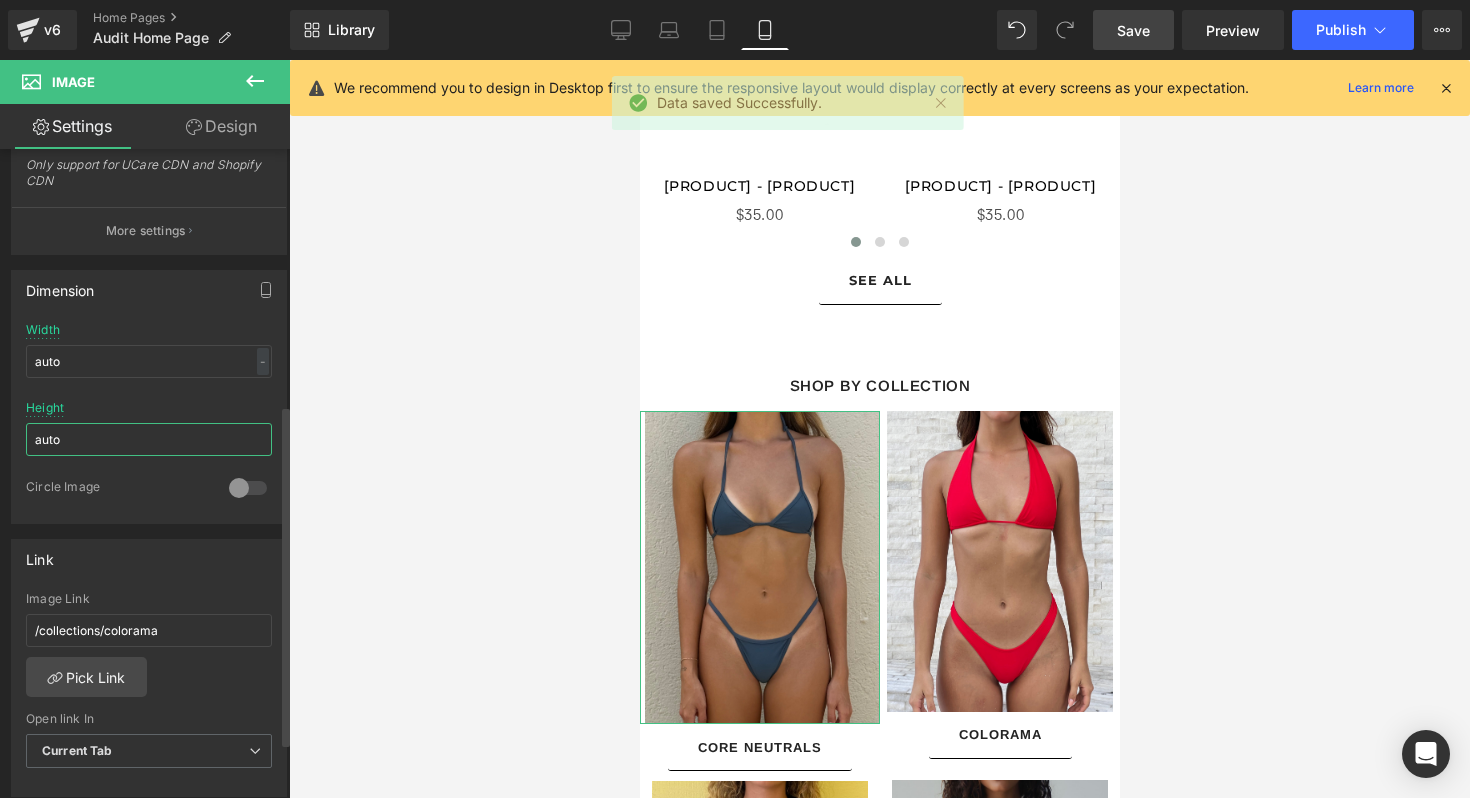 click on "auto" at bounding box center (149, 439) 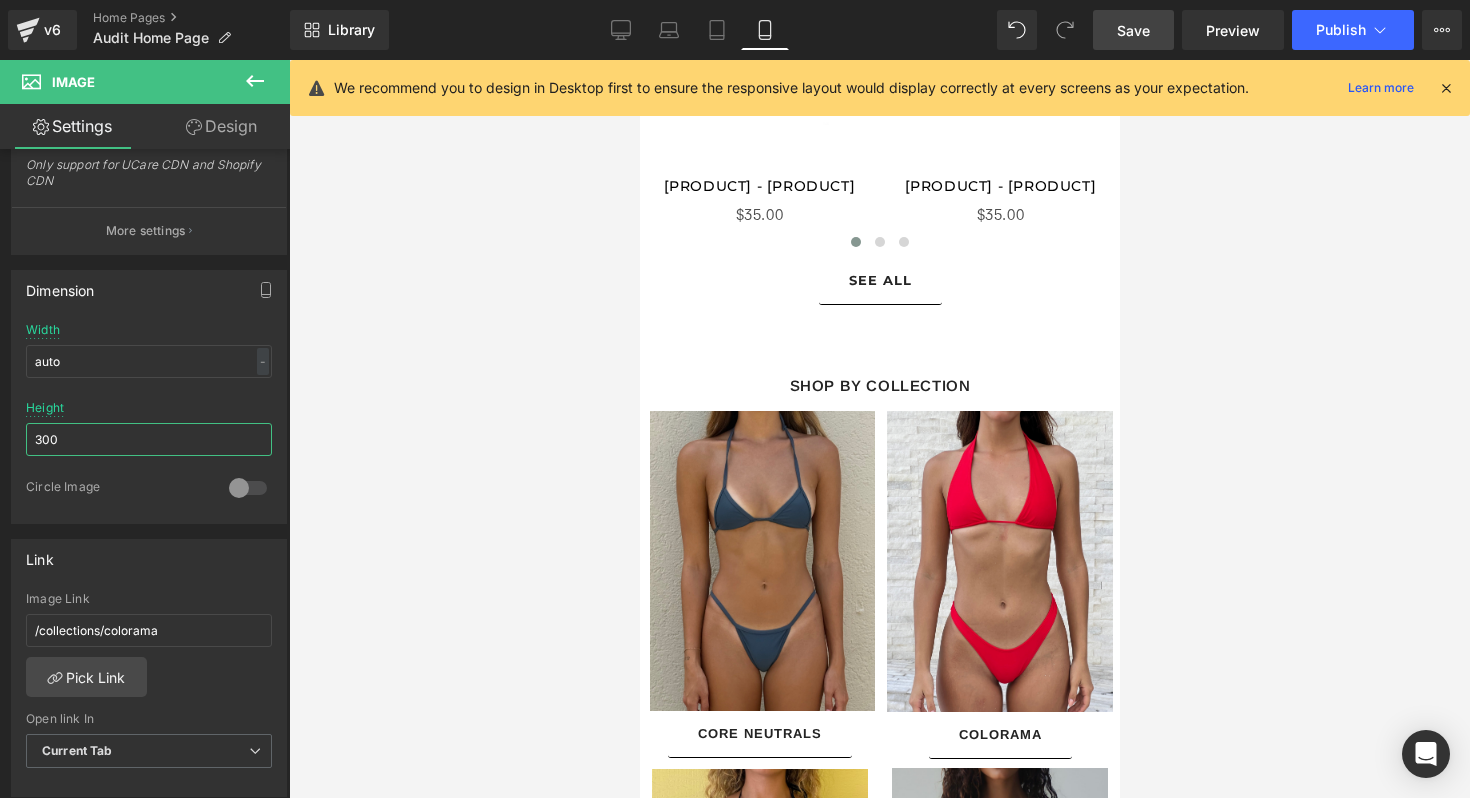 type on "300" 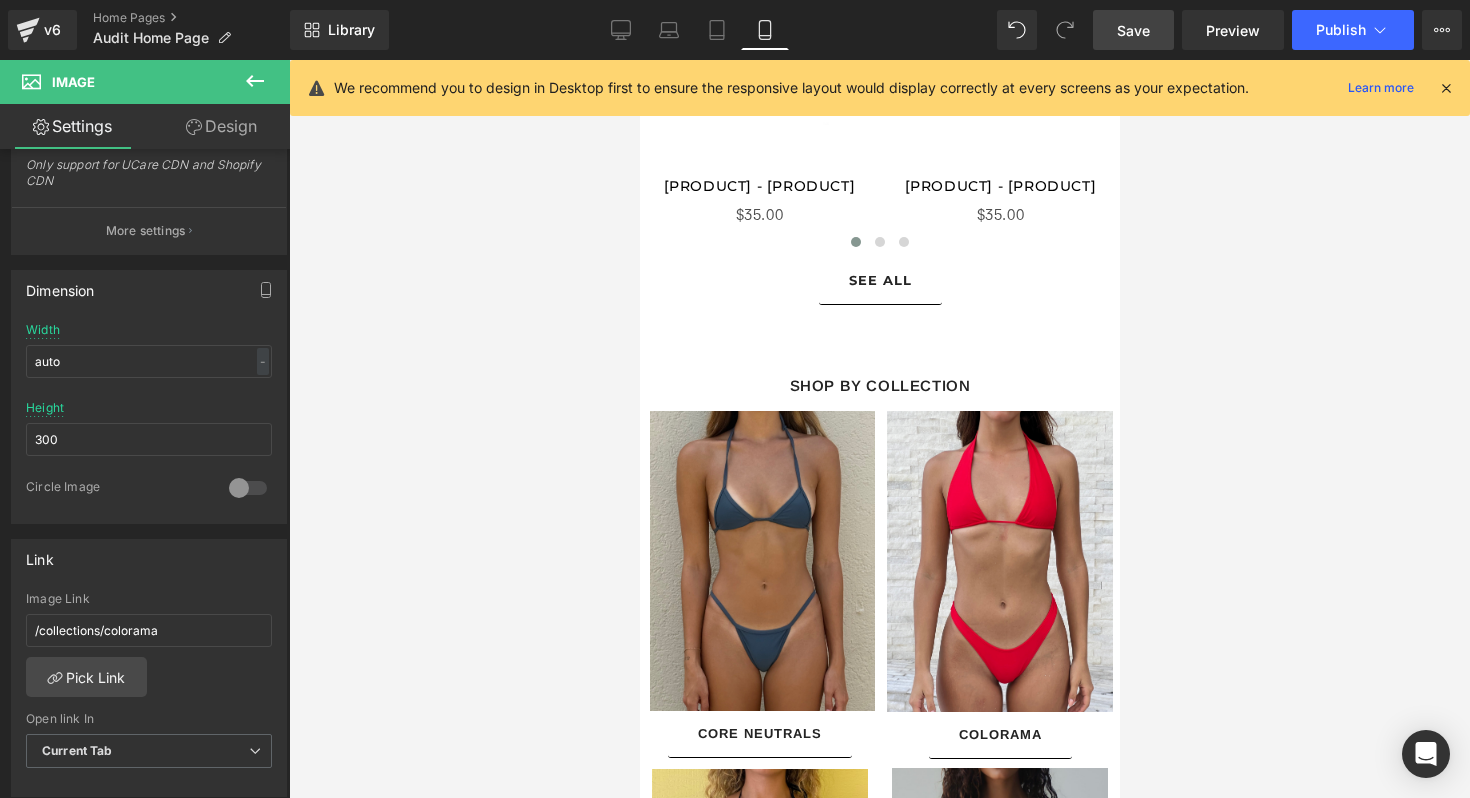 click on "Save" at bounding box center [1133, 30] 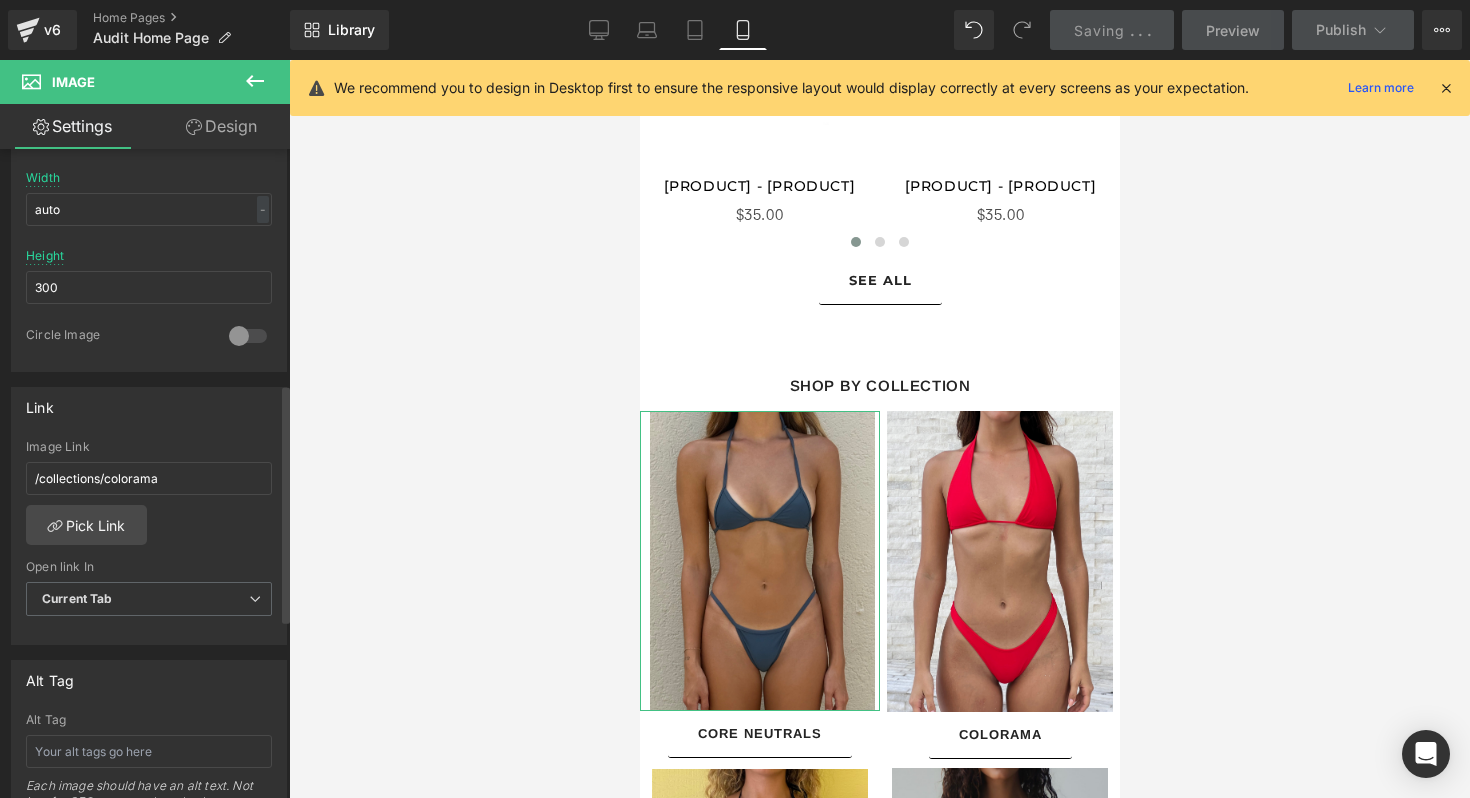 scroll, scrollTop: 645, scrollLeft: 0, axis: vertical 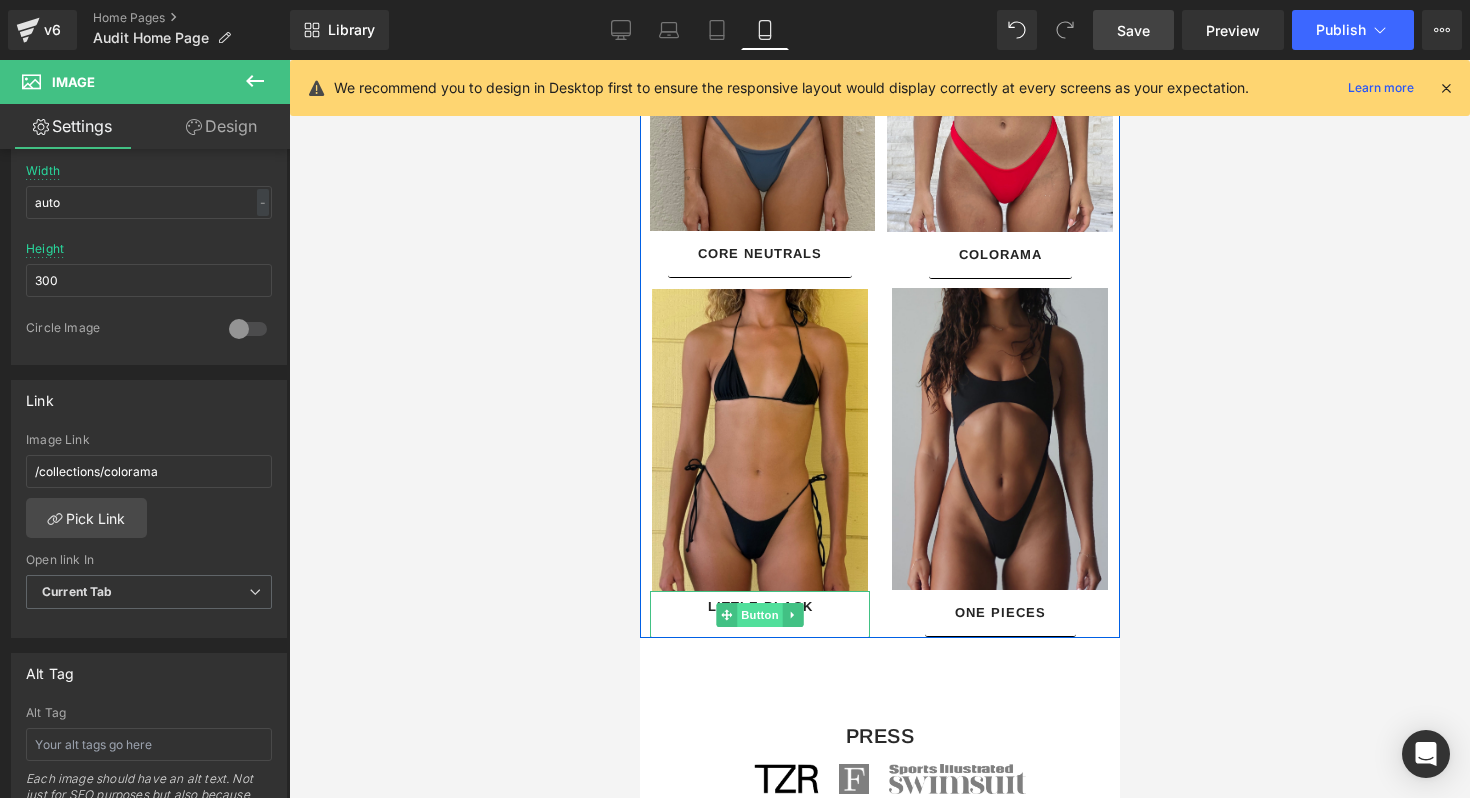 click on "Button" at bounding box center [759, 615] 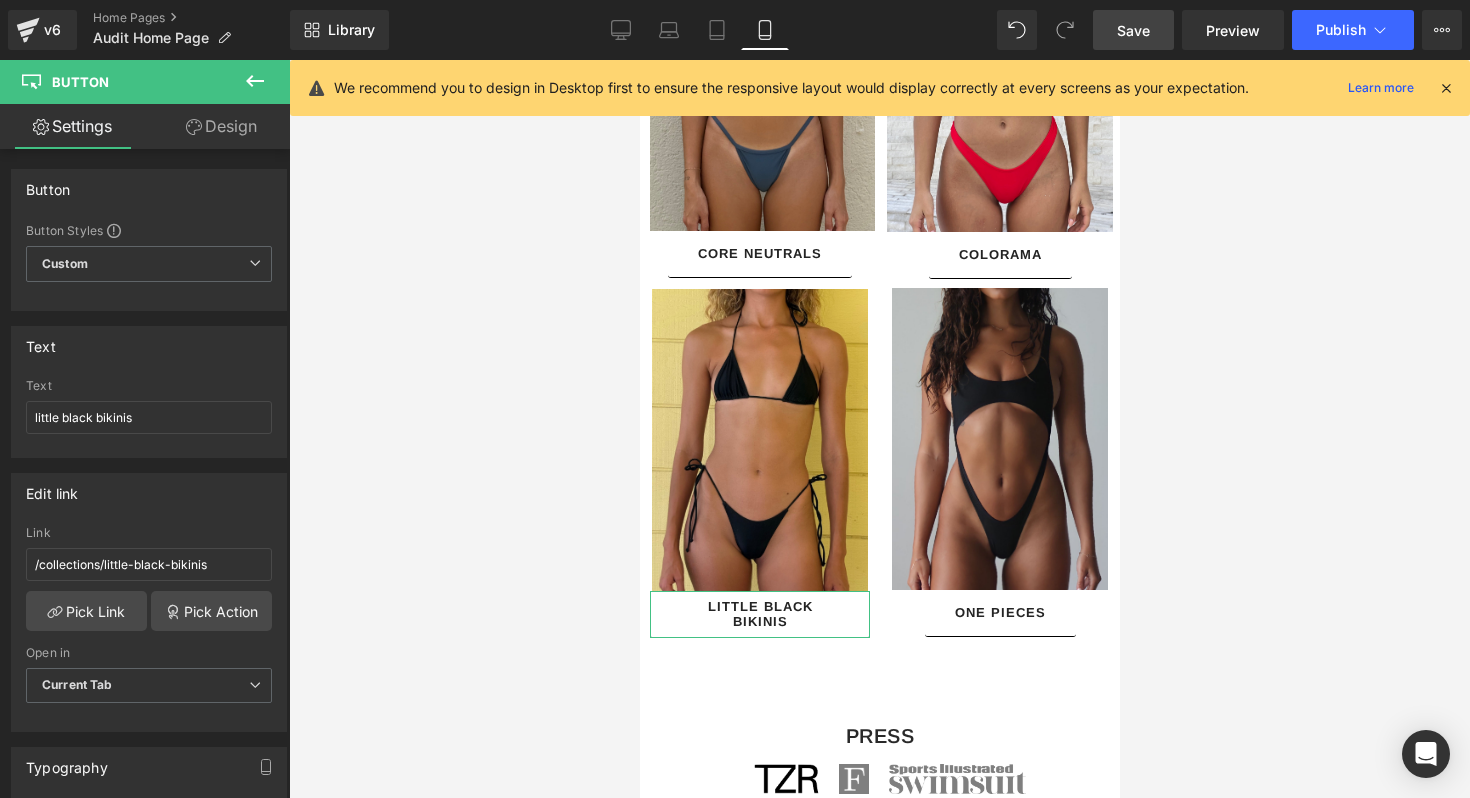 click on "Design" at bounding box center [221, 126] 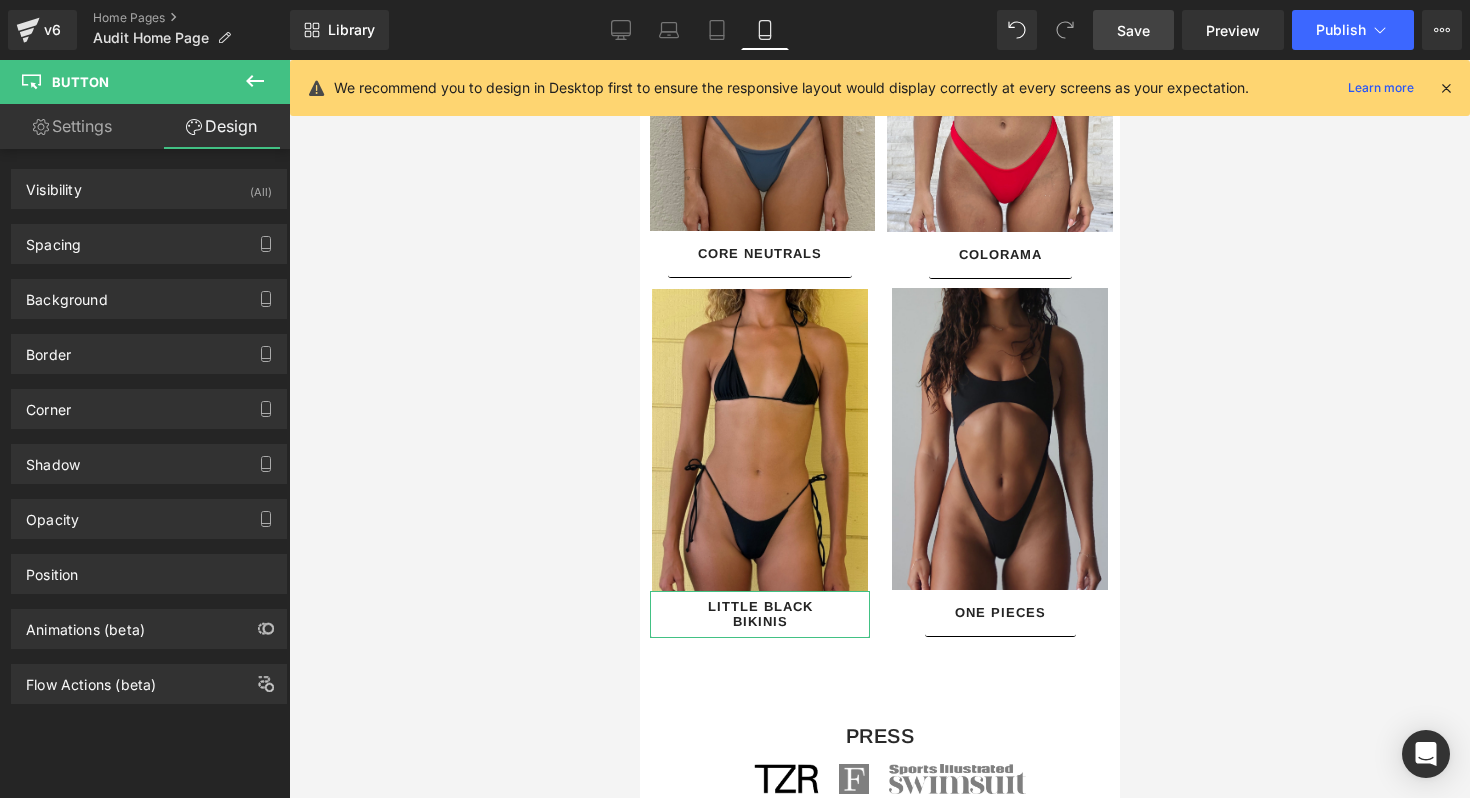 click on "Corner
Corner Style Custom
Custom
Setup Global Style
Custom
Setup Global Style
Radius (px)
[NUMBER]
[NUMBER]
[NUMBER]
[NUMBER]" at bounding box center [149, 401] 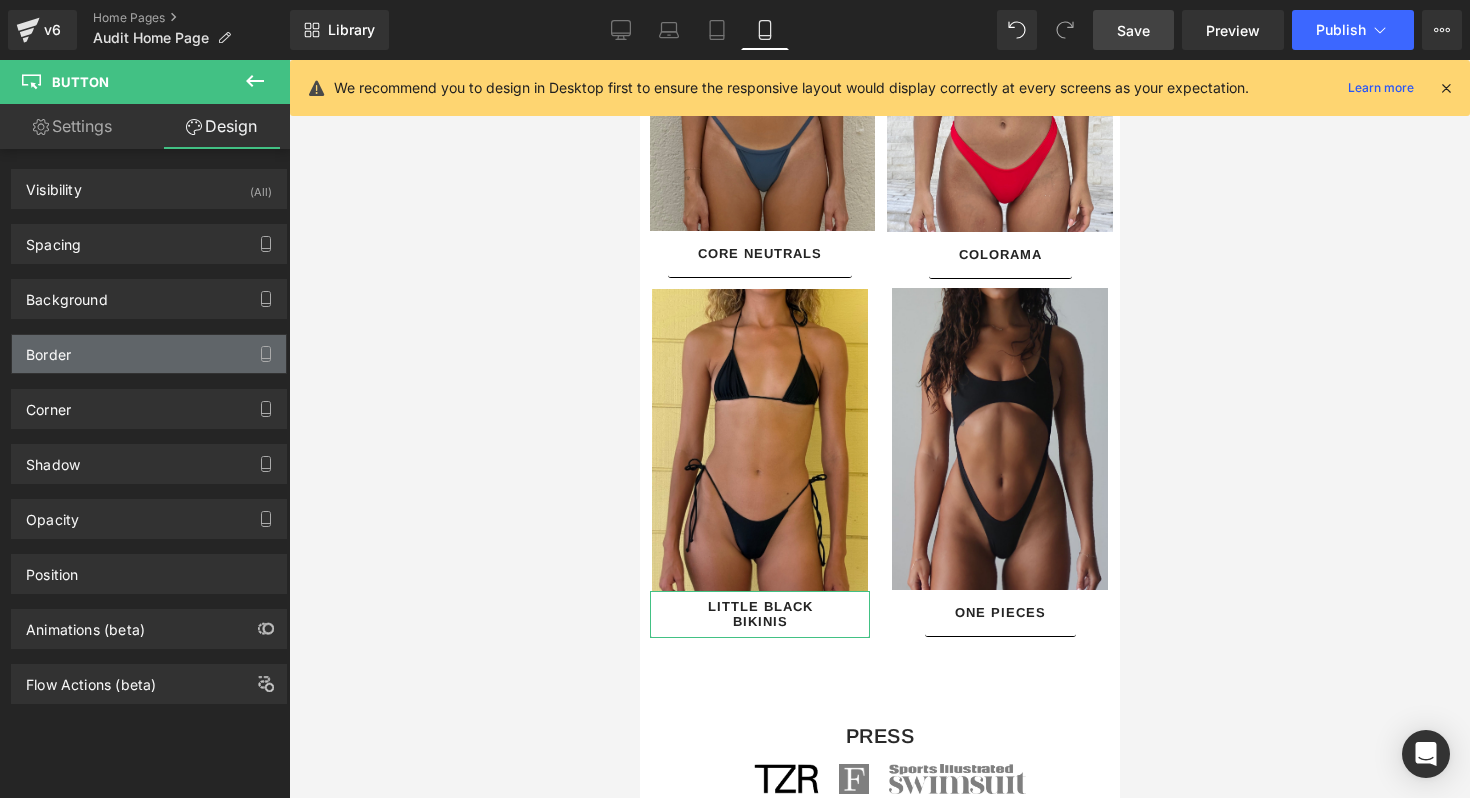 click on "Border" at bounding box center [149, 354] 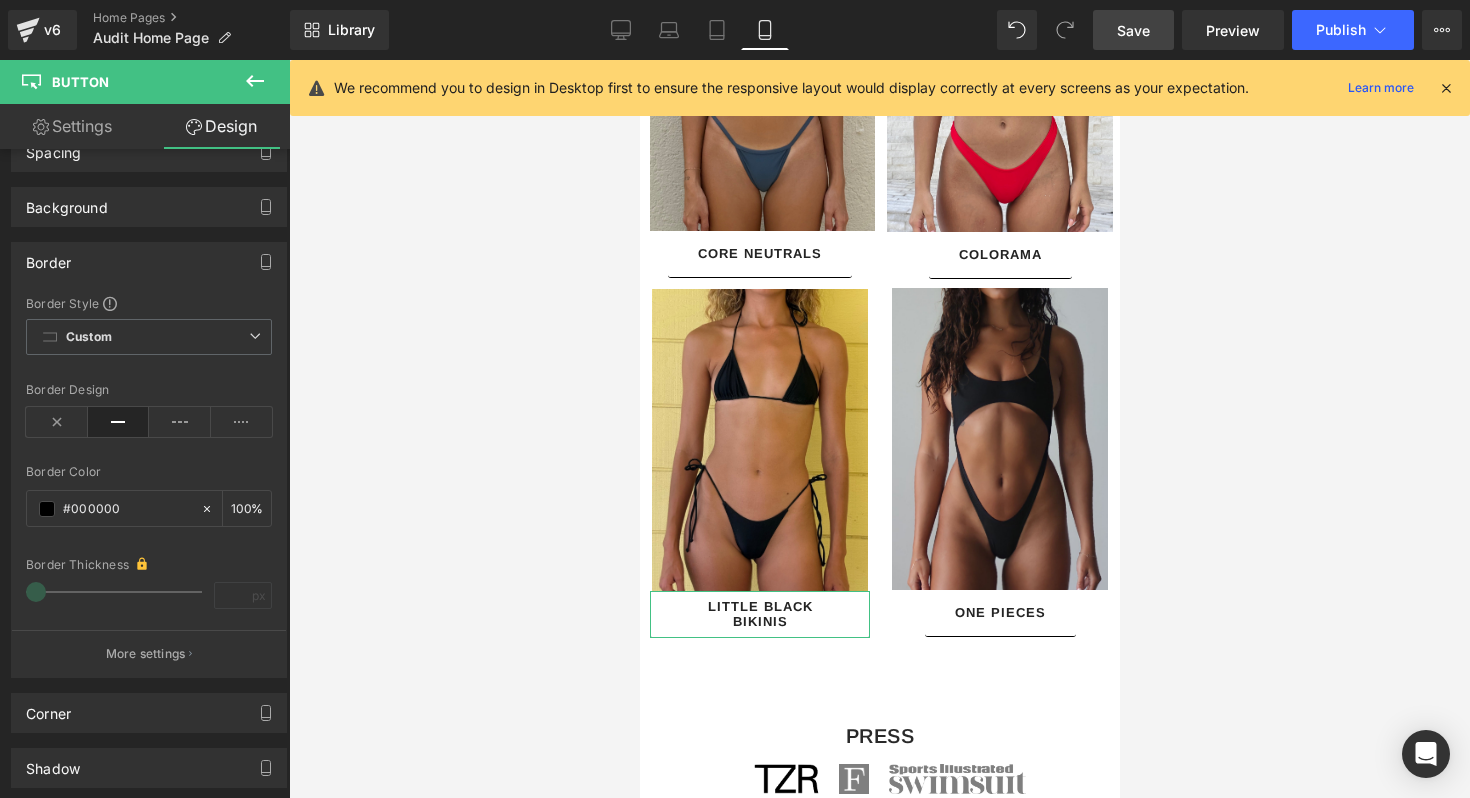 scroll, scrollTop: 116, scrollLeft: 0, axis: vertical 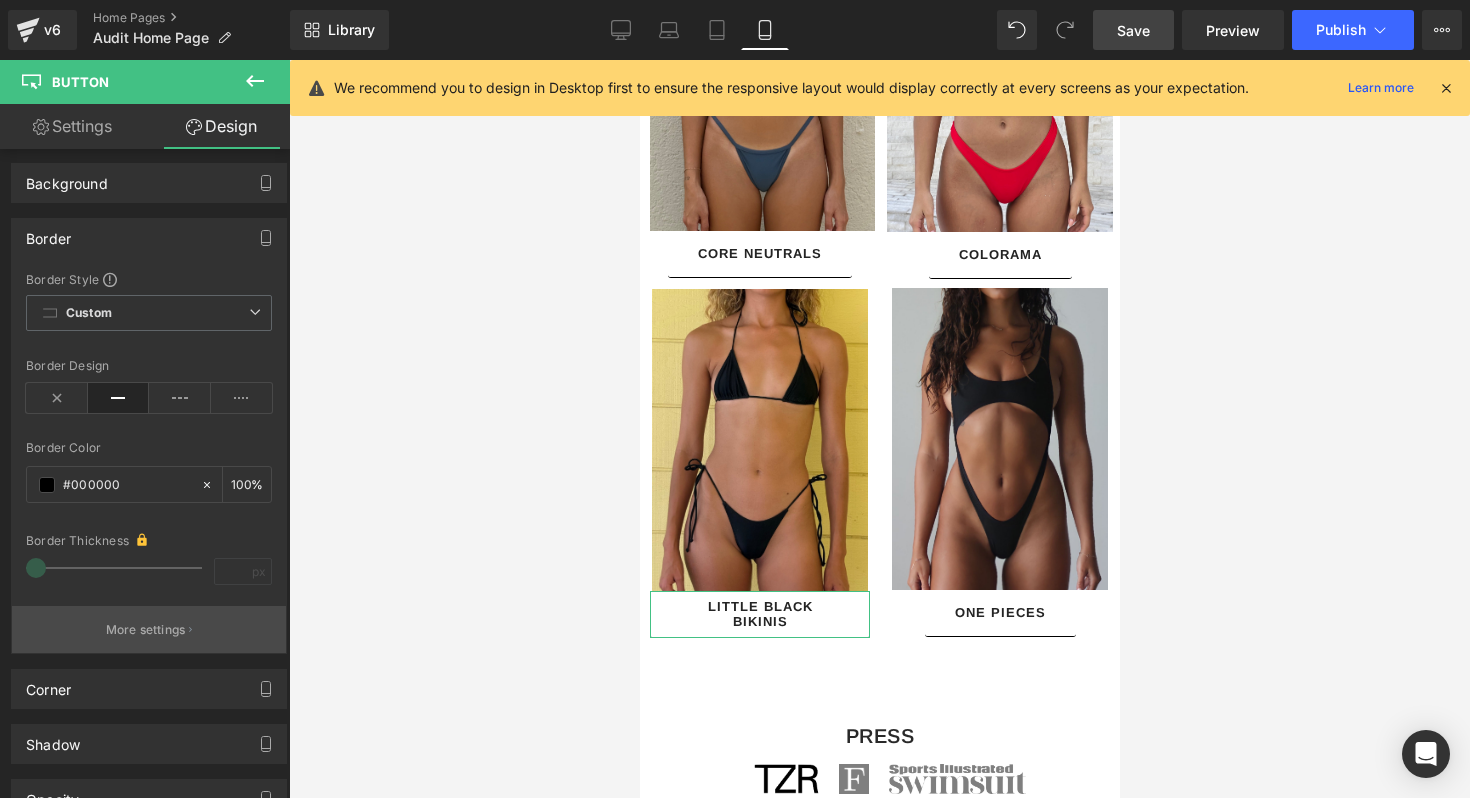 click on "More settings" at bounding box center (146, 630) 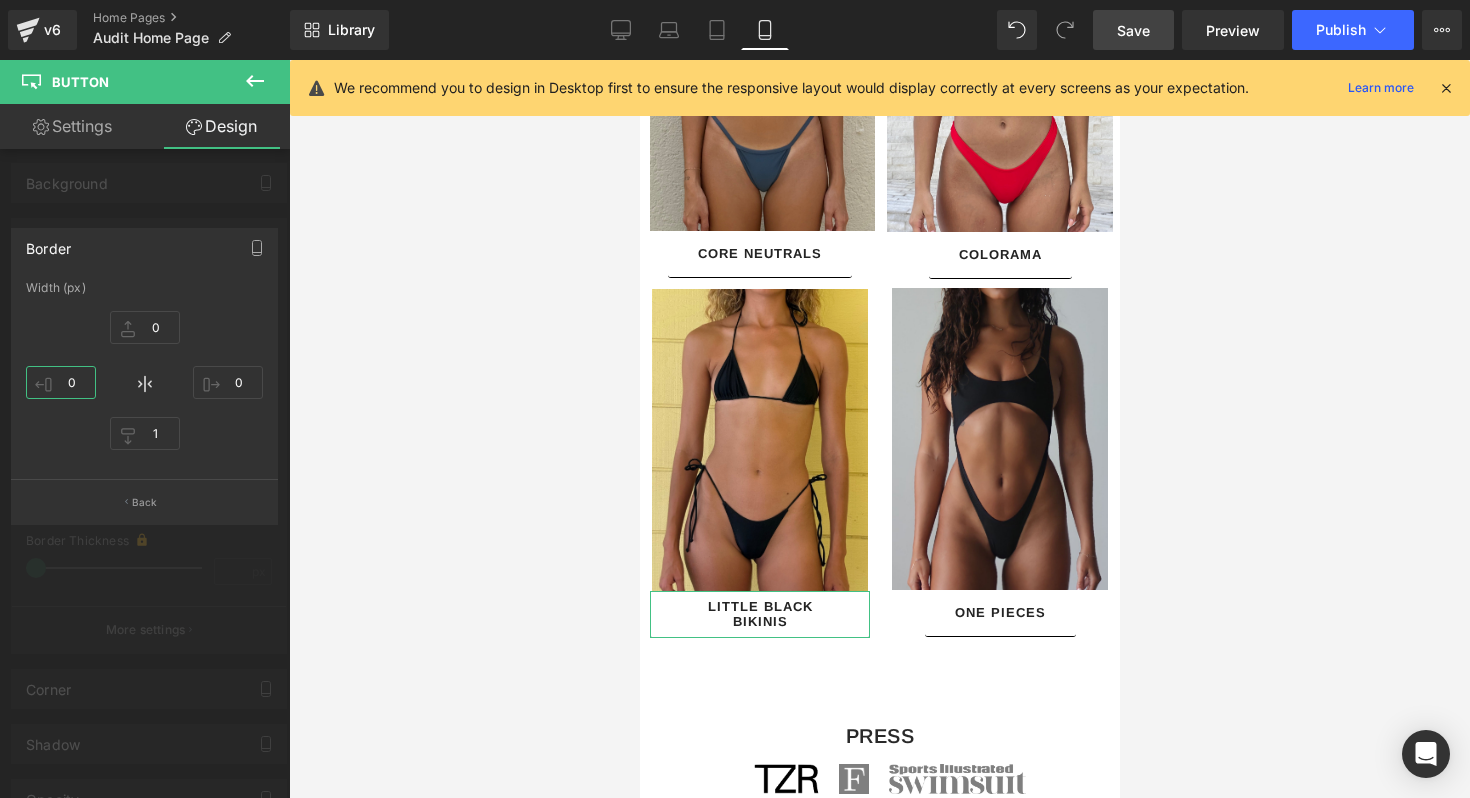 click on "0" at bounding box center [61, 382] 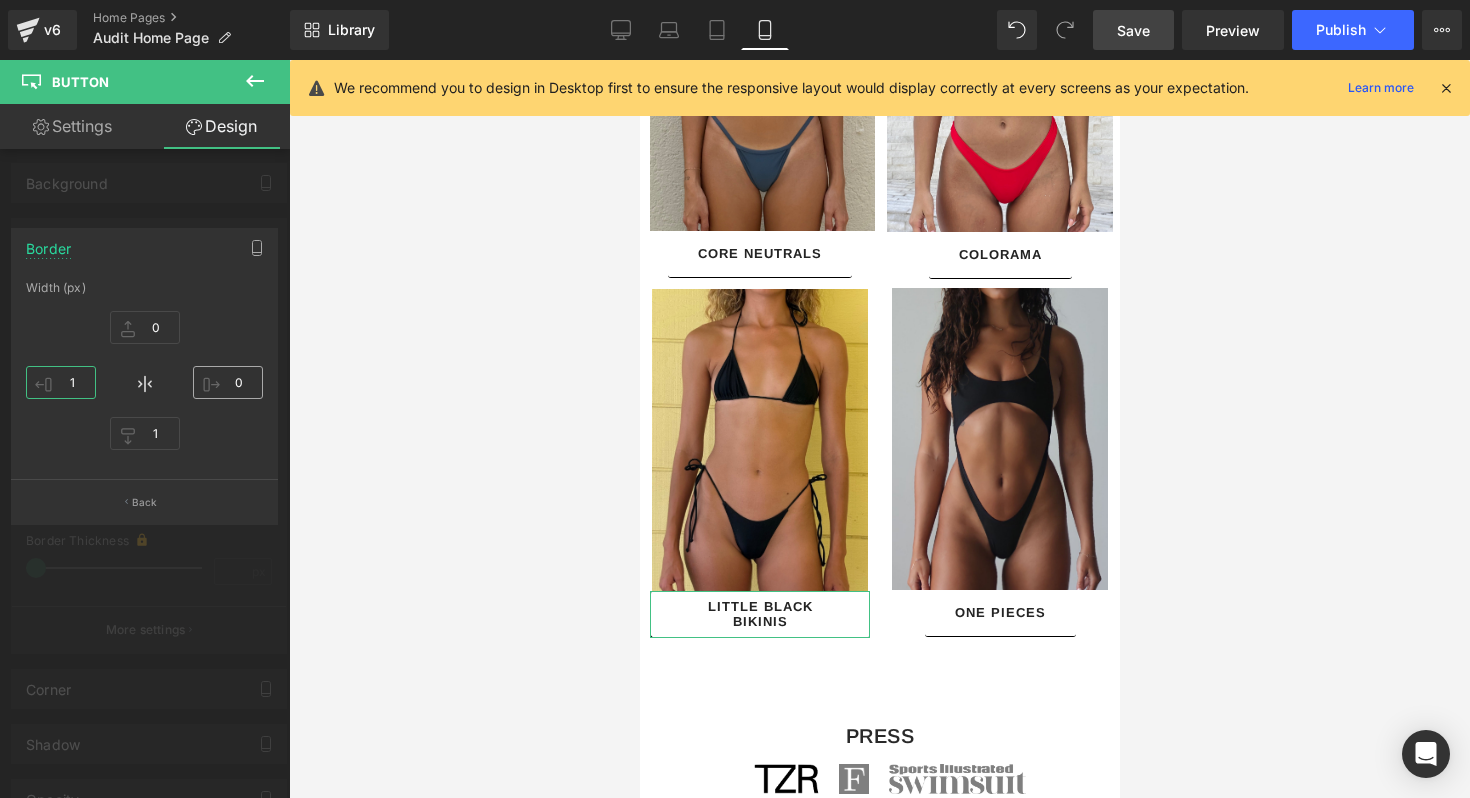 type on "1" 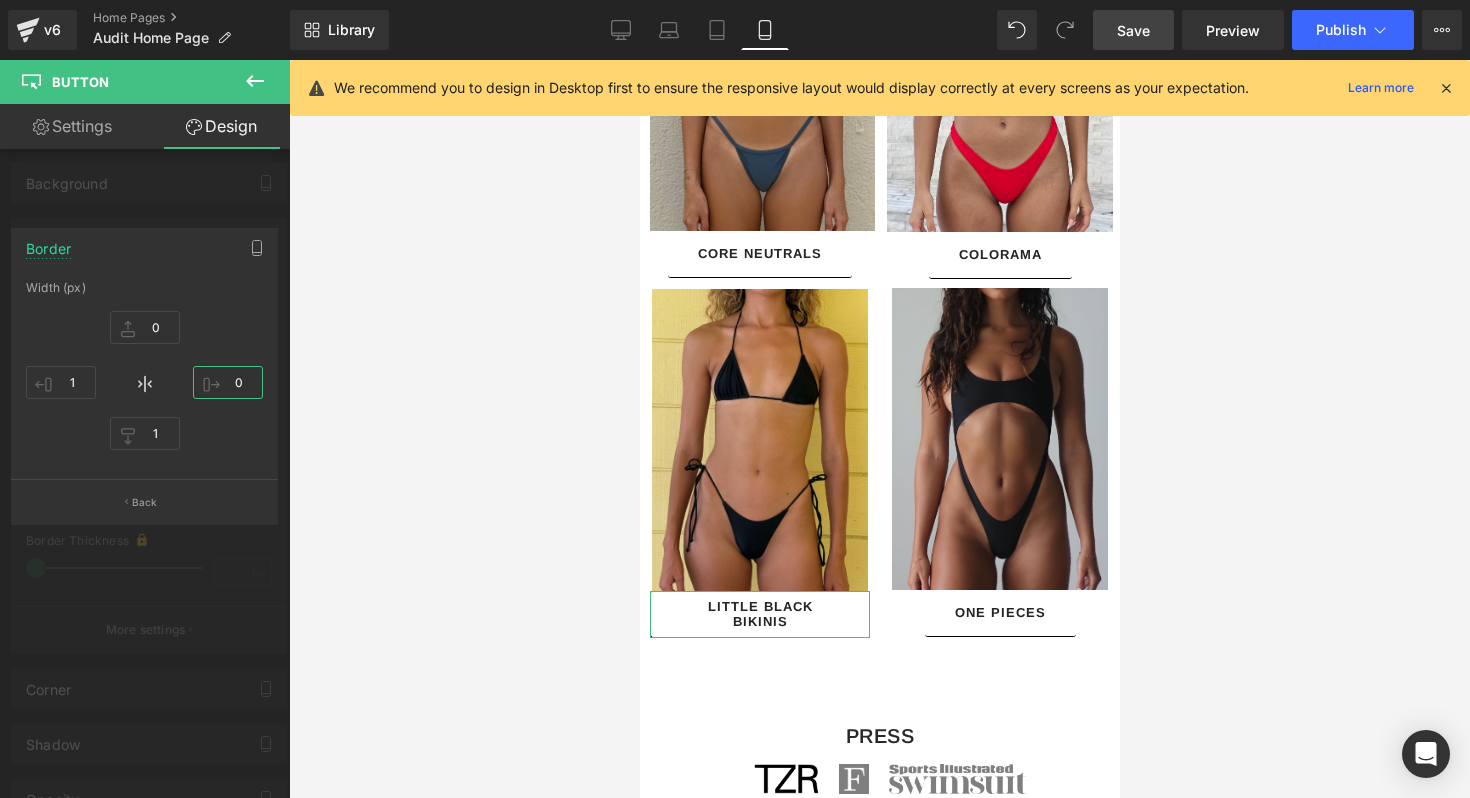 click on "0" at bounding box center [228, 382] 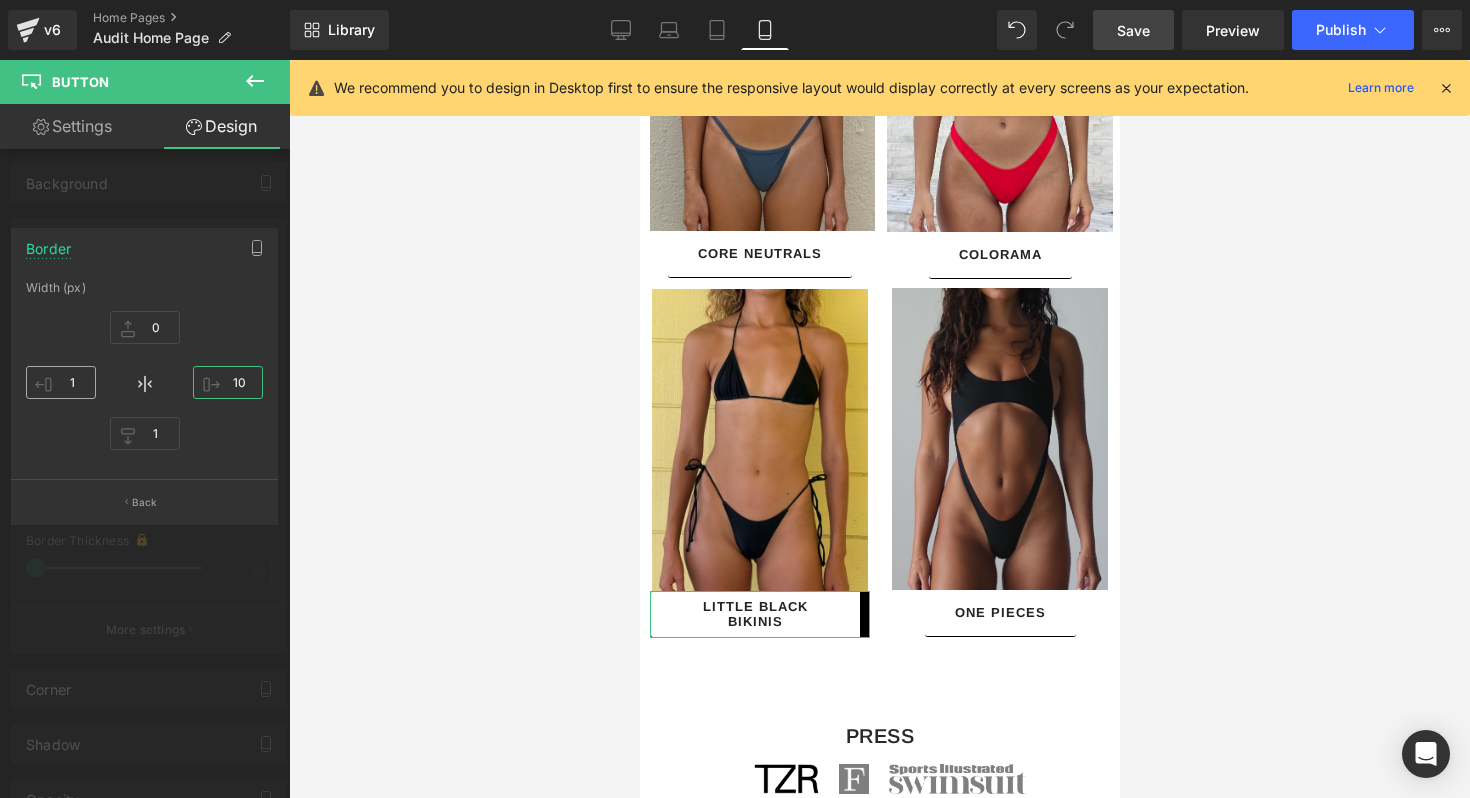 type on "10" 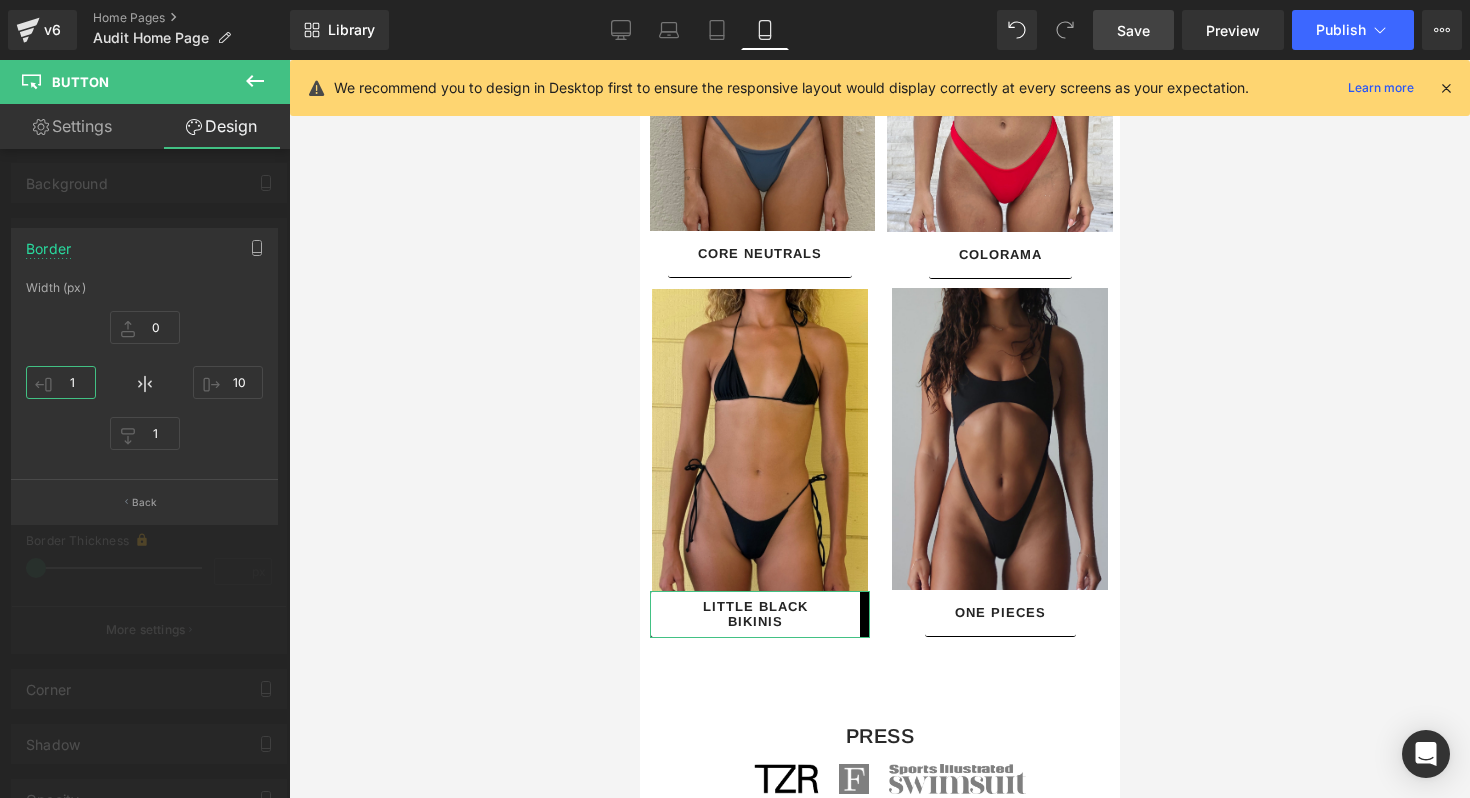 click on "1" at bounding box center (61, 382) 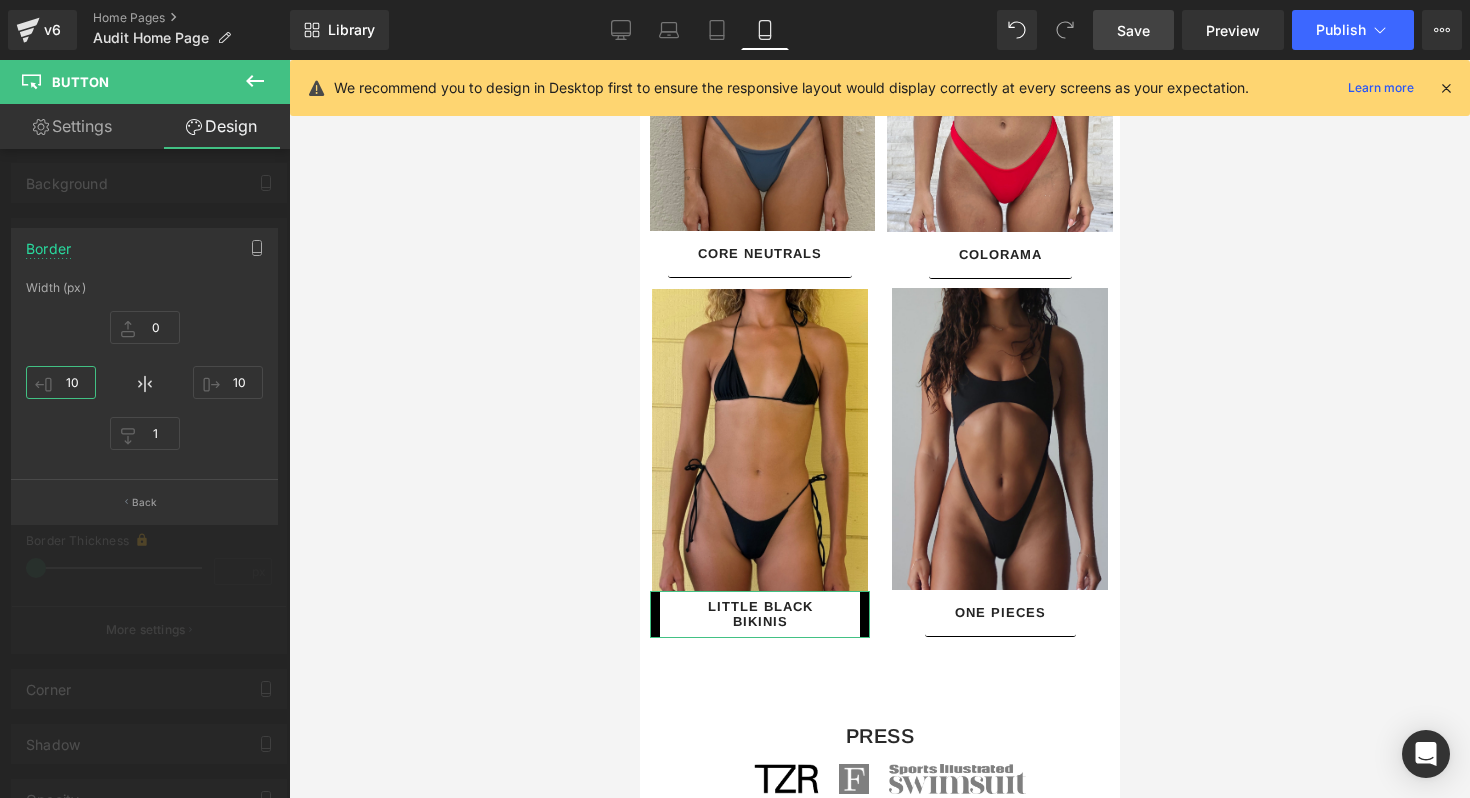 type on "1" 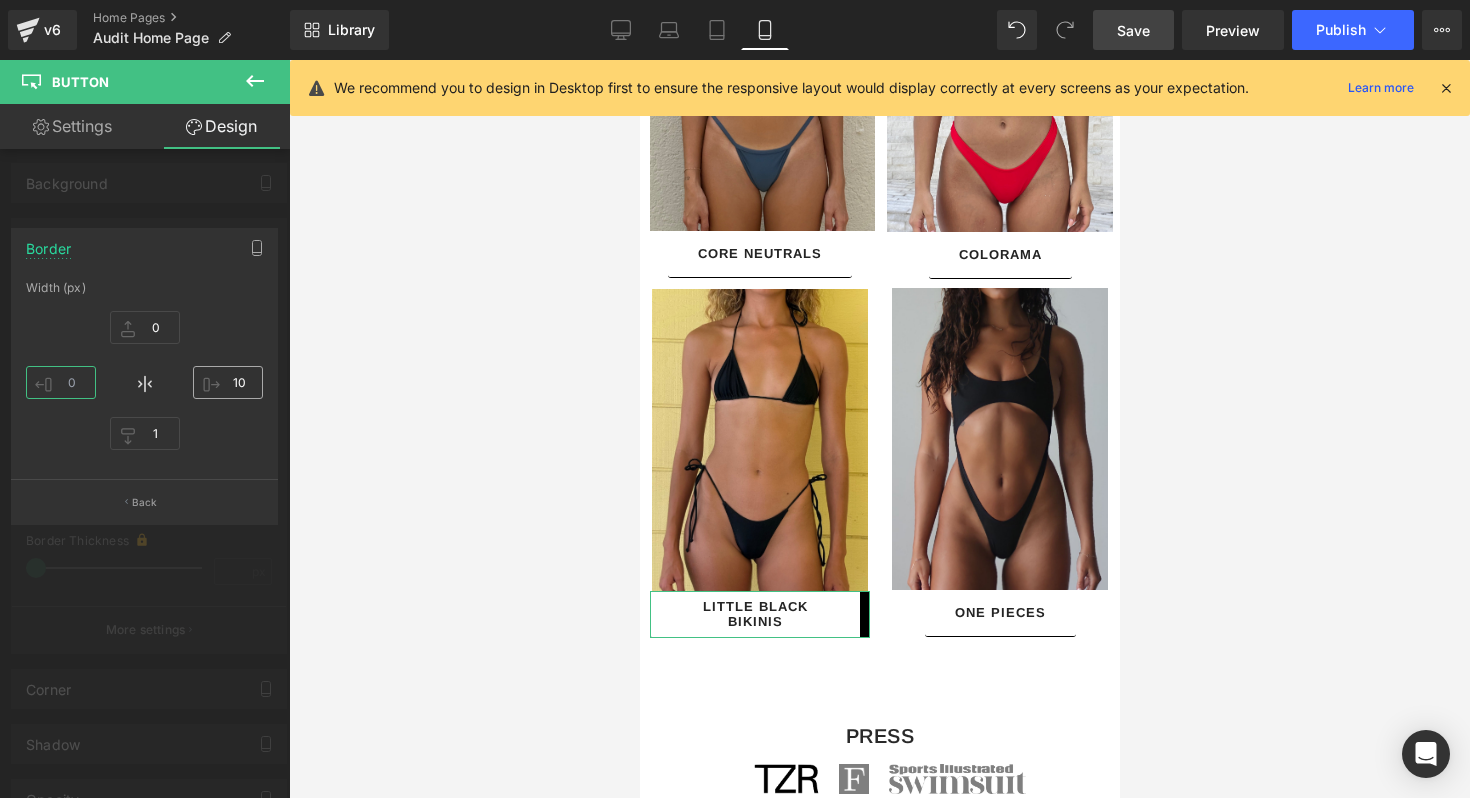 type 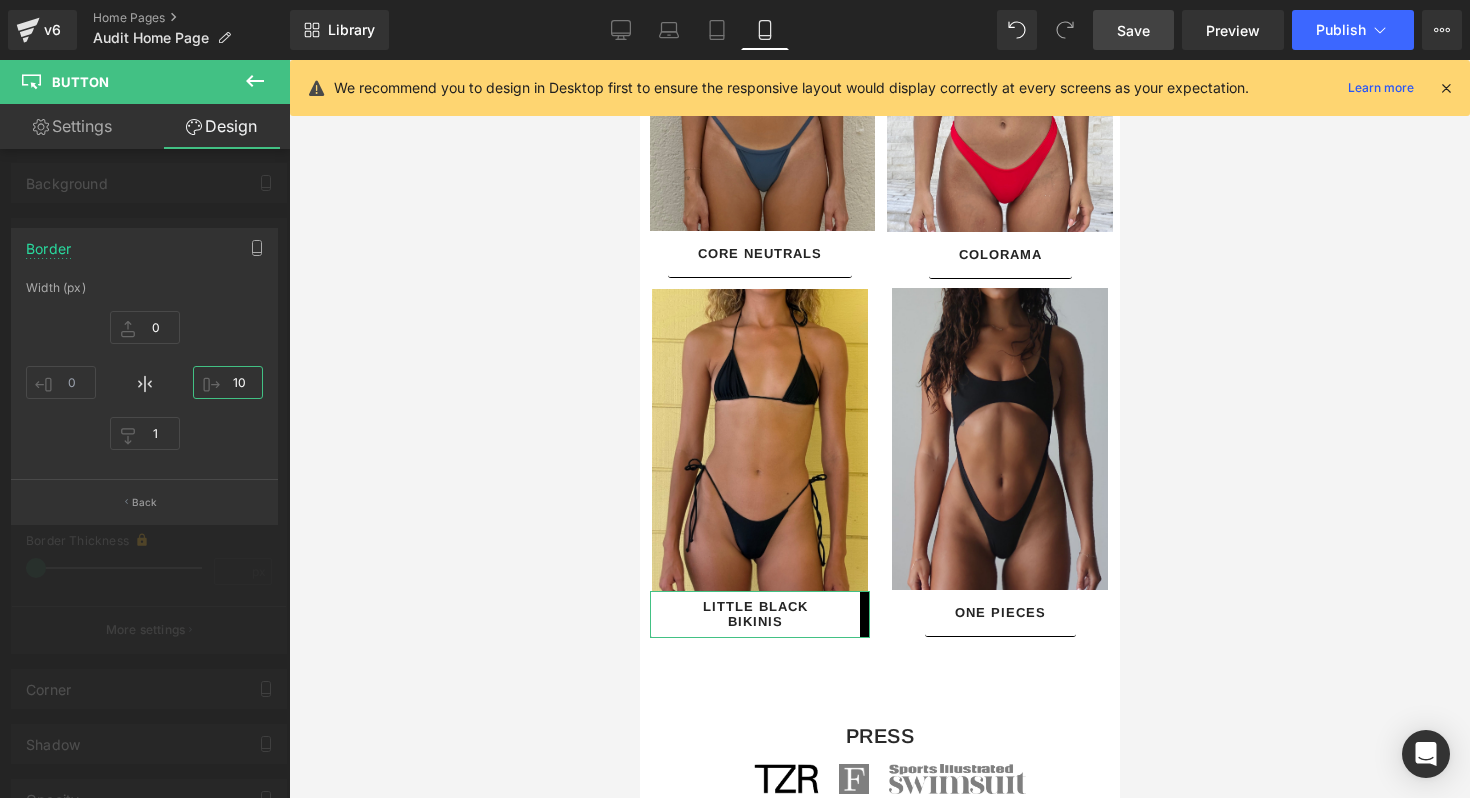click on "10" at bounding box center [228, 382] 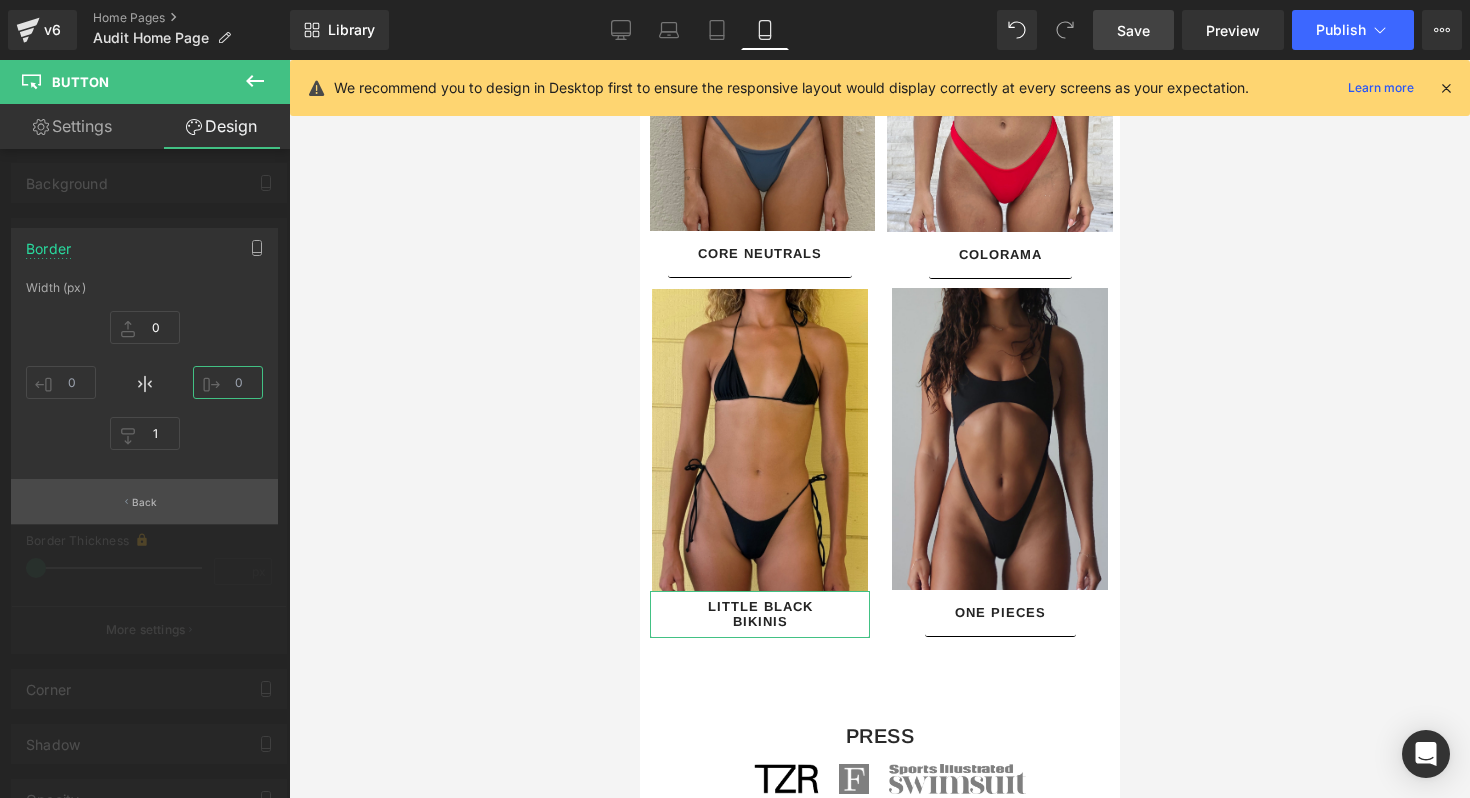 type 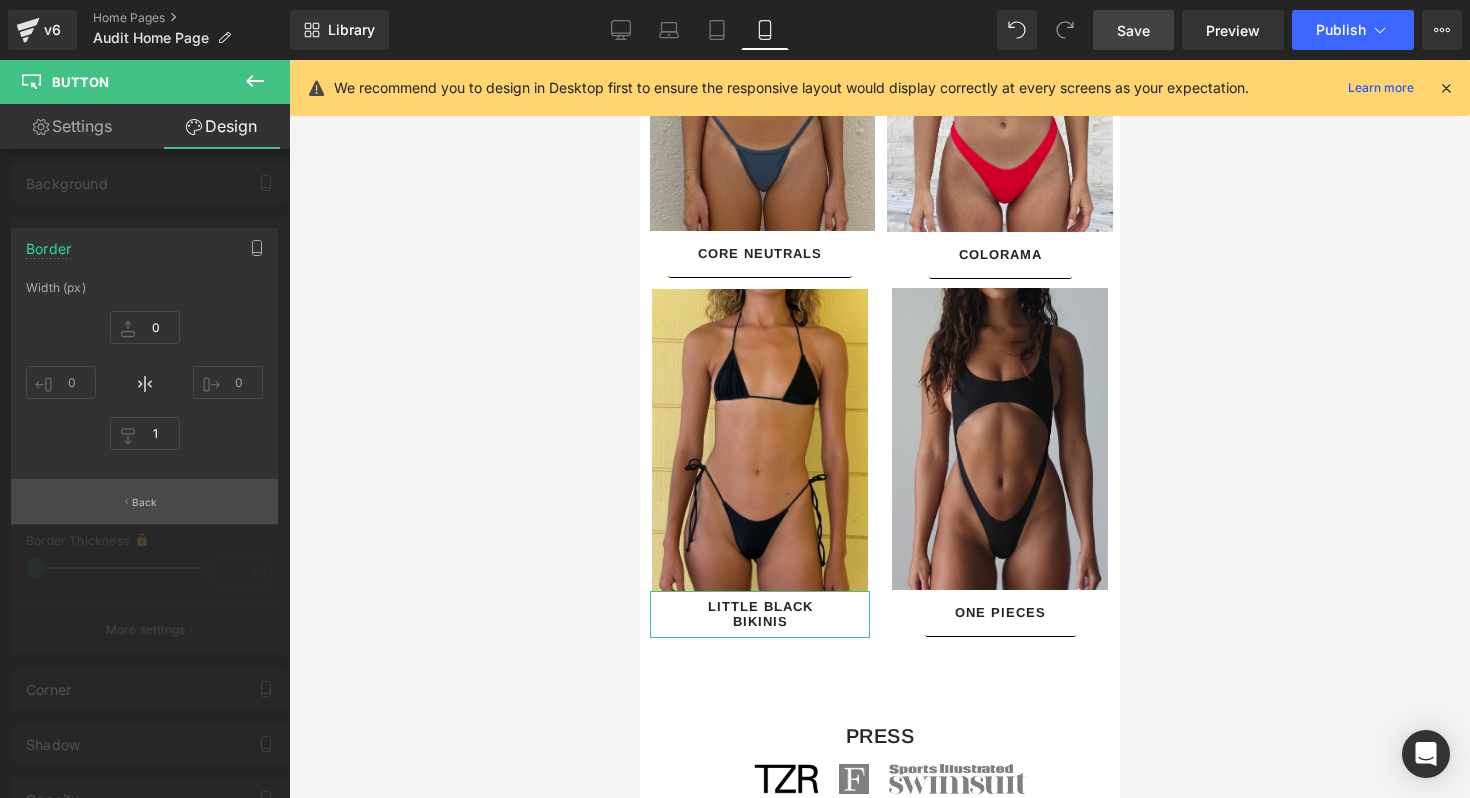 click on "Back" at bounding box center [144, 501] 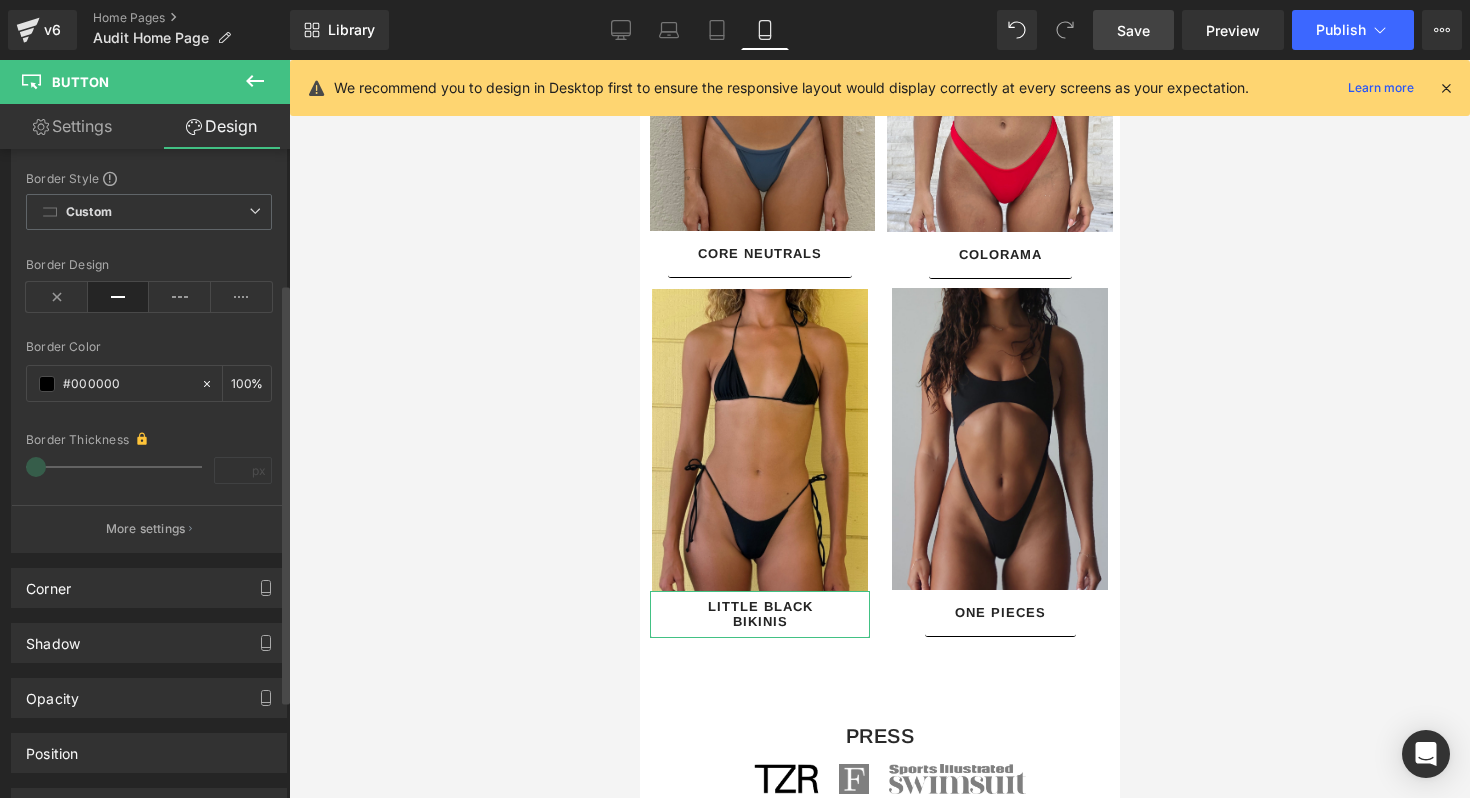 scroll, scrollTop: 220, scrollLeft: 0, axis: vertical 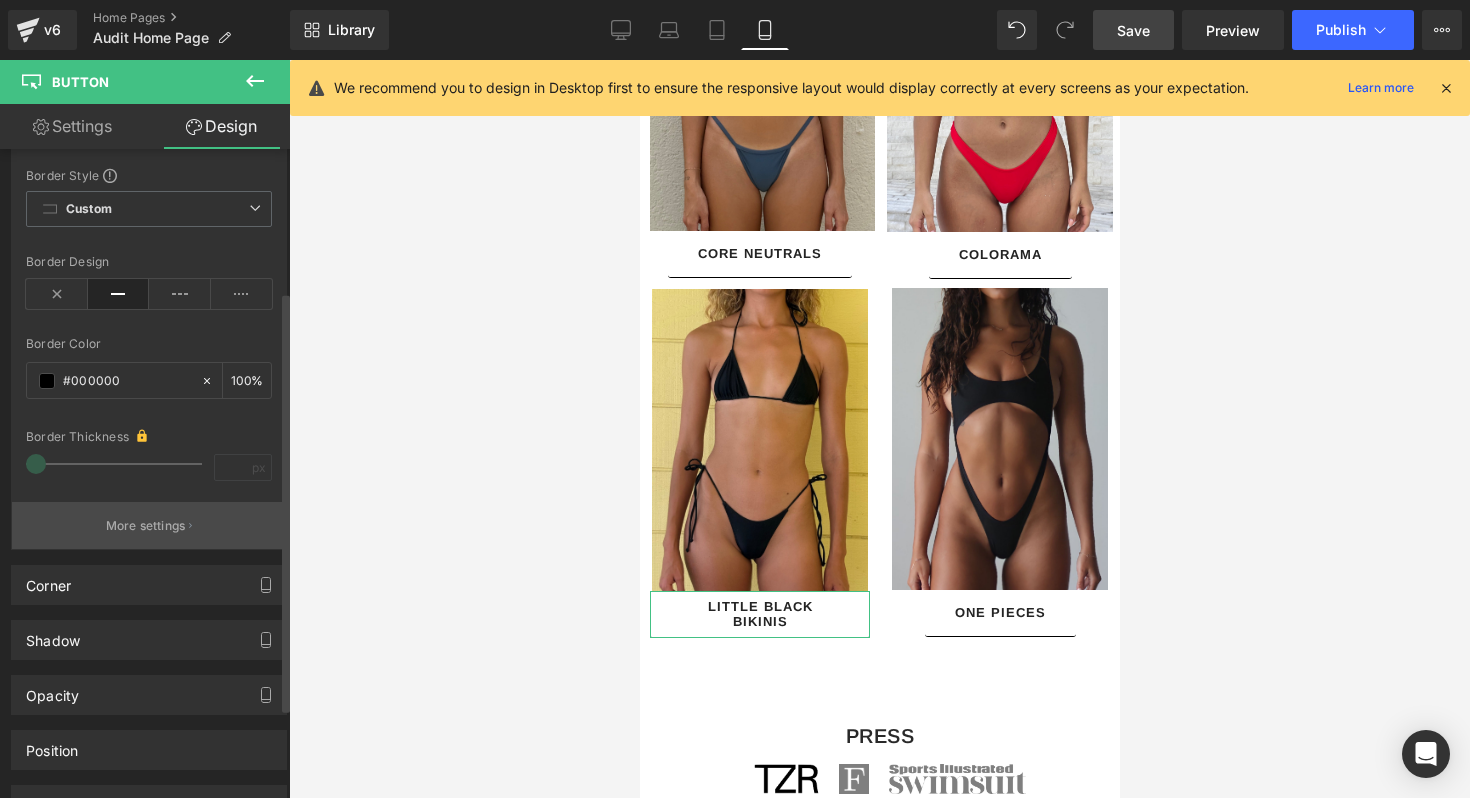 click on "More settings" at bounding box center [146, 526] 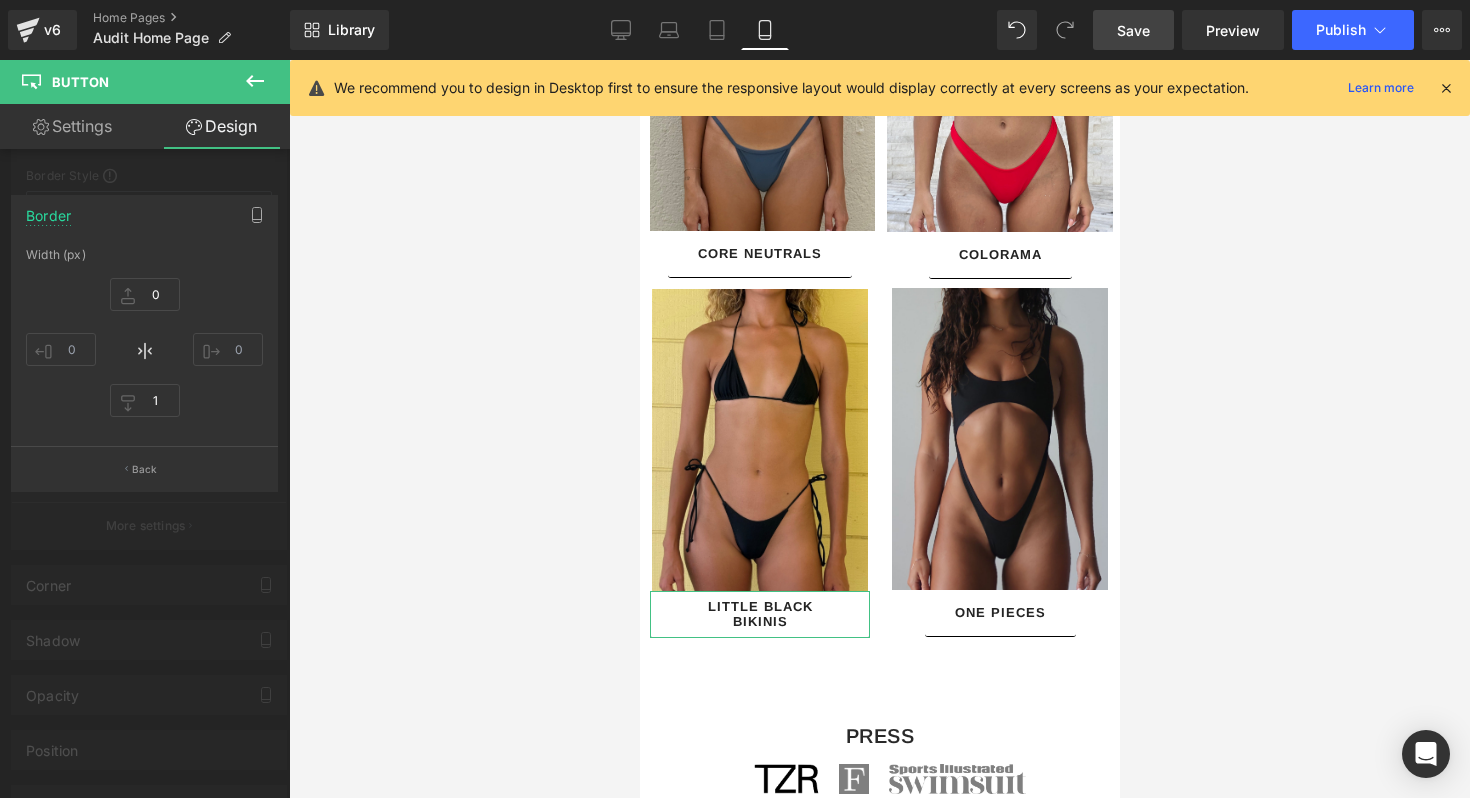 click at bounding box center [145, 434] 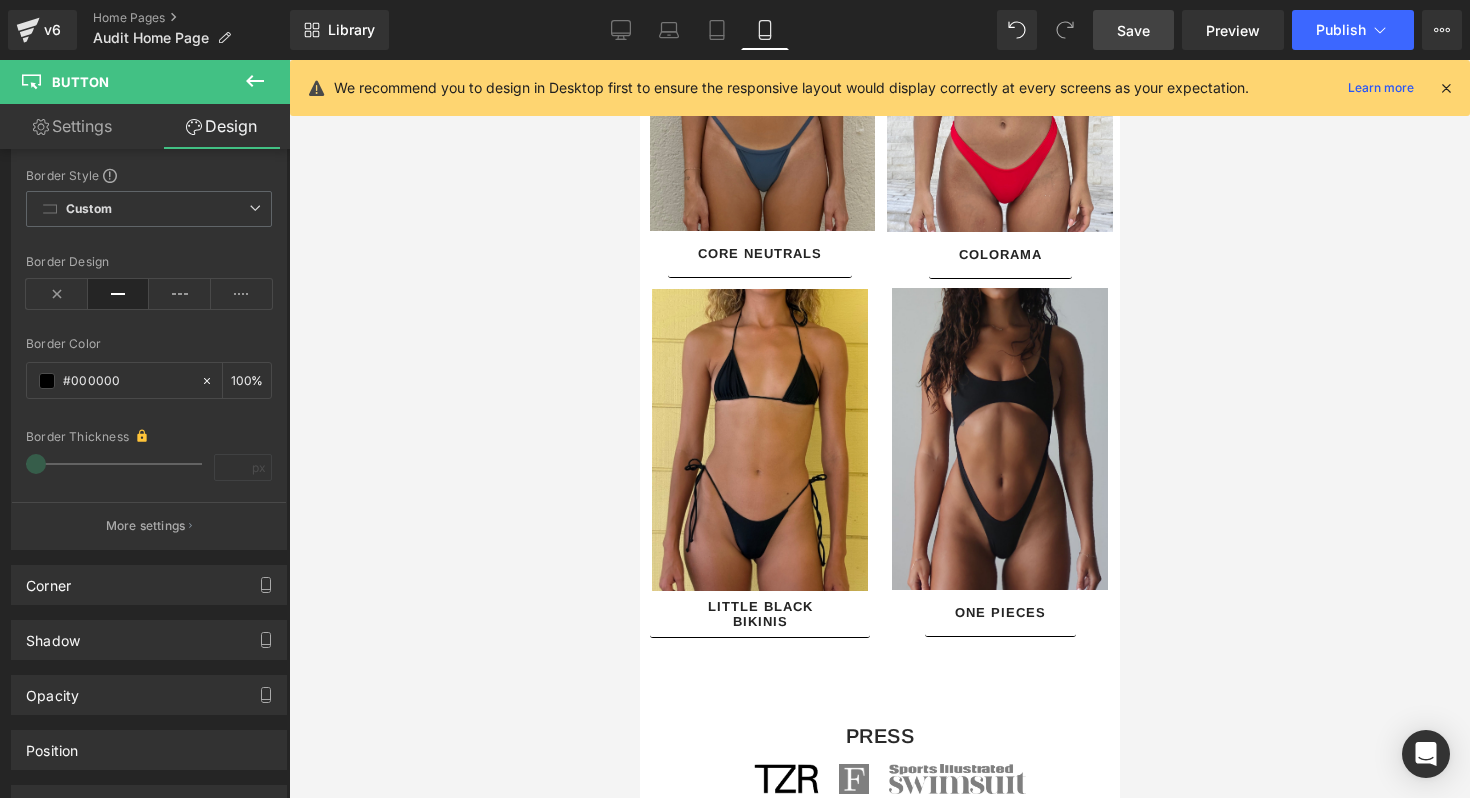 click at bounding box center (879, 429) 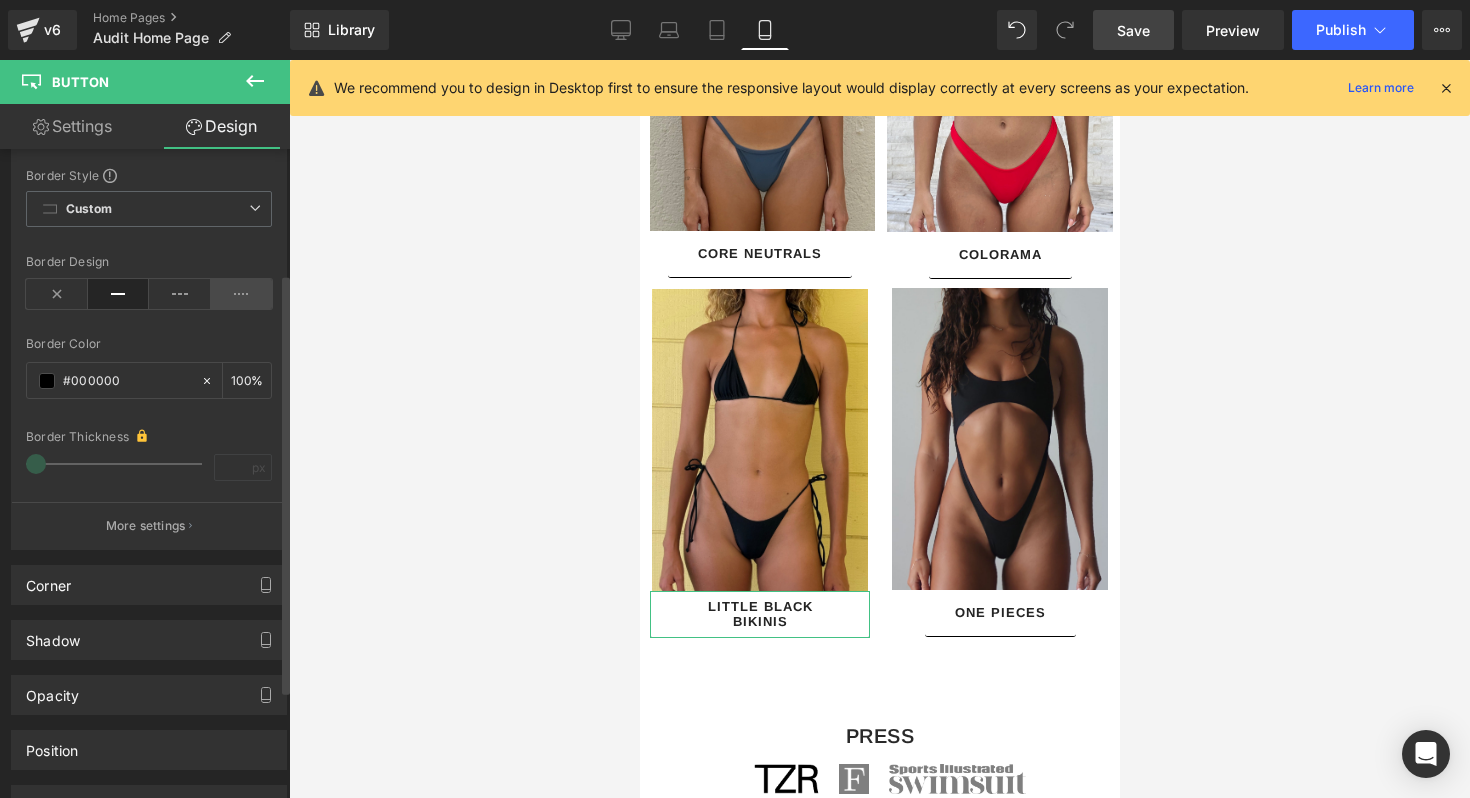 scroll, scrollTop: 130, scrollLeft: 0, axis: vertical 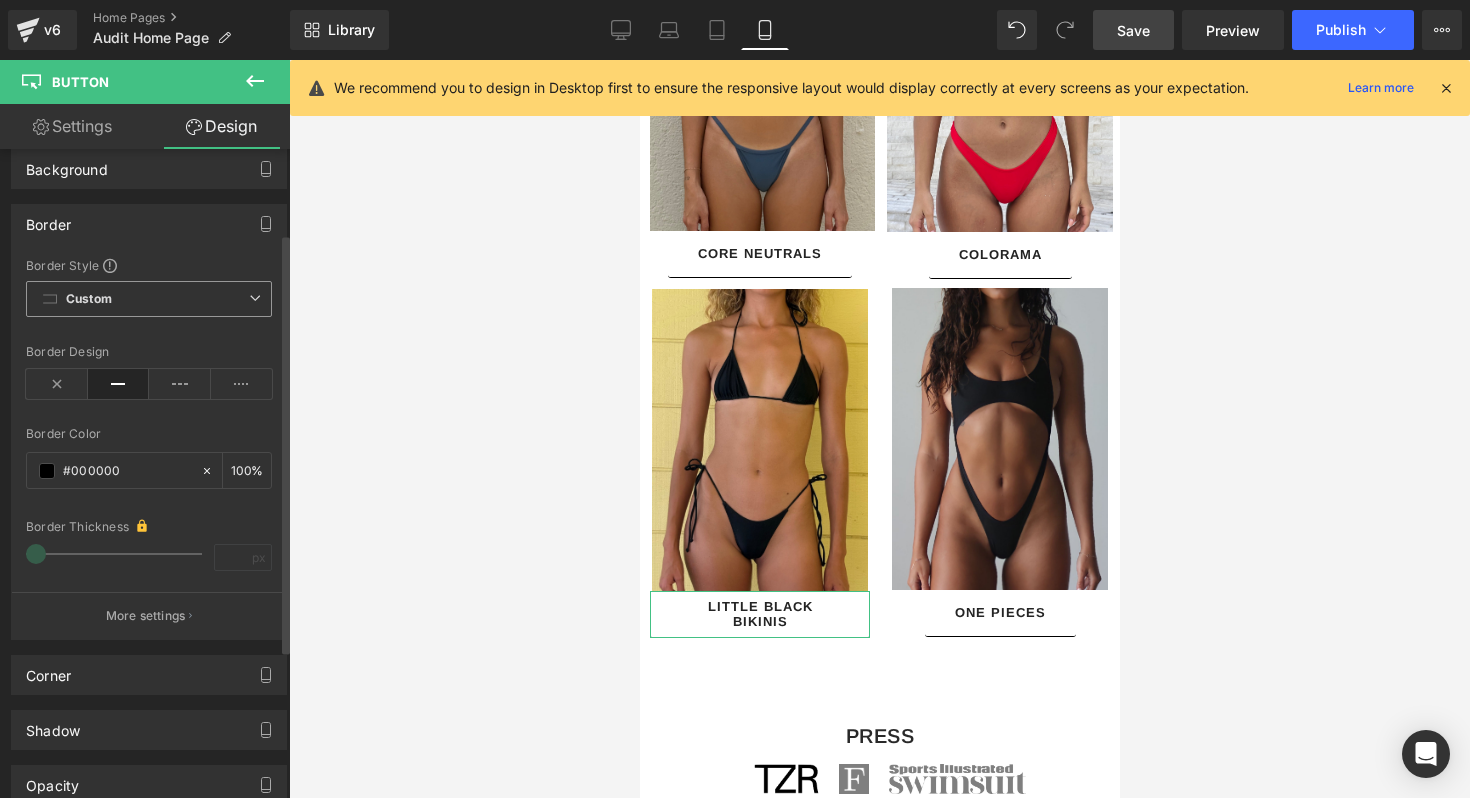 click on "Custom
Setup Global Style" at bounding box center [149, 299] 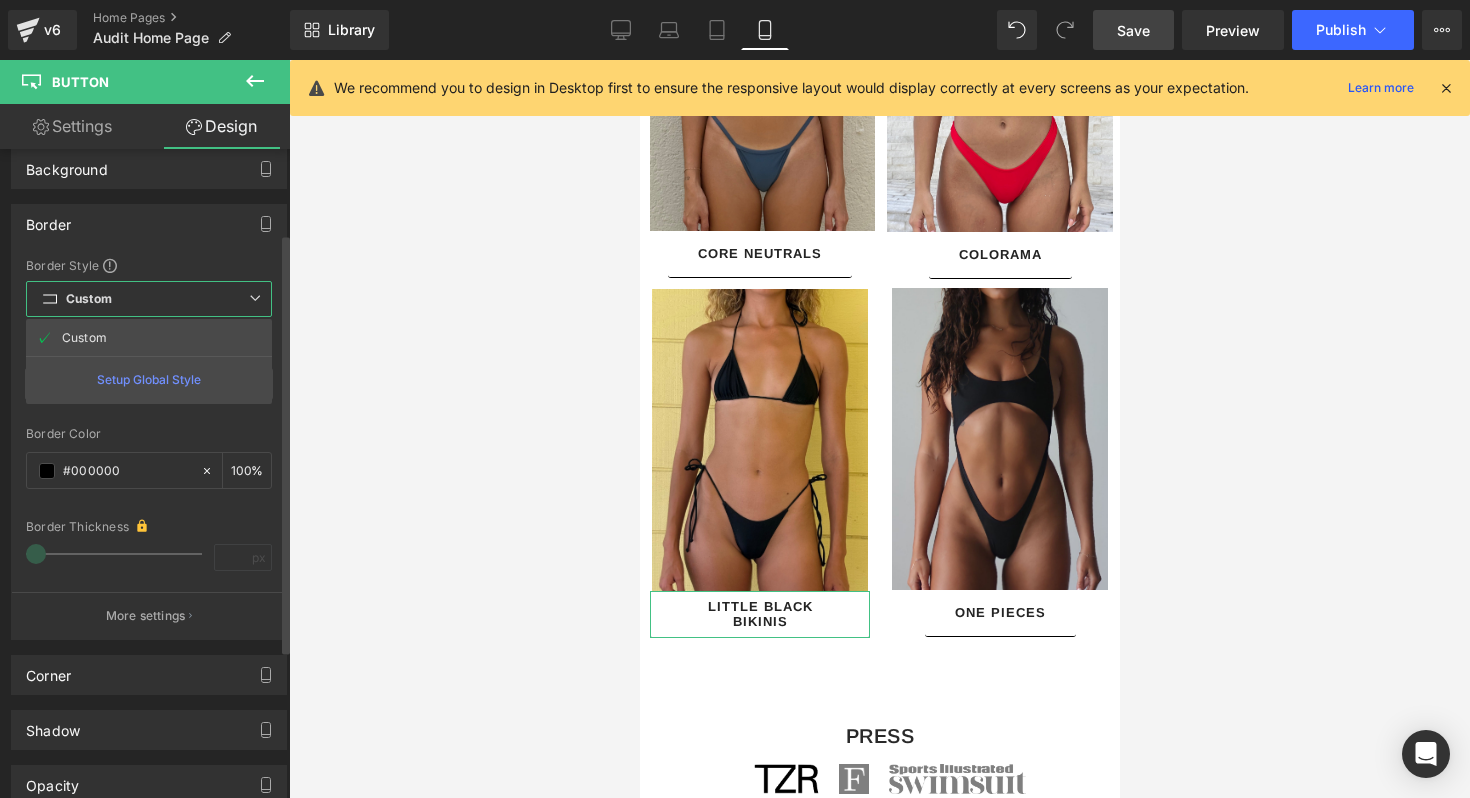 click on "Custom
Setup Global Style" at bounding box center (149, 299) 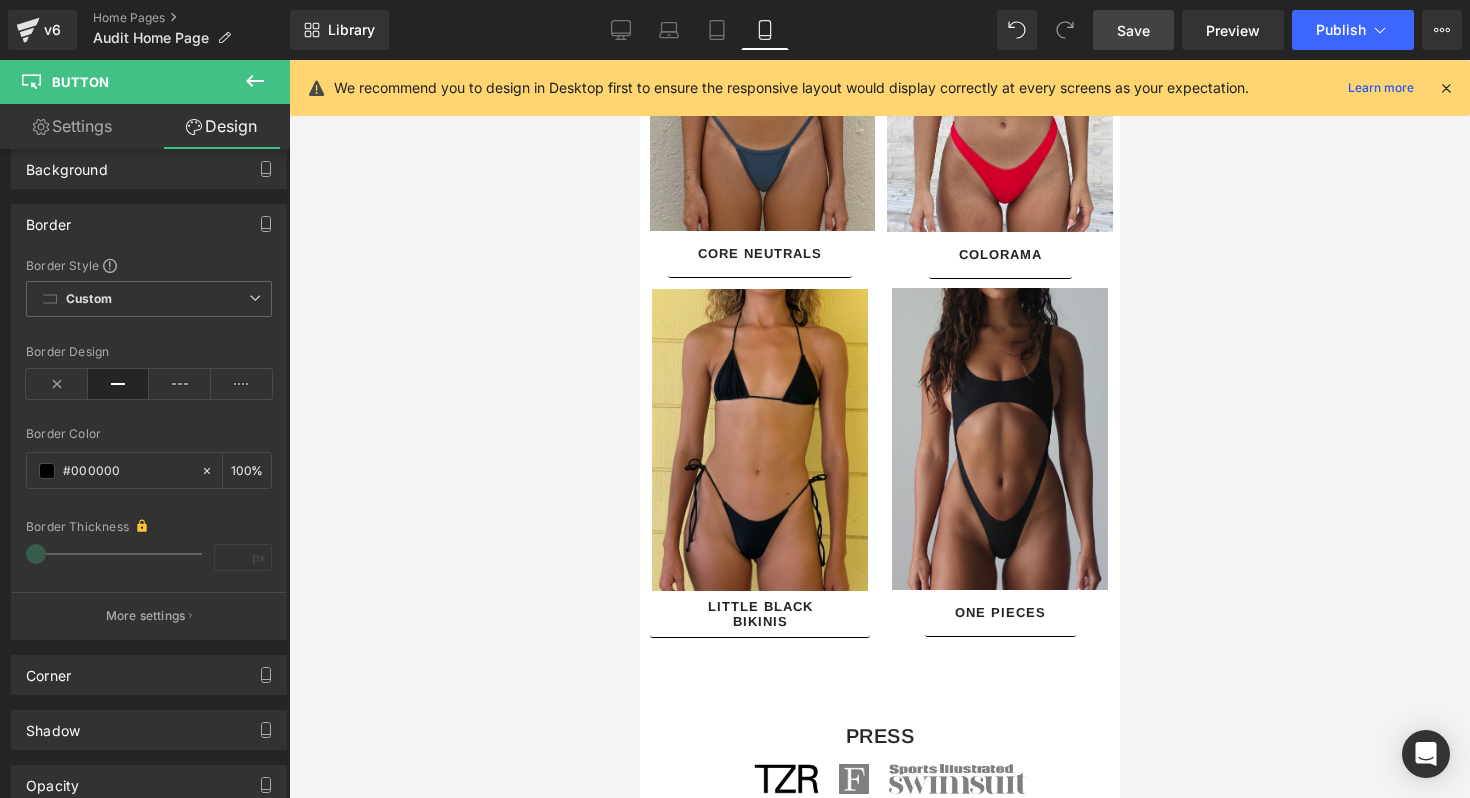 click on "Save" at bounding box center [1133, 30] 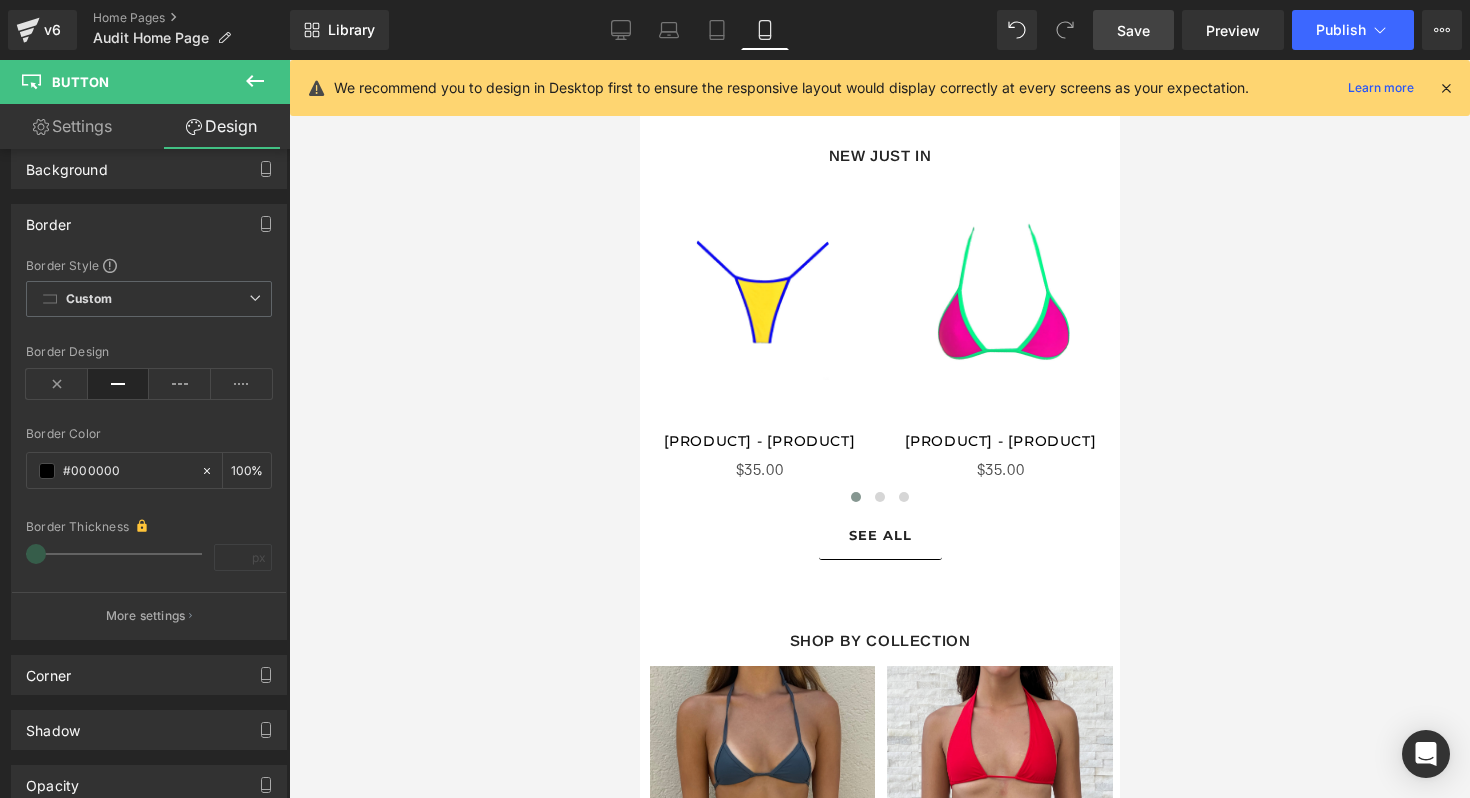 scroll, scrollTop: 1771, scrollLeft: 0, axis: vertical 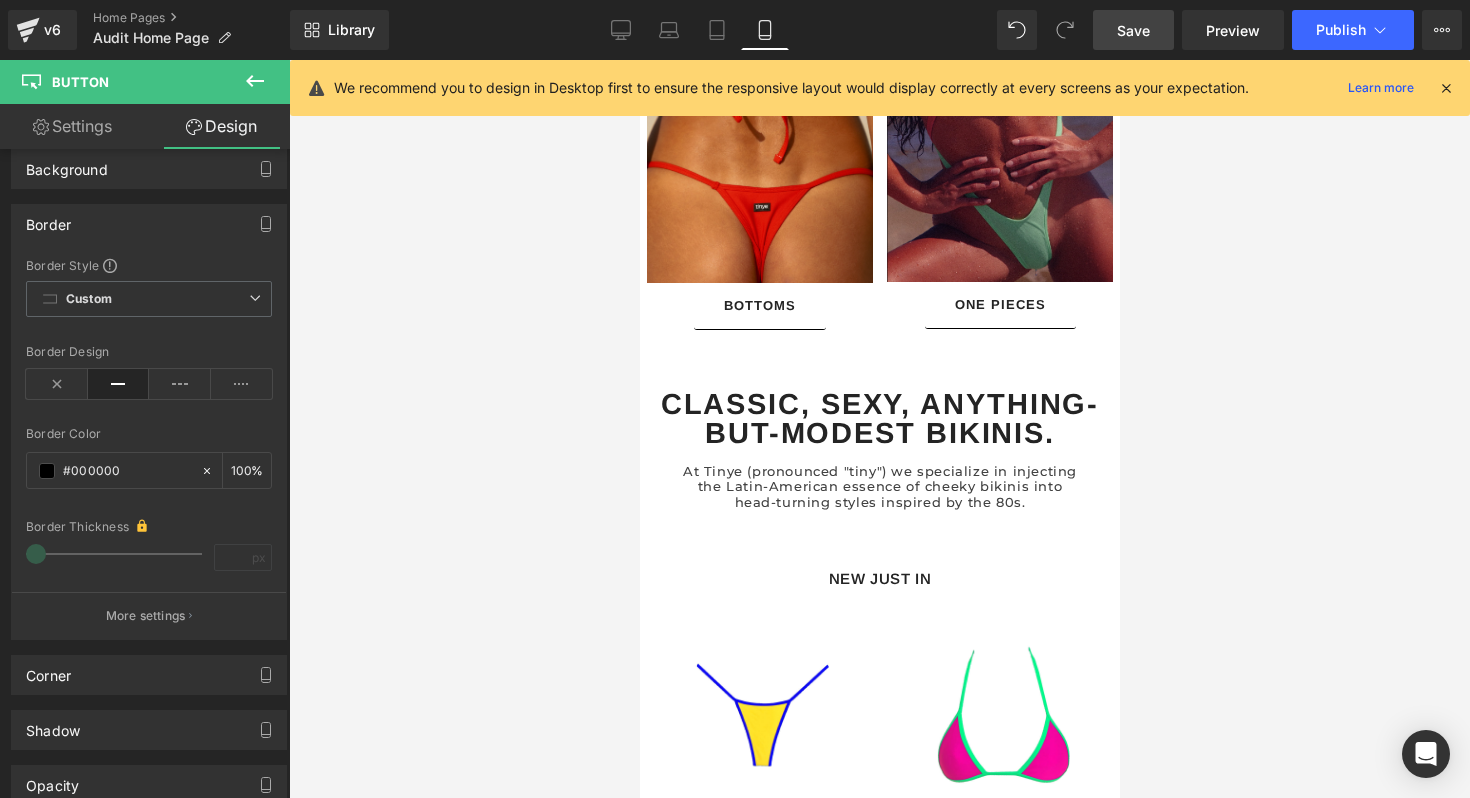 click on "Classic, sexy, anything-but-modest bikinis. Text Block" at bounding box center [879, 419] 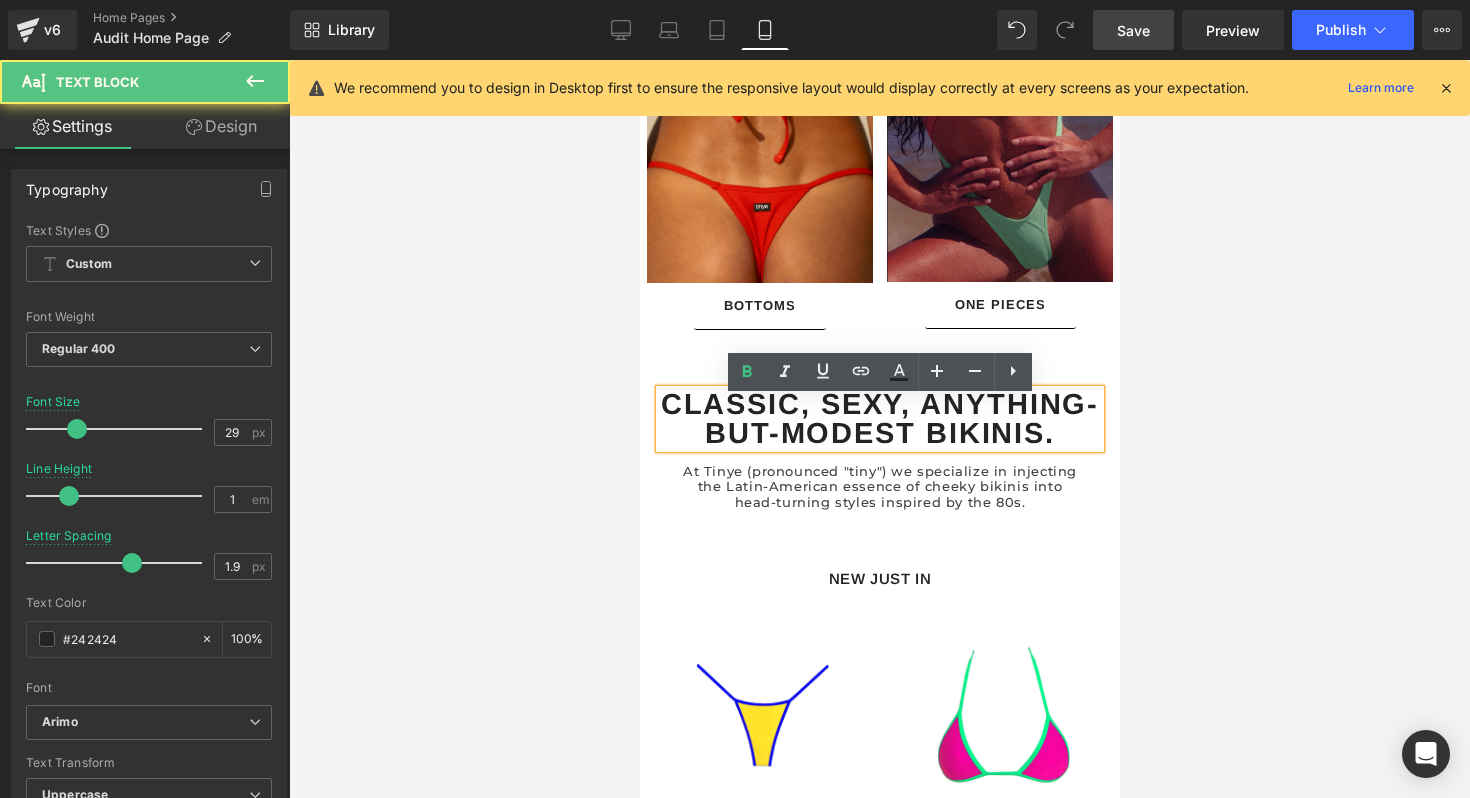 click on "Classic, sexy, anything-but-modest bikinis." at bounding box center (879, 418) 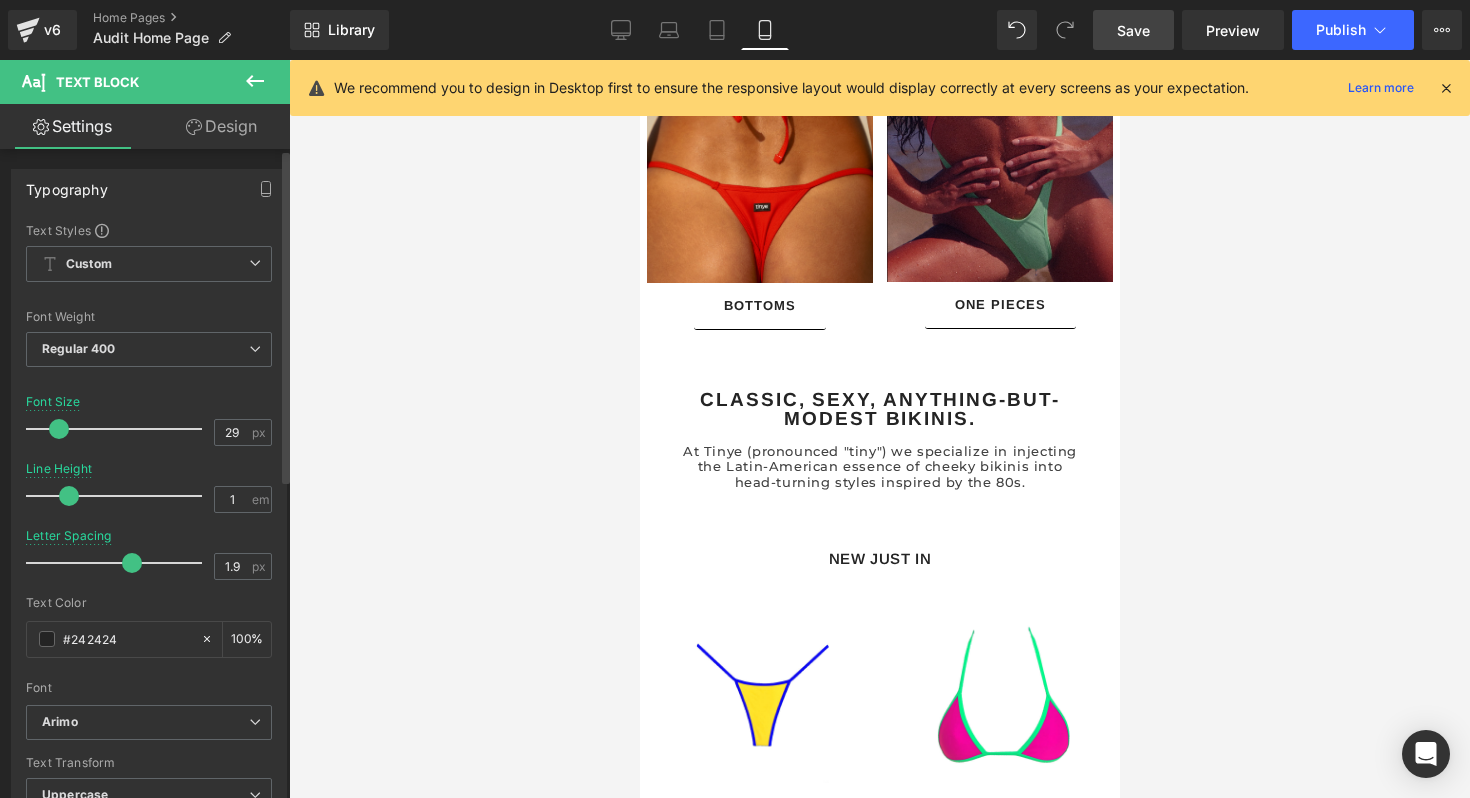 drag, startPoint x: 81, startPoint y: 428, endPoint x: 65, endPoint y: 429, distance: 16.03122 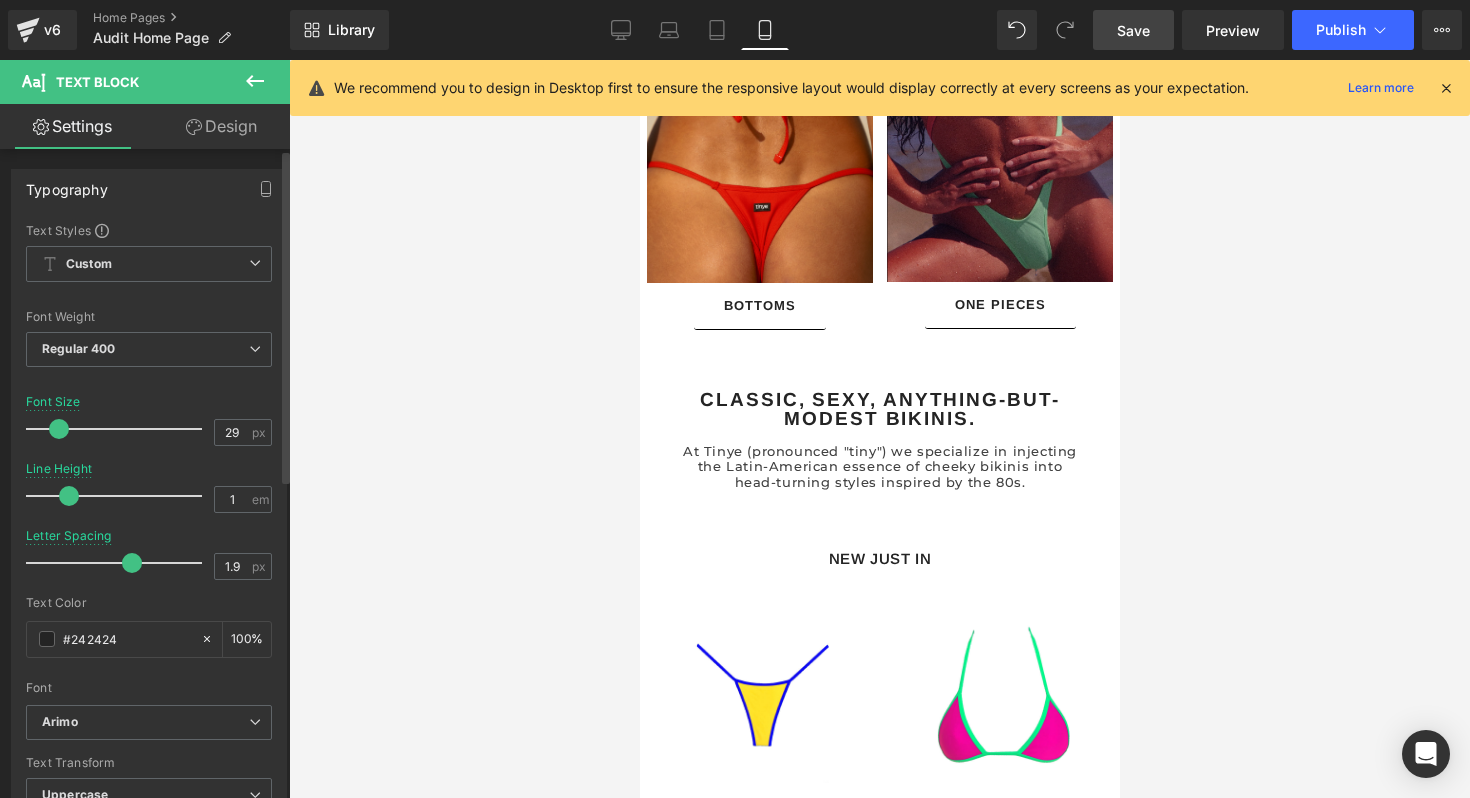 click at bounding box center [59, 429] 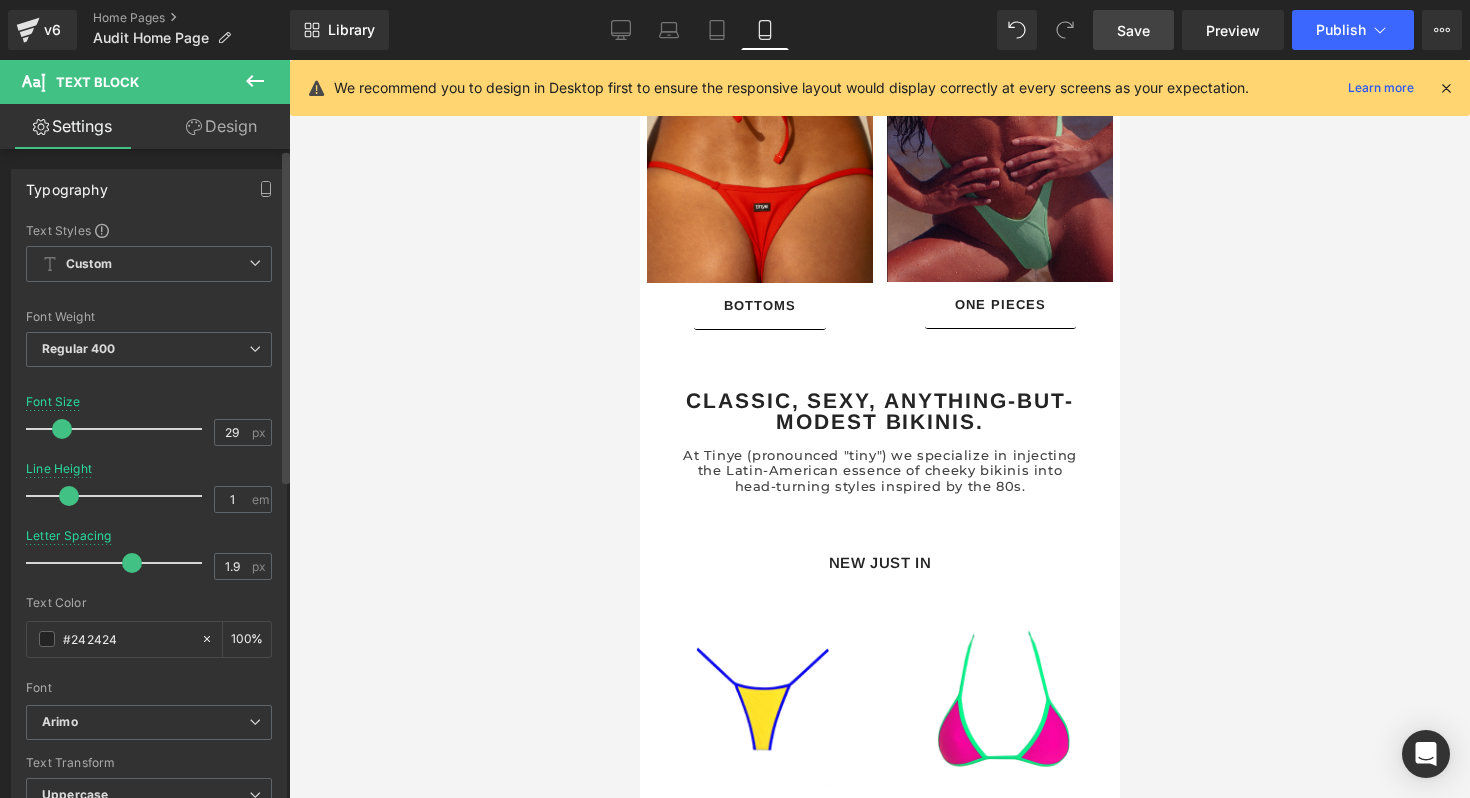 click at bounding box center [62, 429] 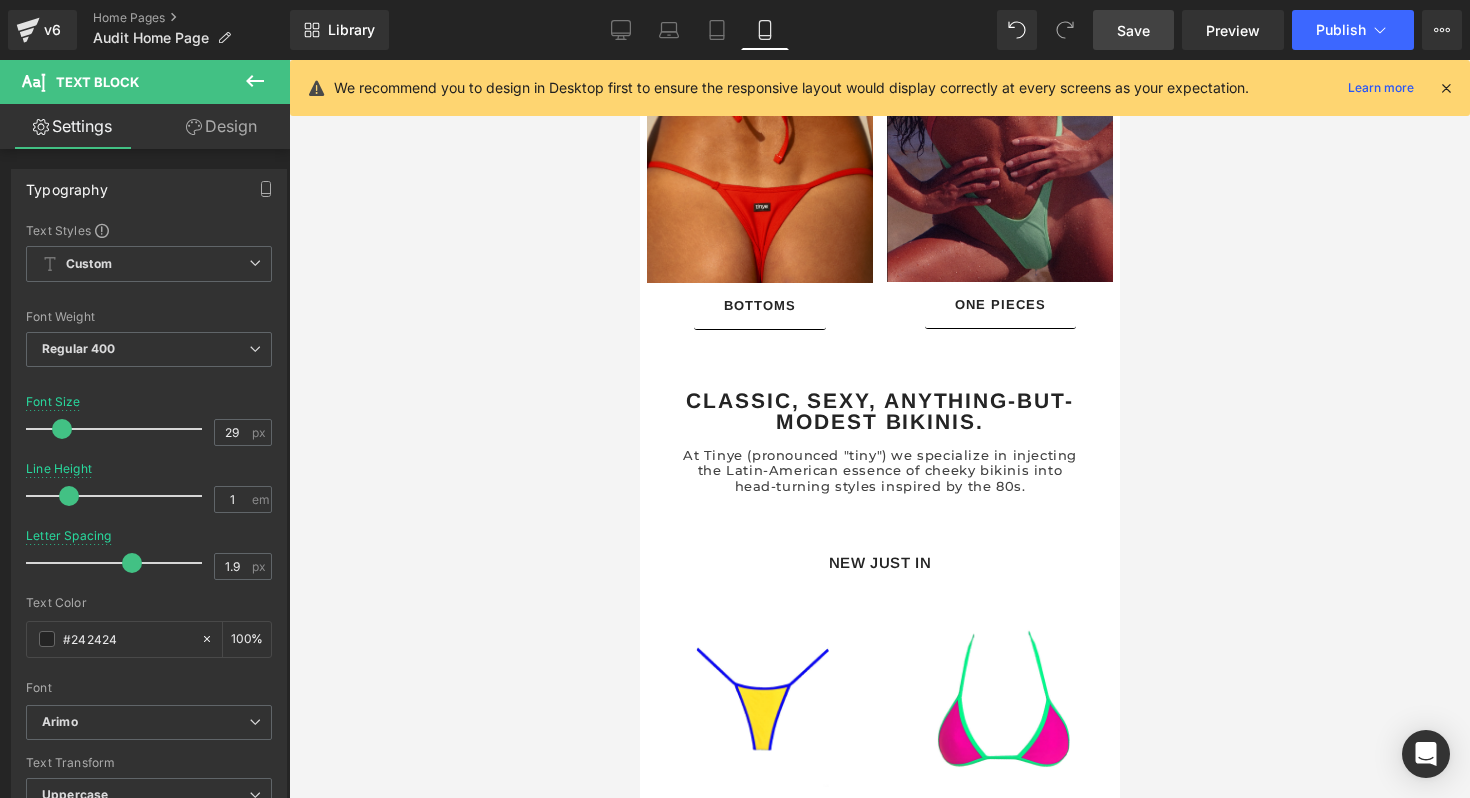 click on "Save" at bounding box center [1133, 30] 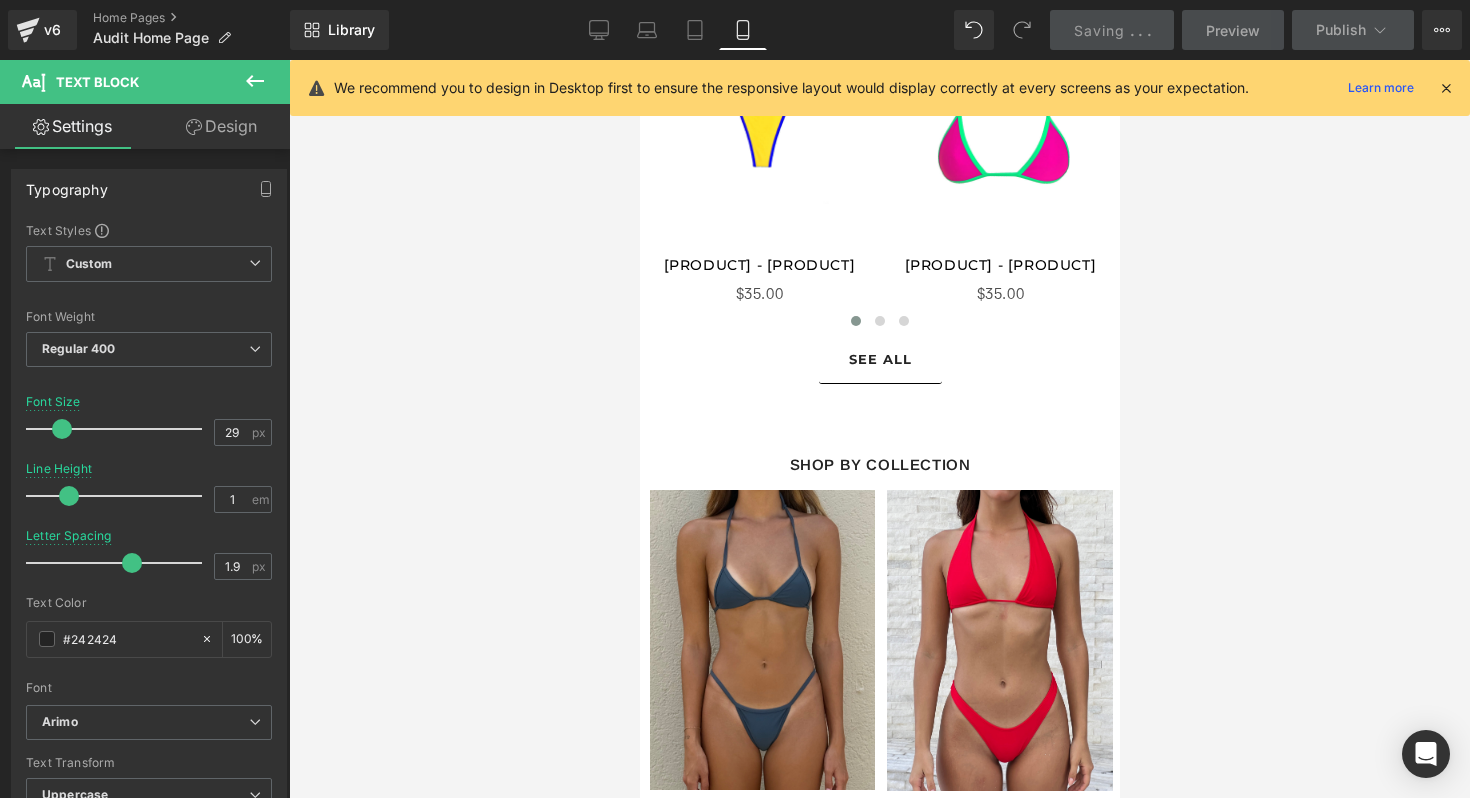 scroll, scrollTop: 2445, scrollLeft: 0, axis: vertical 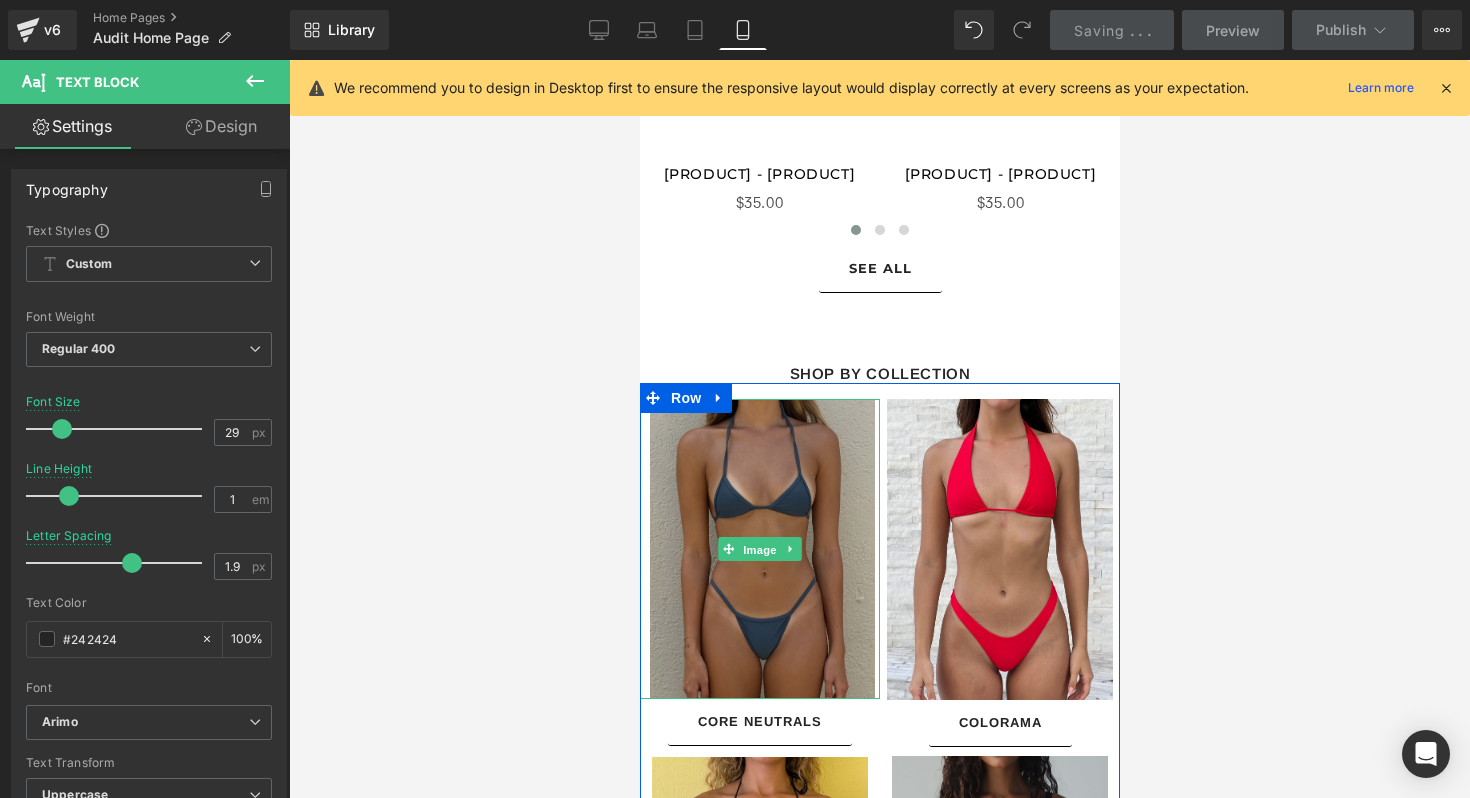 click on "Image" at bounding box center (759, 550) 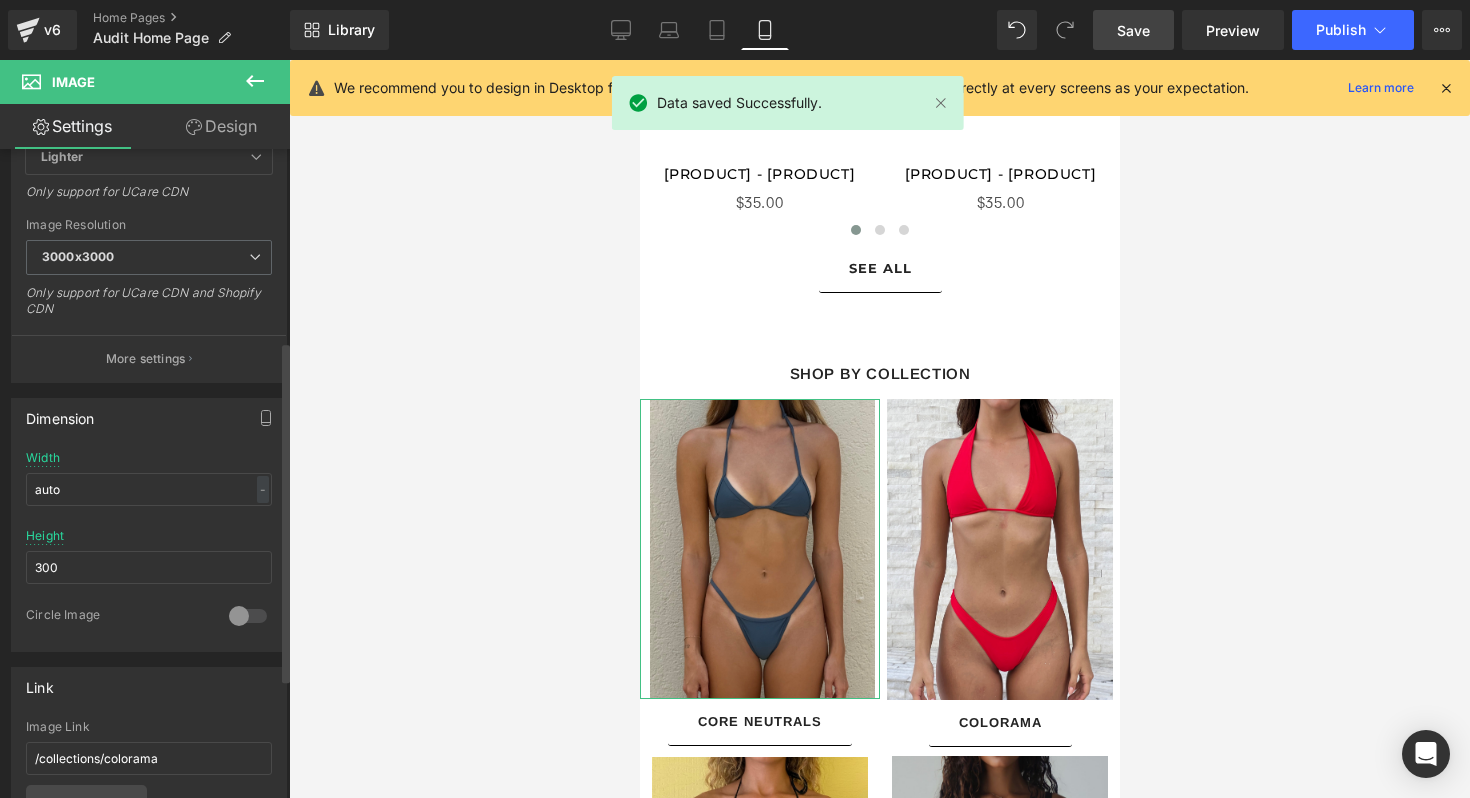 scroll, scrollTop: 367, scrollLeft: 0, axis: vertical 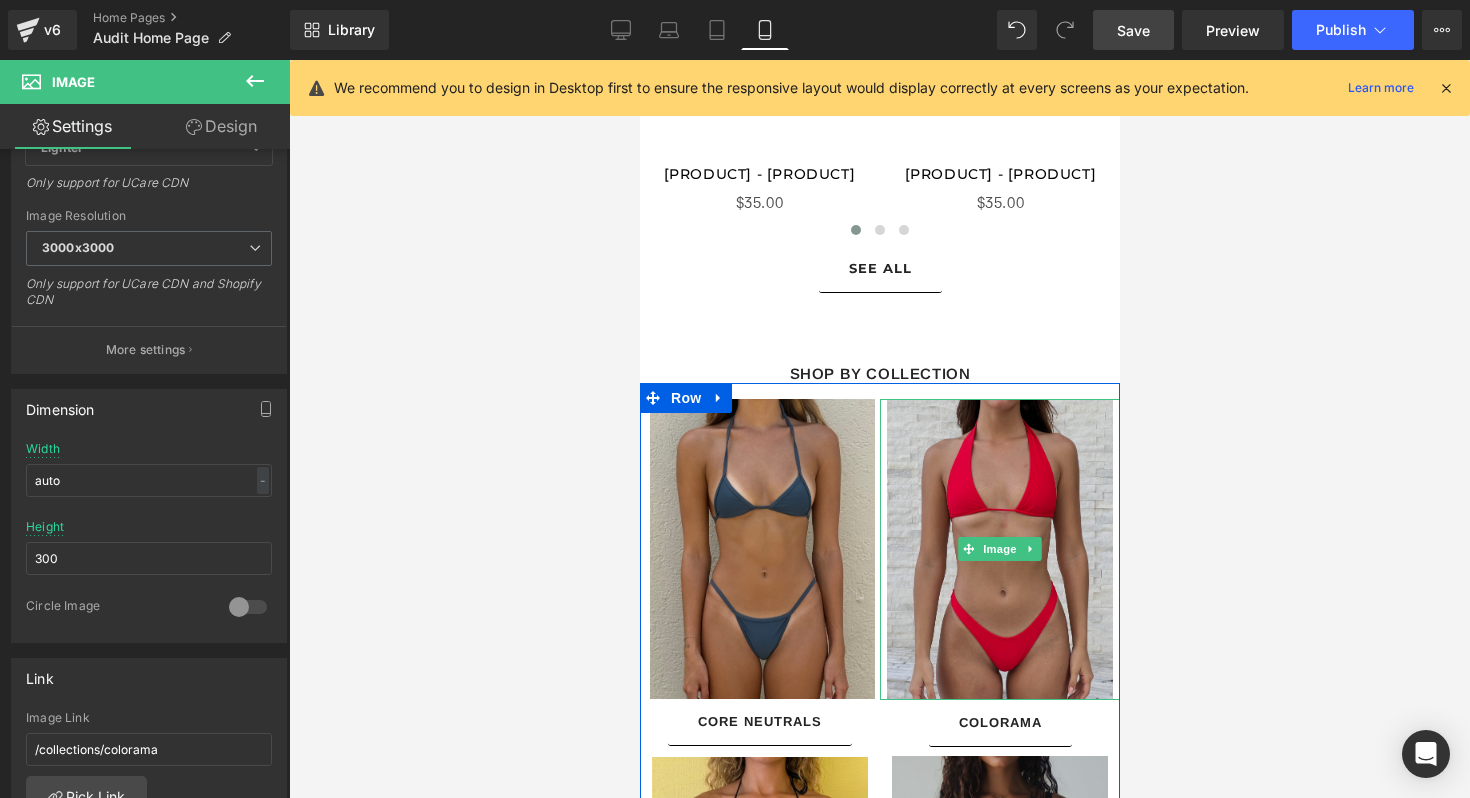 click at bounding box center (999, 549) 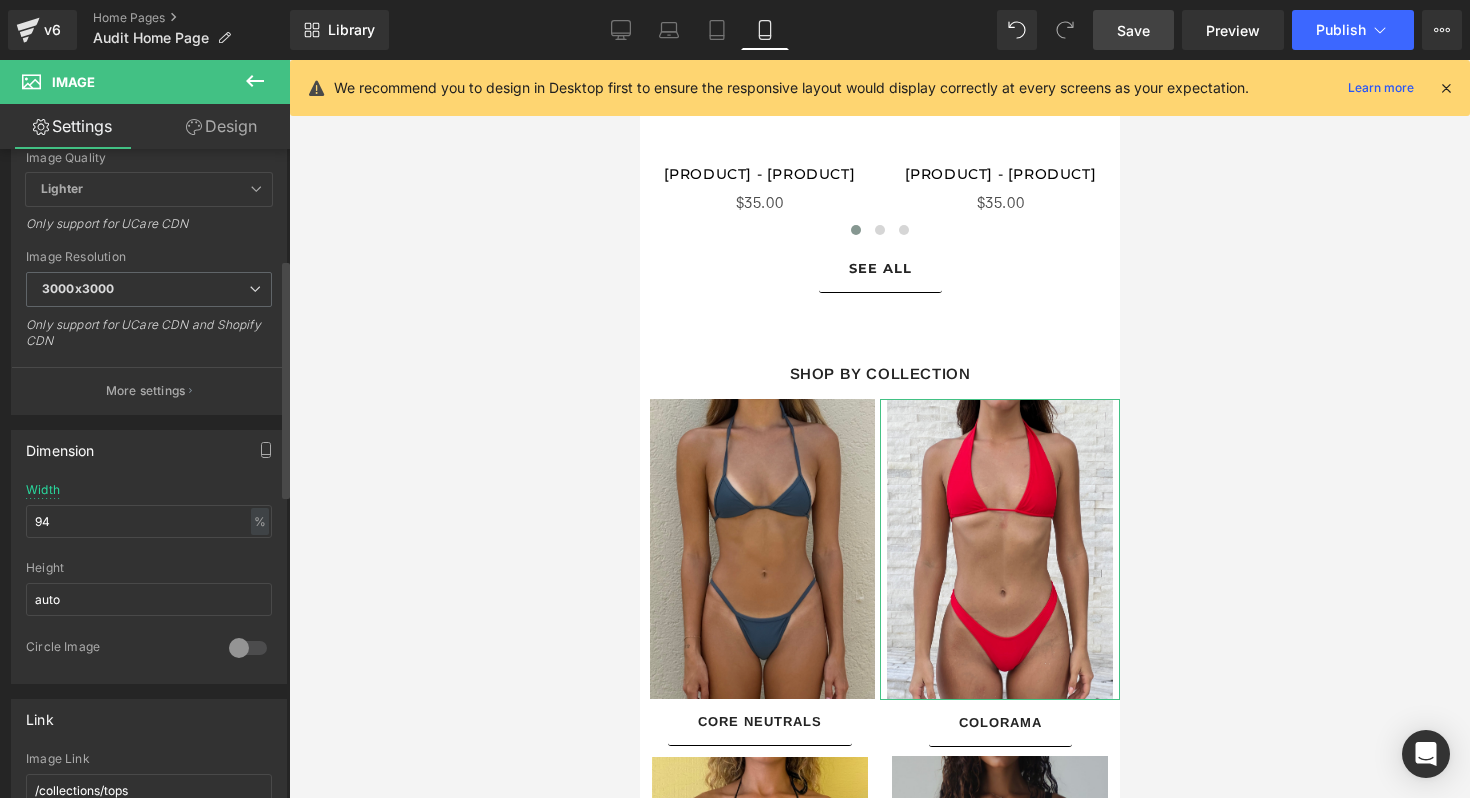 scroll, scrollTop: 386, scrollLeft: 0, axis: vertical 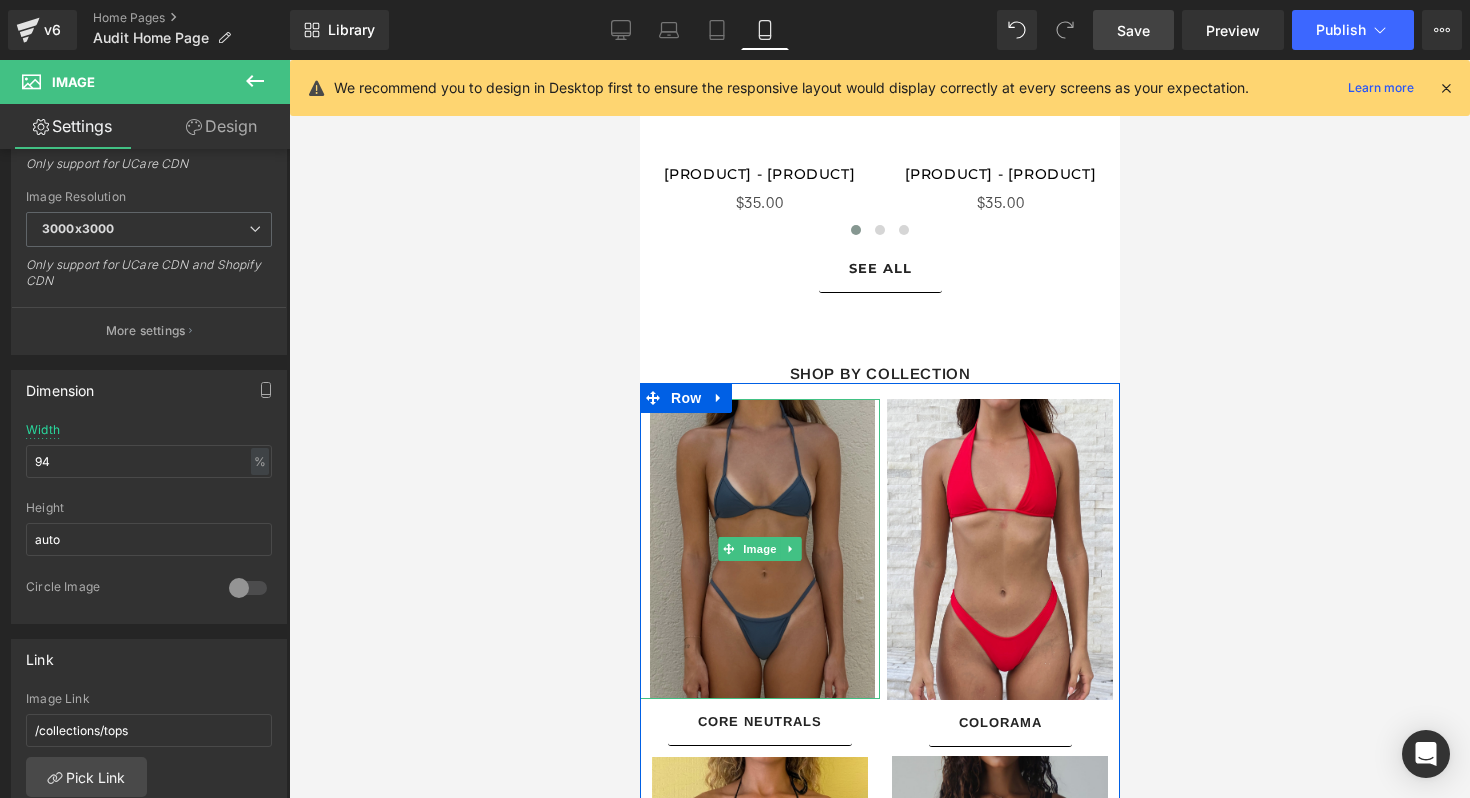 click at bounding box center [759, 549] 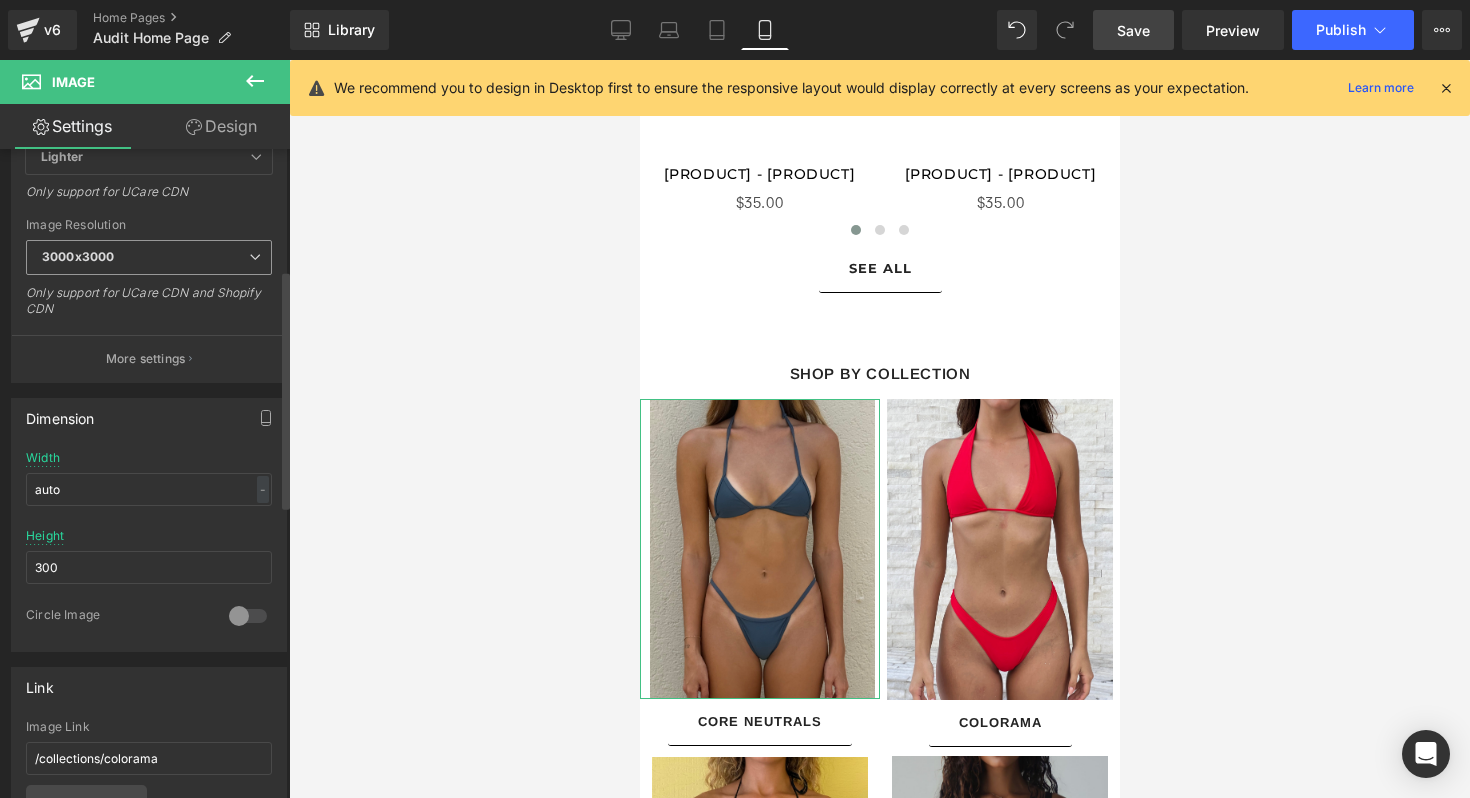scroll, scrollTop: 386, scrollLeft: 0, axis: vertical 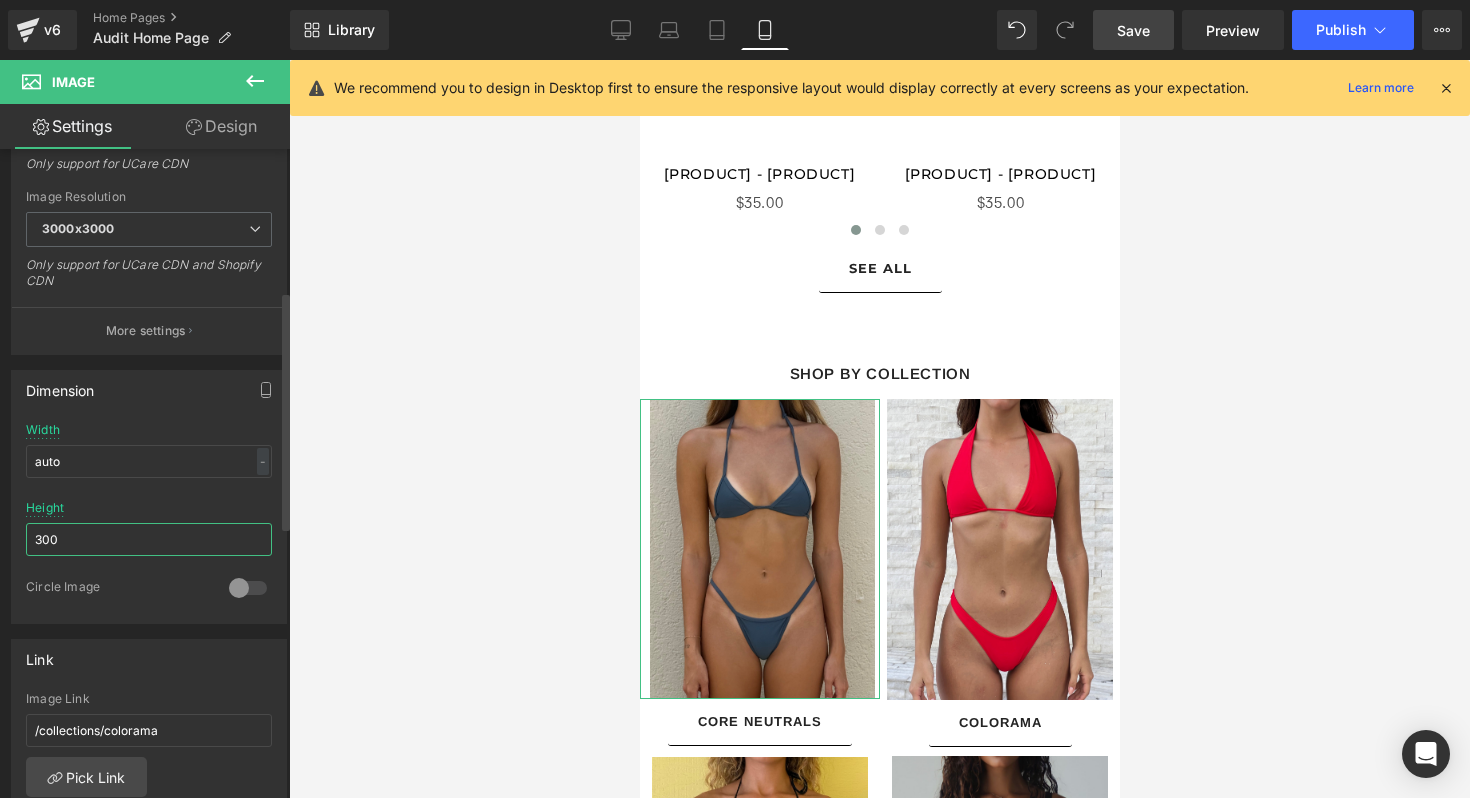 click on "300" at bounding box center (149, 539) 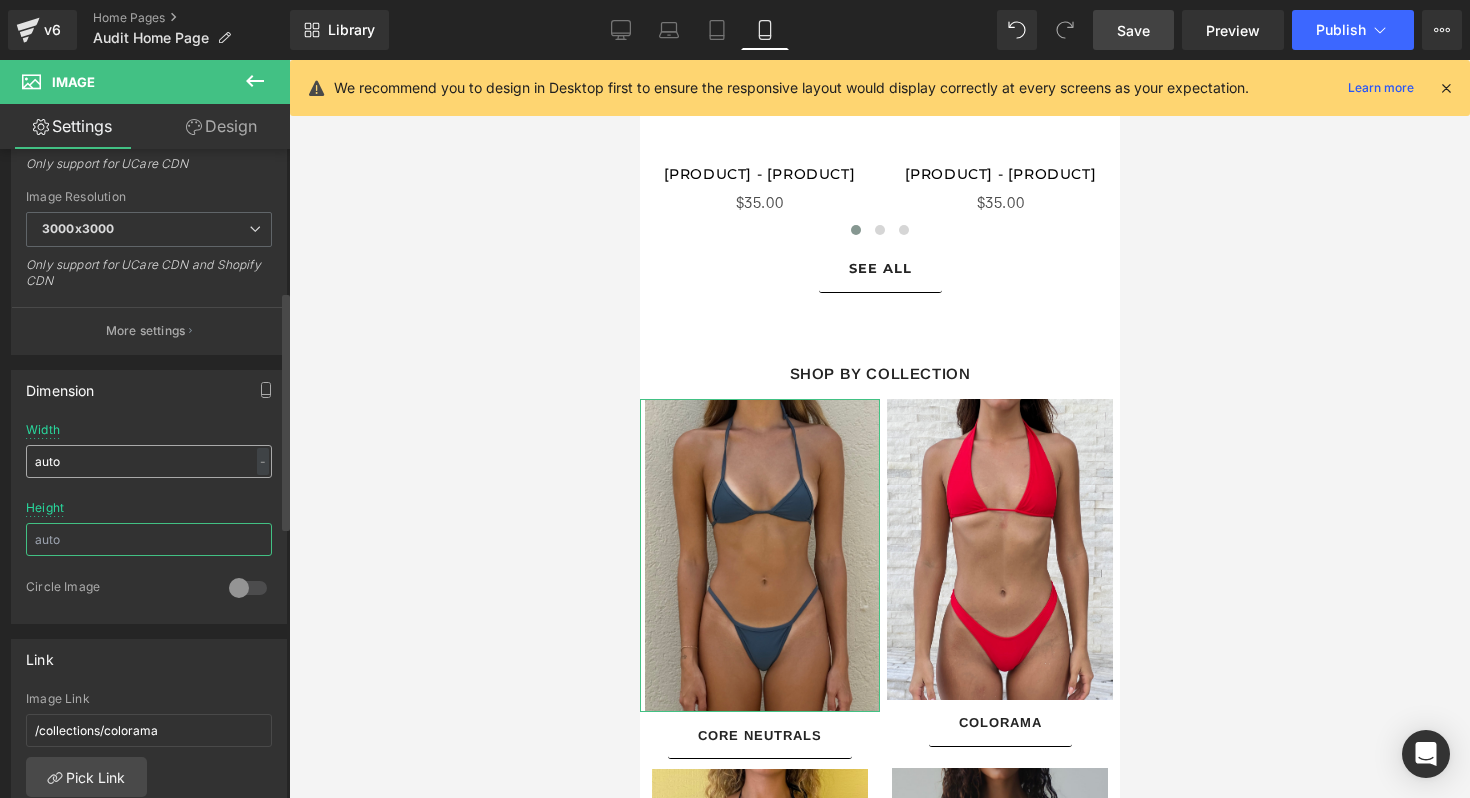 type 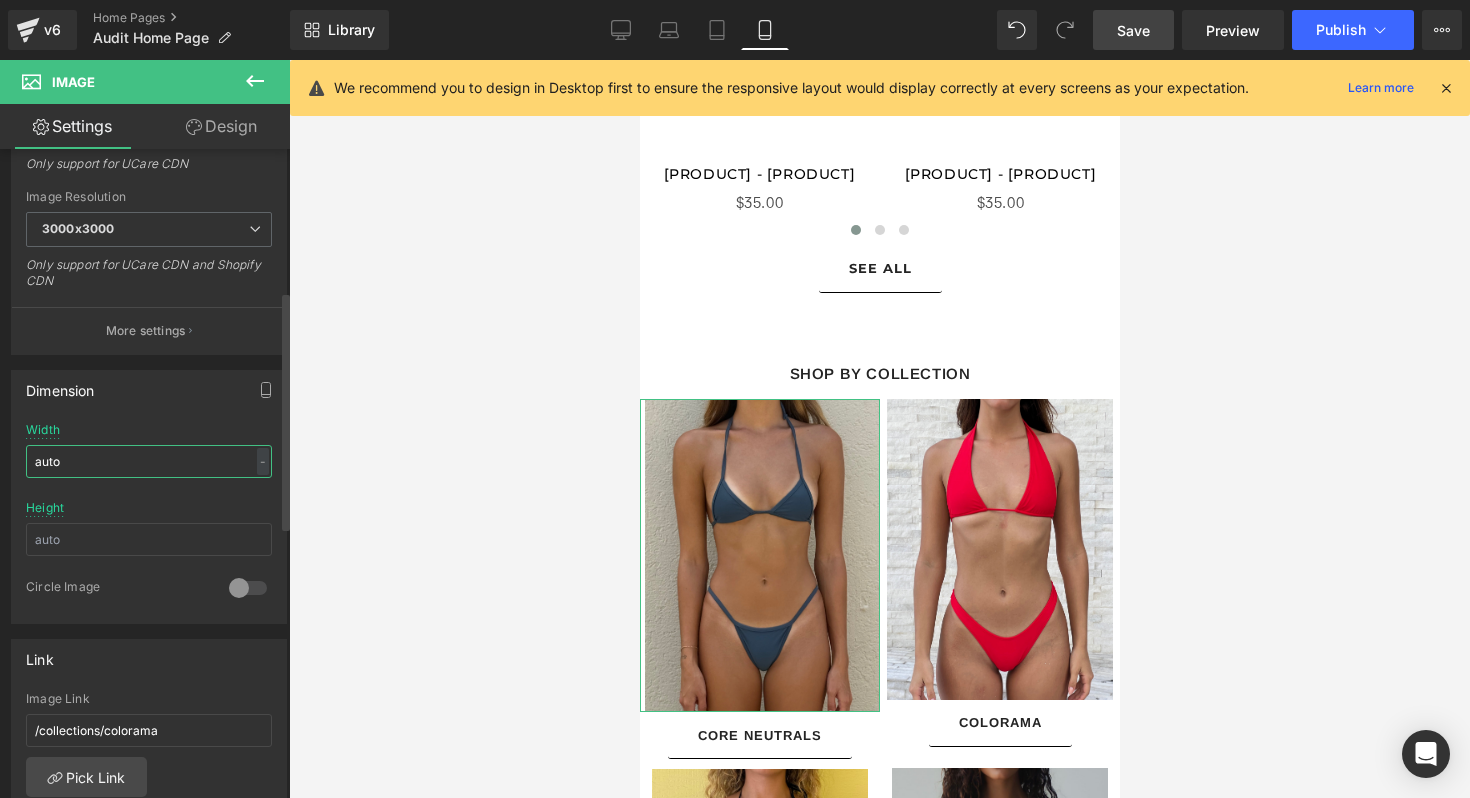 click on "auto" at bounding box center (149, 461) 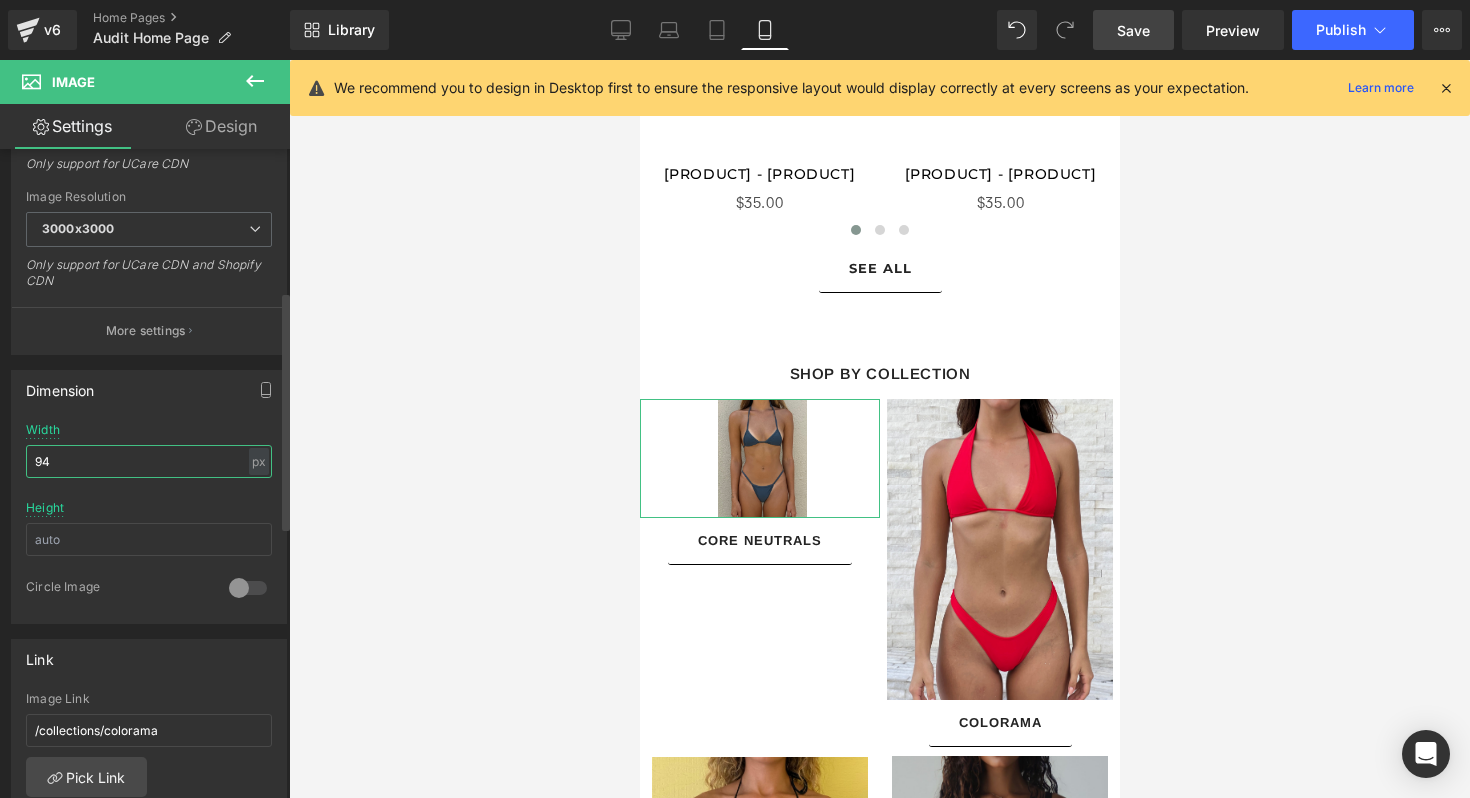 type on "9" 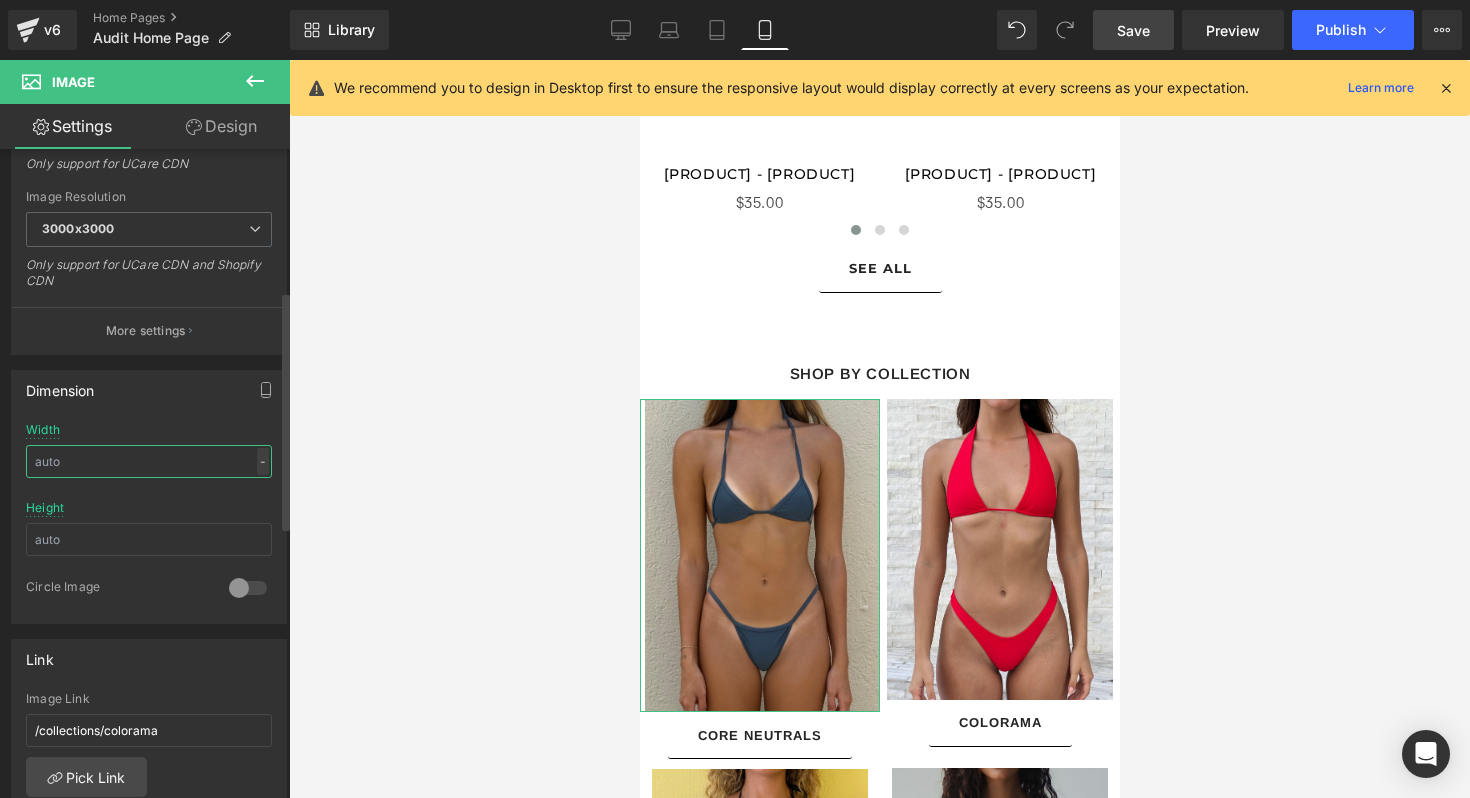 click on "- % px" at bounding box center (149, 461) 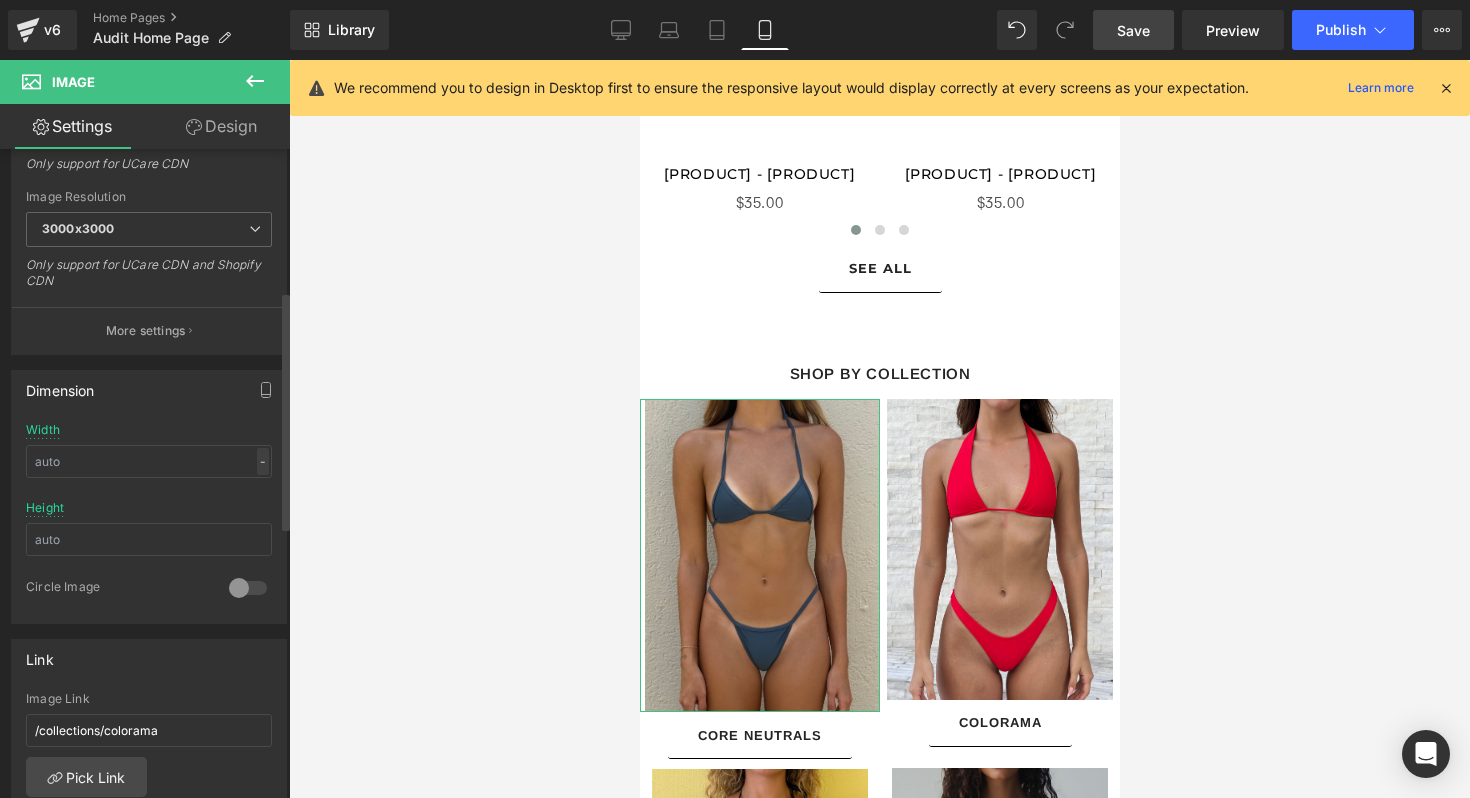 click on "-" at bounding box center [263, 461] 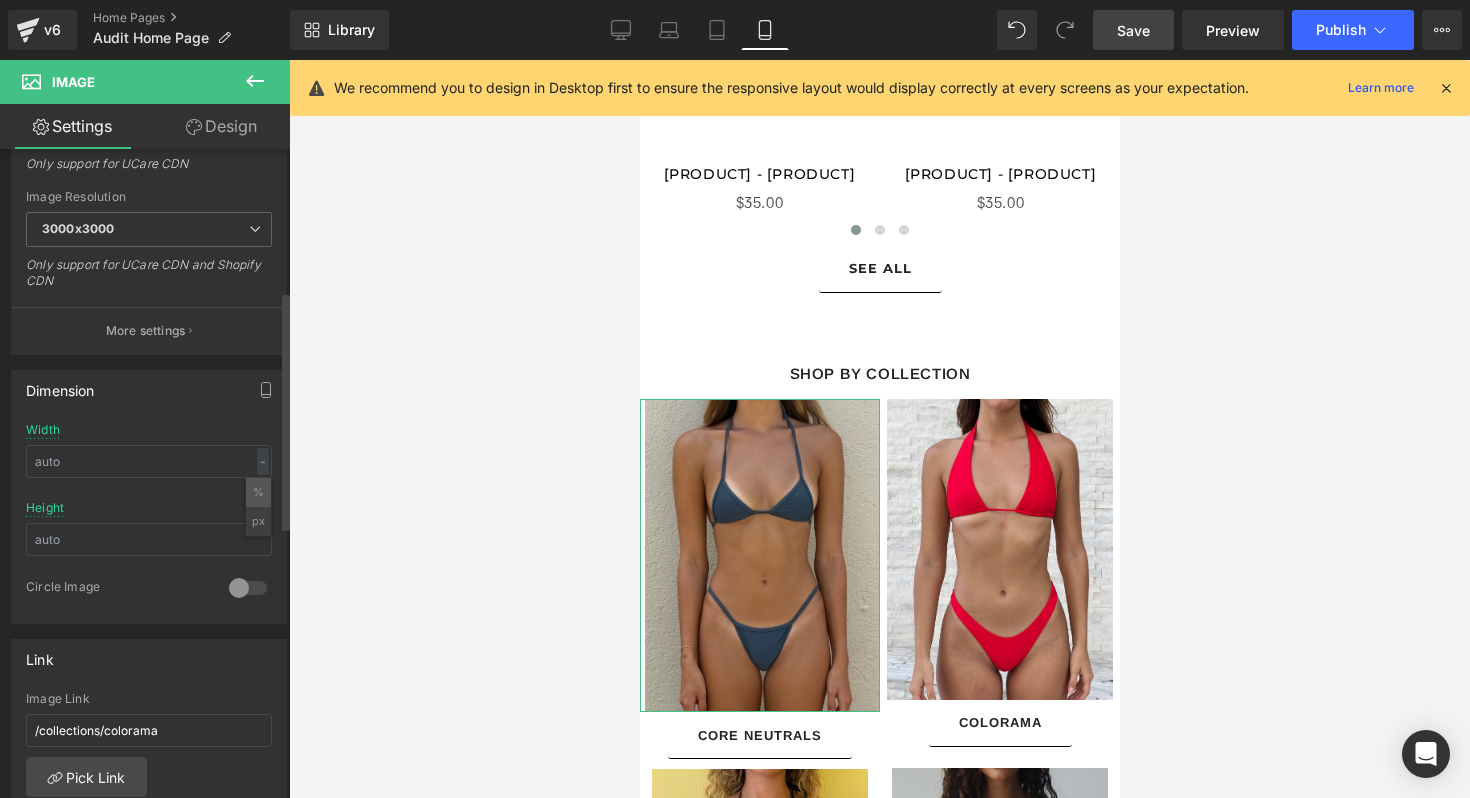 click on "%" at bounding box center (258, 492) 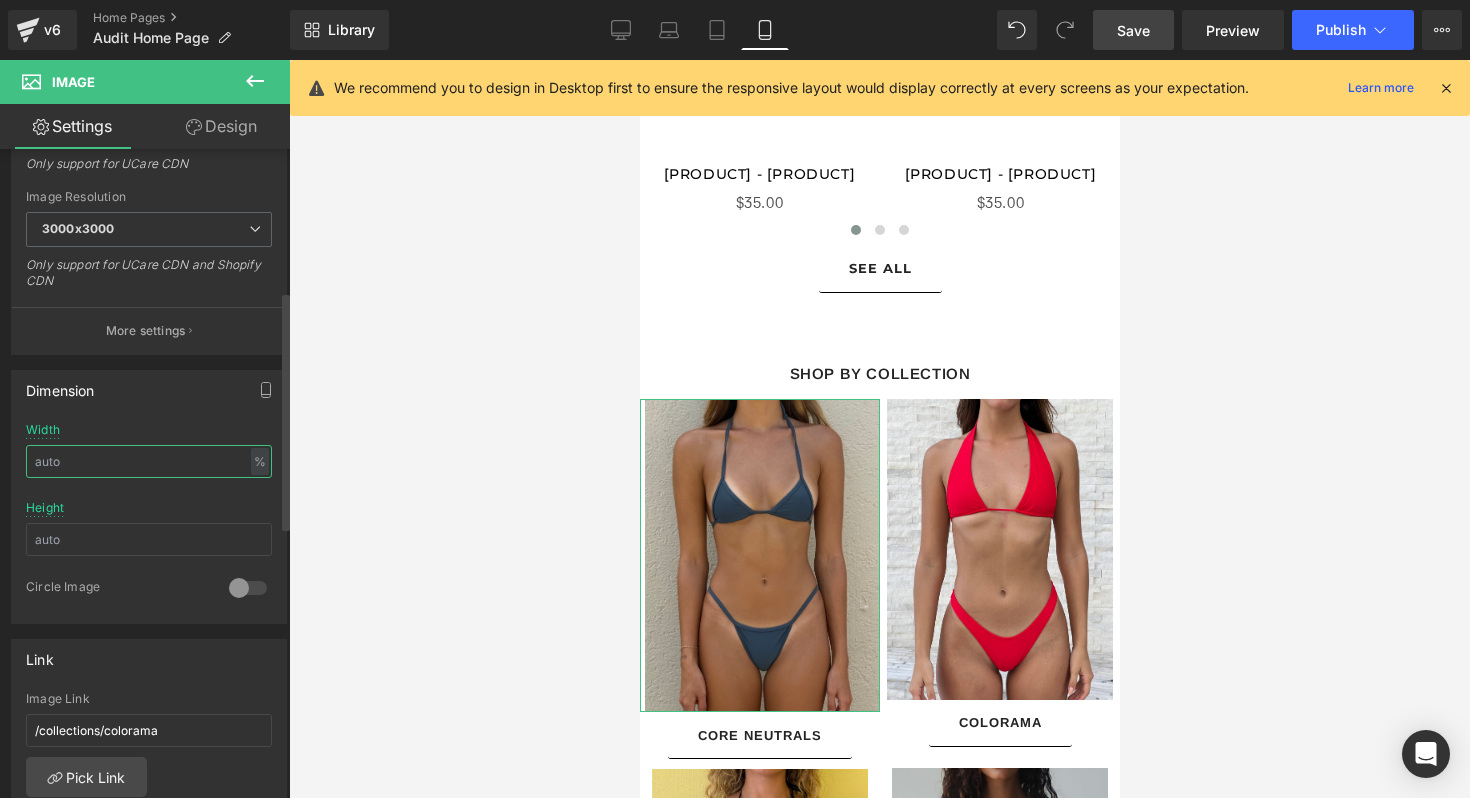 click at bounding box center (149, 461) 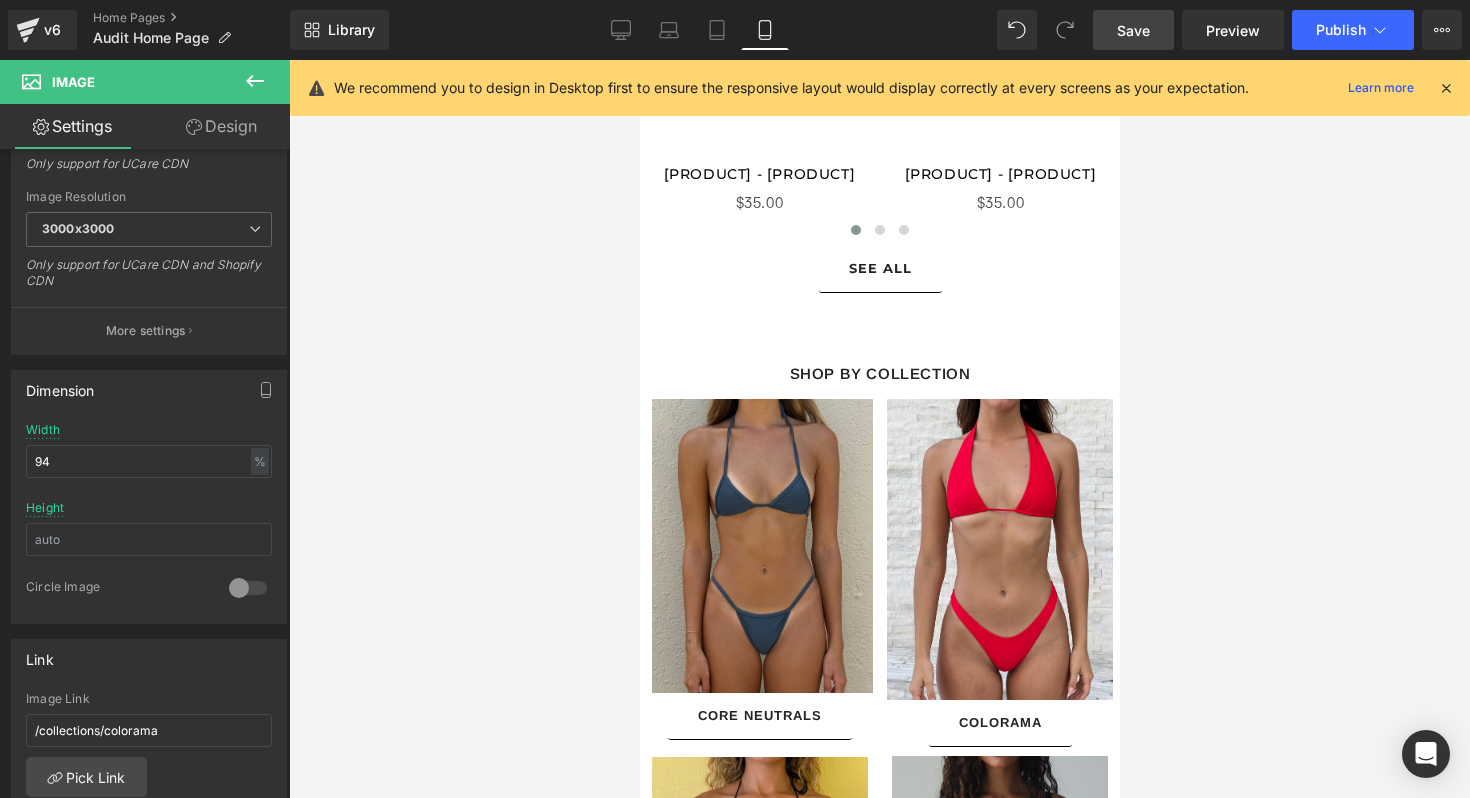 click on "Save" at bounding box center [1133, 30] 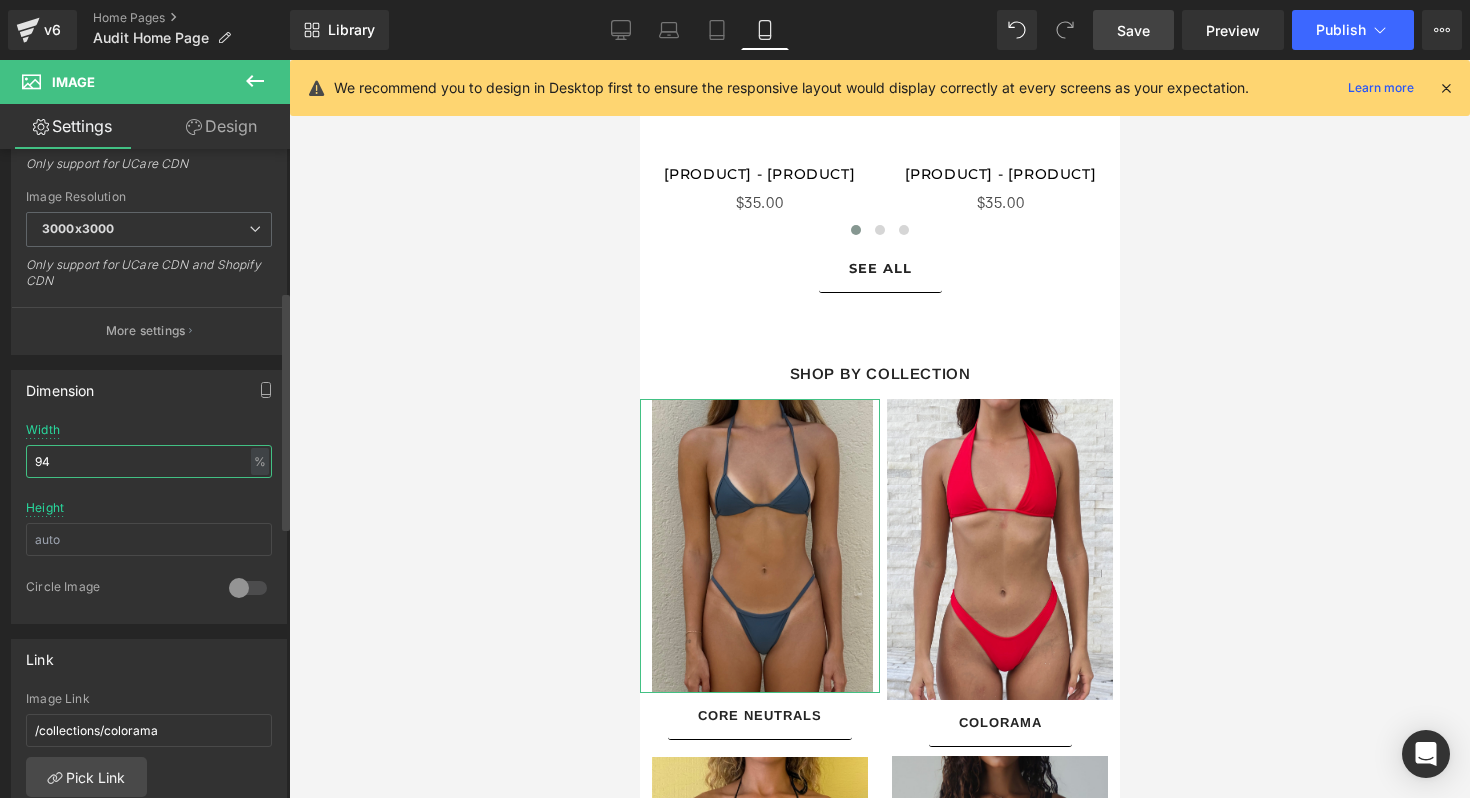 click on "94" at bounding box center (149, 461) 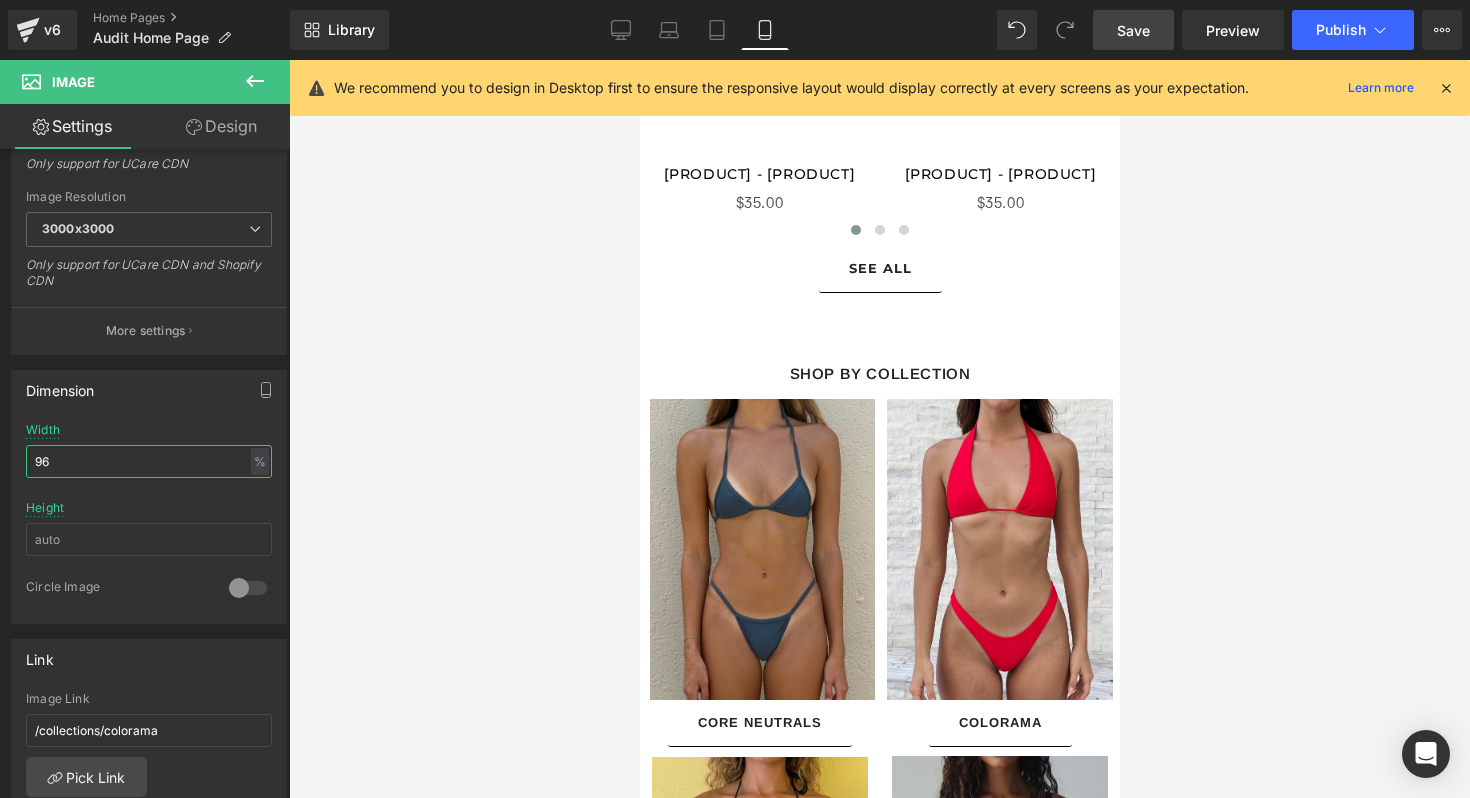 type on "96" 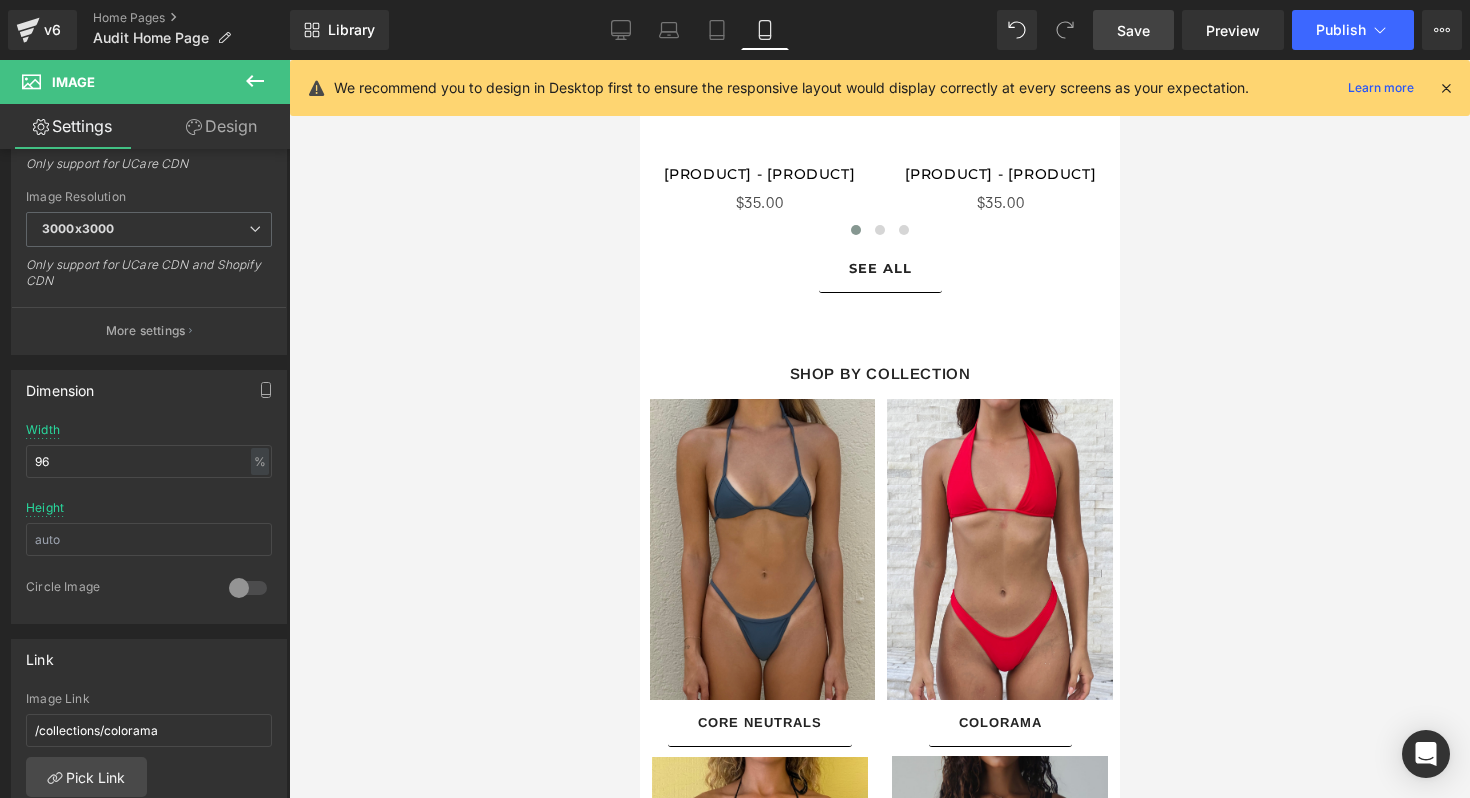 click on "Save" at bounding box center [1133, 30] 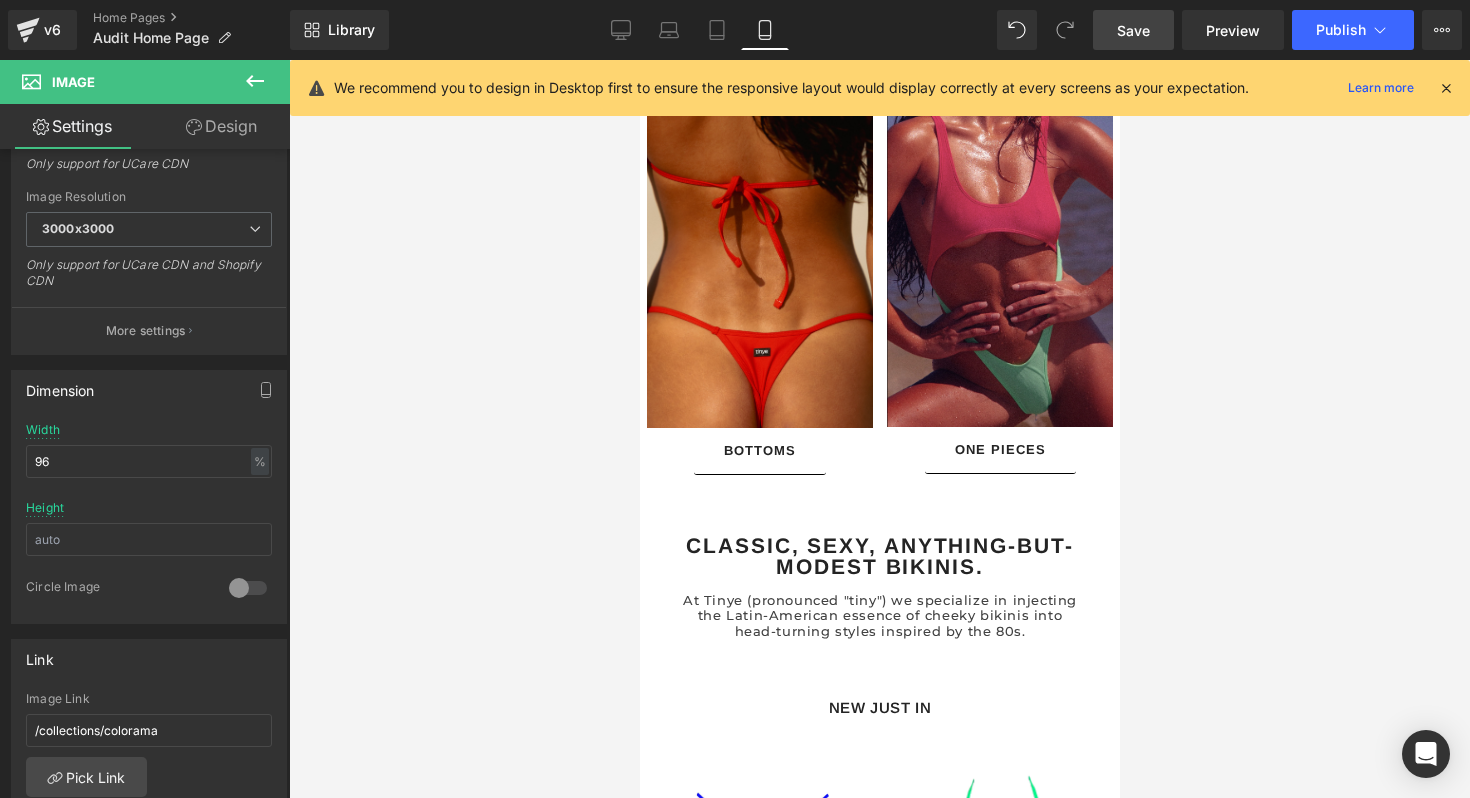 scroll, scrollTop: 1632, scrollLeft: 0, axis: vertical 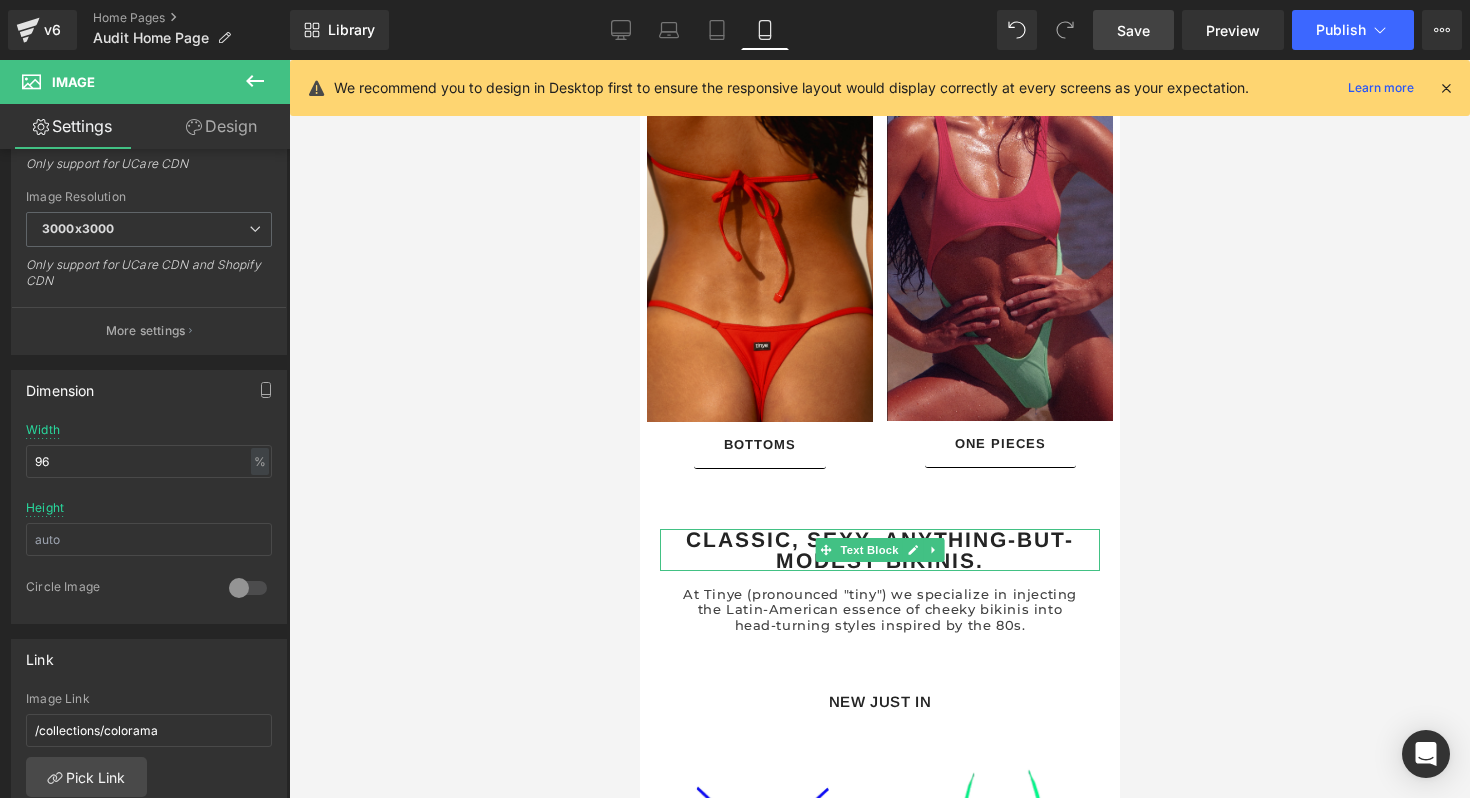 click on "Text Block" at bounding box center [868, 550] 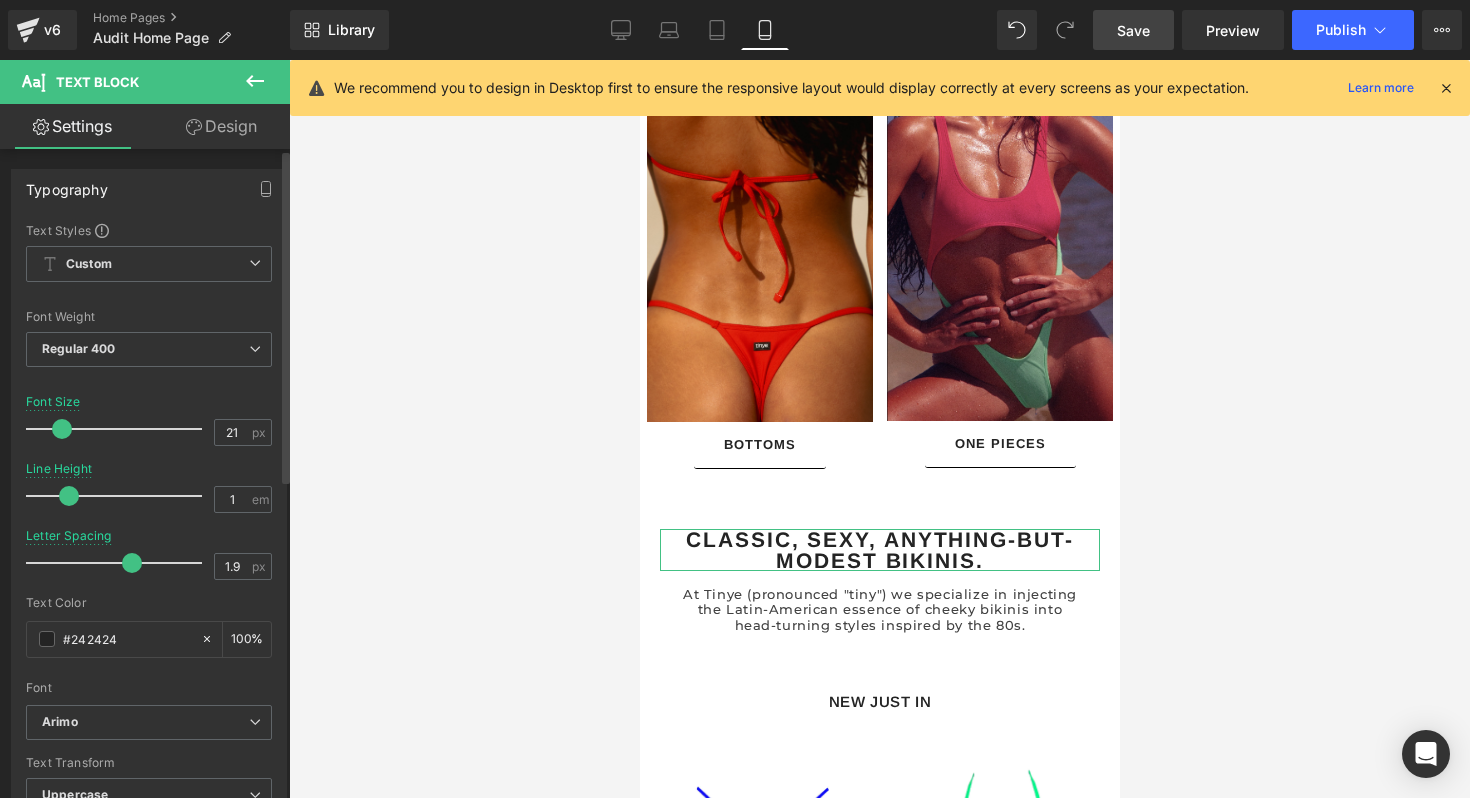 click at bounding box center [62, 429] 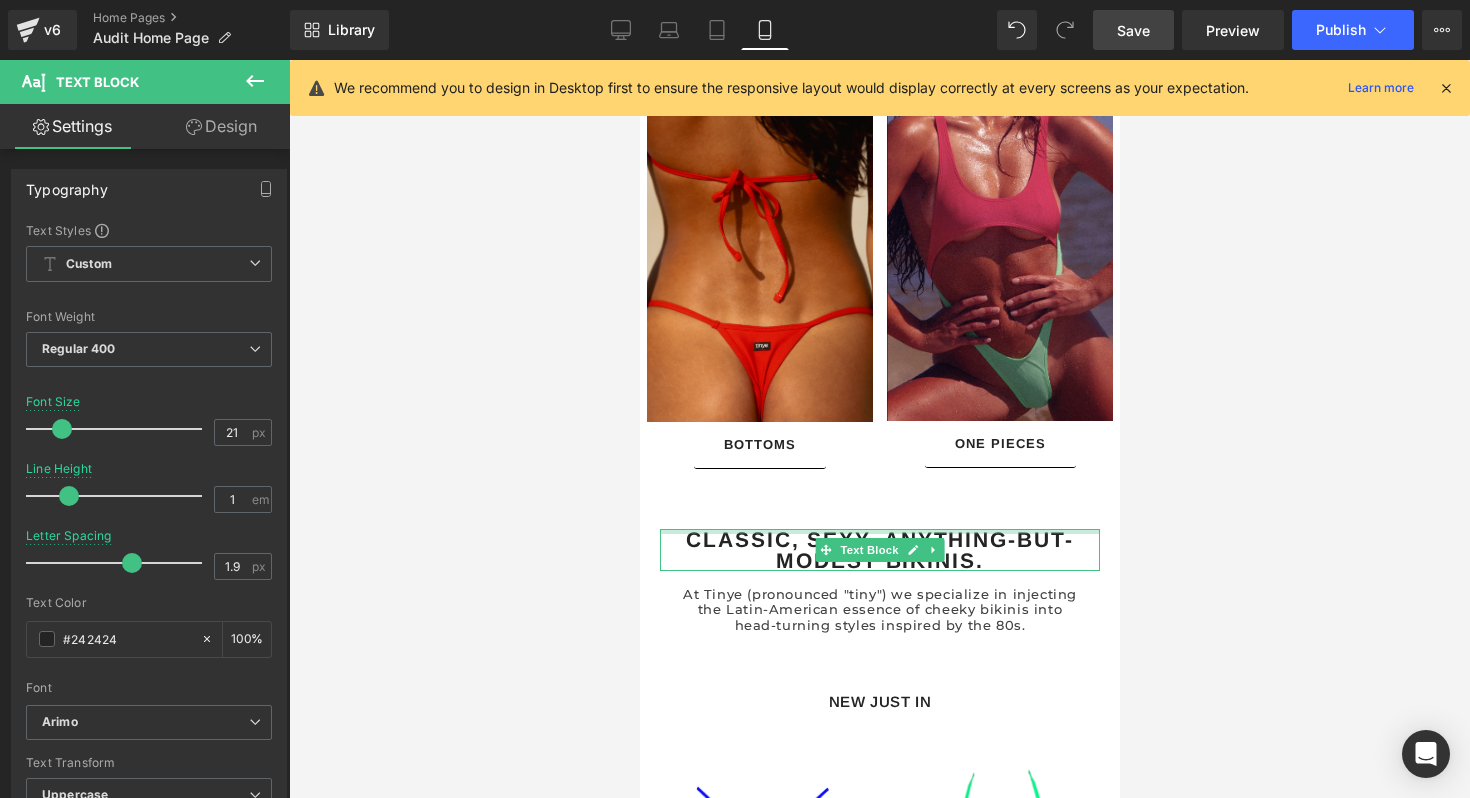 click at bounding box center (879, 531) 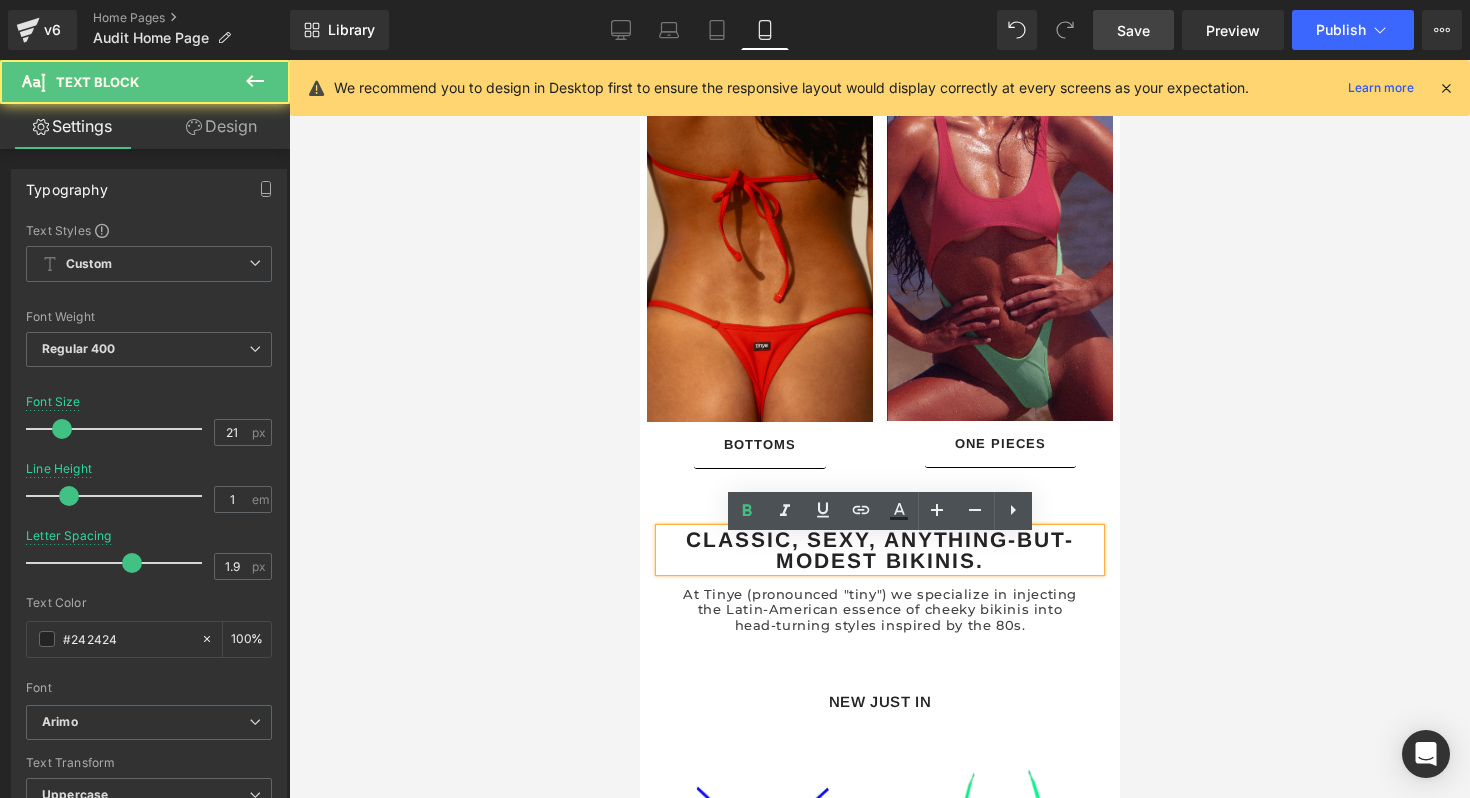 click on "Classic, sexy, anything-but-modest bikinis." at bounding box center [878, 550] 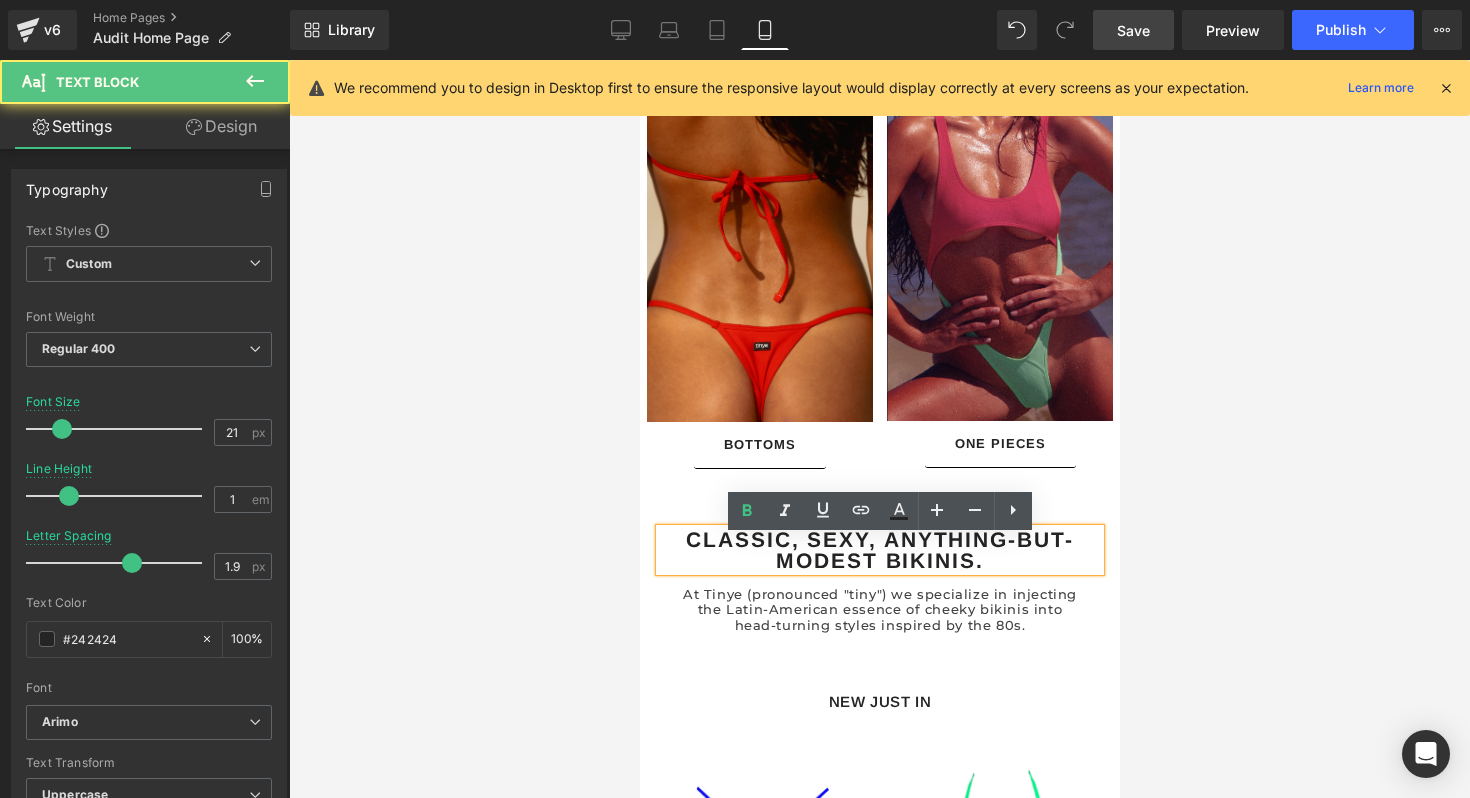 click on "Classic, sexy, anything-but-modest bikinis." at bounding box center [878, 550] 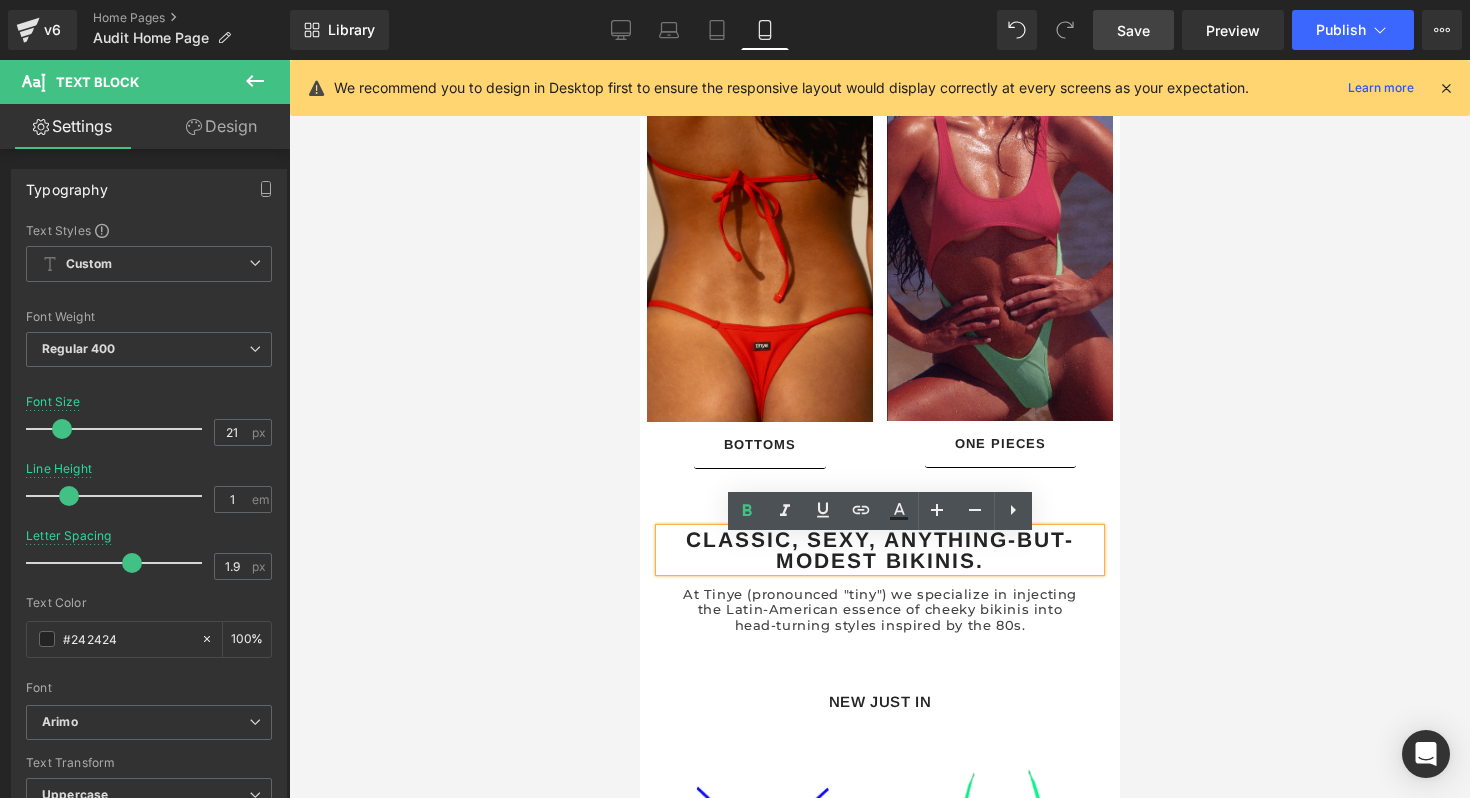 type 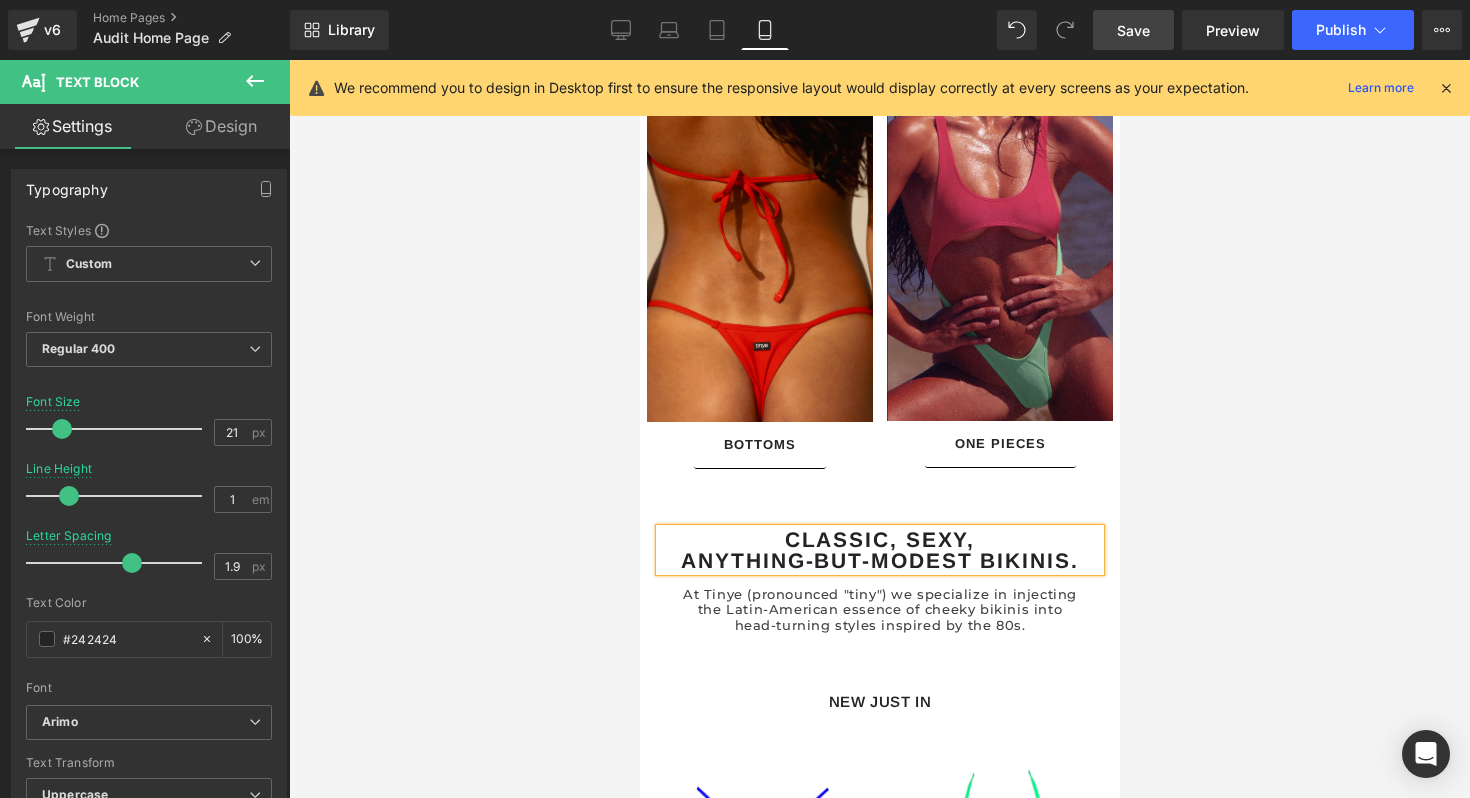 click at bounding box center (879, 429) 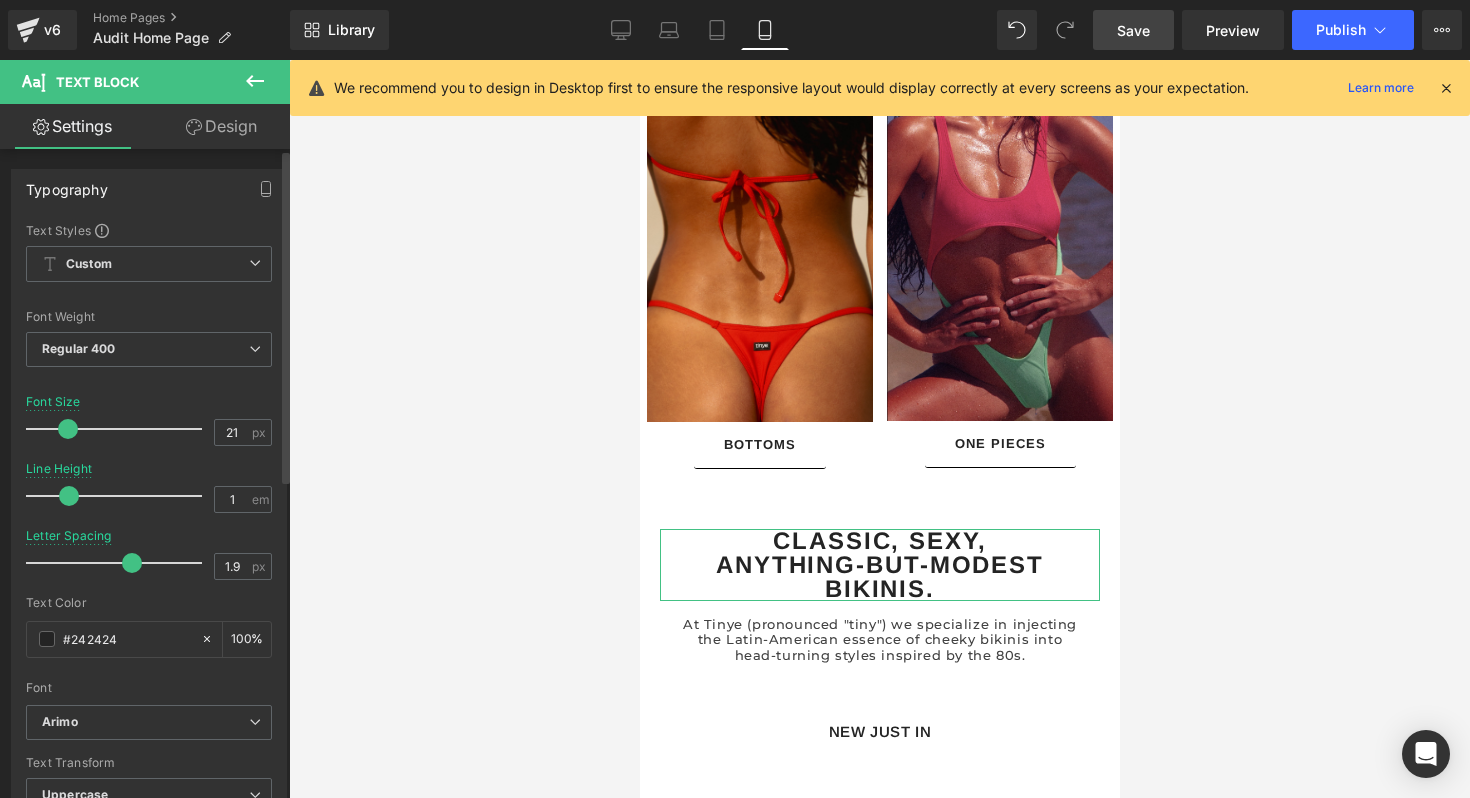 click at bounding box center (68, 429) 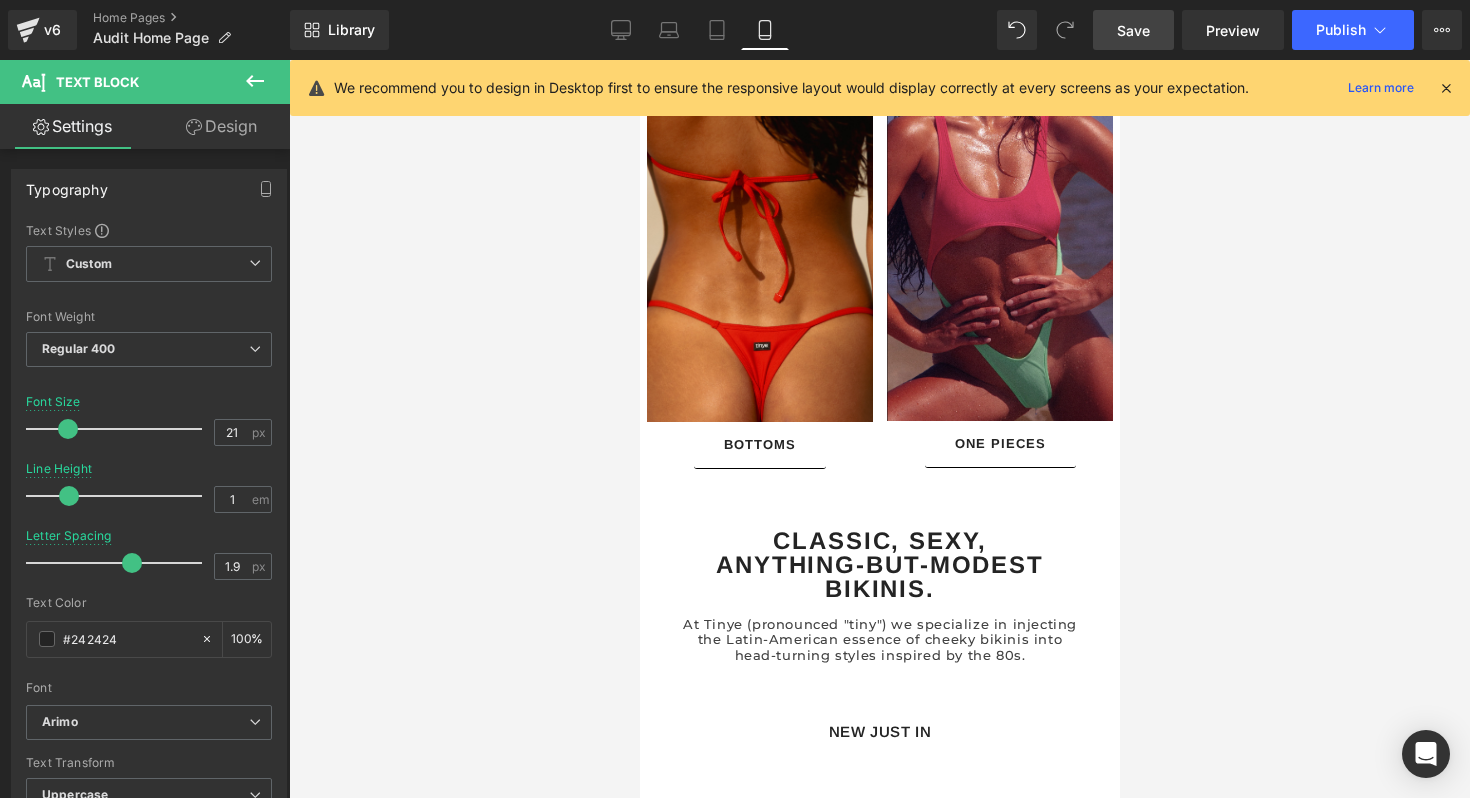 click on "Save" at bounding box center (1133, 30) 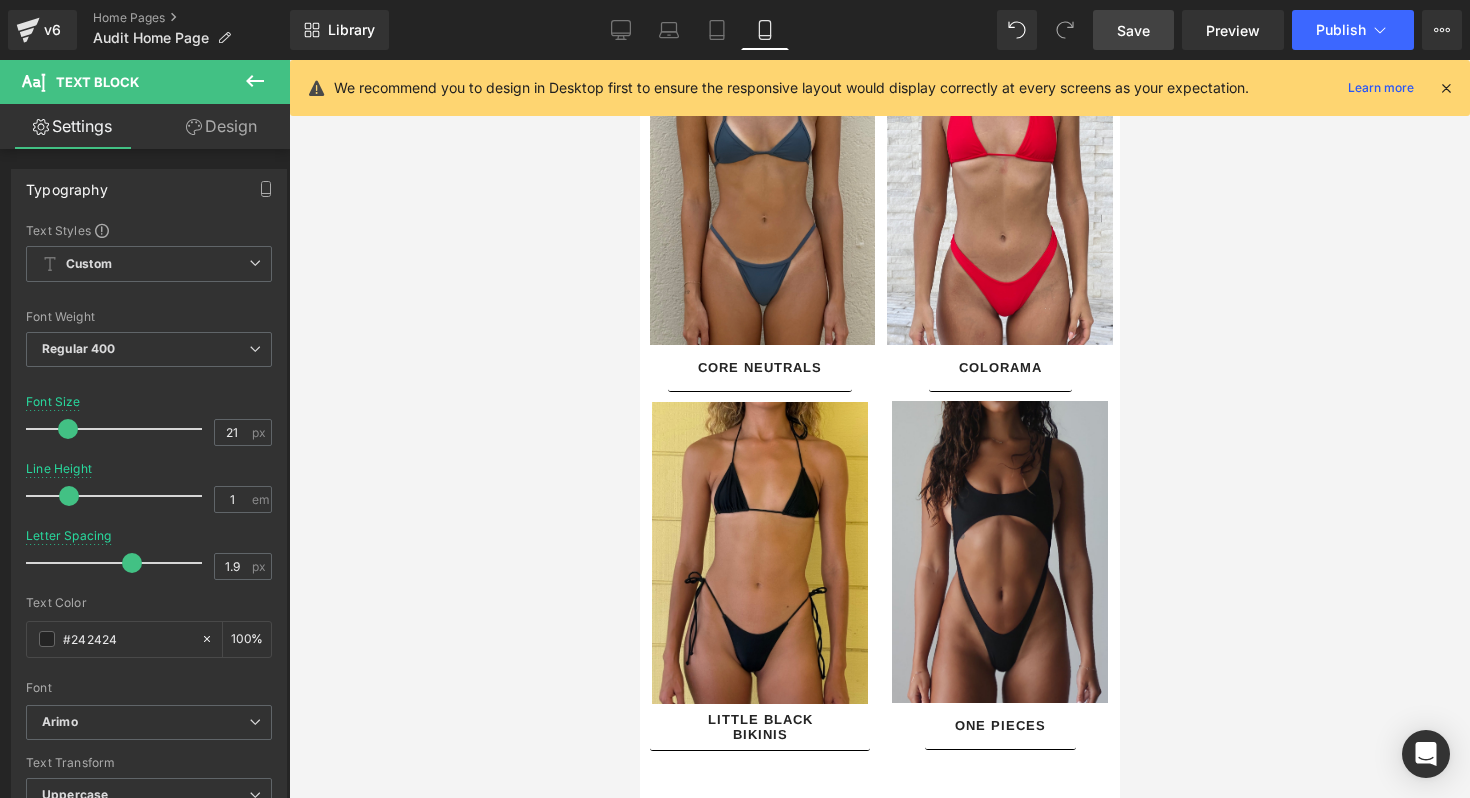 scroll, scrollTop: 3250, scrollLeft: 0, axis: vertical 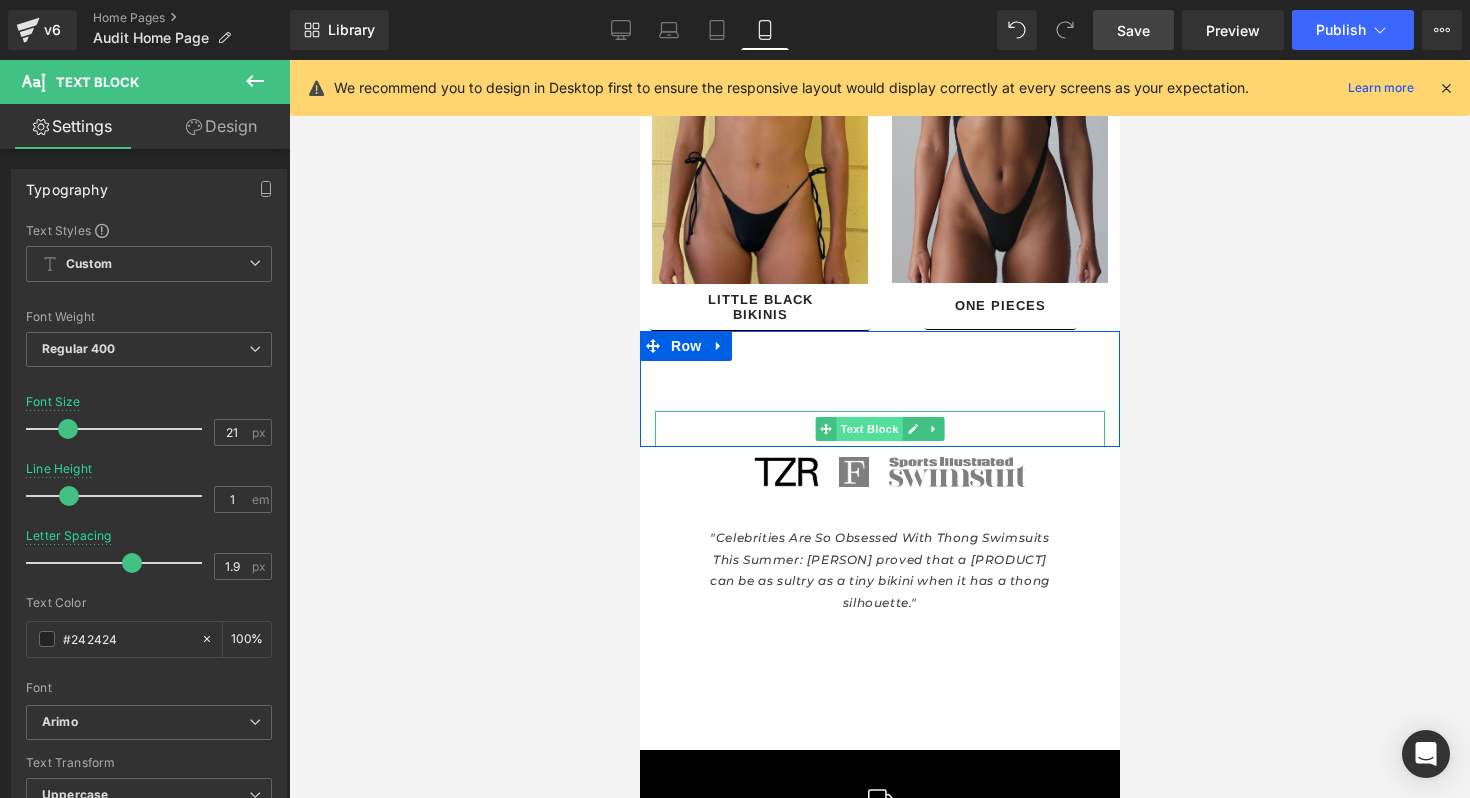 click on "Text Block" at bounding box center [868, 429] 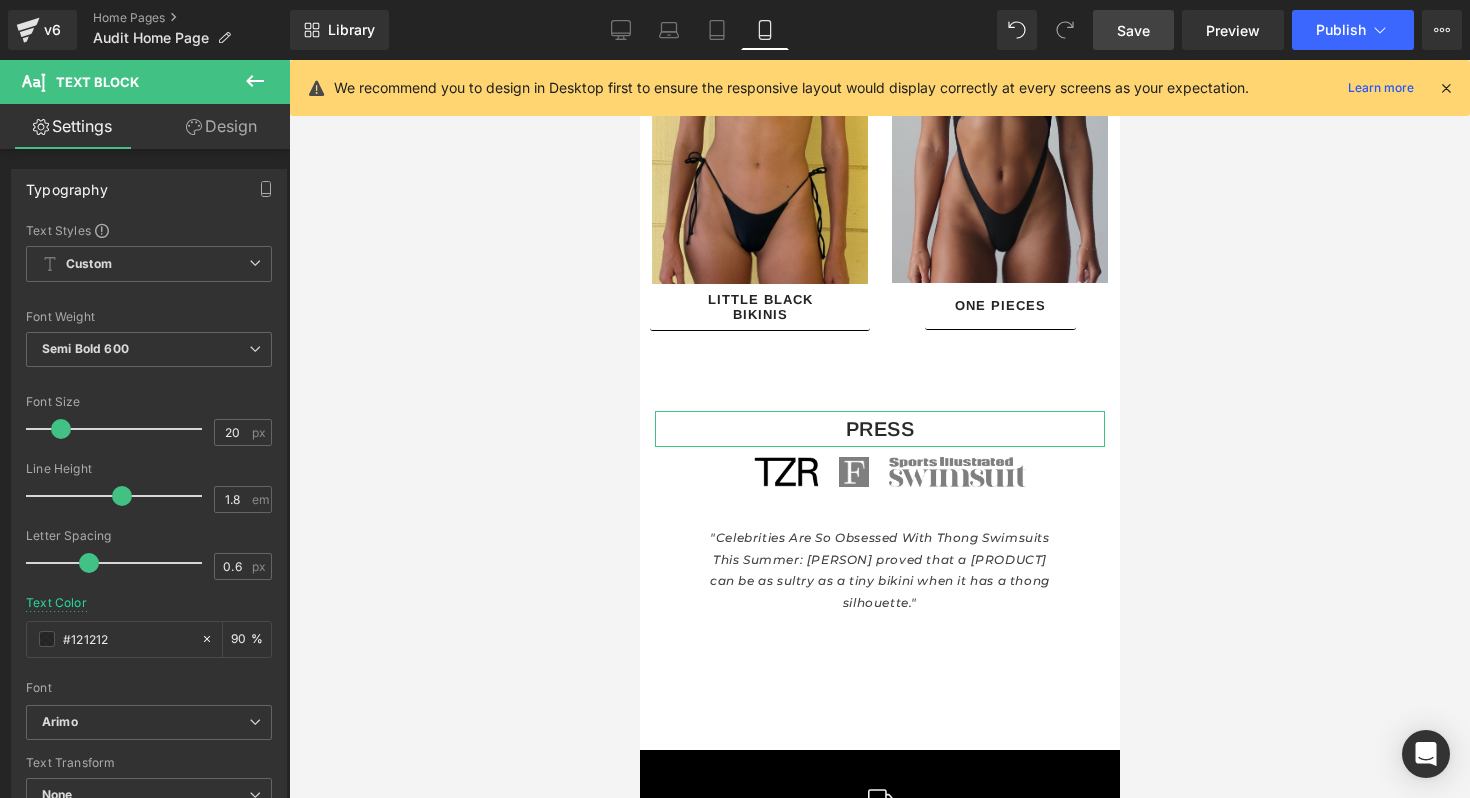 click on "Design" at bounding box center (221, 126) 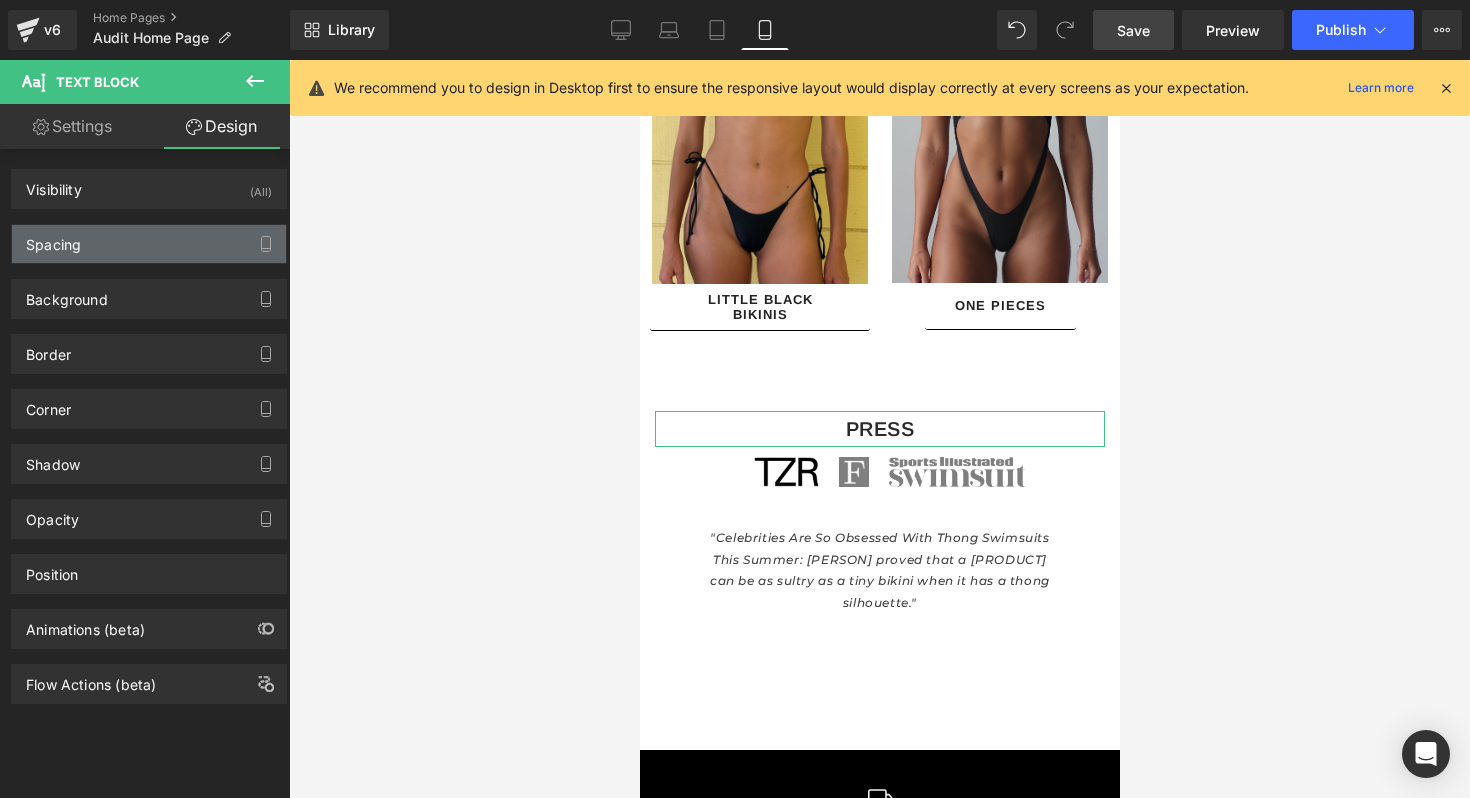 click on "Spacing" at bounding box center (149, 244) 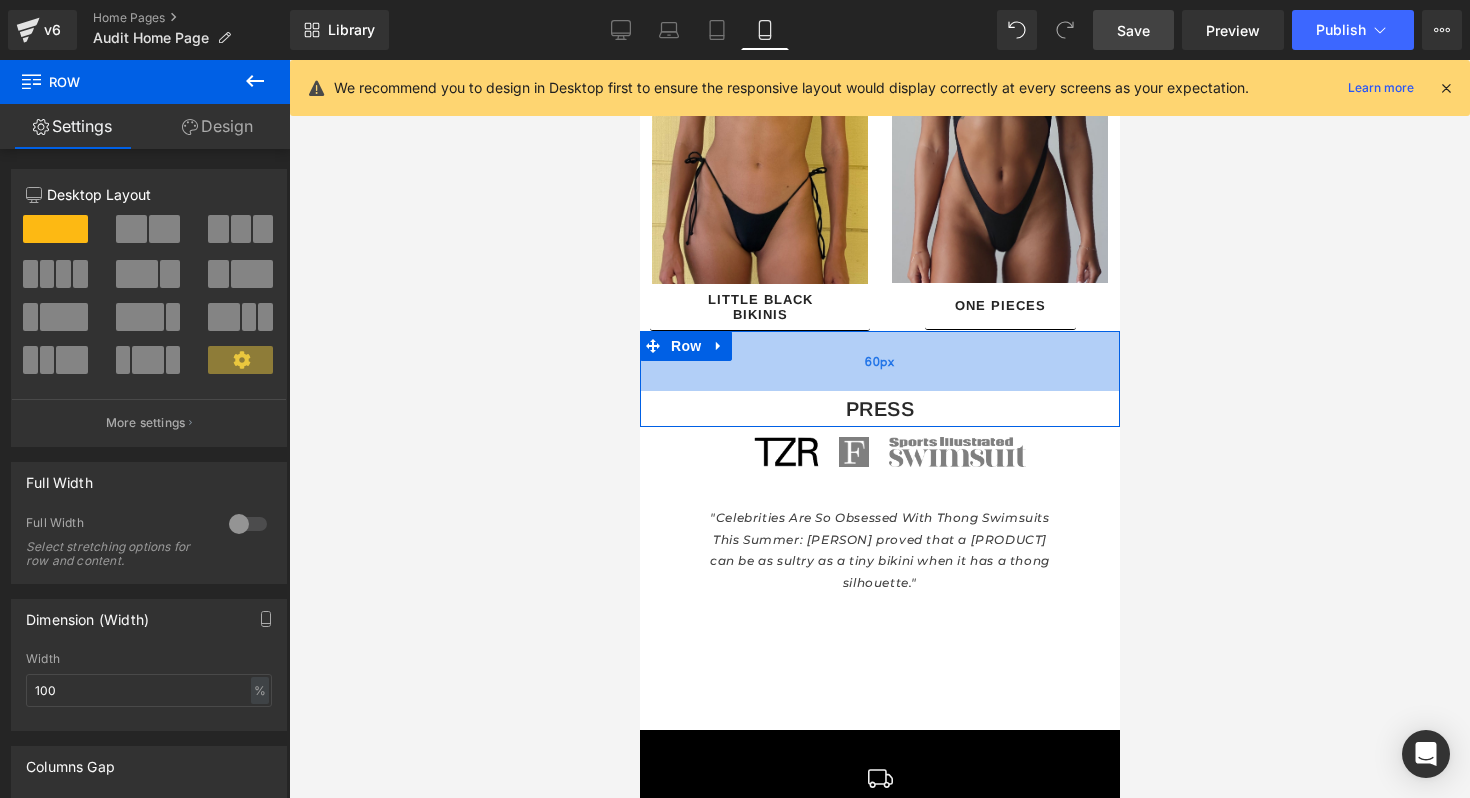 drag, startPoint x: 848, startPoint y: 400, endPoint x: 848, endPoint y: 380, distance: 20 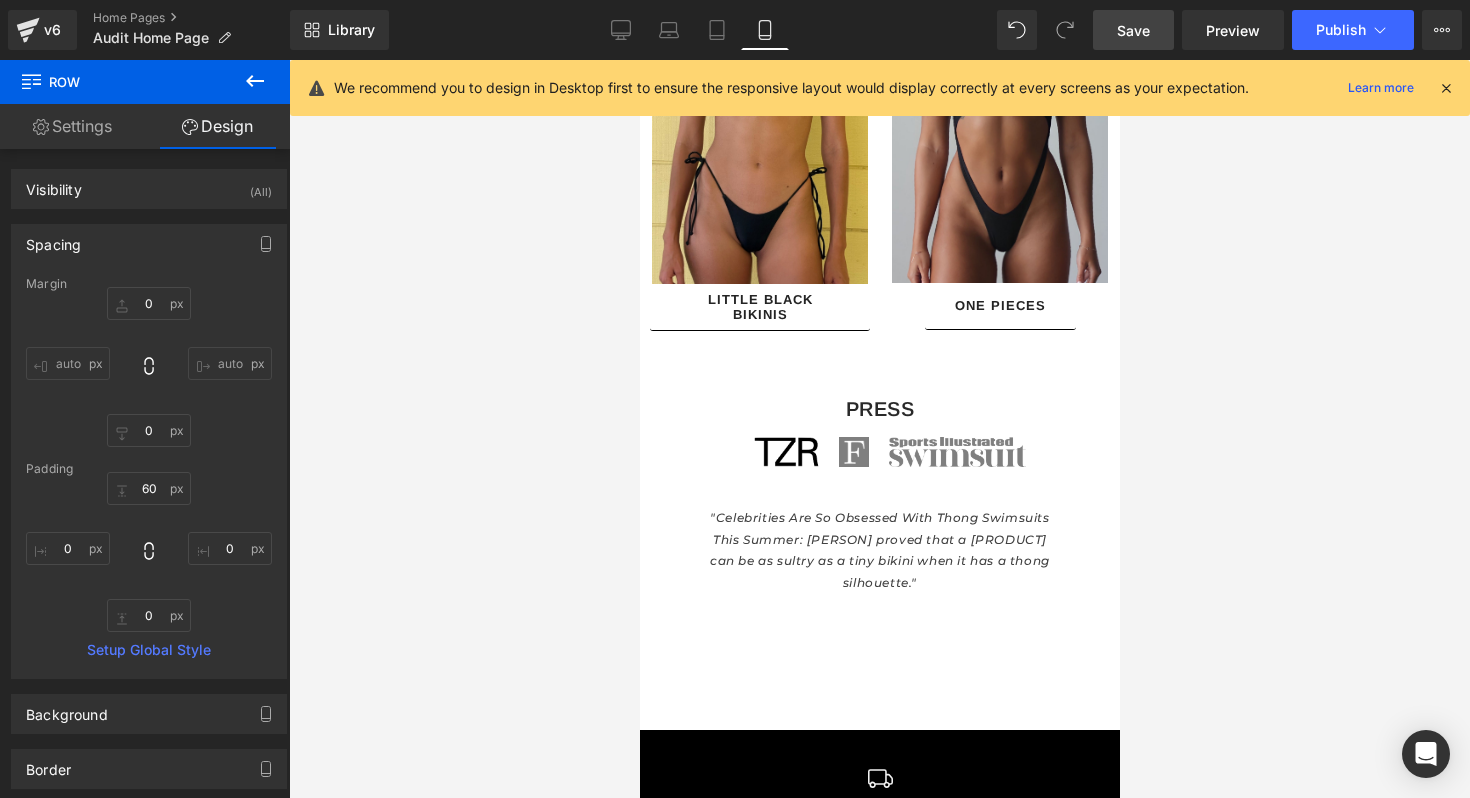 click on "Save" at bounding box center (1133, 30) 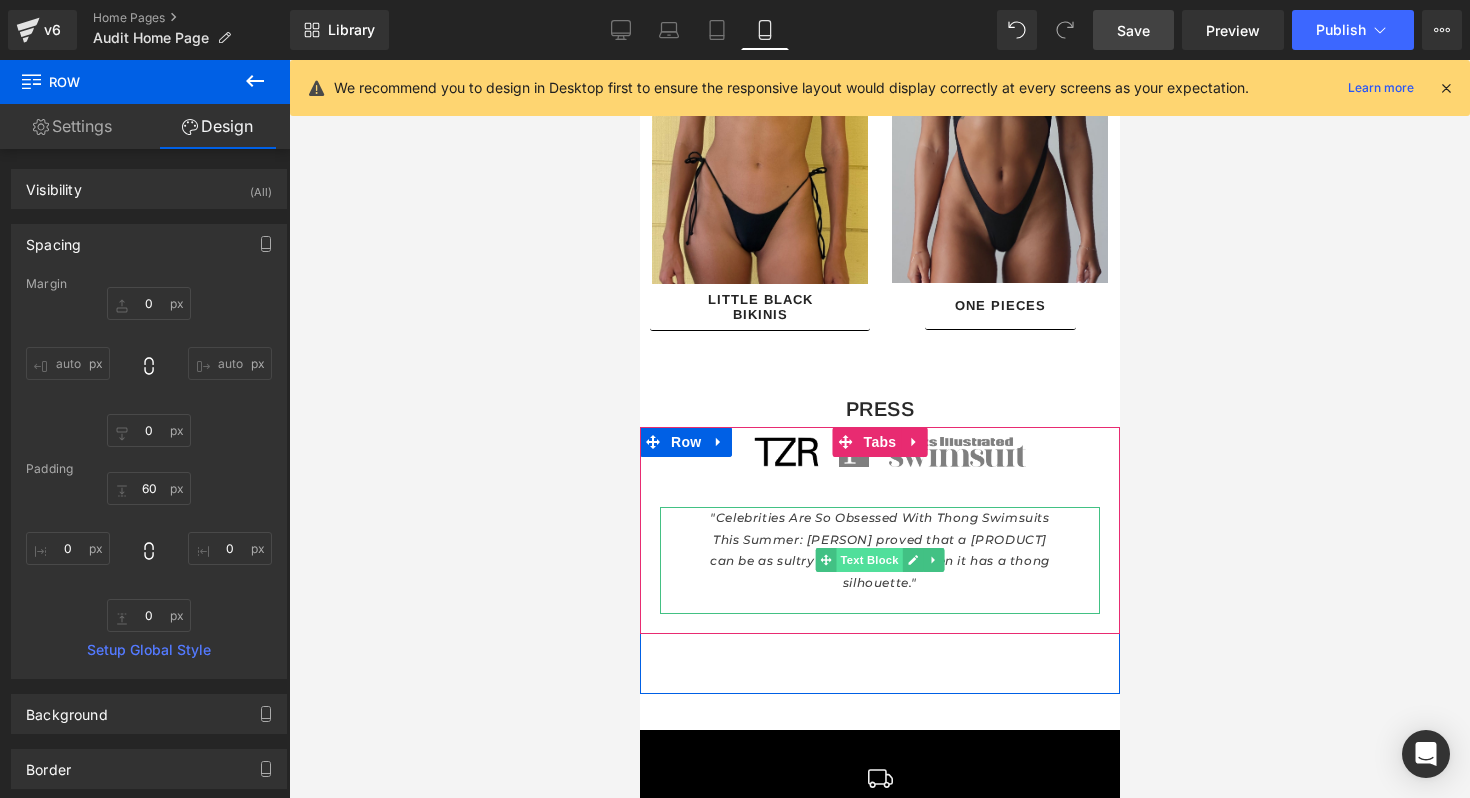 click on "Text Block" at bounding box center [868, 560] 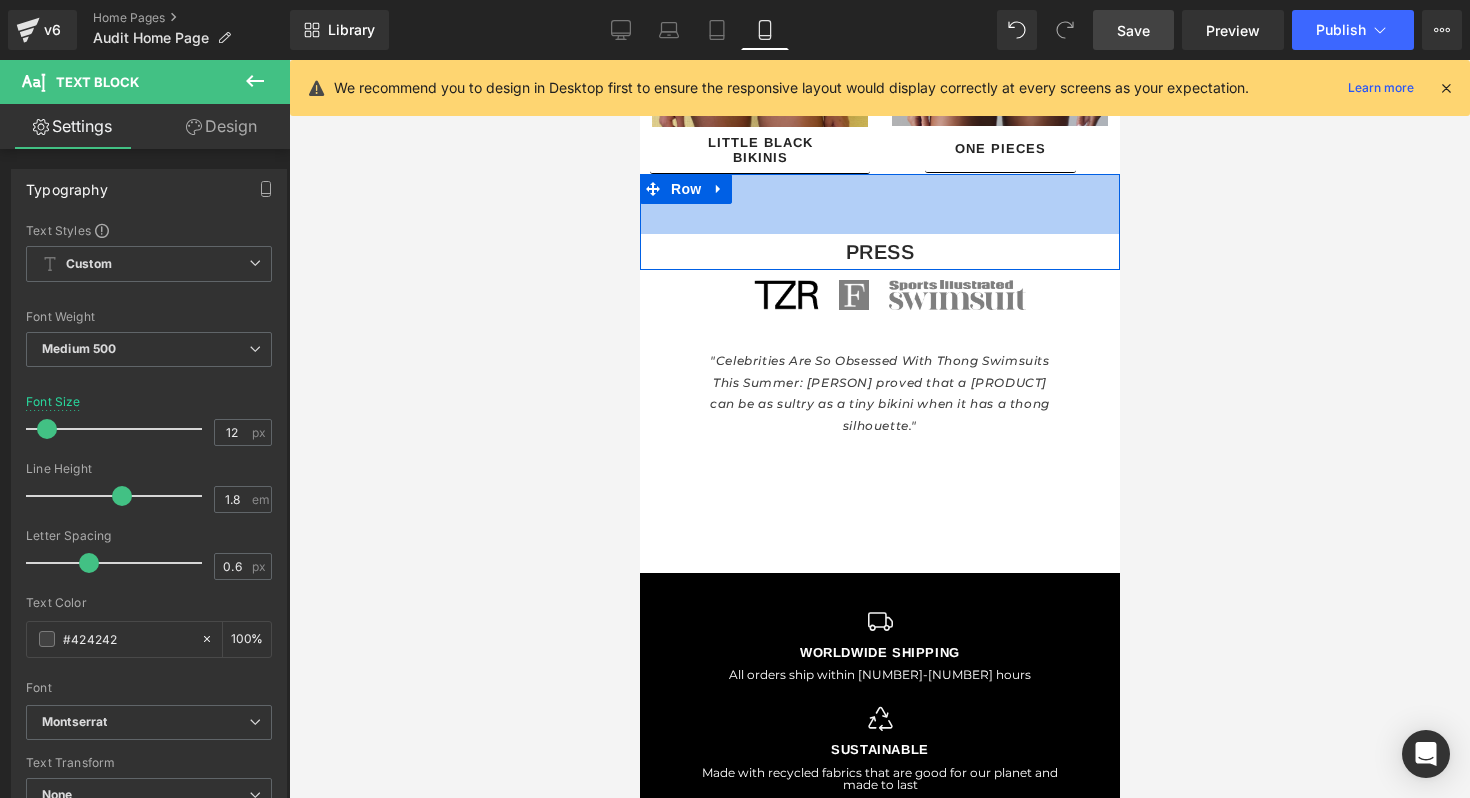 scroll, scrollTop: 3742, scrollLeft: 0, axis: vertical 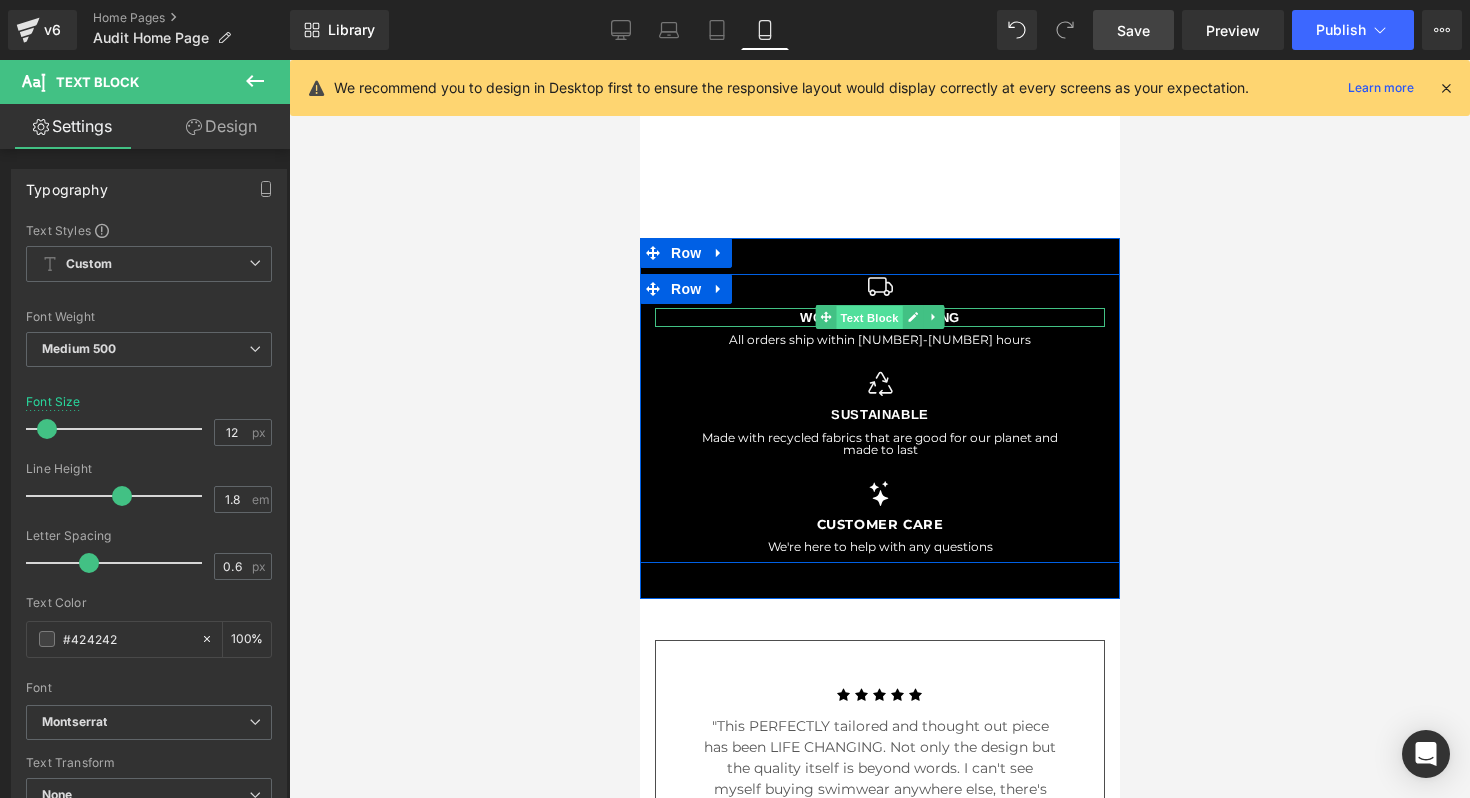 click on "Text Block" at bounding box center [868, 318] 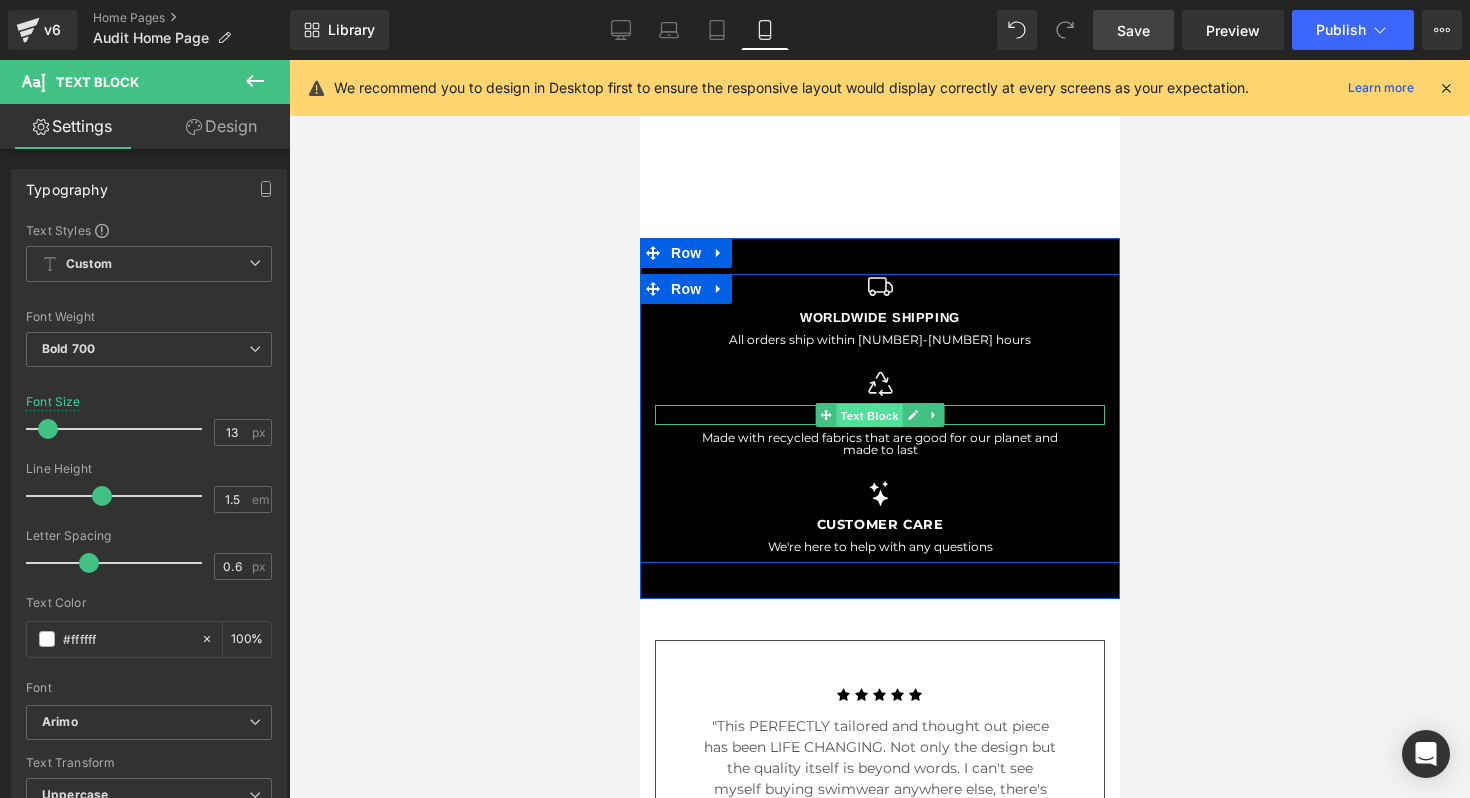 click on "Text Block" at bounding box center [868, 416] 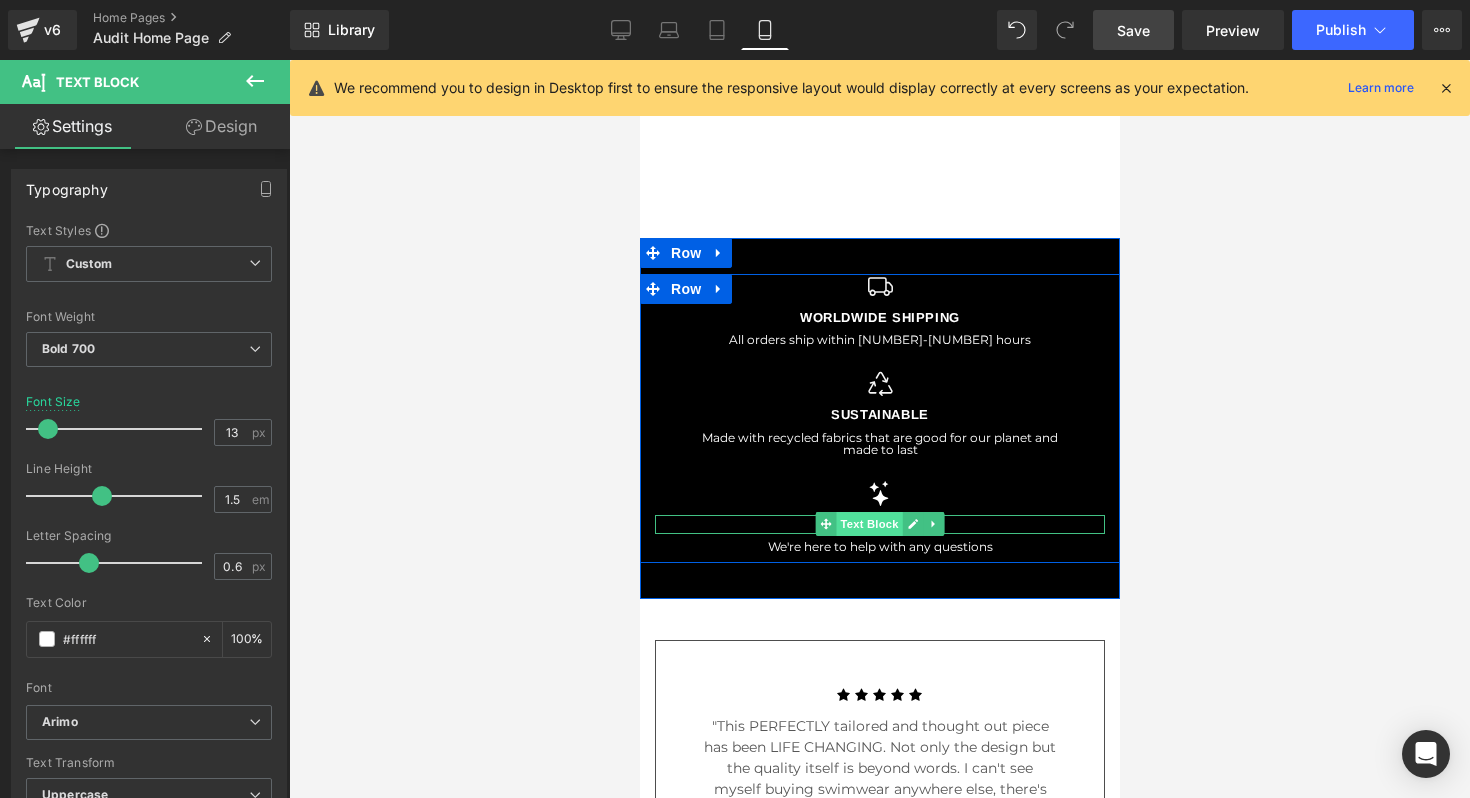 click on "Text Block" at bounding box center (868, 524) 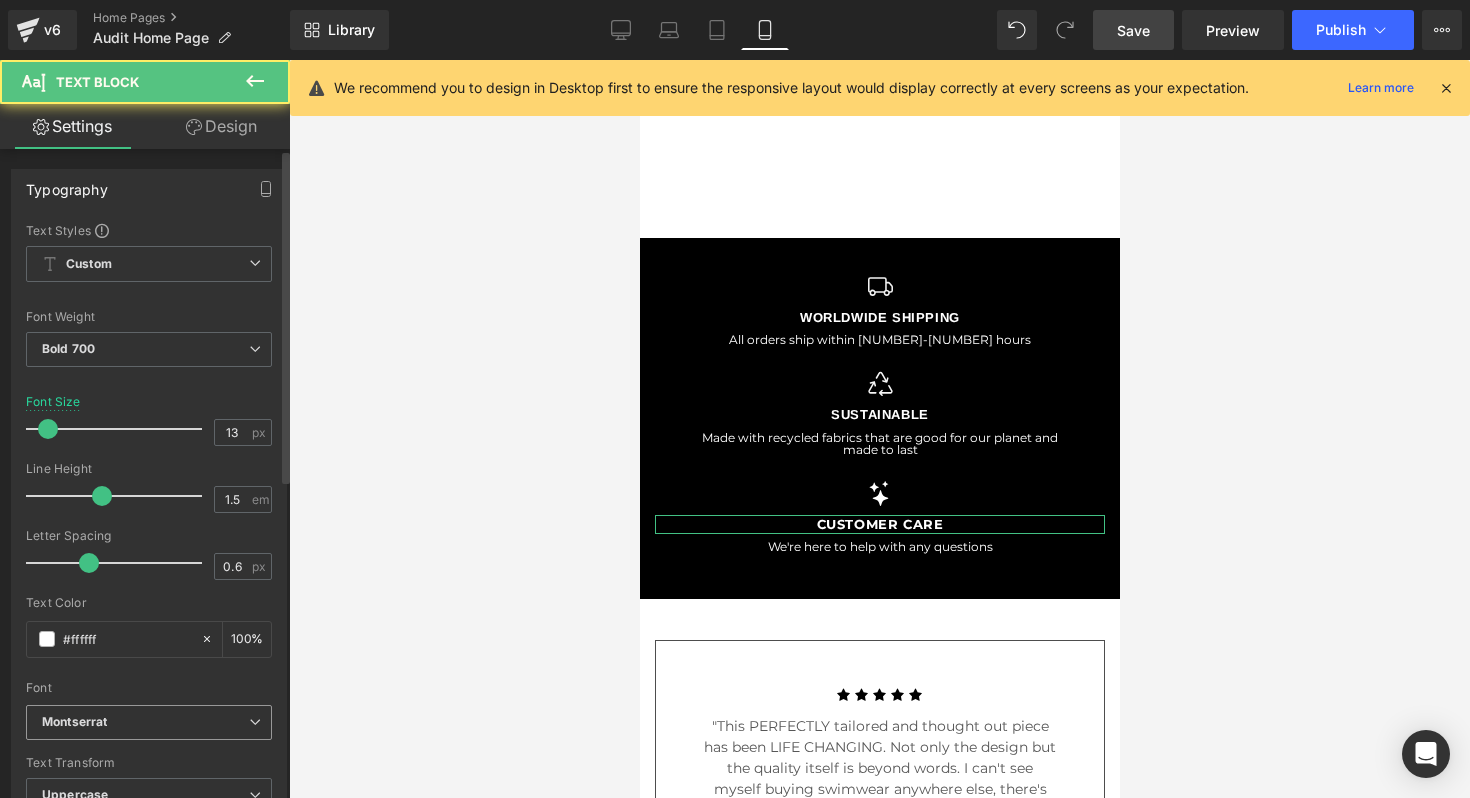 click on "Montserrat" at bounding box center [145, 722] 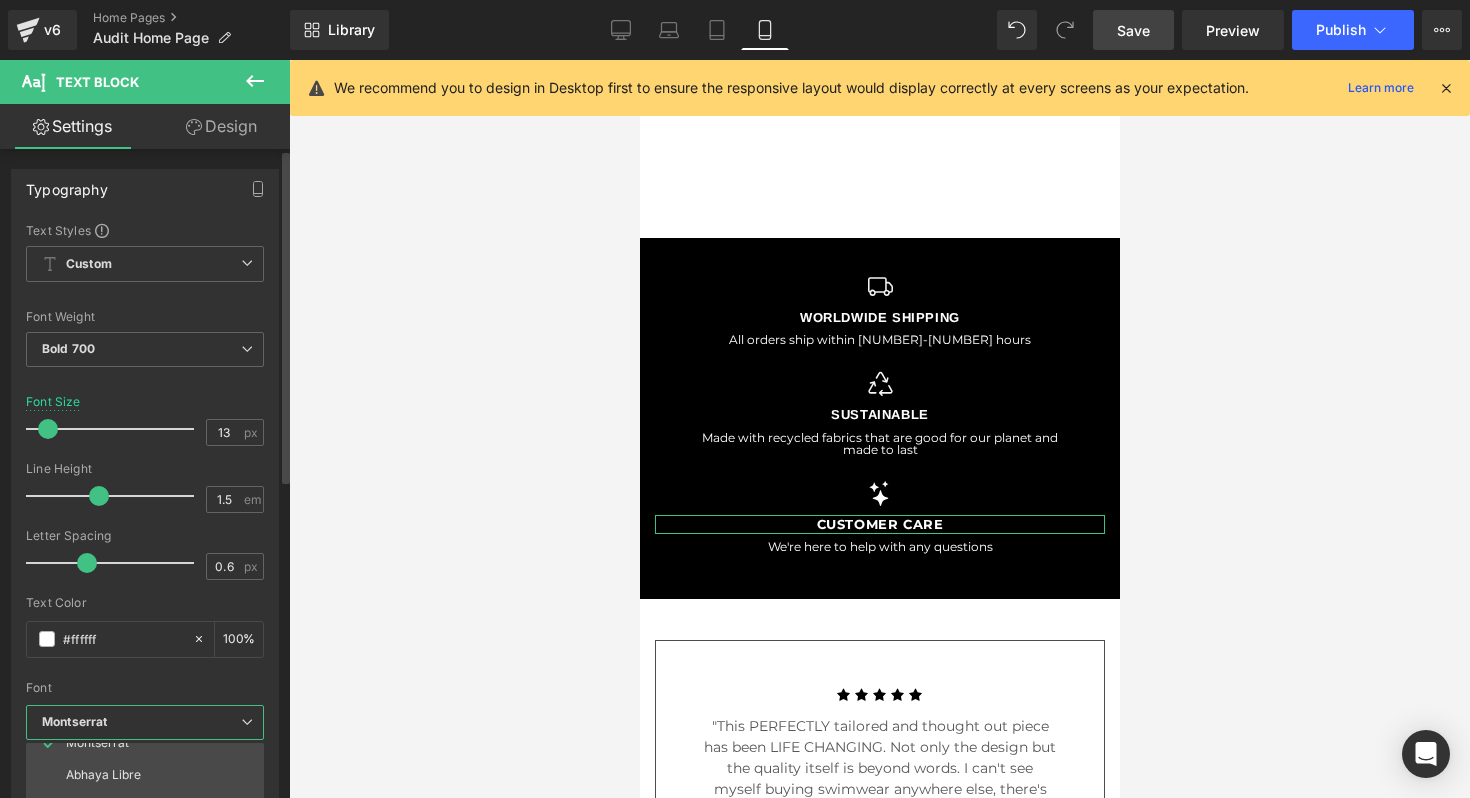 scroll, scrollTop: 130, scrollLeft: 0, axis: vertical 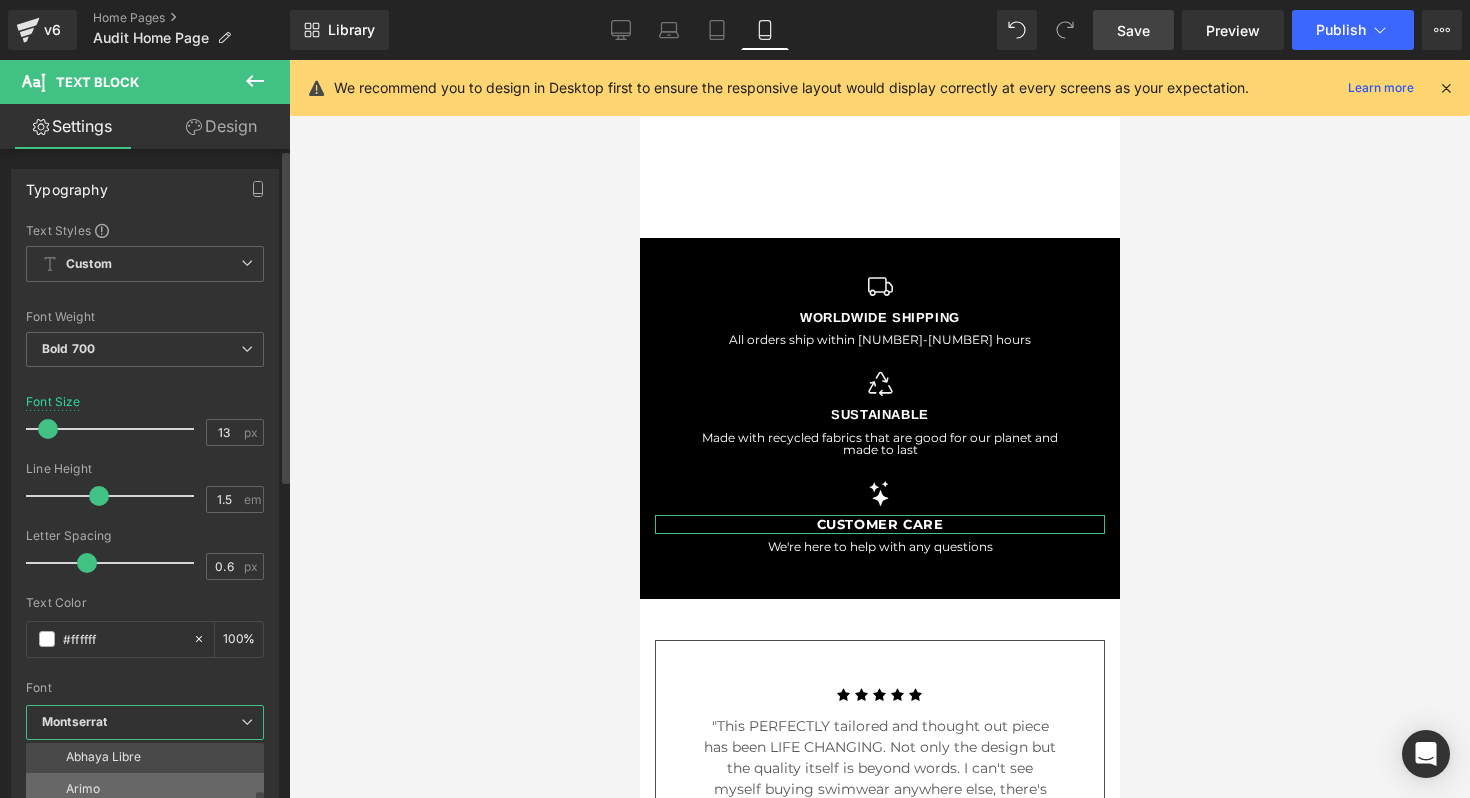 click on "Arimo" at bounding box center [83, 789] 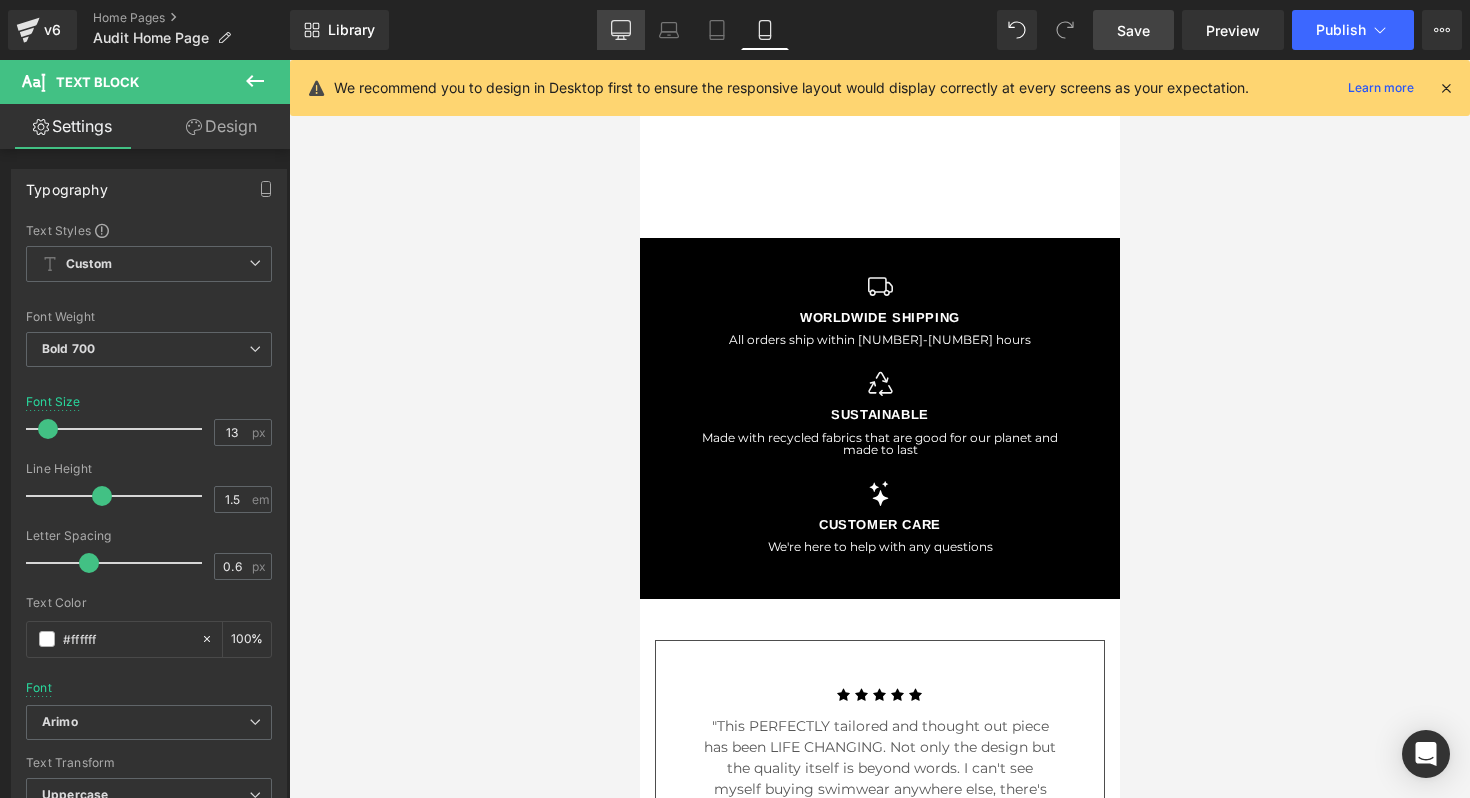 click 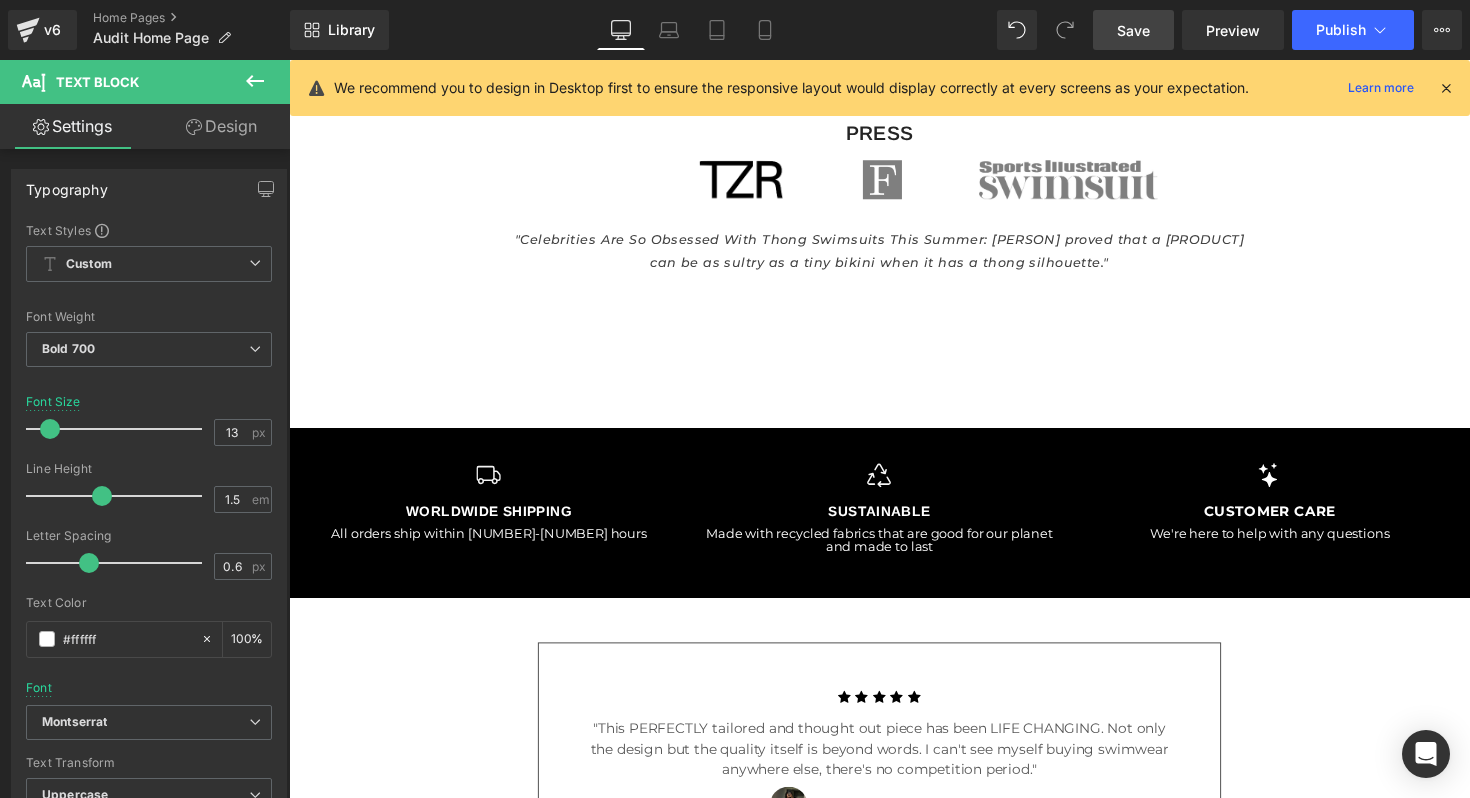 scroll, scrollTop: 3515, scrollLeft: 0, axis: vertical 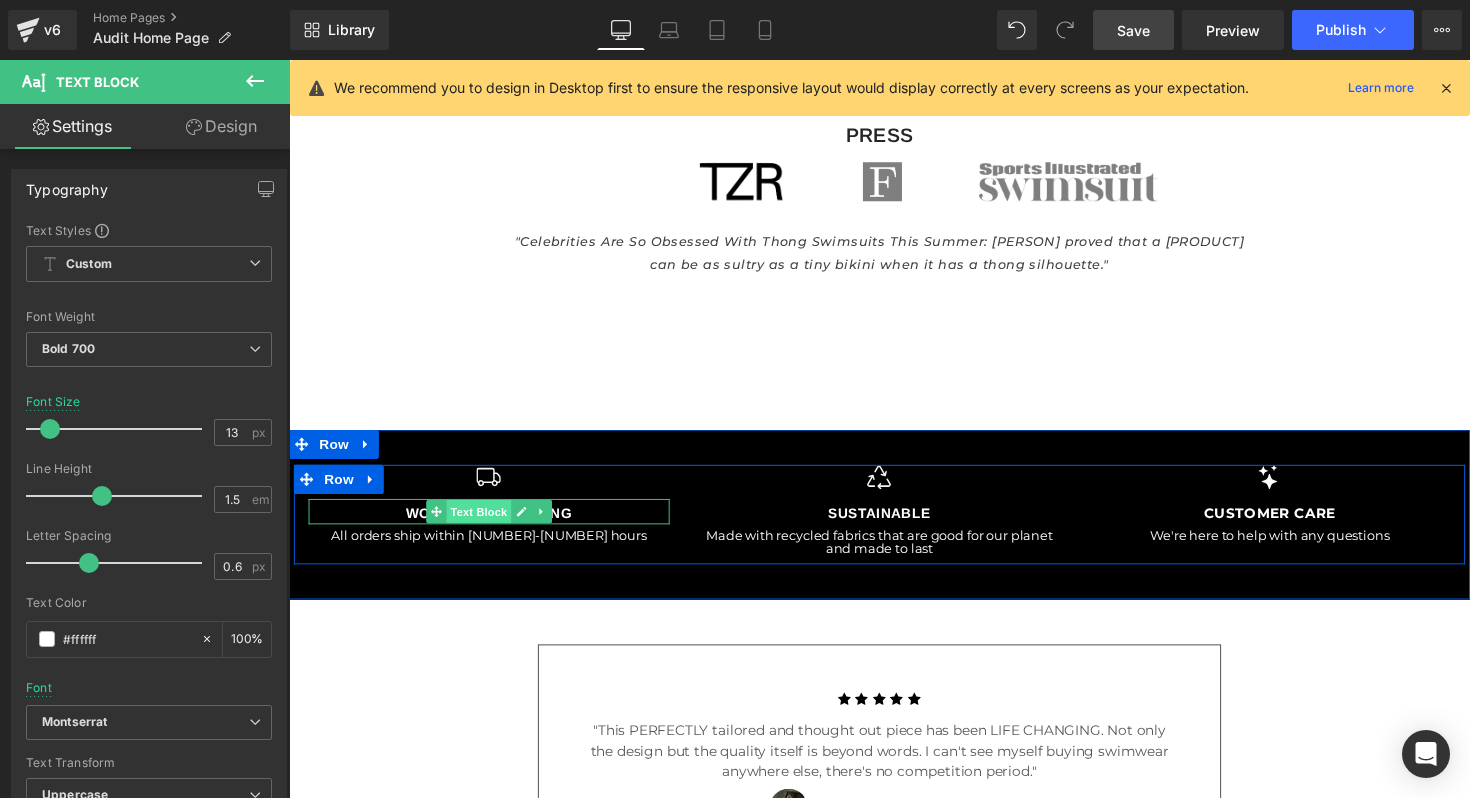 click on "Text Block" at bounding box center [483, 523] 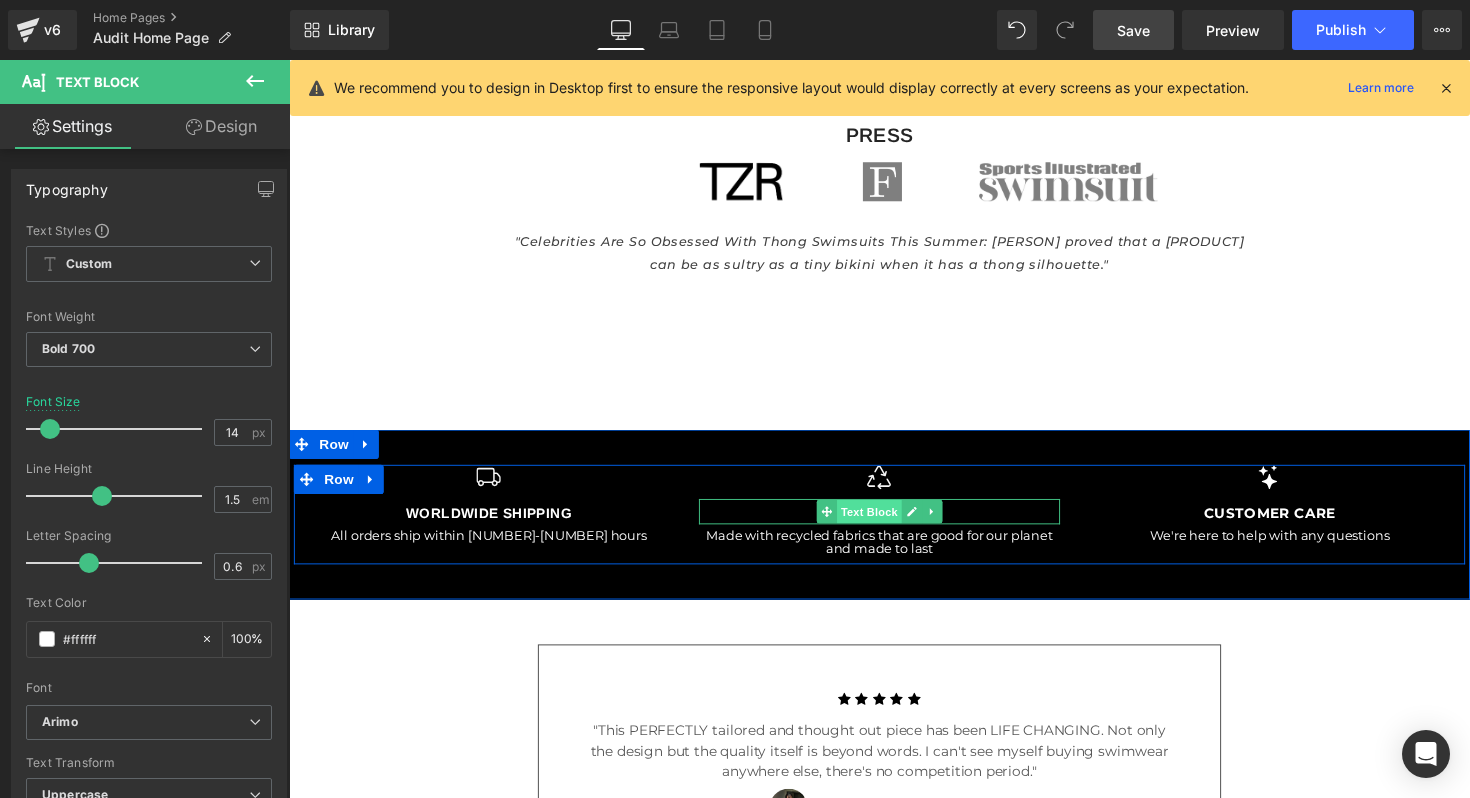 click on "Text Block" at bounding box center (883, 523) 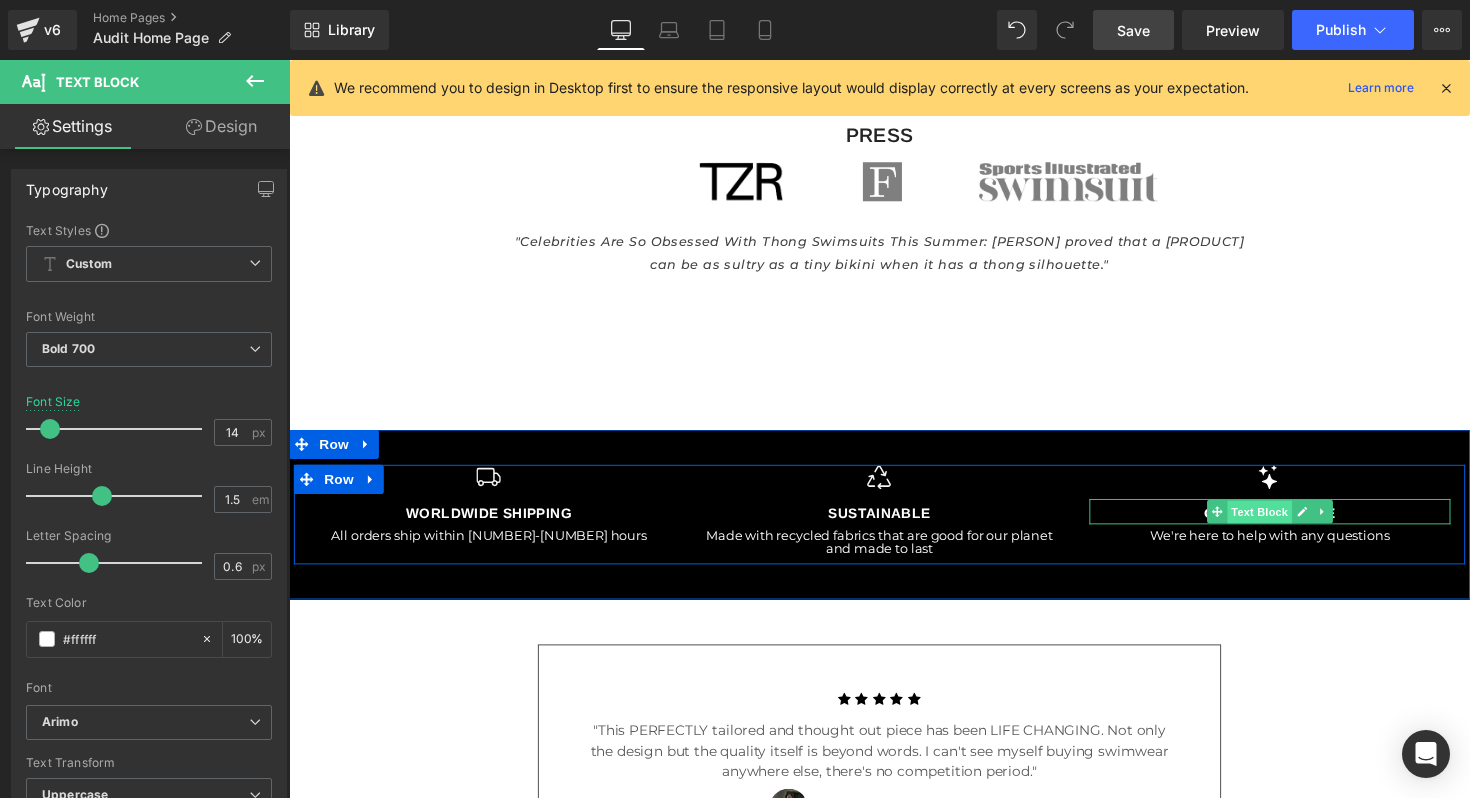 click on "Text Block" at bounding box center [1283, 523] 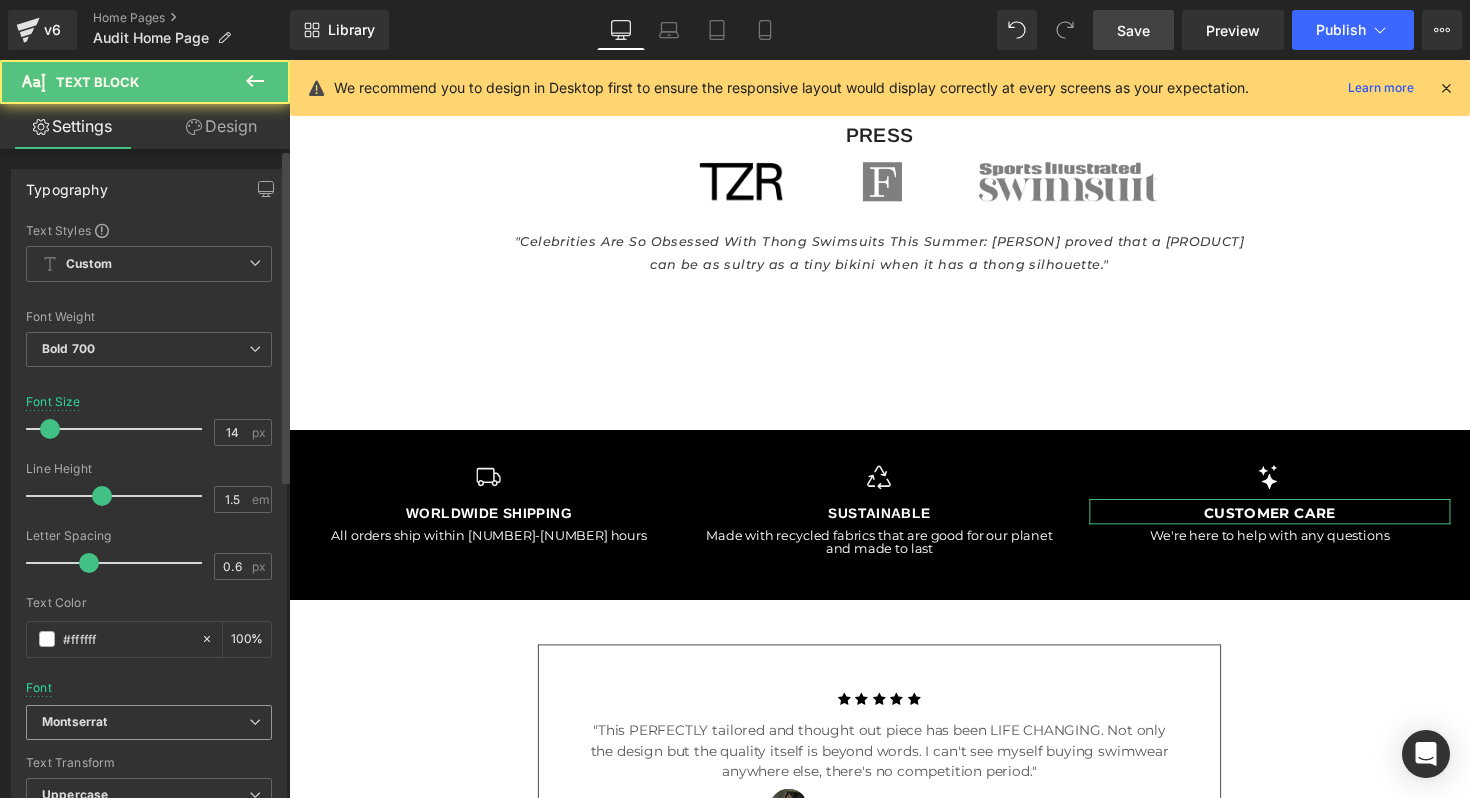 click on "Montserrat" at bounding box center (145, 722) 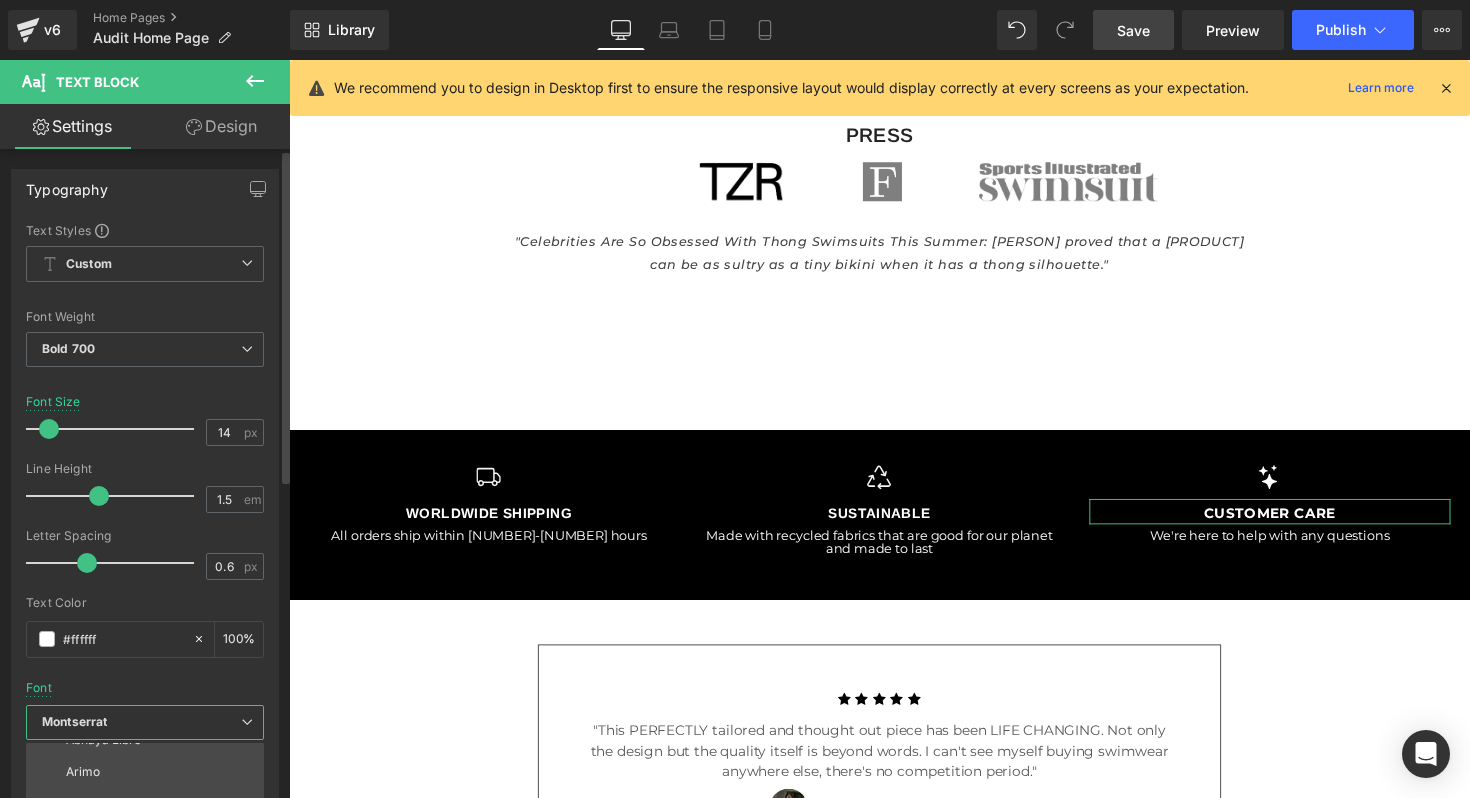 scroll, scrollTop: 152, scrollLeft: 0, axis: vertical 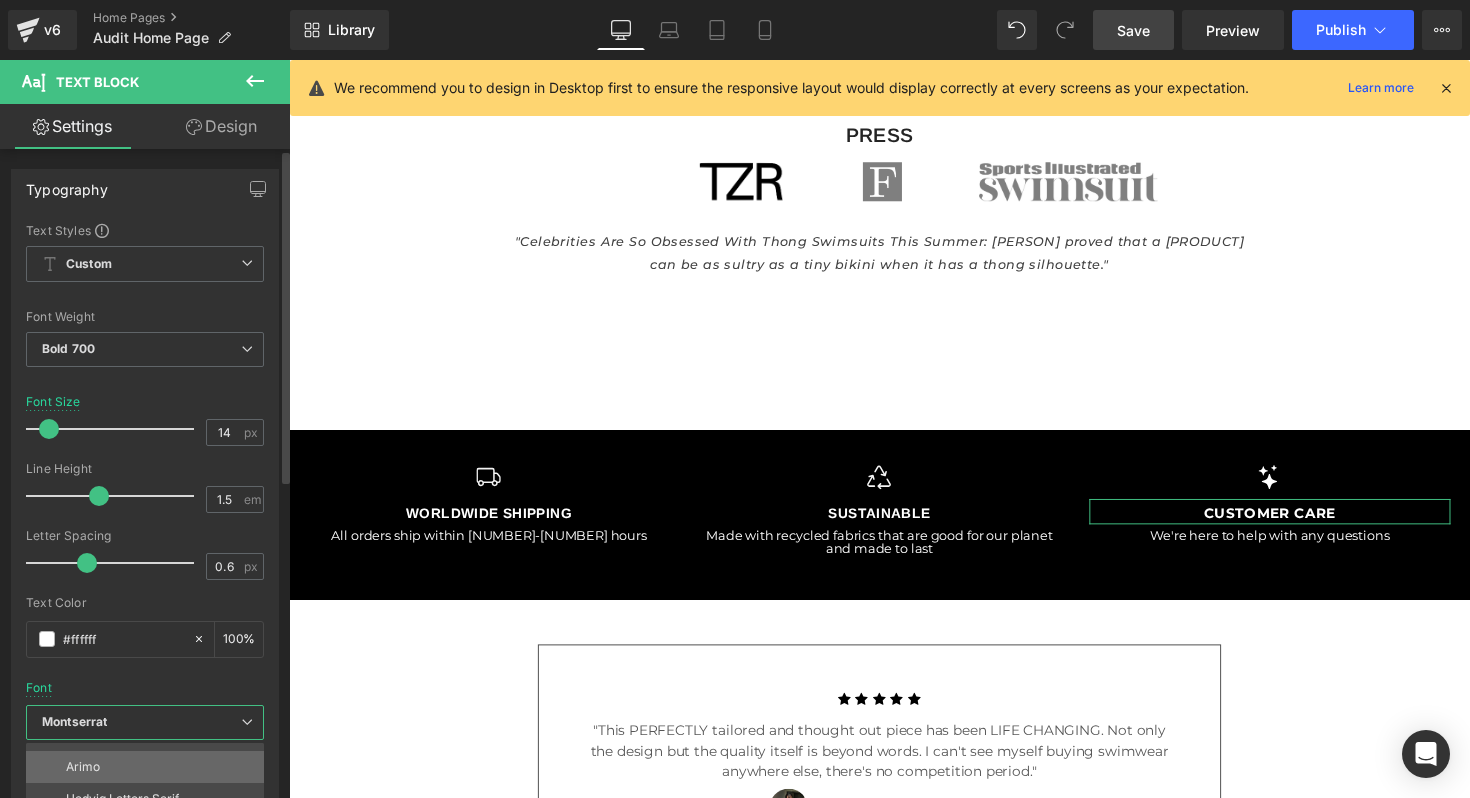 click on "Arimo" at bounding box center [149, 767] 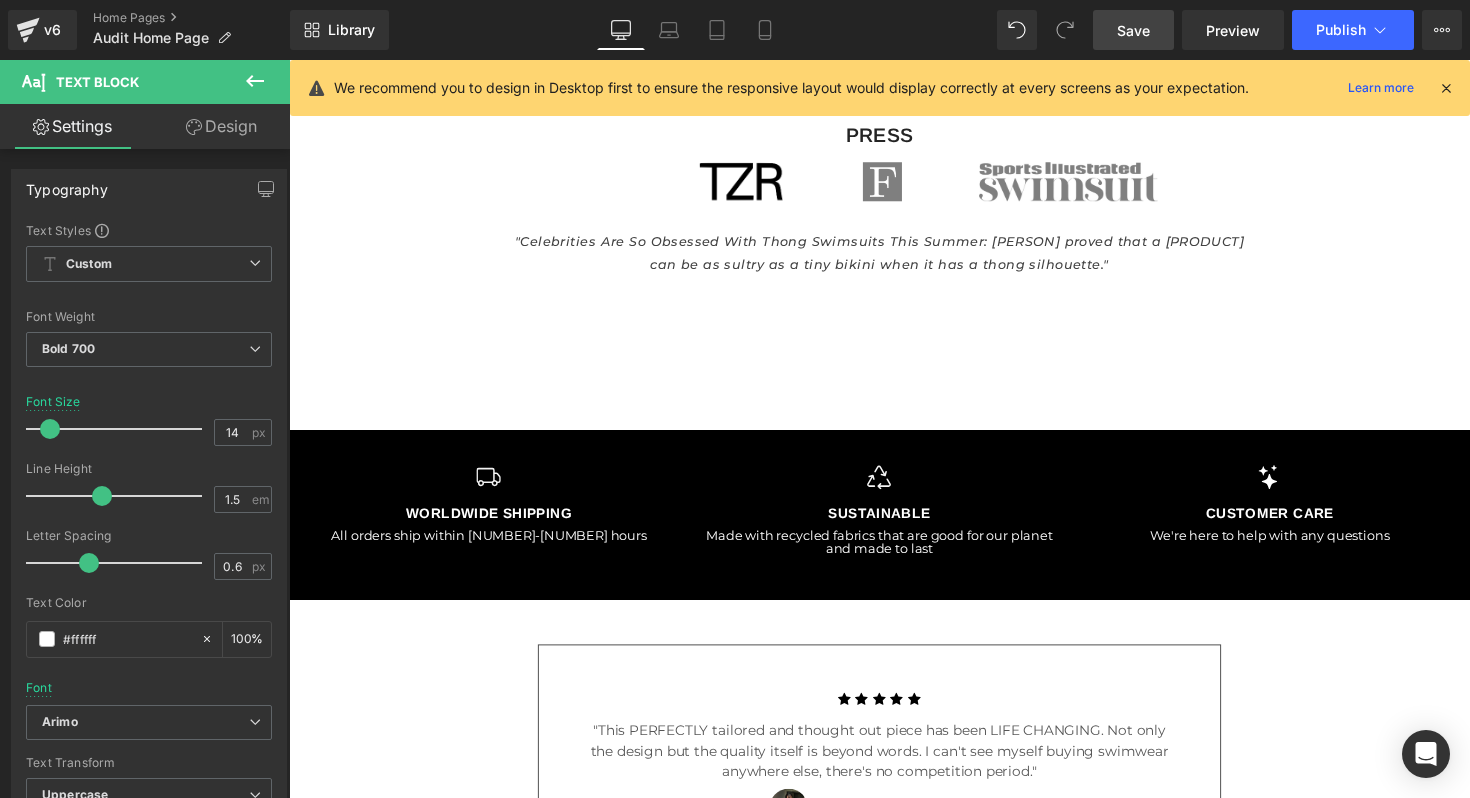 click on "Save" at bounding box center [1133, 30] 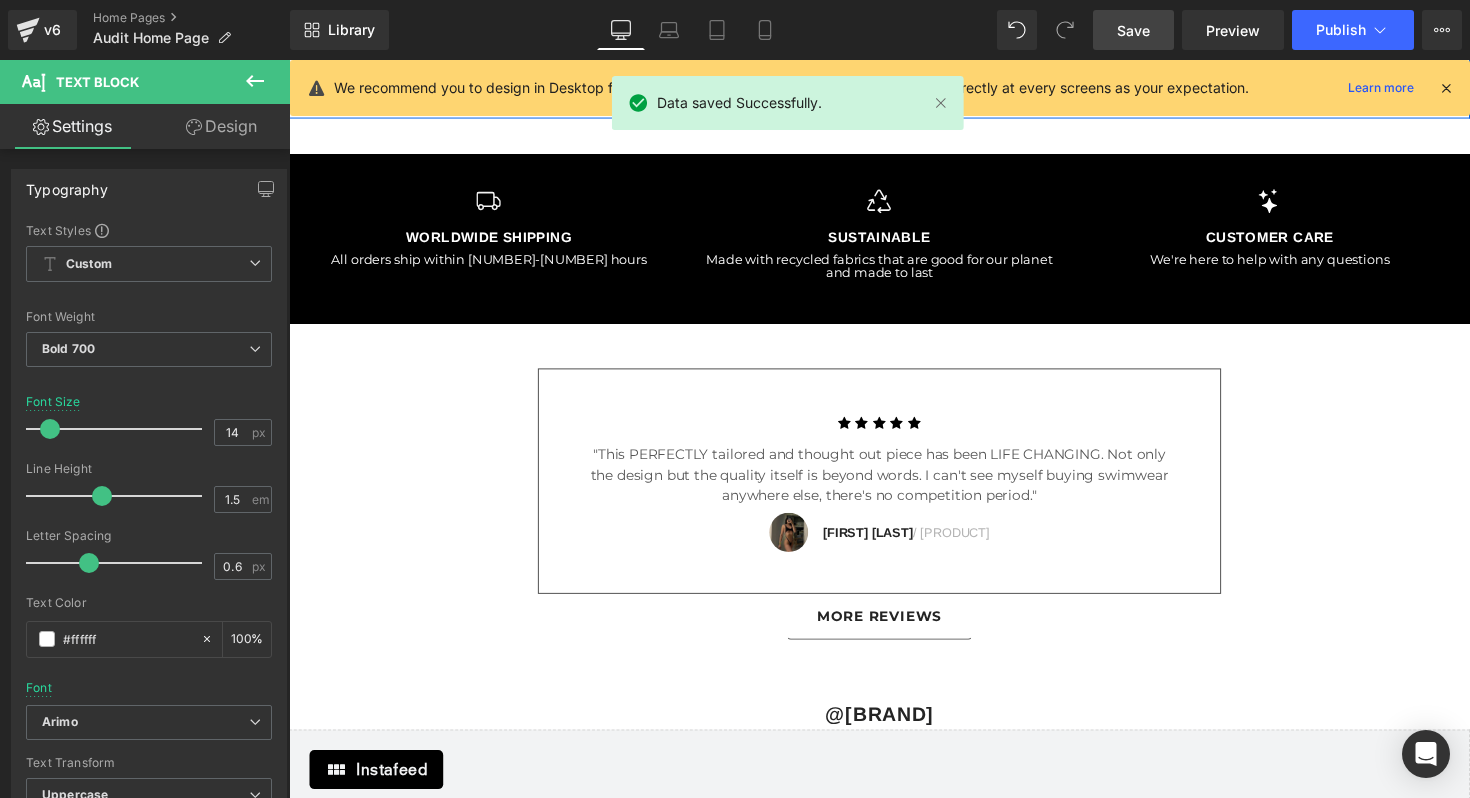 scroll, scrollTop: 3845, scrollLeft: 0, axis: vertical 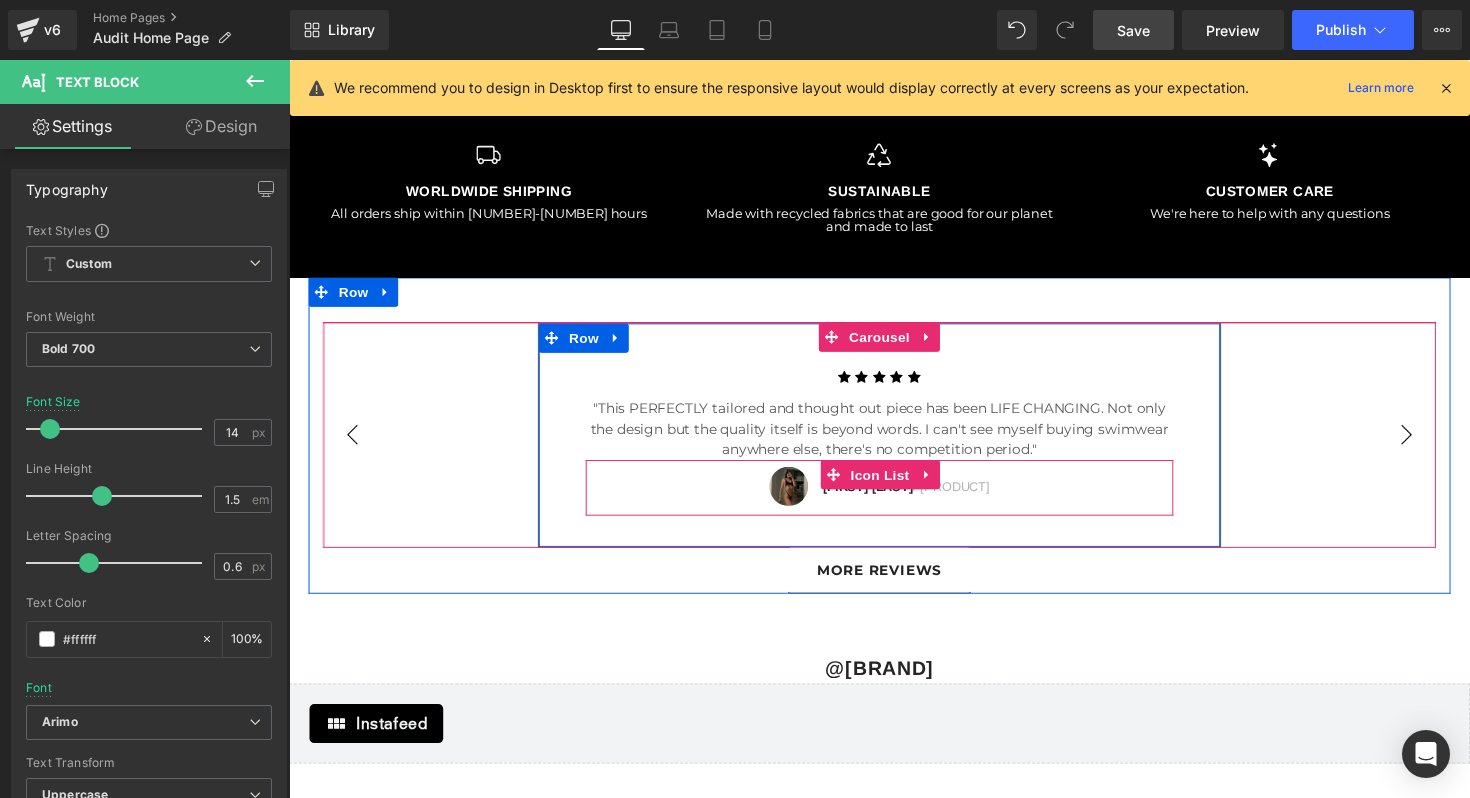 click on "[FIRST] [LAST] / [PRODUCT]
Text Block" at bounding box center [919, 498] 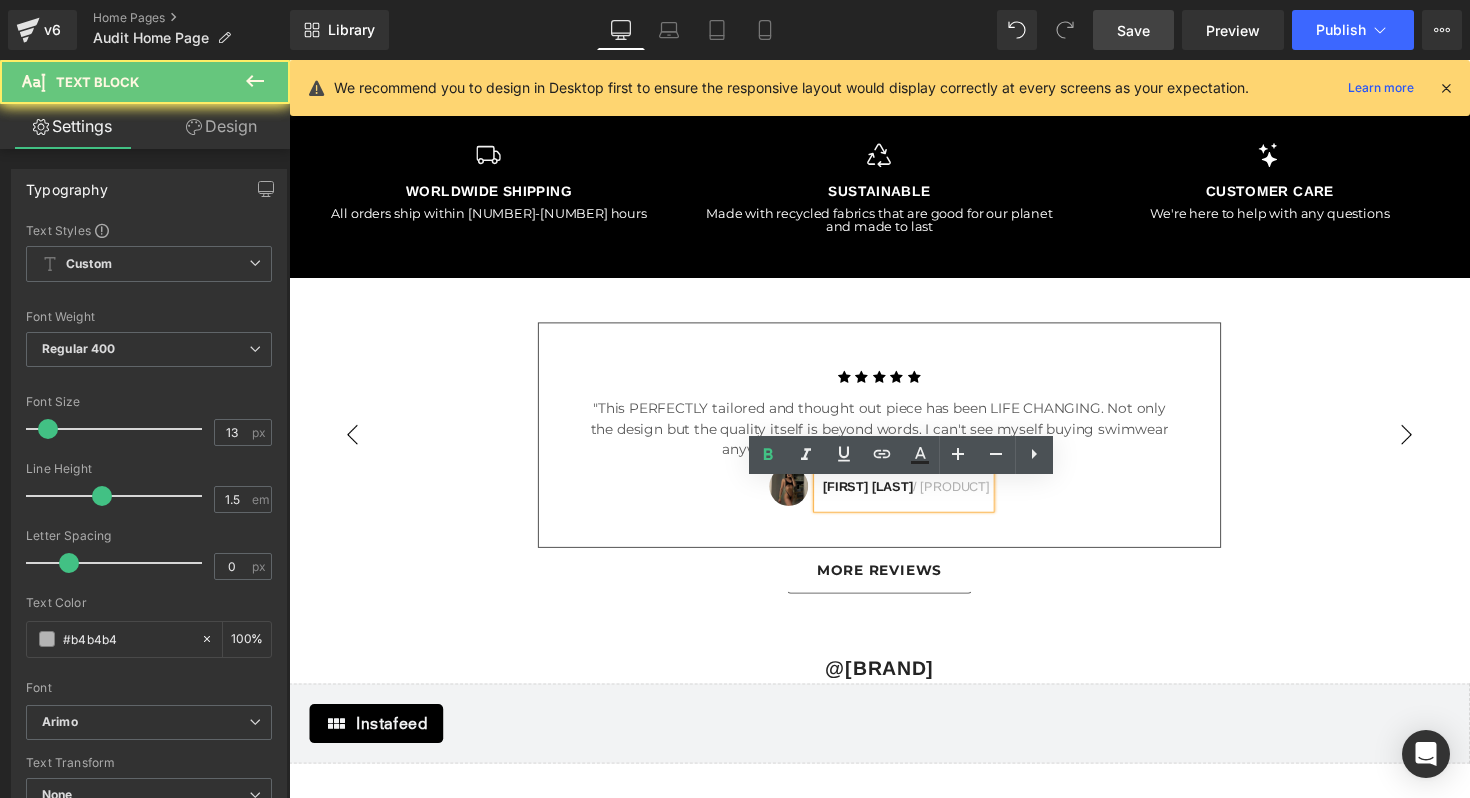 click on "[FIRST] [LAST]" at bounding box center (882, 497) 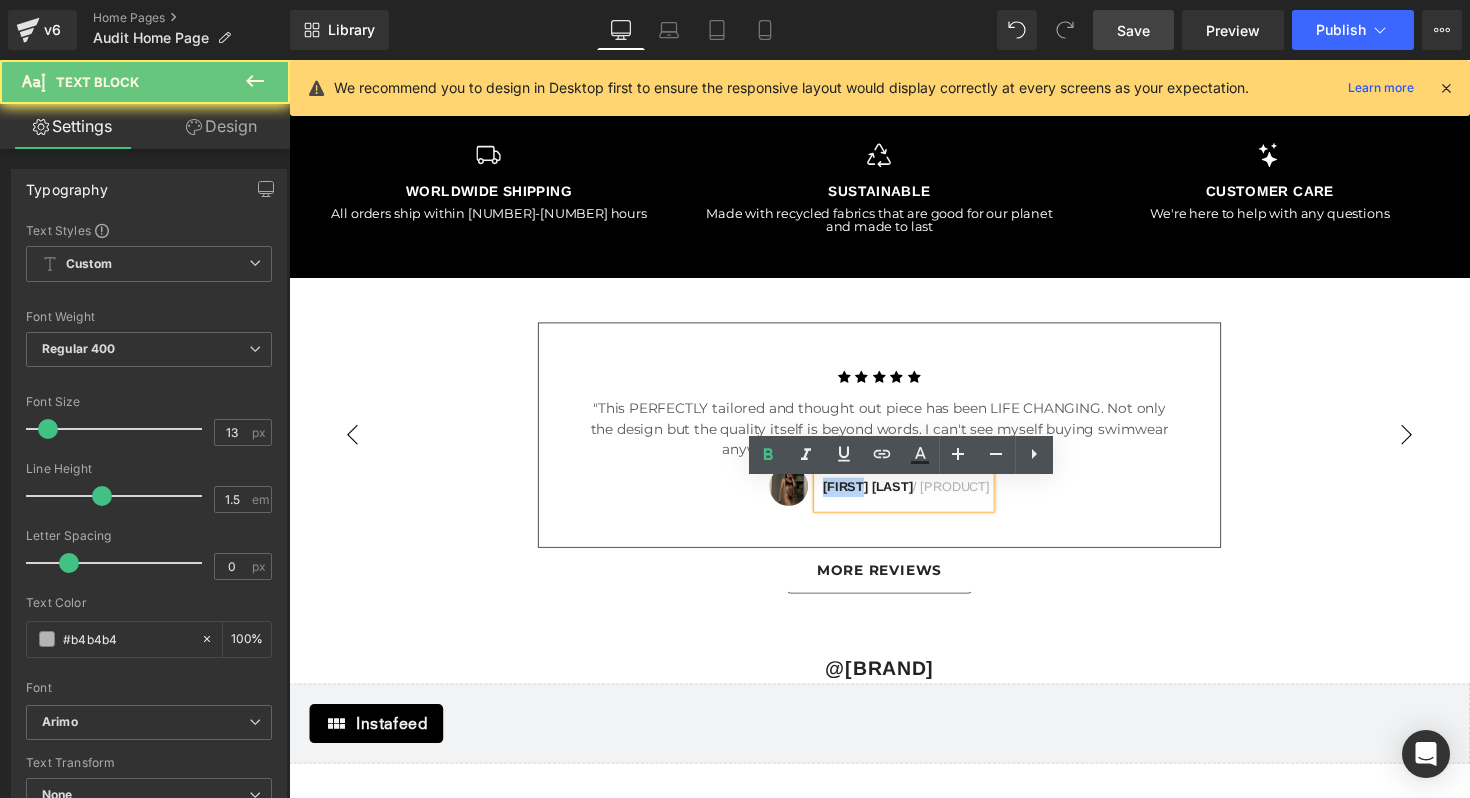 click on "[FIRST] [LAST]" at bounding box center [882, 497] 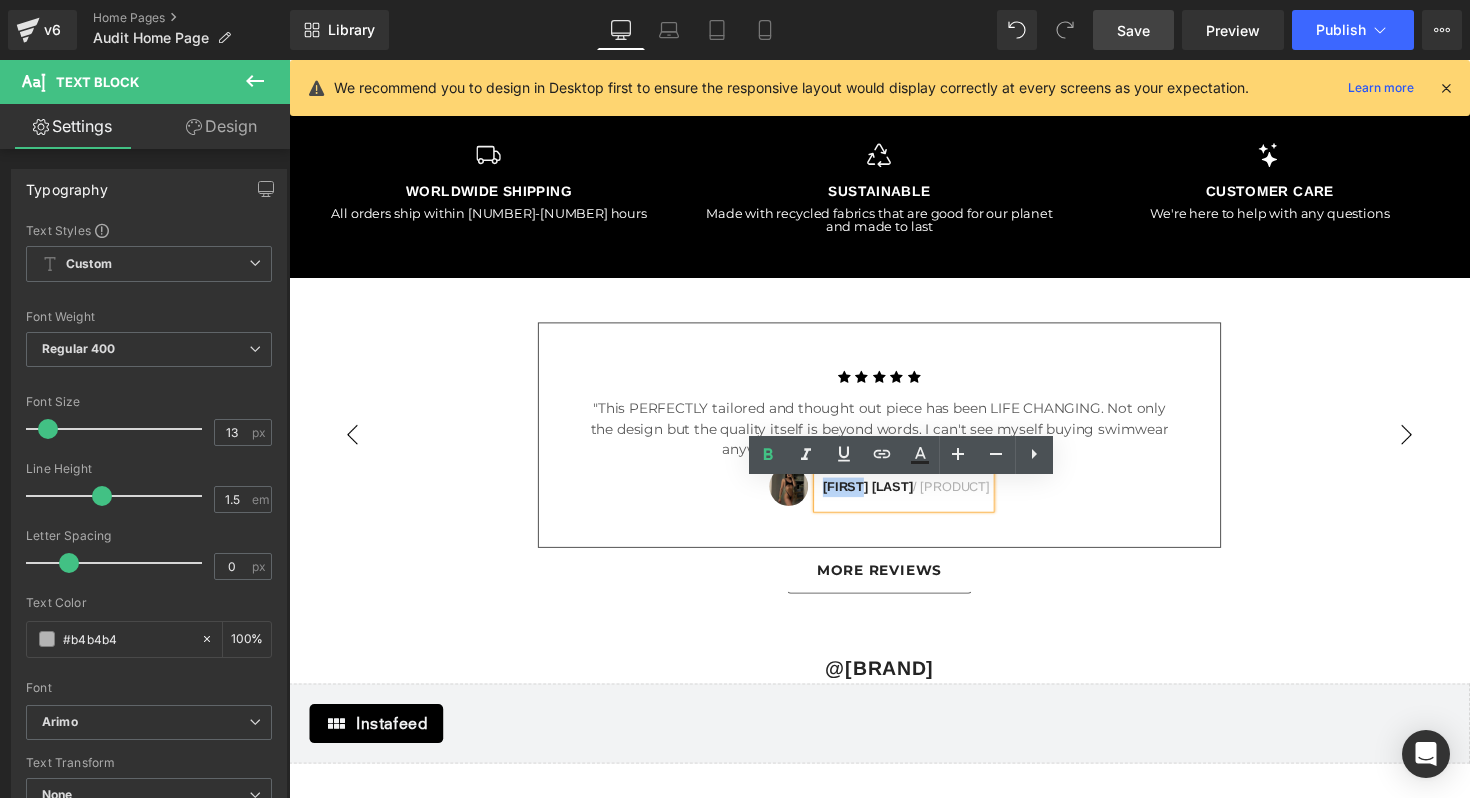 click on "[FIRST] [LAST]" at bounding box center [882, 497] 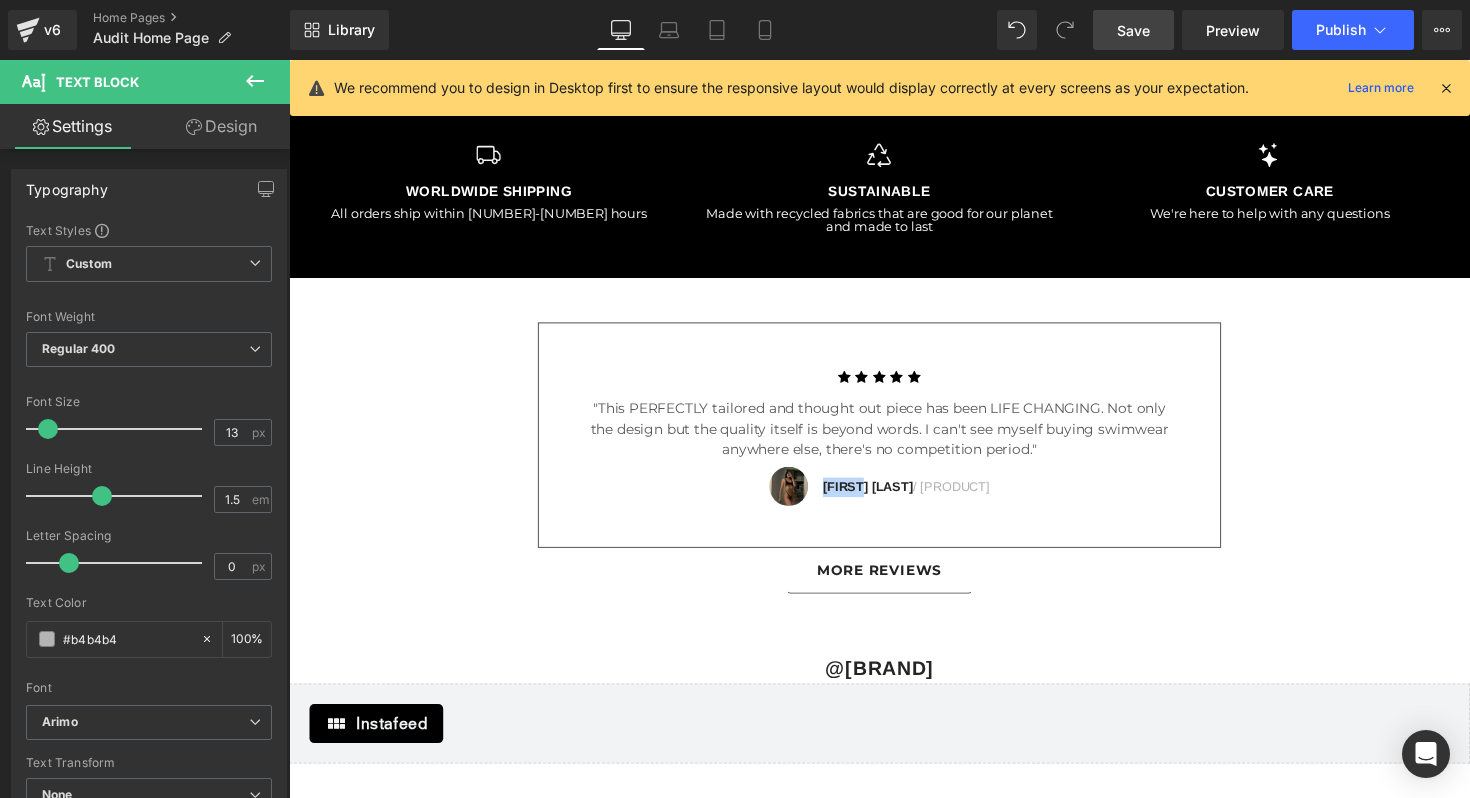 click on "More Reviews" at bounding box center [894, 583] 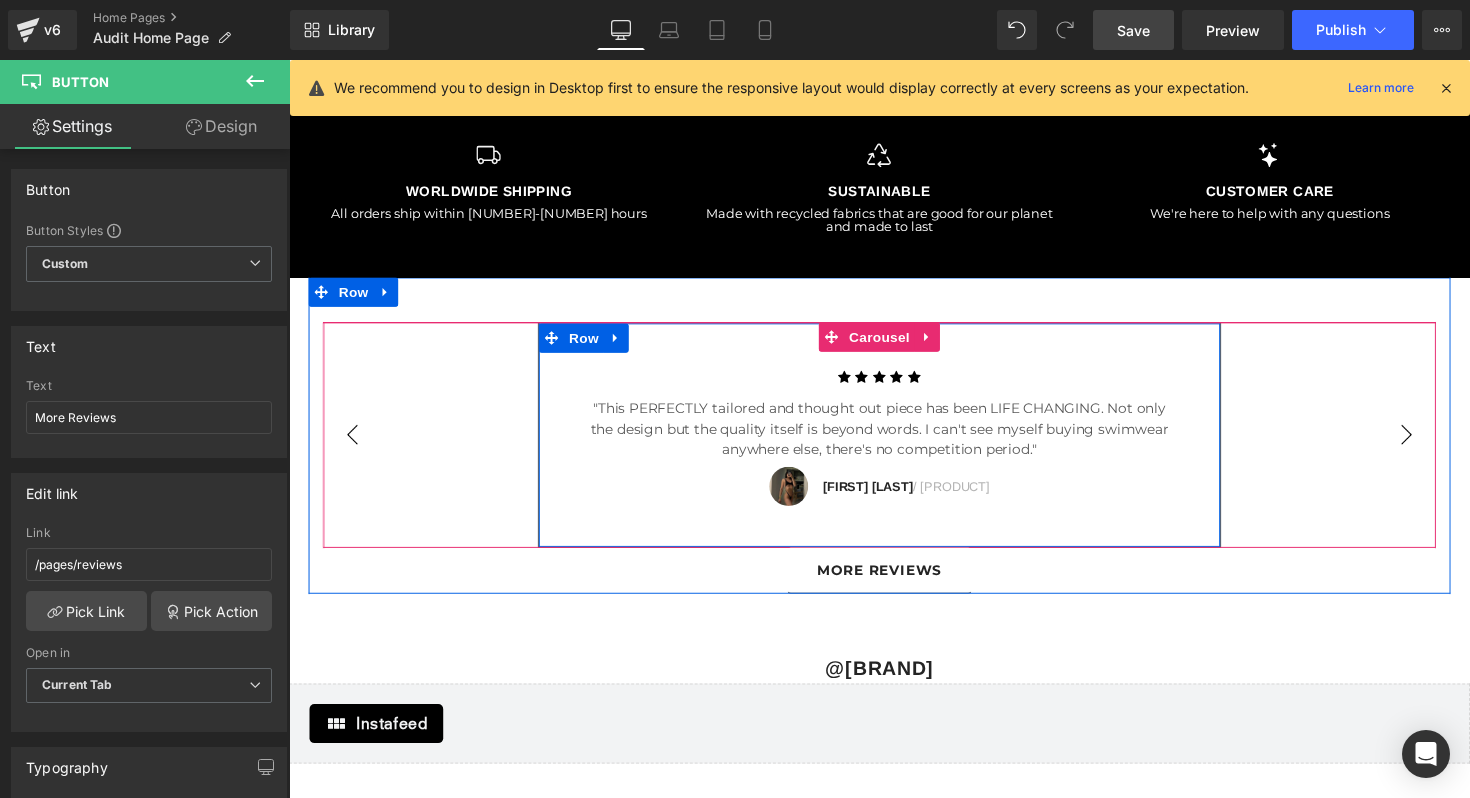 scroll, scrollTop: 4110, scrollLeft: 0, axis: vertical 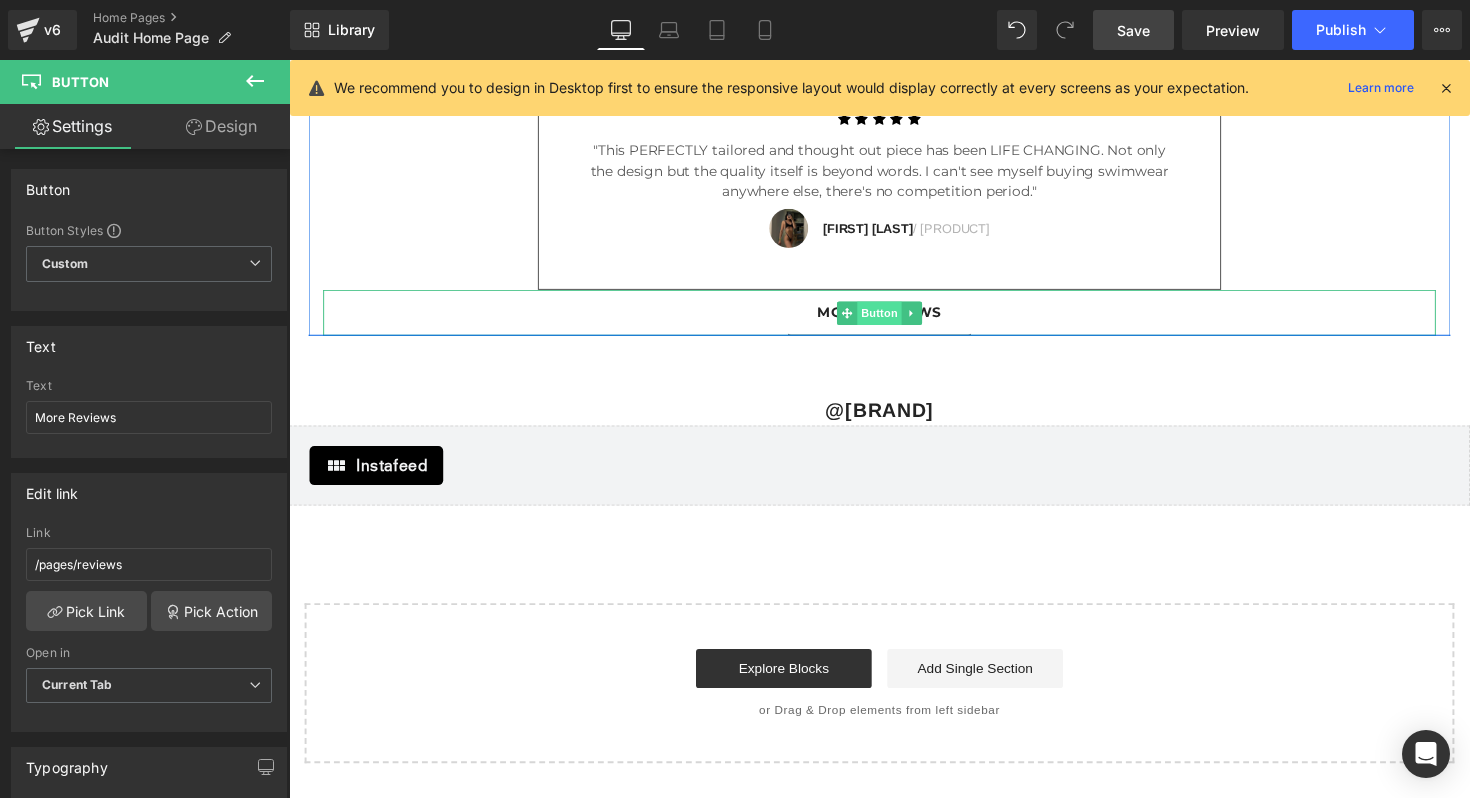 click on "Button" at bounding box center (894, 319) 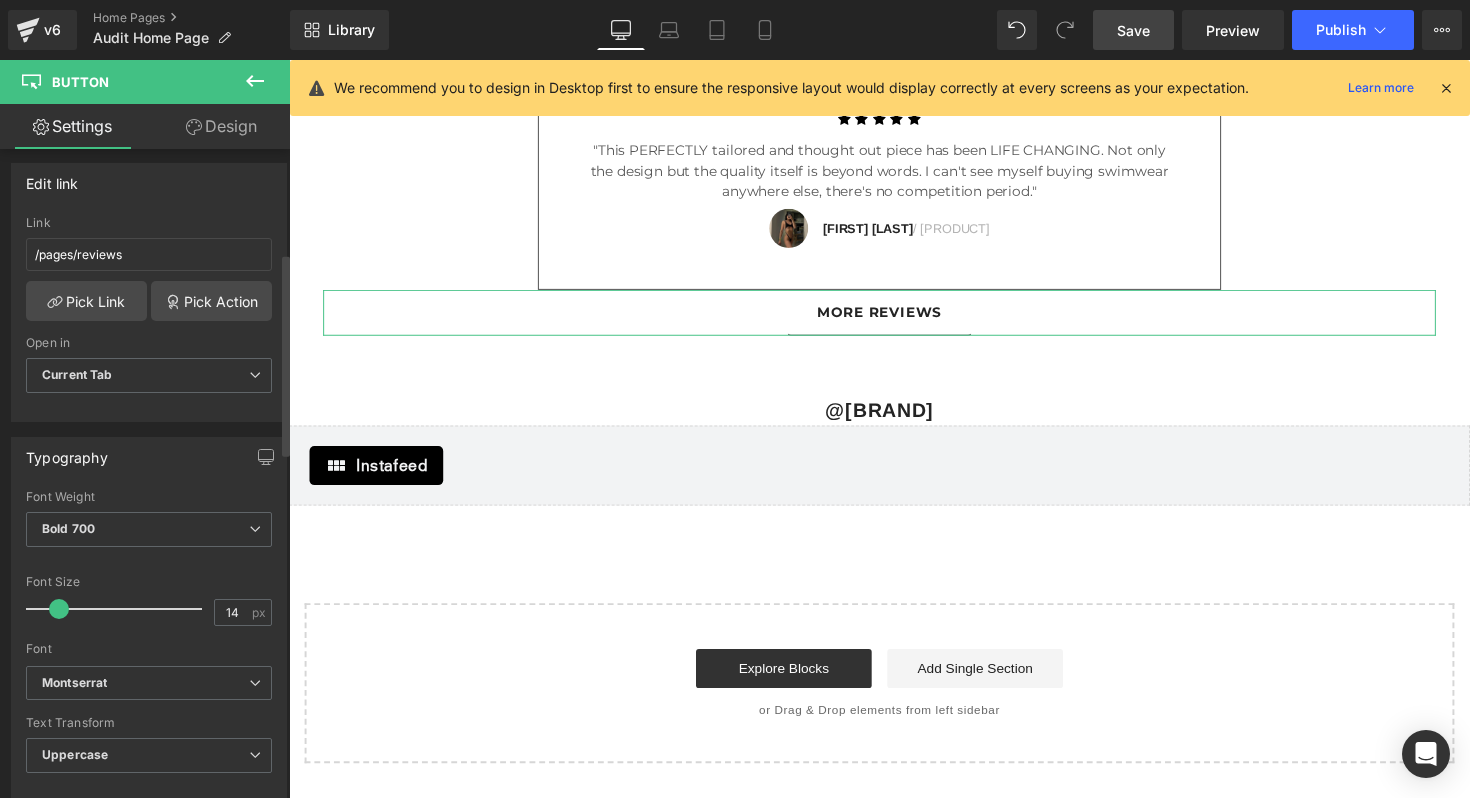 scroll, scrollTop: 342, scrollLeft: 0, axis: vertical 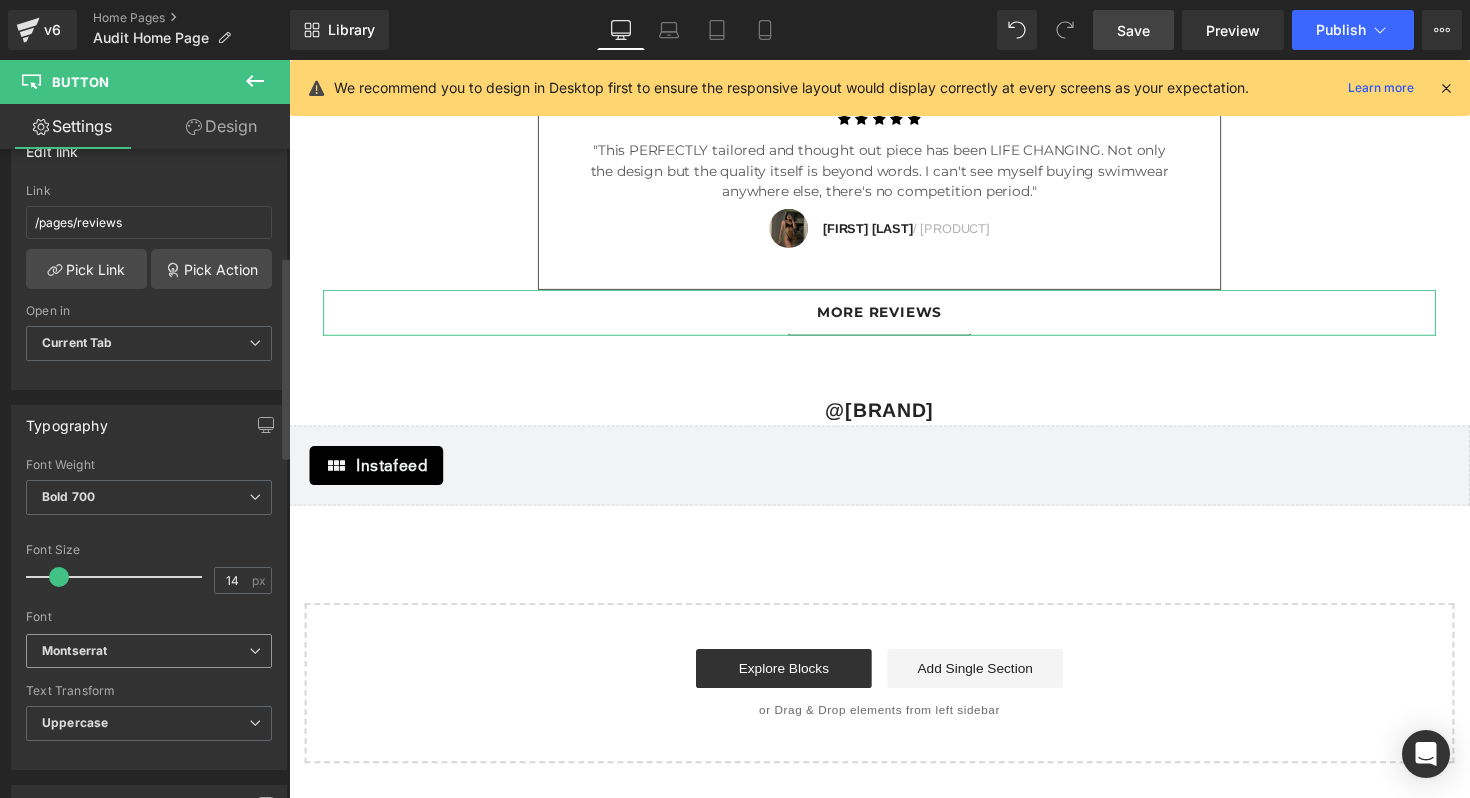 click on "Montserrat" at bounding box center (149, 651) 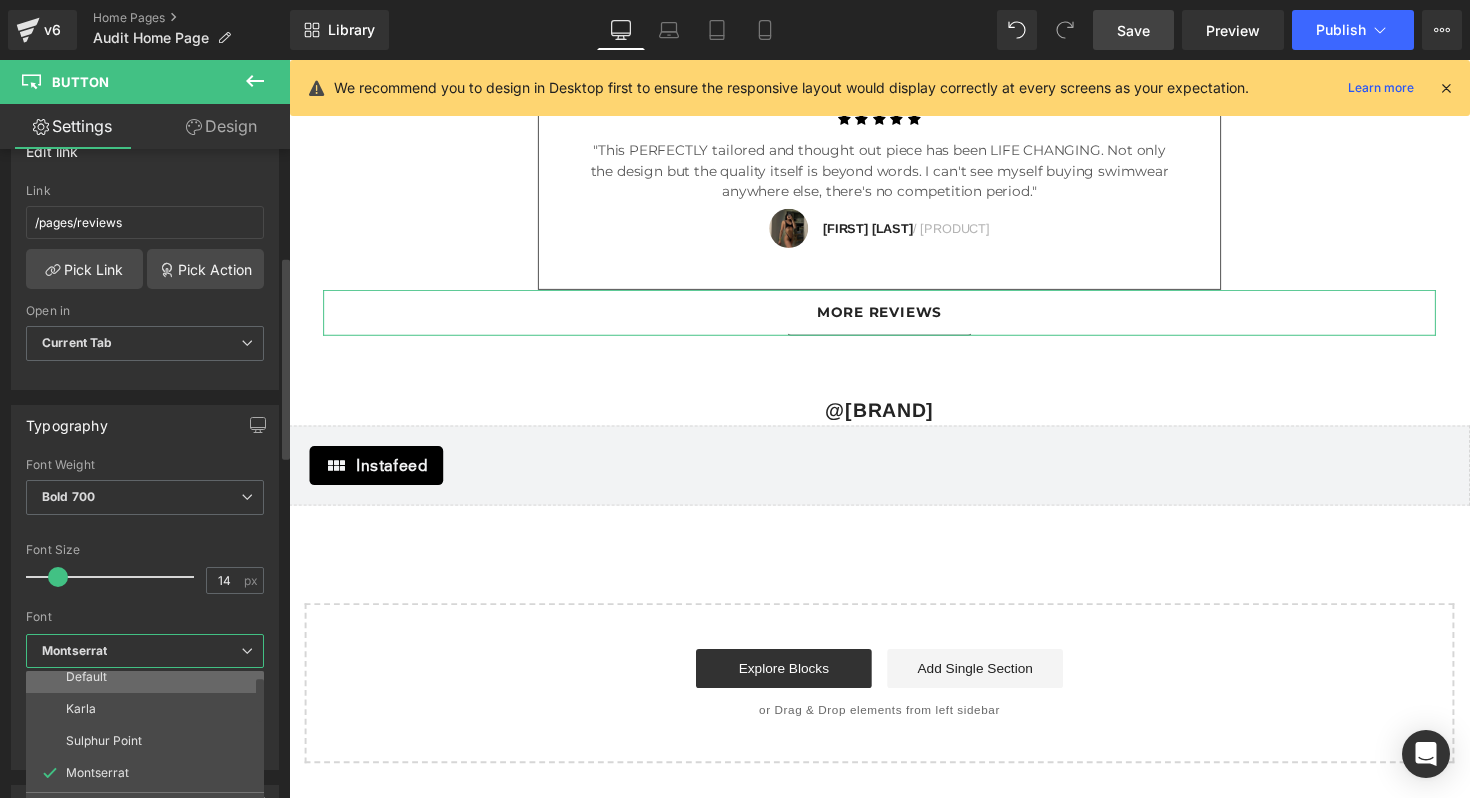 scroll, scrollTop: 96, scrollLeft: 0, axis: vertical 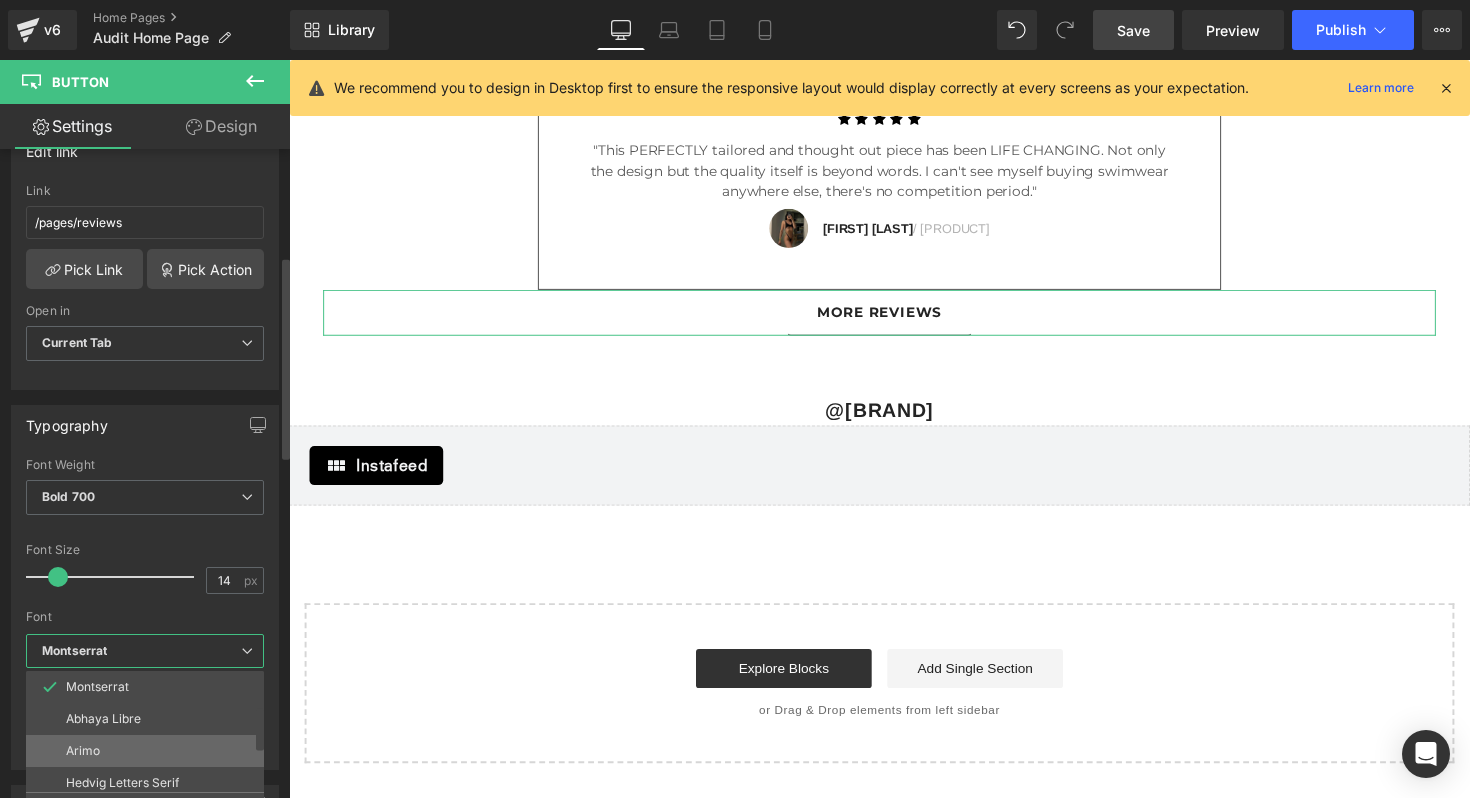 click on "Arimo" at bounding box center (149, 751) 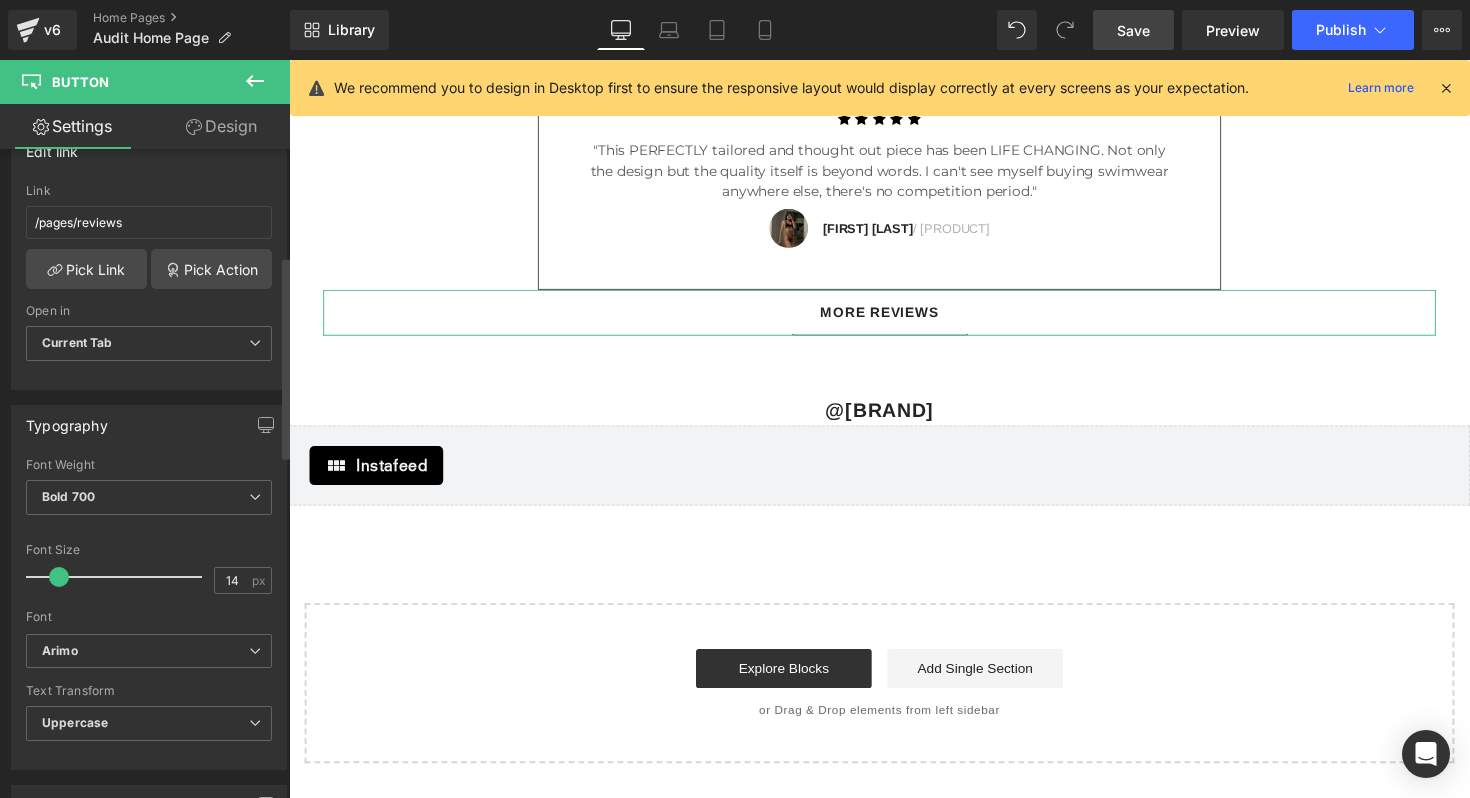 click on "Font" at bounding box center (149, 617) 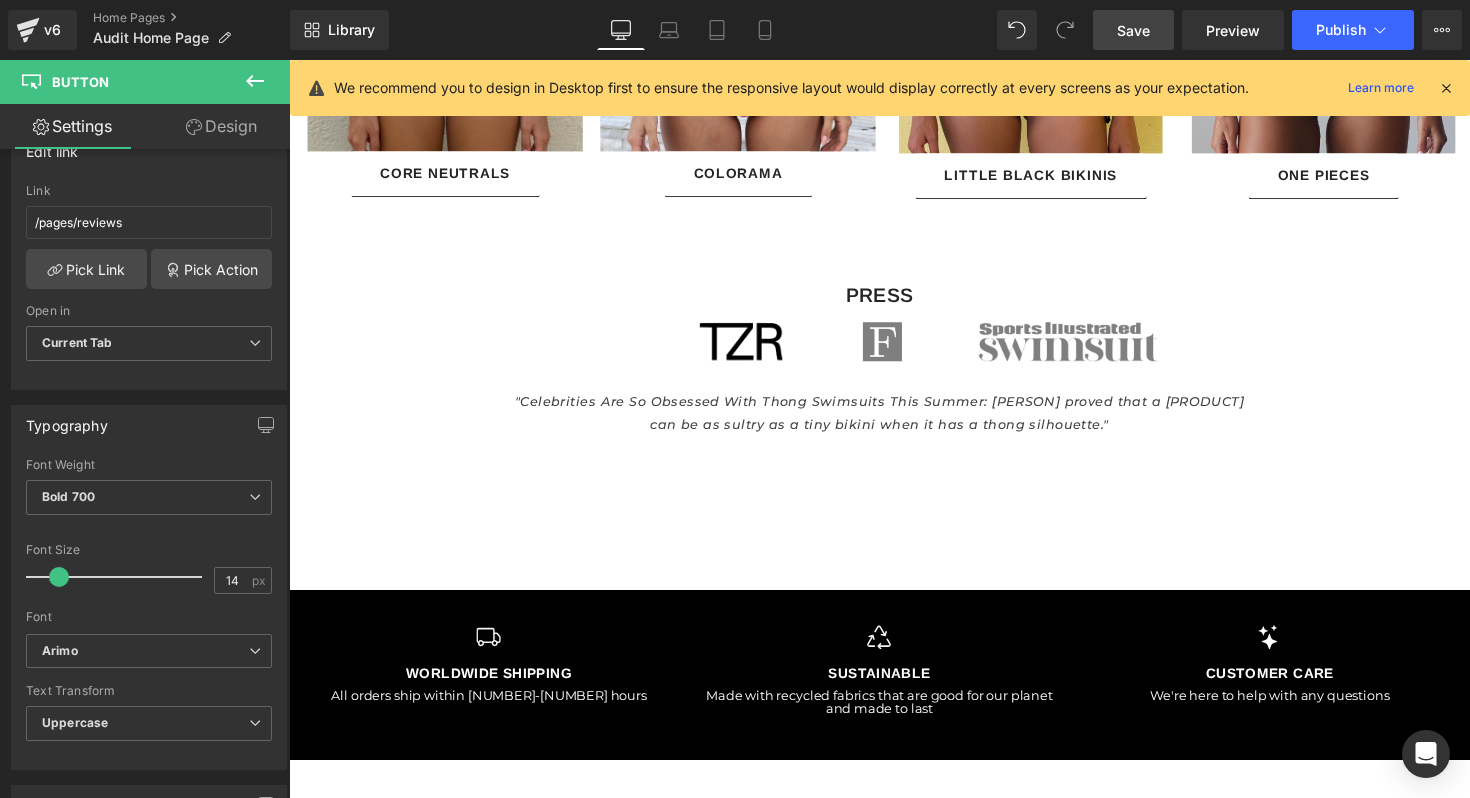 scroll, scrollTop: 3348, scrollLeft: 0, axis: vertical 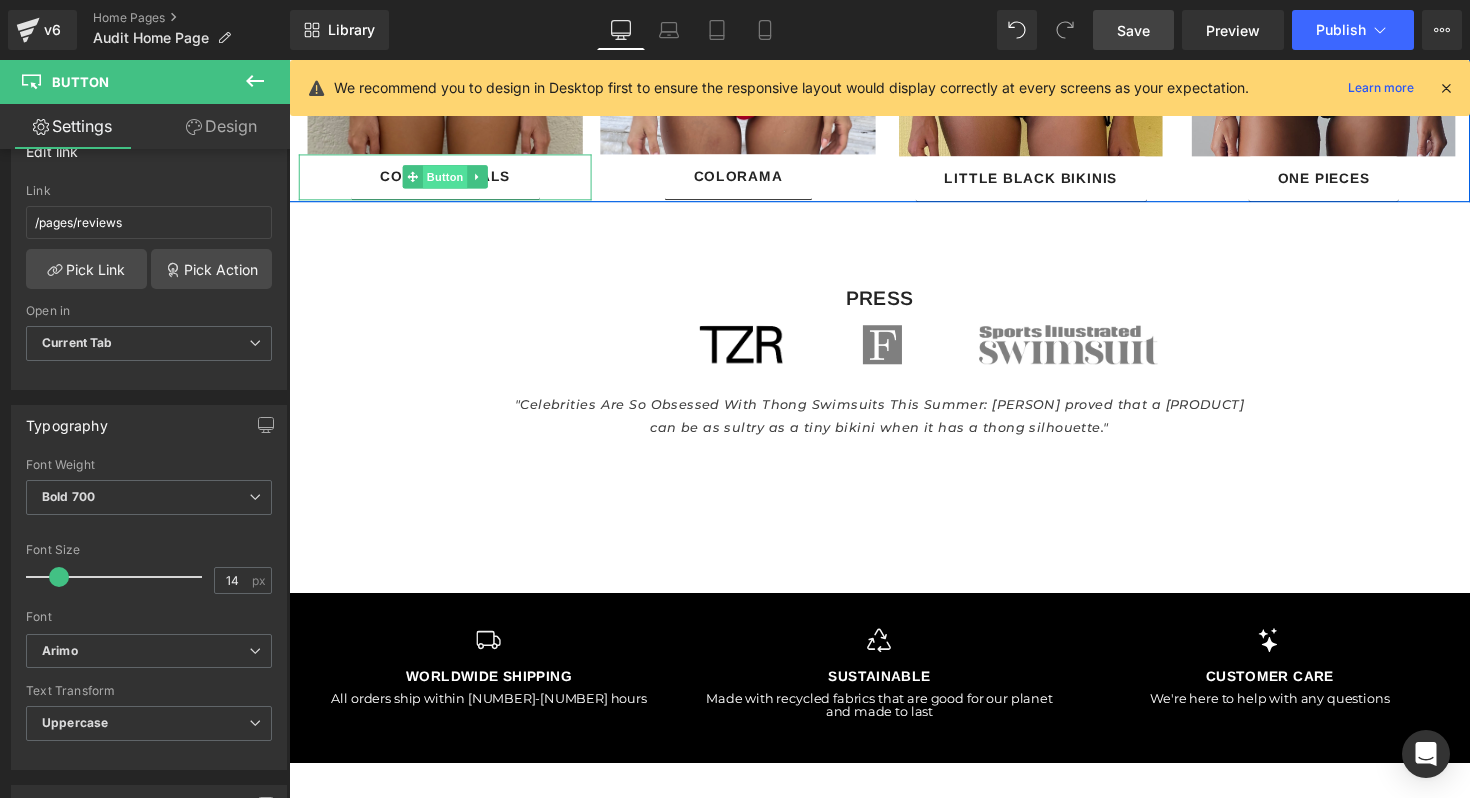click on "Button" at bounding box center [449, 180] 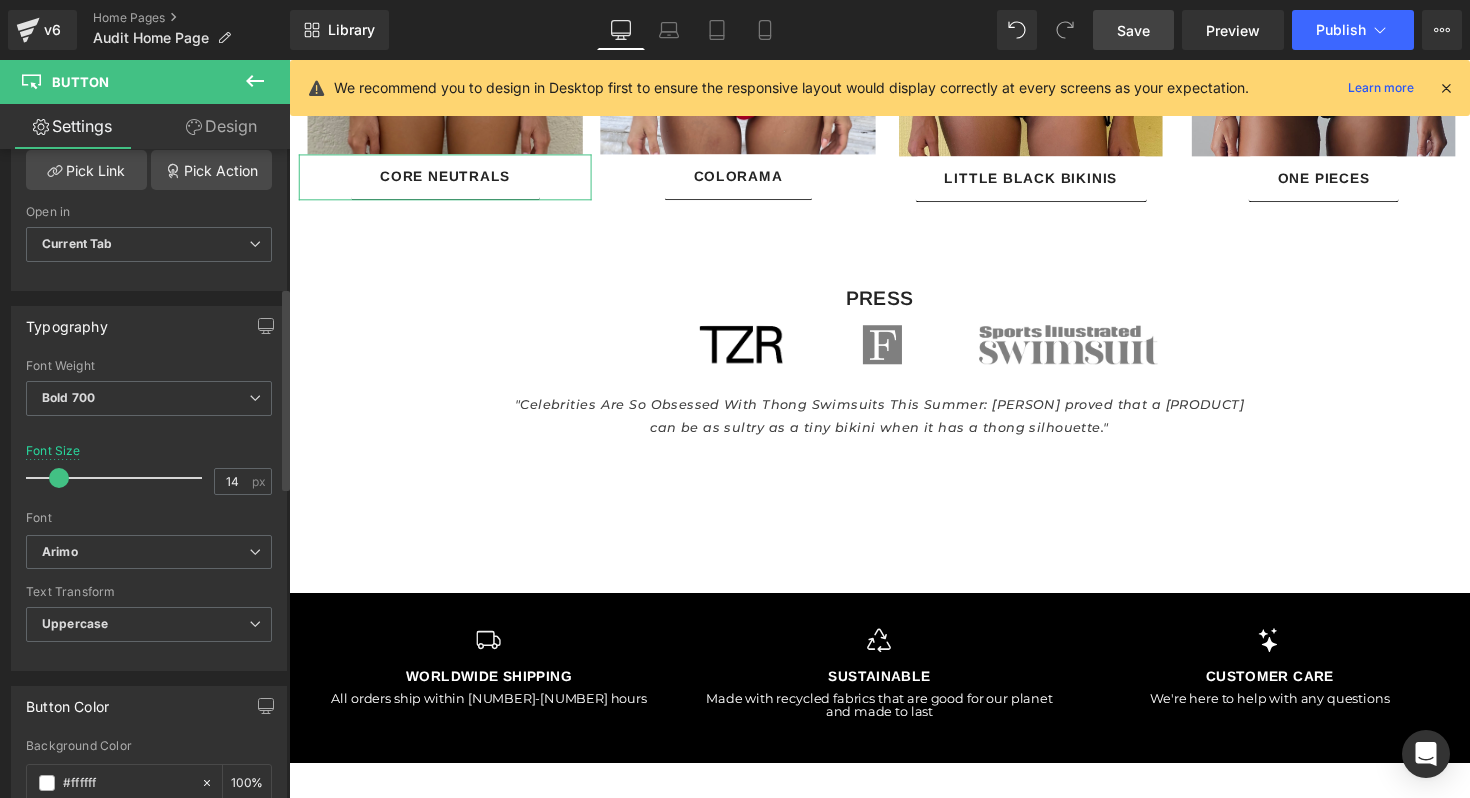 scroll, scrollTop: 442, scrollLeft: 0, axis: vertical 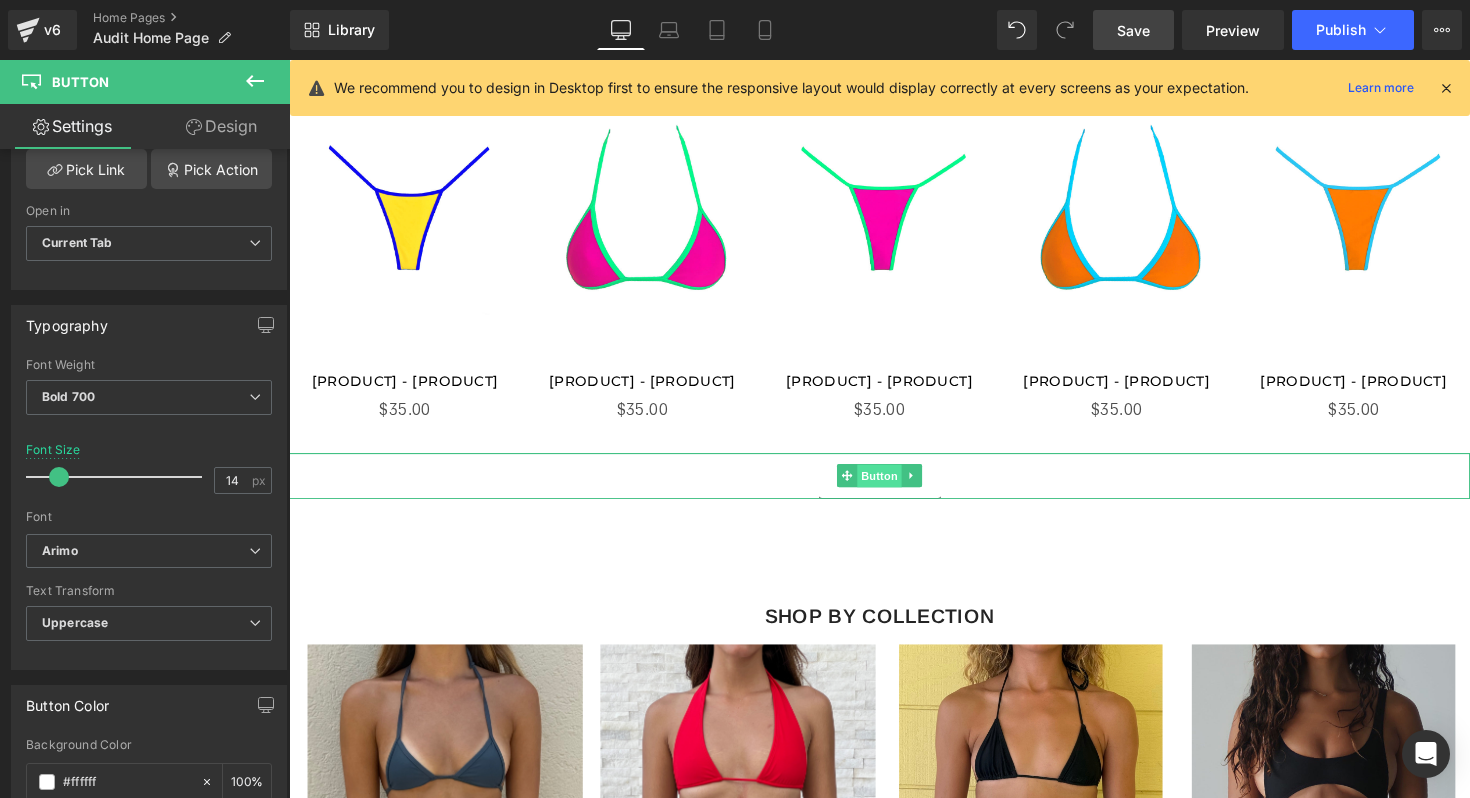 click on "Button" at bounding box center (894, 487) 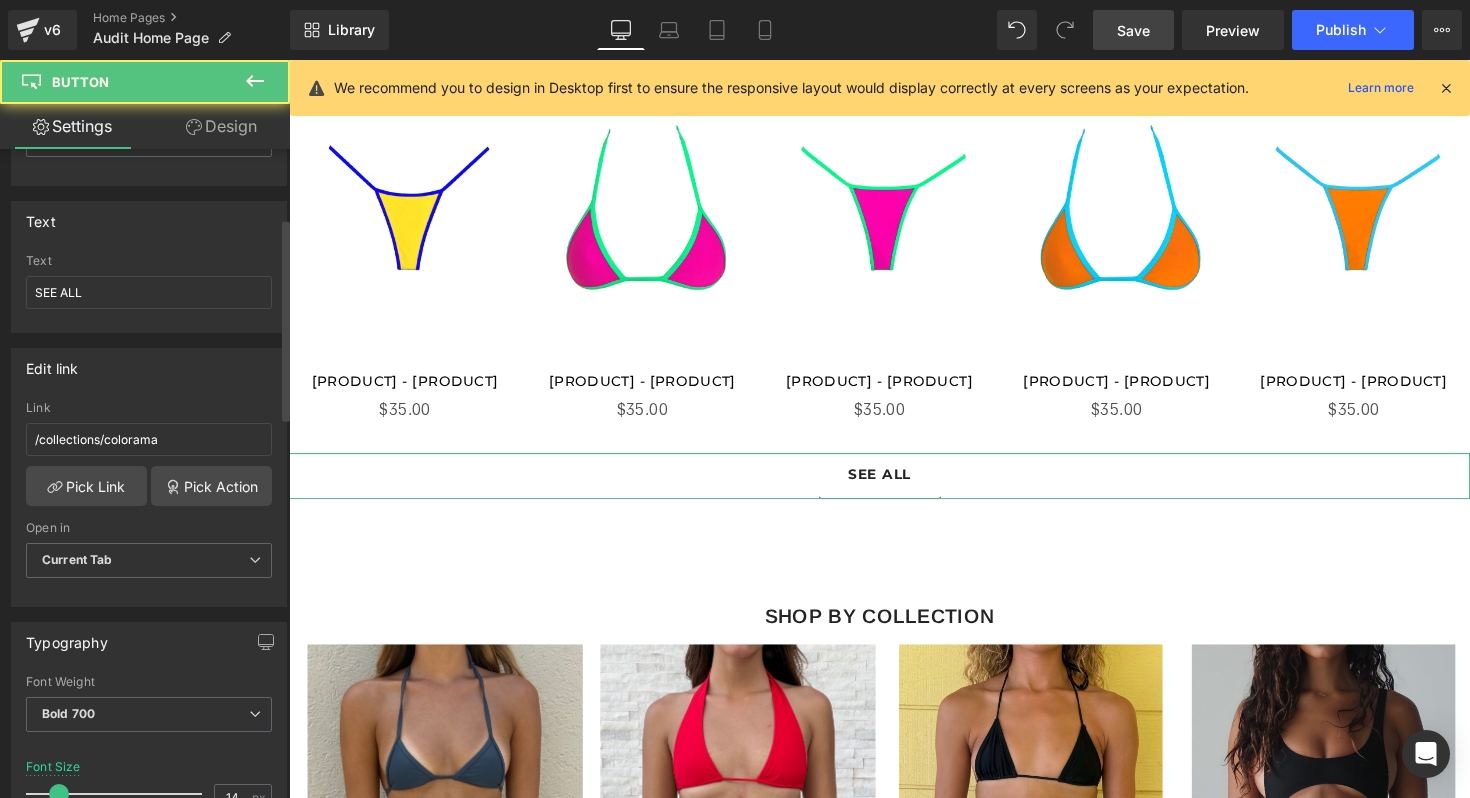 scroll, scrollTop: 270, scrollLeft: 0, axis: vertical 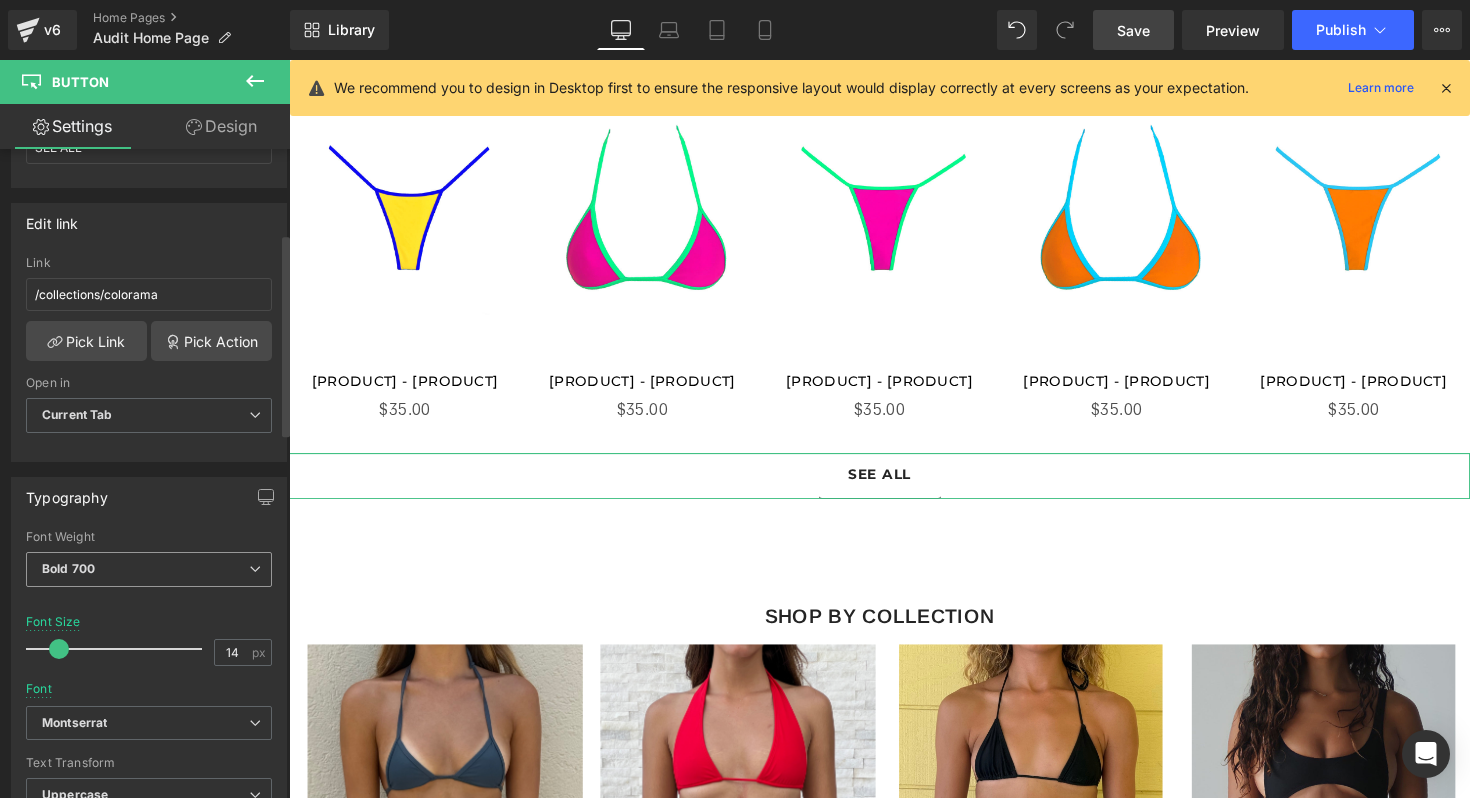 click on "Bold 700" at bounding box center (68, 568) 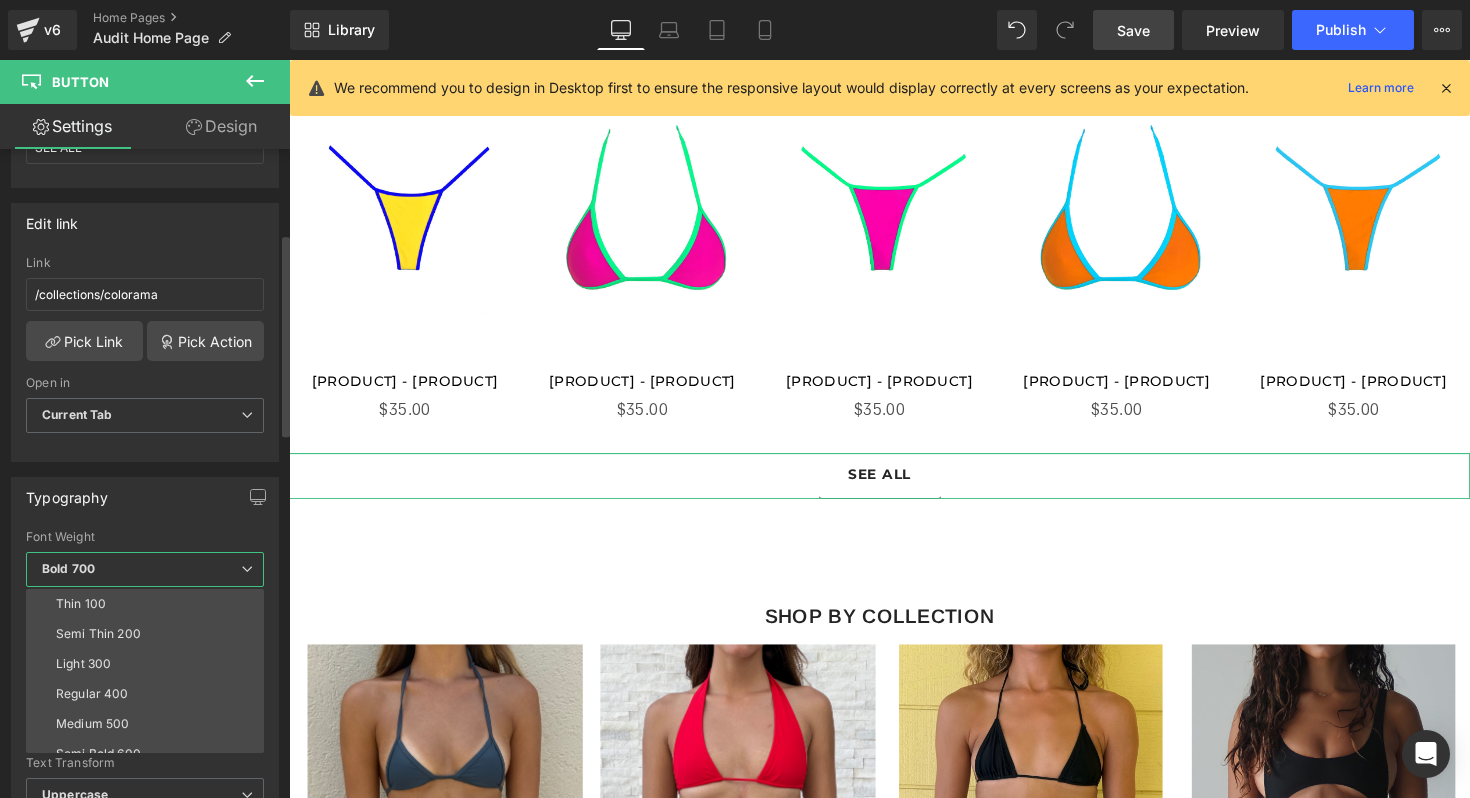 click on "Bold 700" at bounding box center (68, 568) 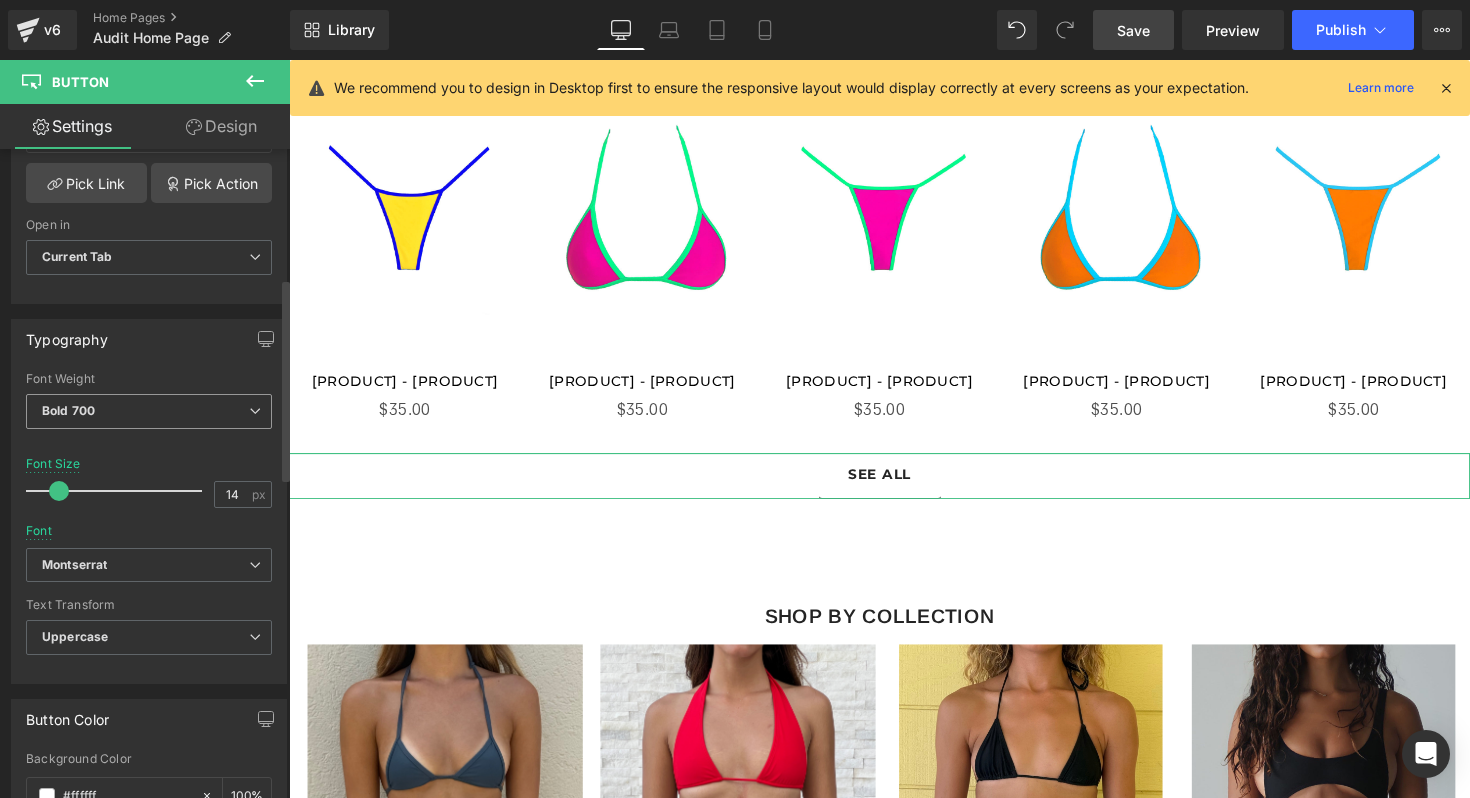 scroll, scrollTop: 470, scrollLeft: 0, axis: vertical 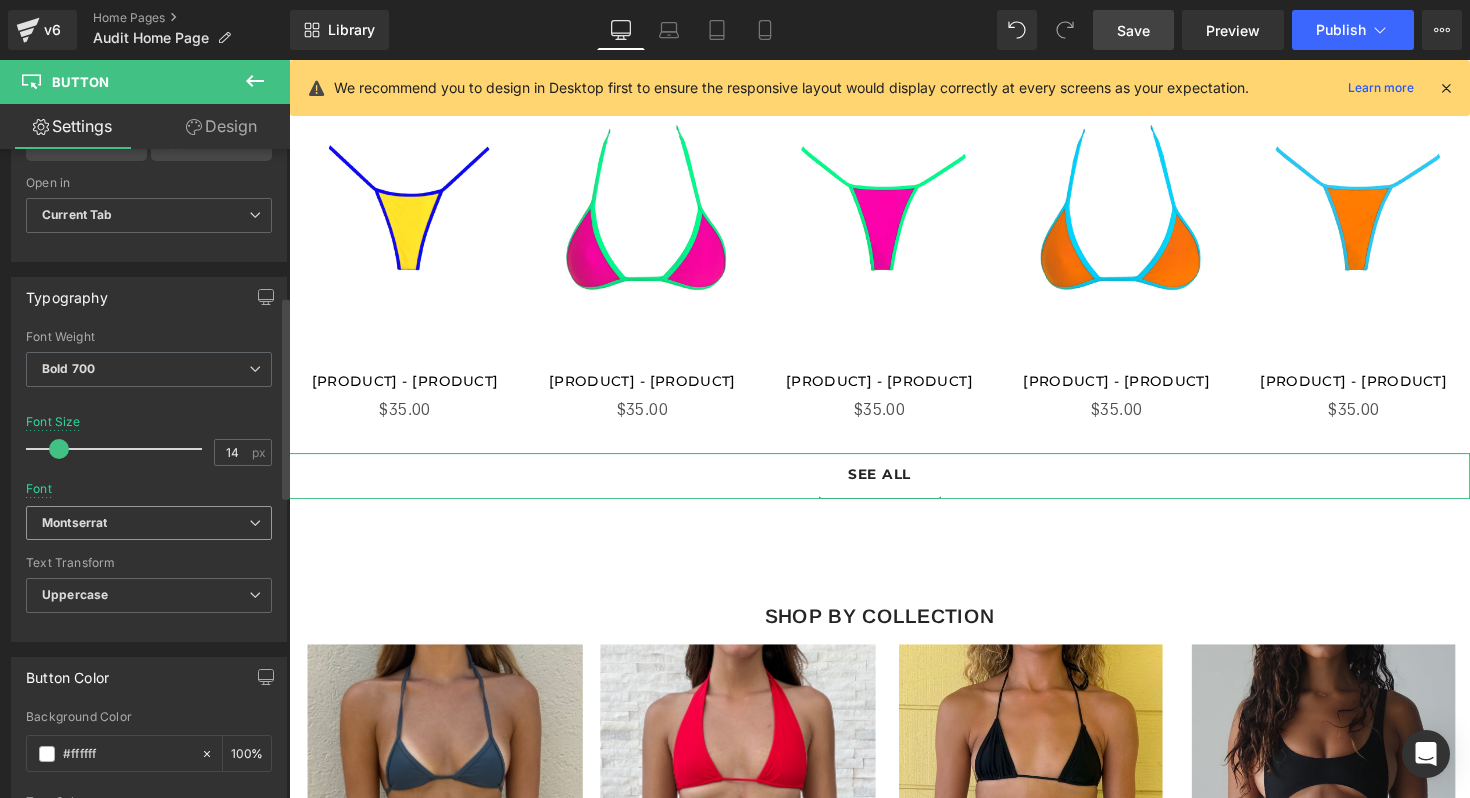 click on "Montserrat" at bounding box center (74, 523) 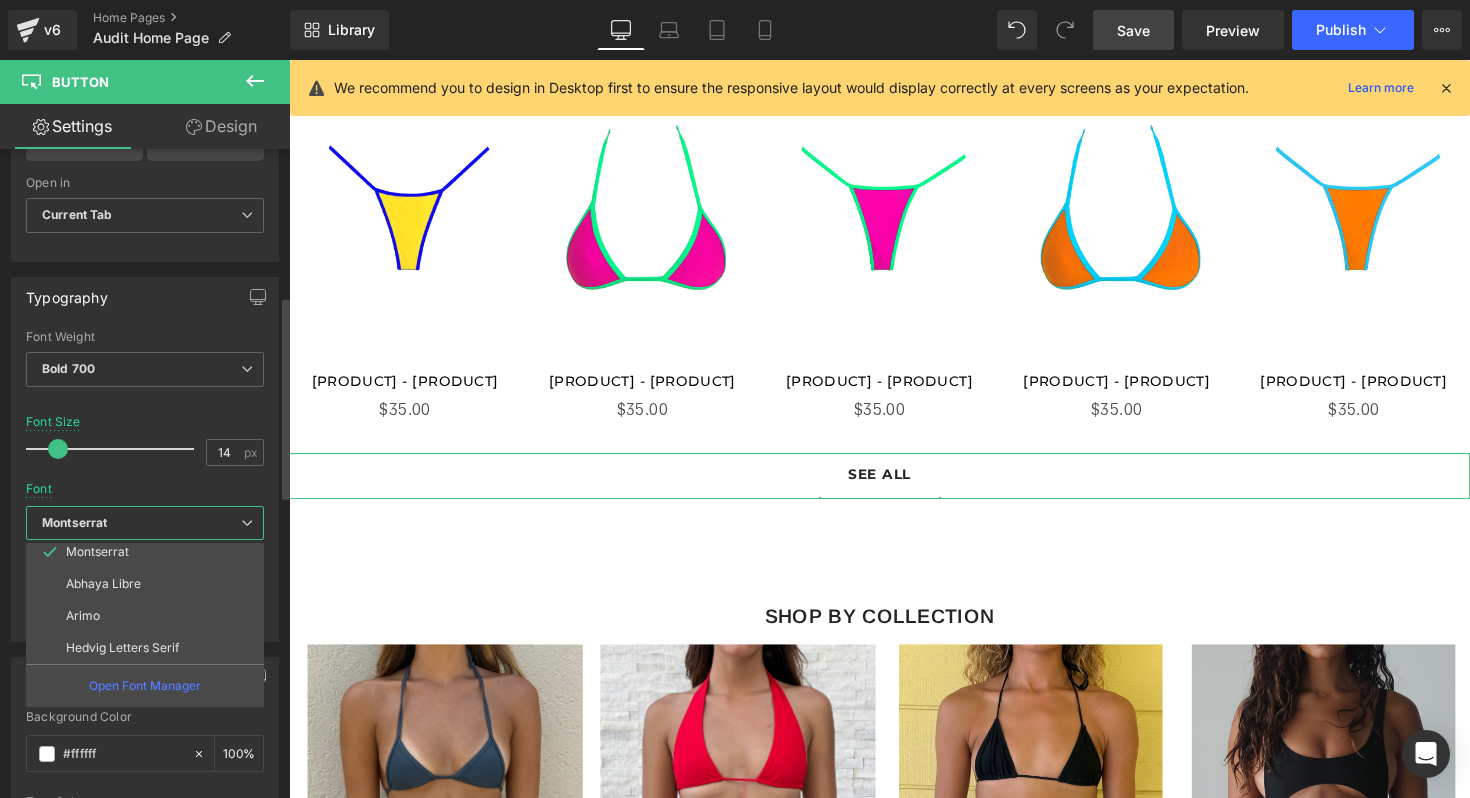 scroll, scrollTop: 106, scrollLeft: 0, axis: vertical 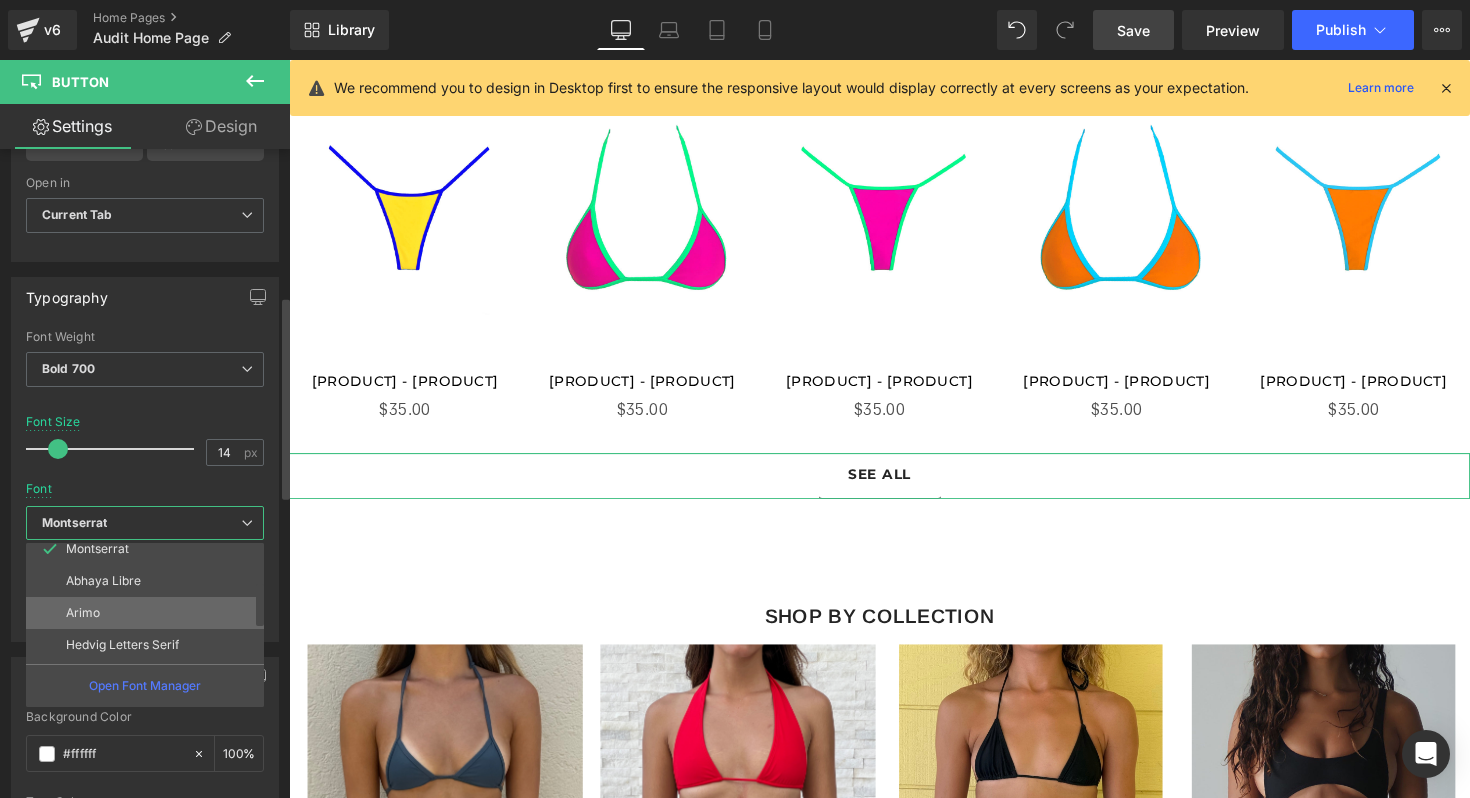 click on "Arimo" at bounding box center (149, 613) 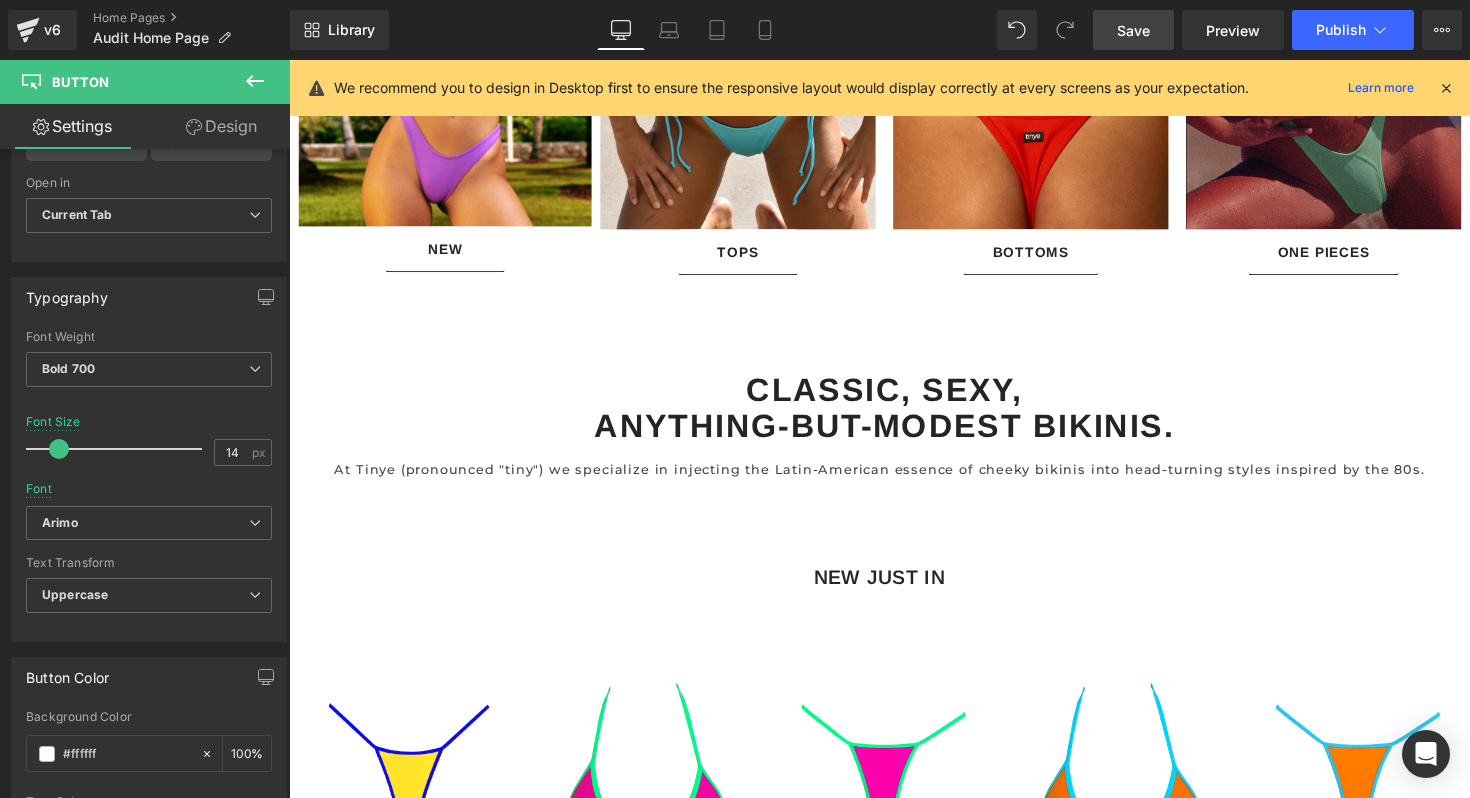 scroll, scrollTop: 1841, scrollLeft: 0, axis: vertical 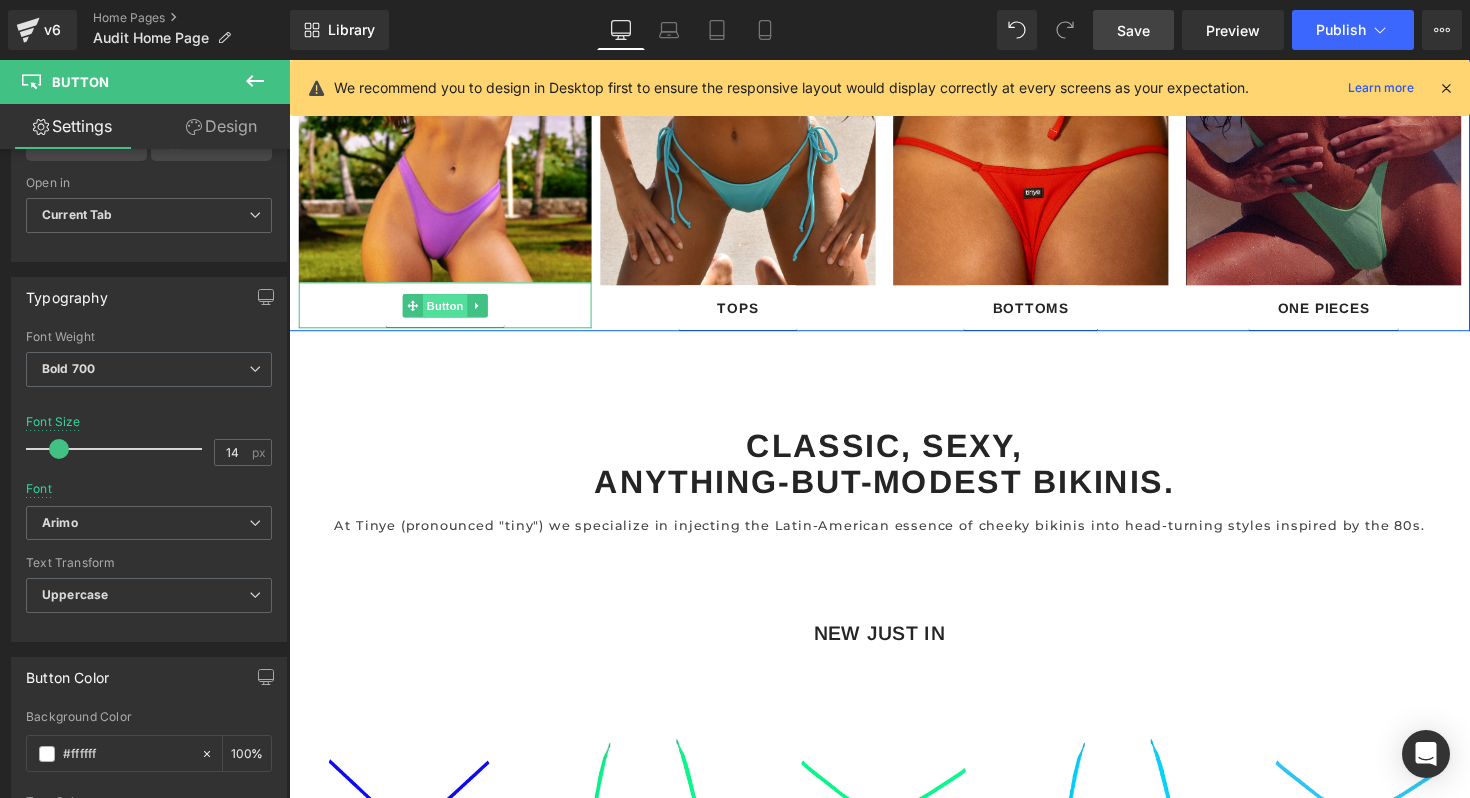 click on "Button" at bounding box center [449, 312] 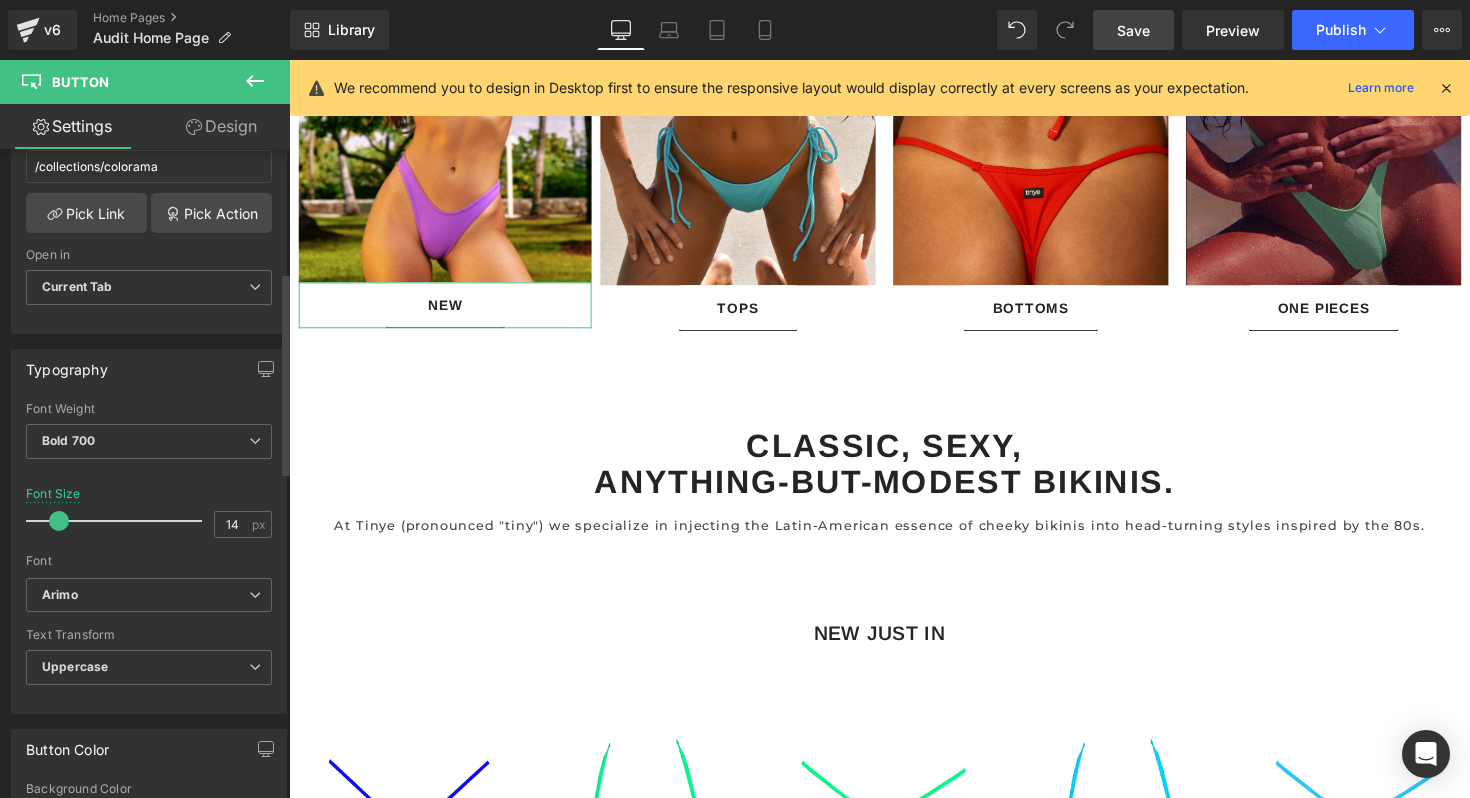 scroll, scrollTop: 413, scrollLeft: 0, axis: vertical 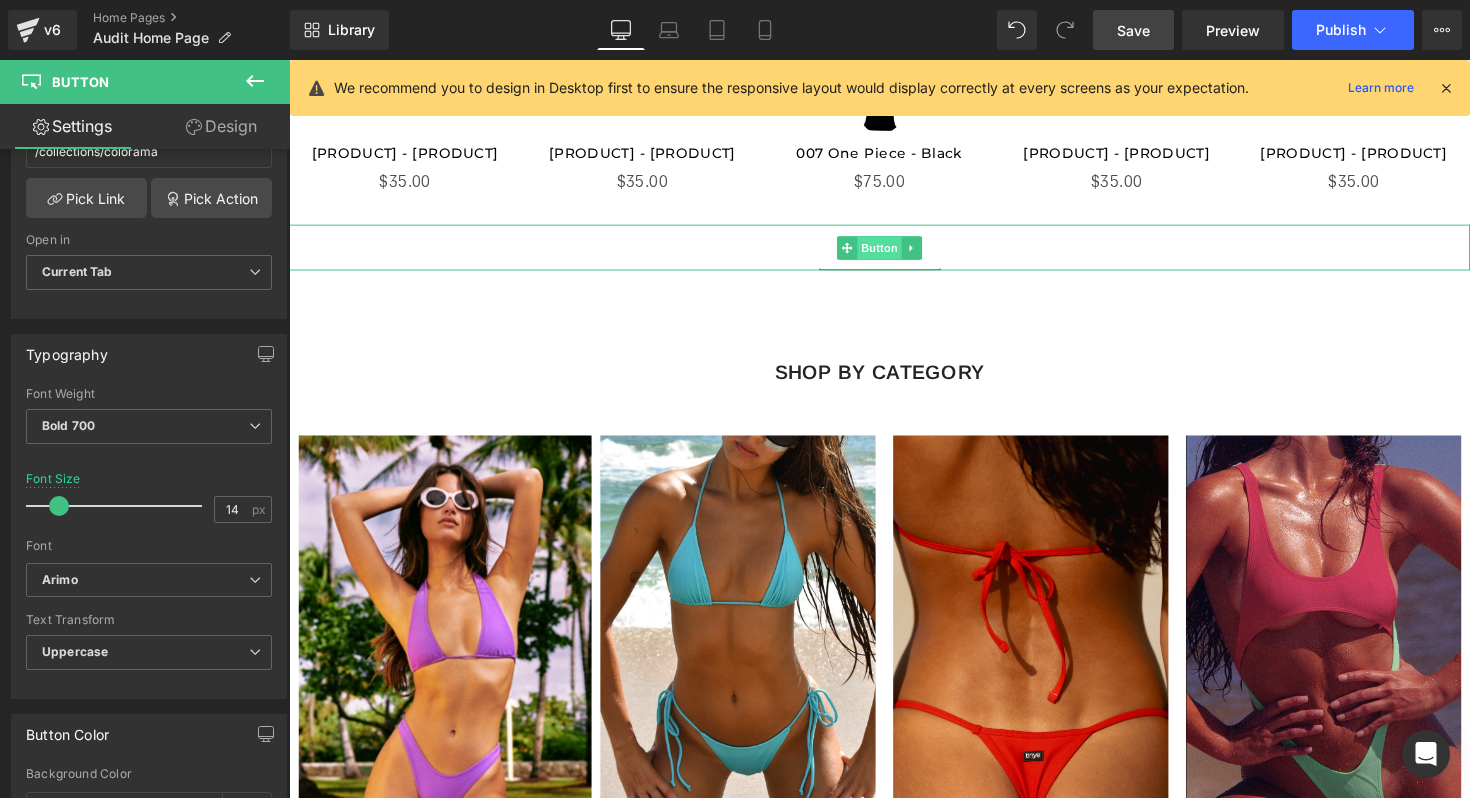 click on "Button" at bounding box center (894, 253) 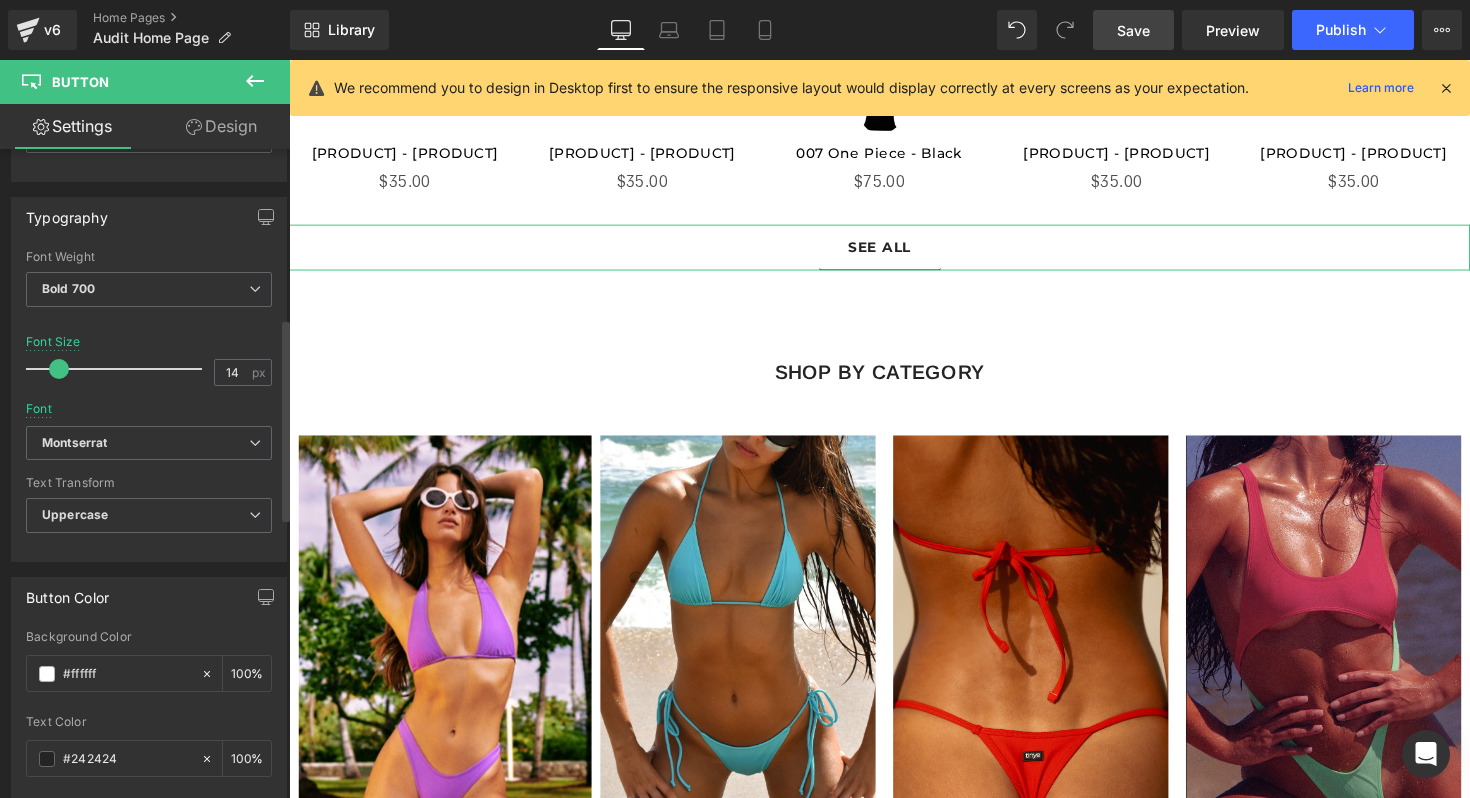 scroll, scrollTop: 569, scrollLeft: 0, axis: vertical 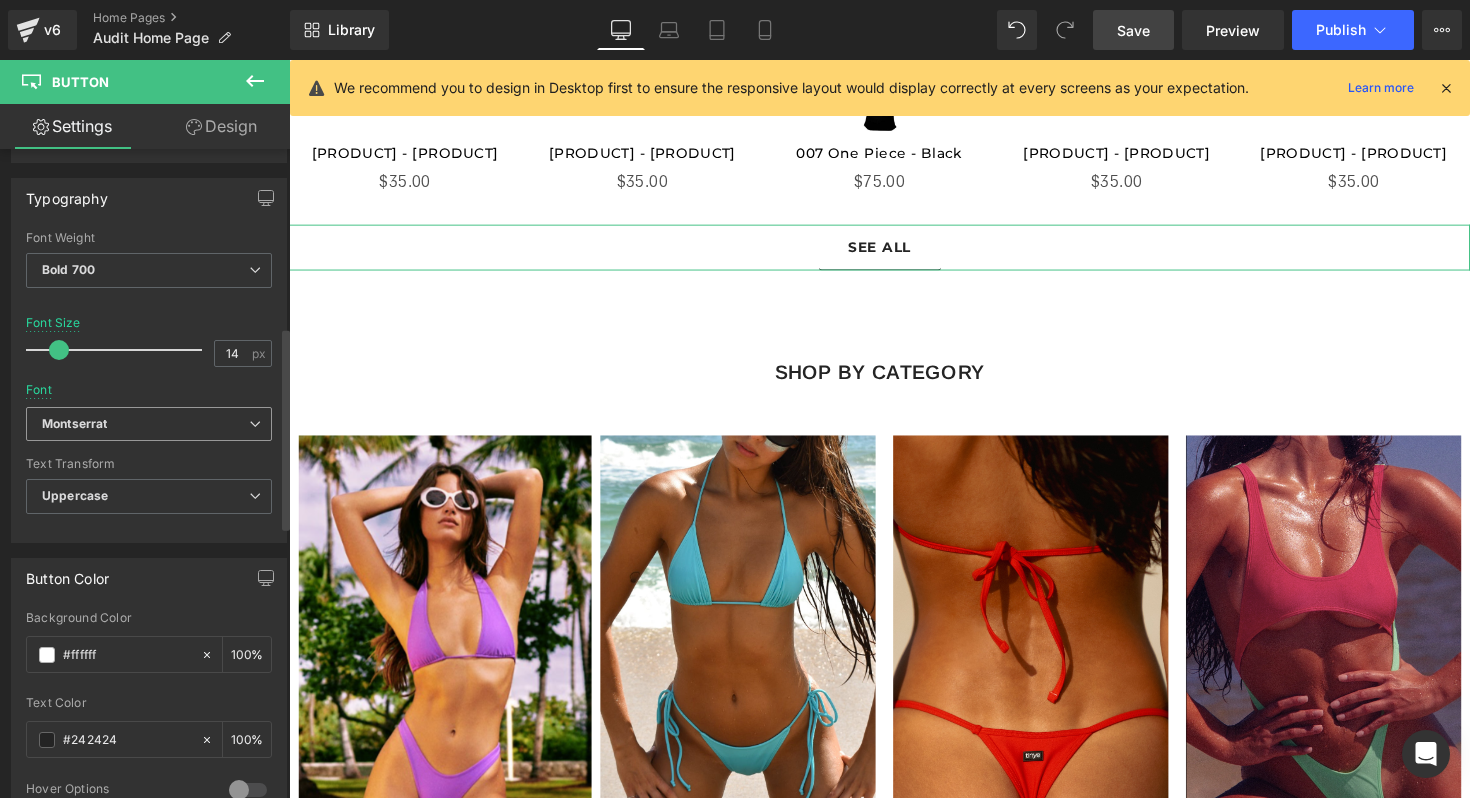 click on "Montserrat" at bounding box center [149, 424] 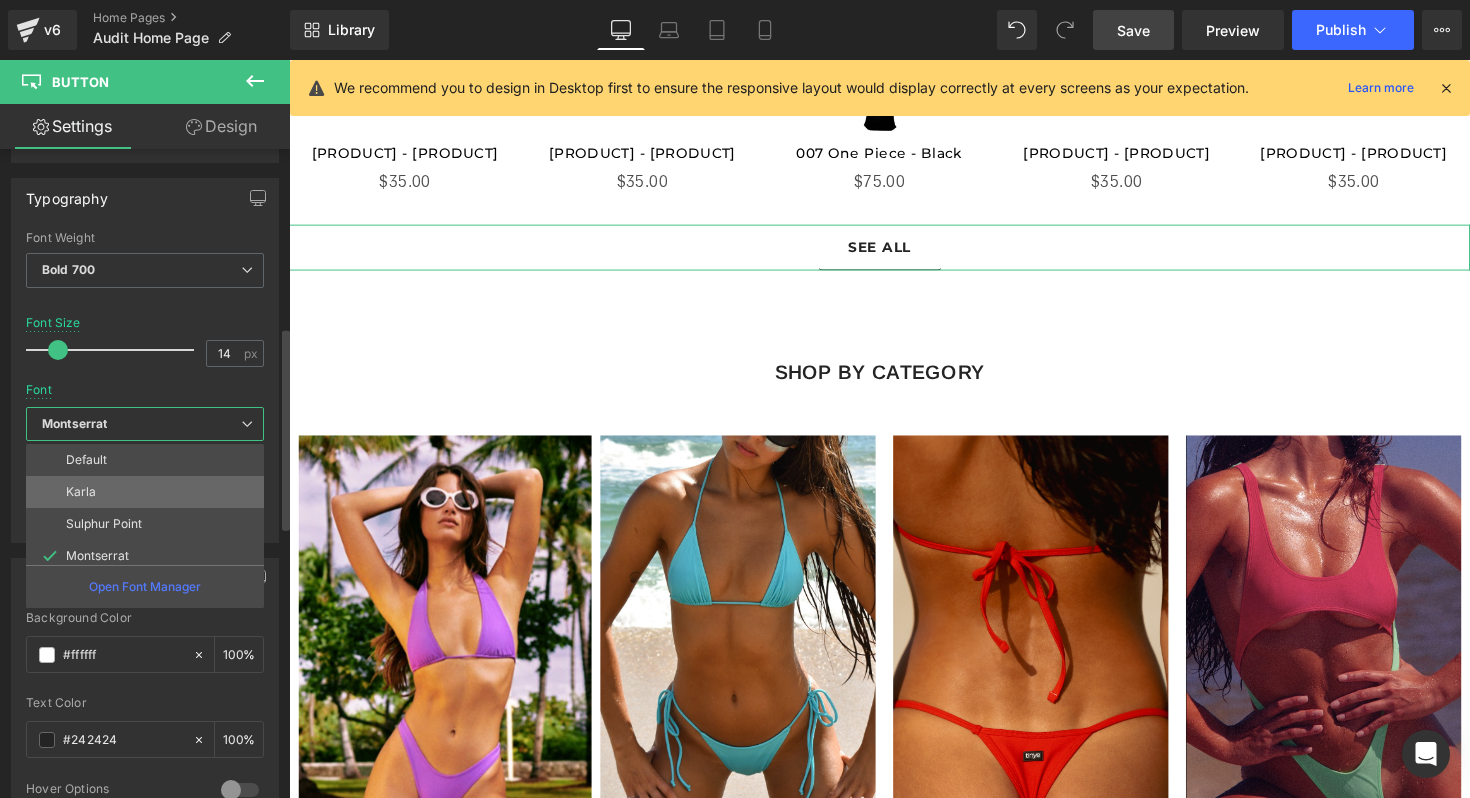 scroll, scrollTop: 128, scrollLeft: 0, axis: vertical 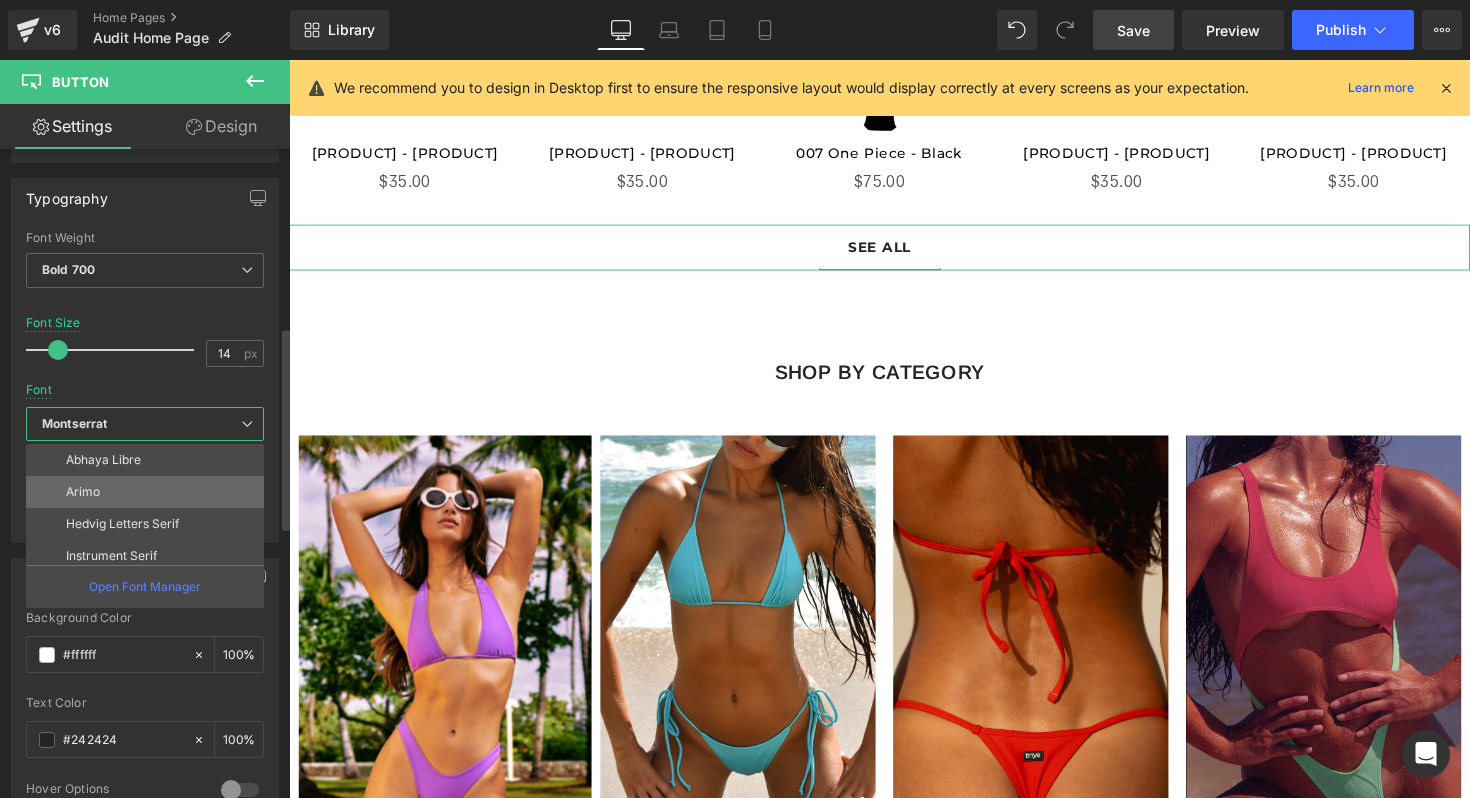click on "Arimo" at bounding box center [149, 492] 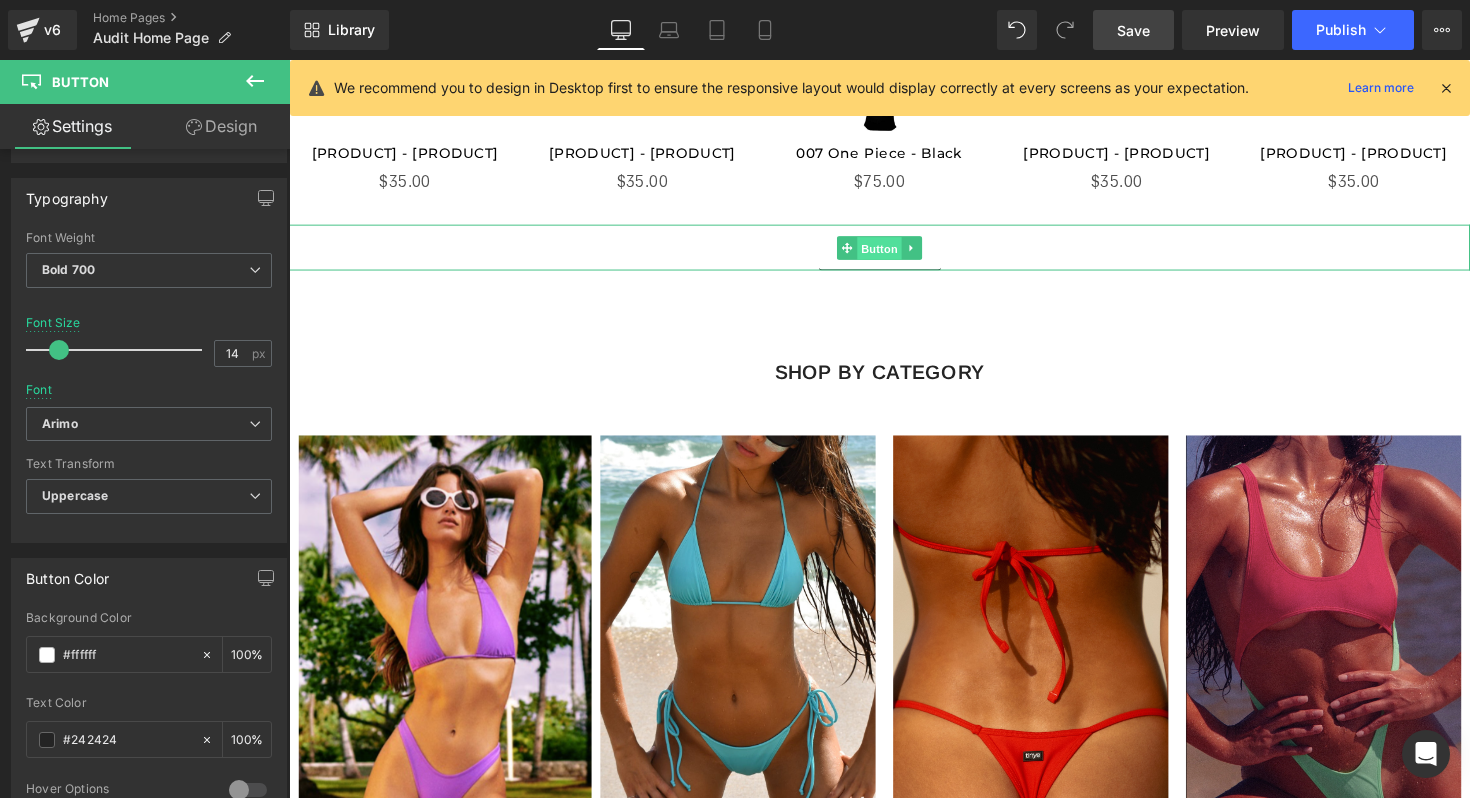 click on "Button" at bounding box center [894, 254] 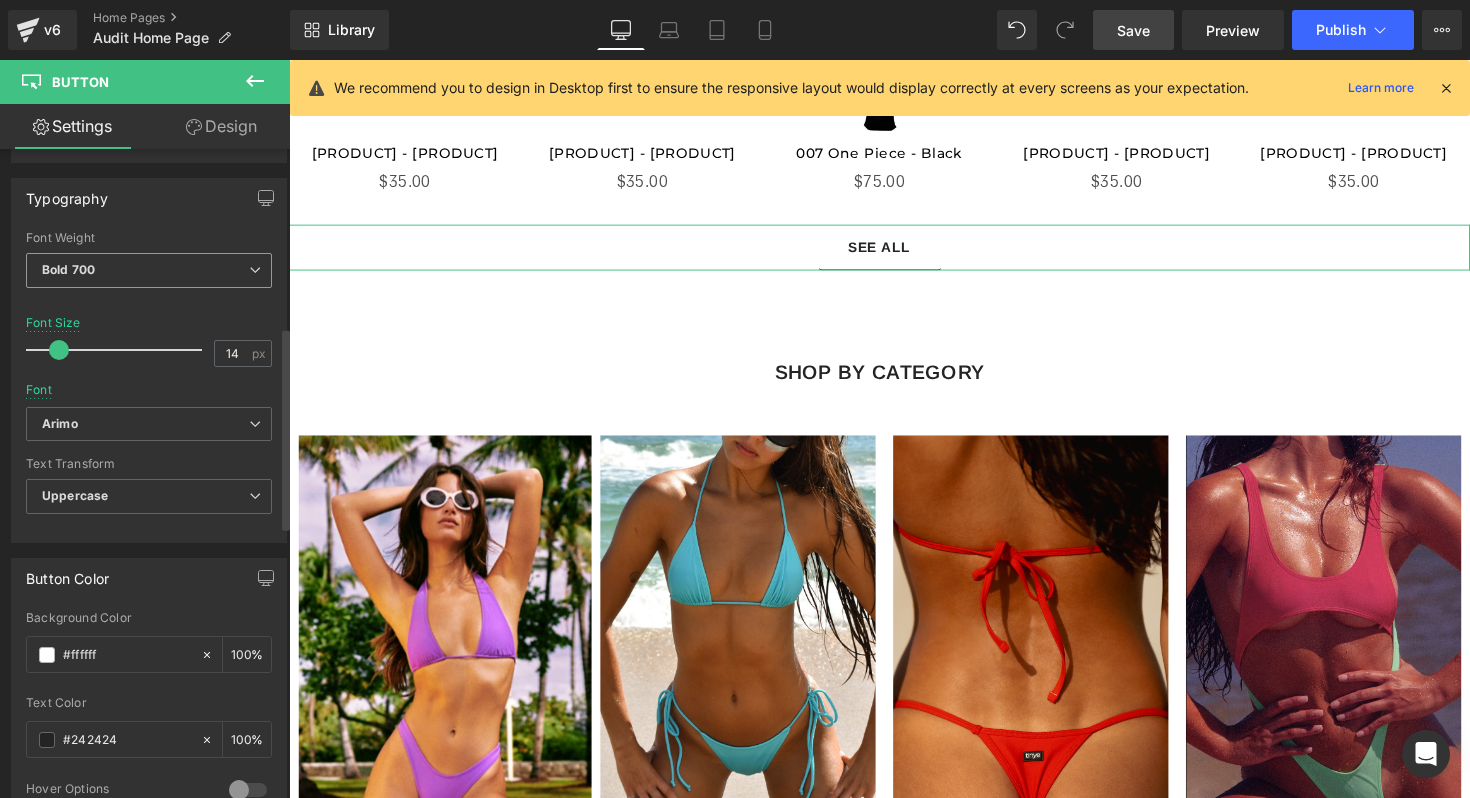 click on "Bold 700" at bounding box center (149, 270) 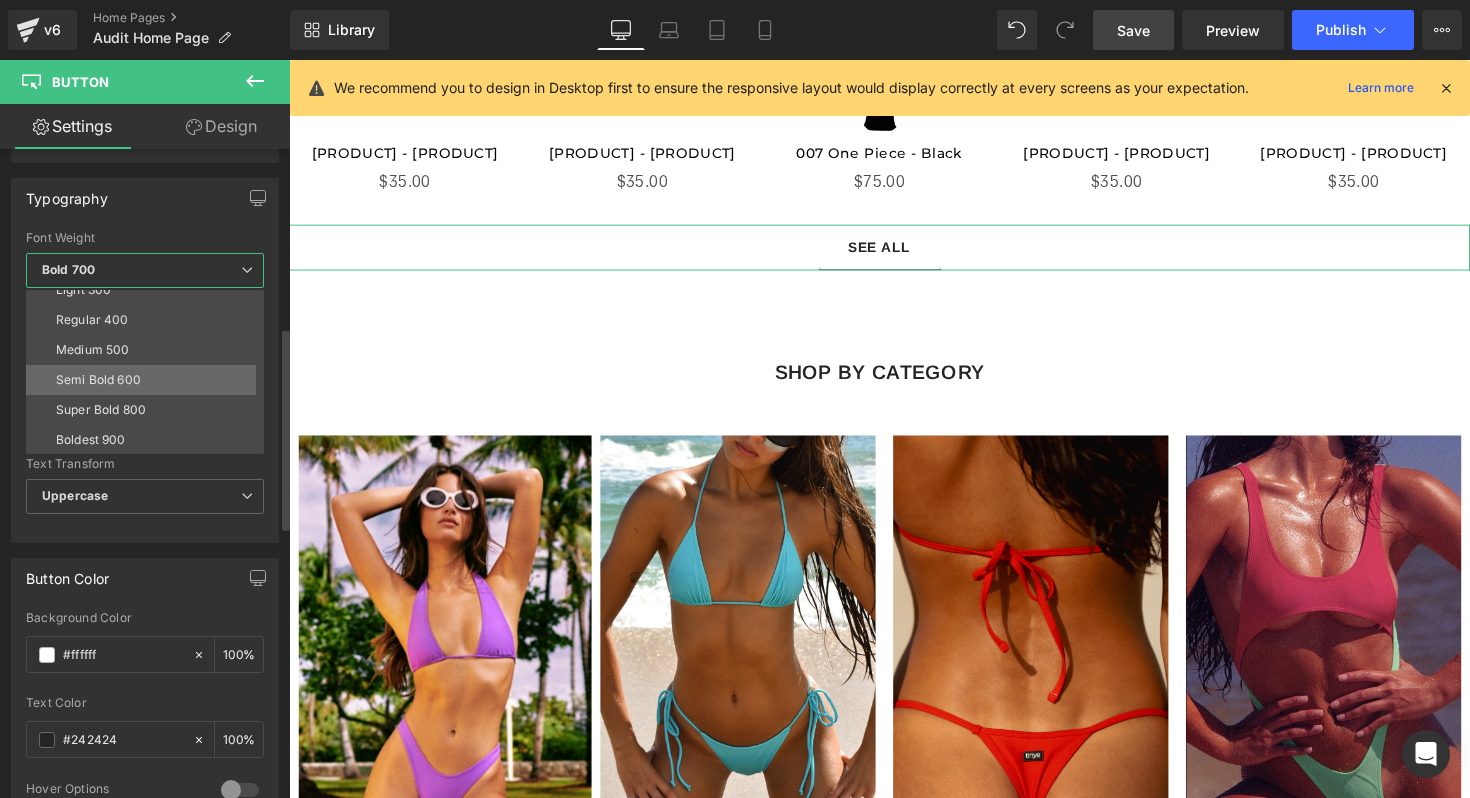 scroll, scrollTop: 166, scrollLeft: 0, axis: vertical 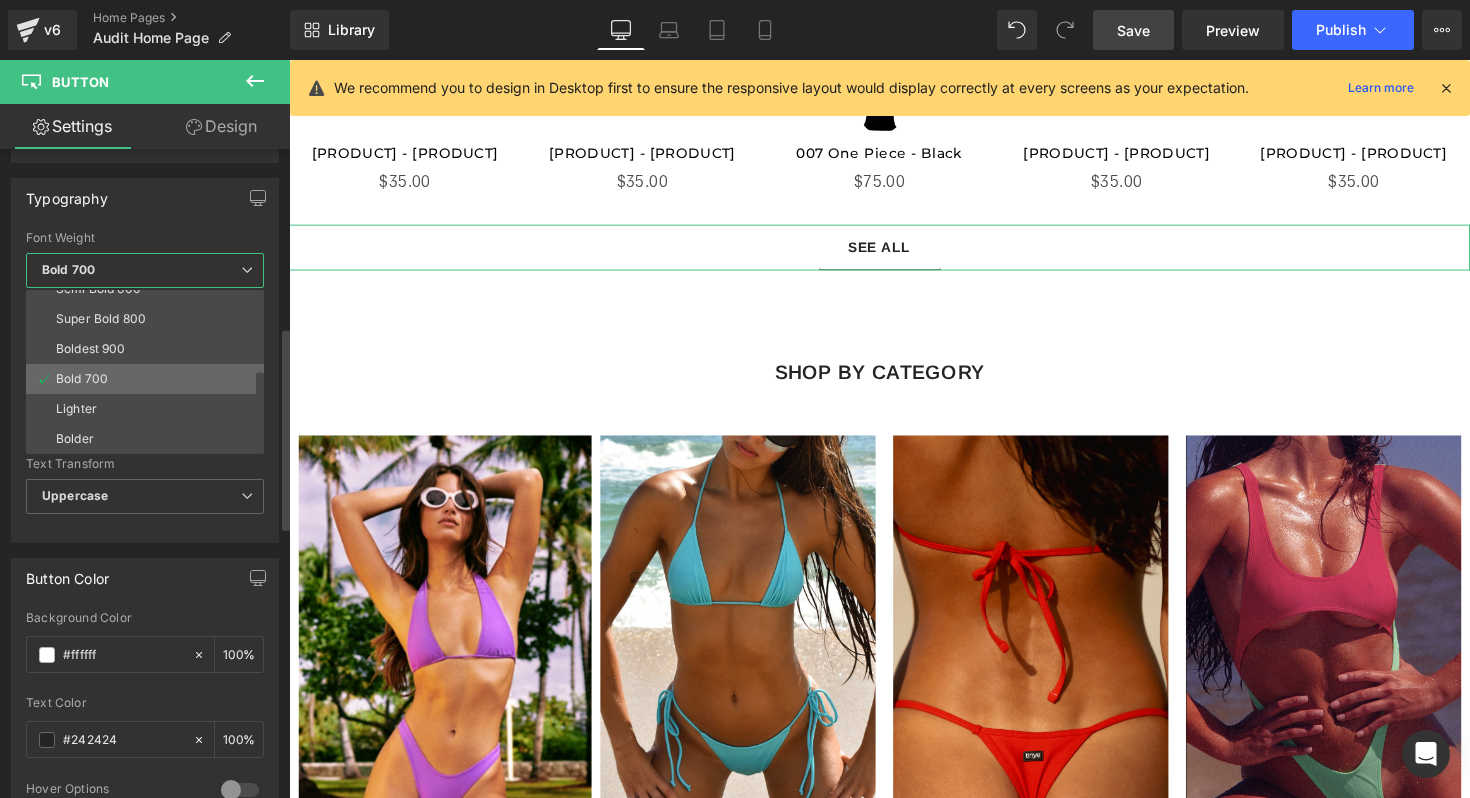 click on "Bold 700" at bounding box center [149, 379] 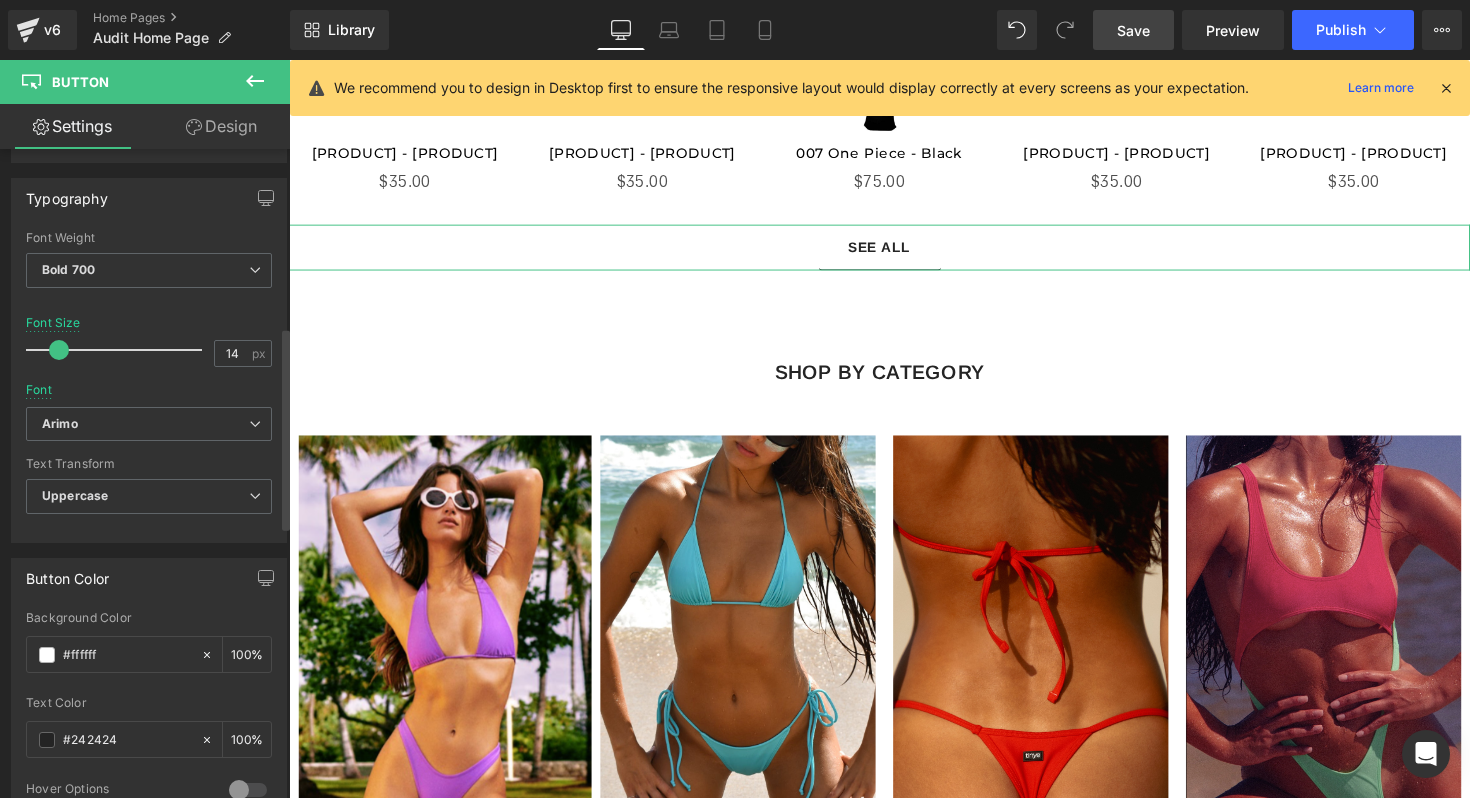 click on "Font Weight
Bold 700
Thin 100 Semi Thin 200 Light 300 Regular 400 Medium 500 Semi Bold 600 Super Bold 800 Boldest 900 Bold 700 Lighter Bolder" at bounding box center [149, 271] 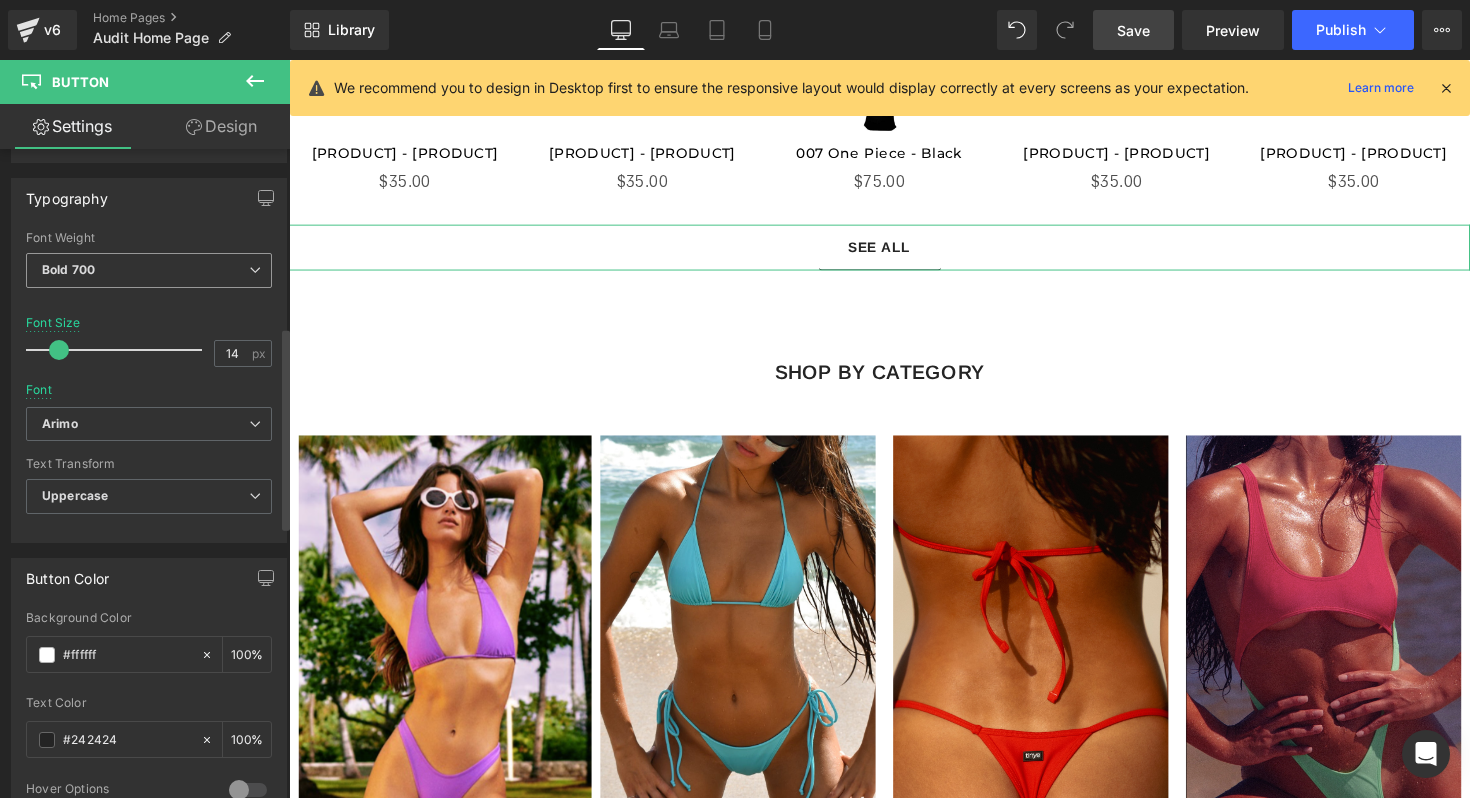 click on "Bold 700" at bounding box center [149, 270] 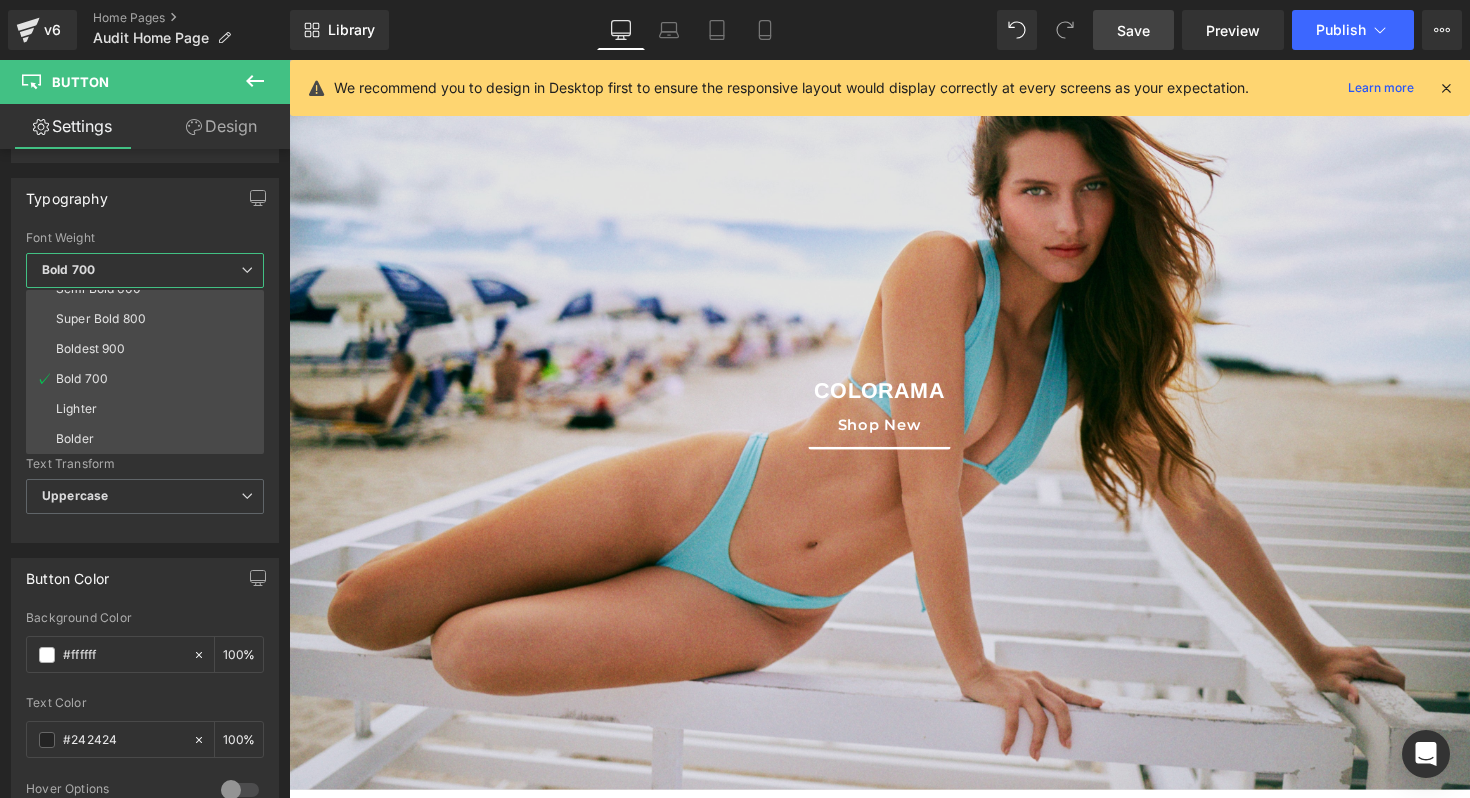 scroll, scrollTop: 0, scrollLeft: 0, axis: both 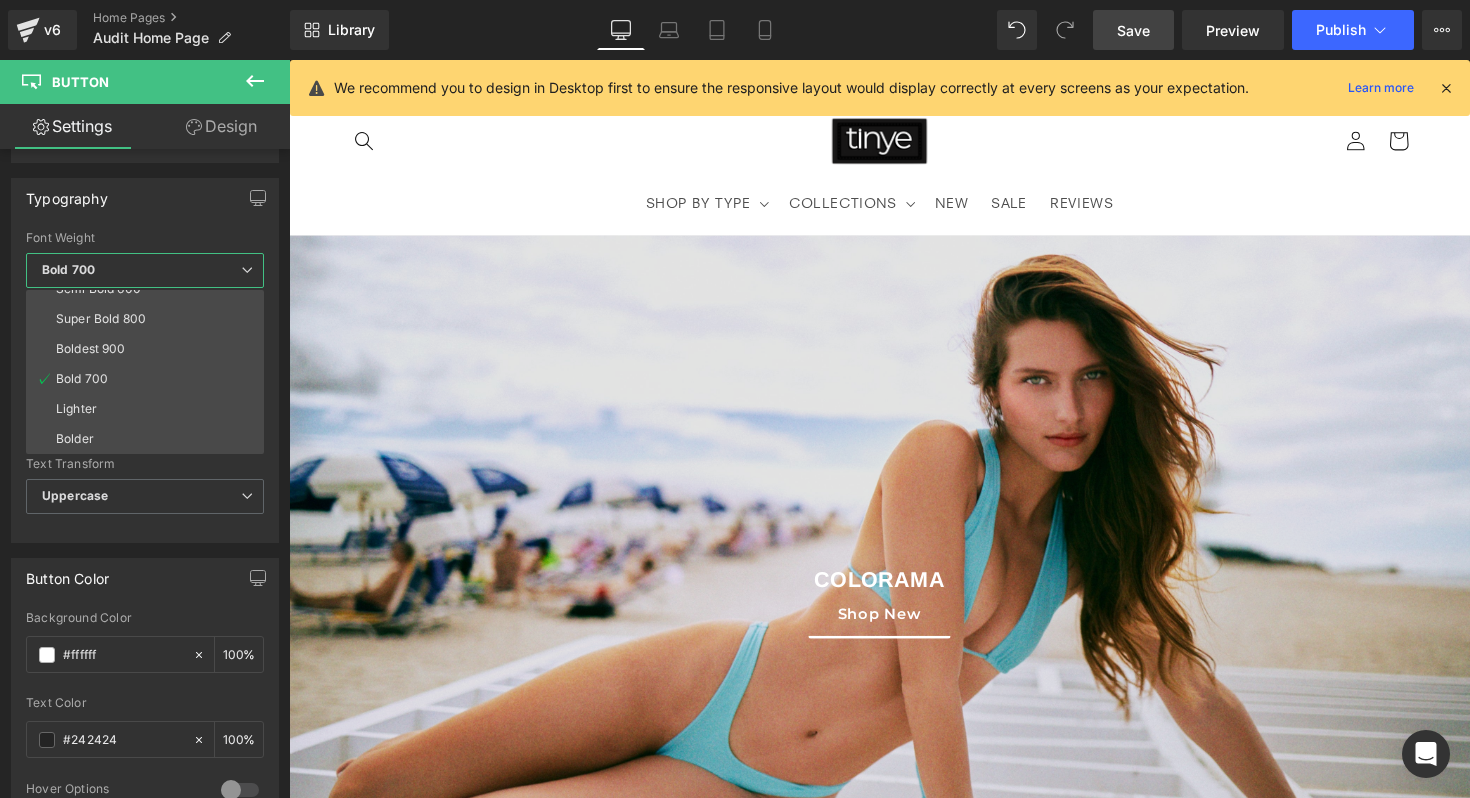 click on "Save" at bounding box center (1133, 30) 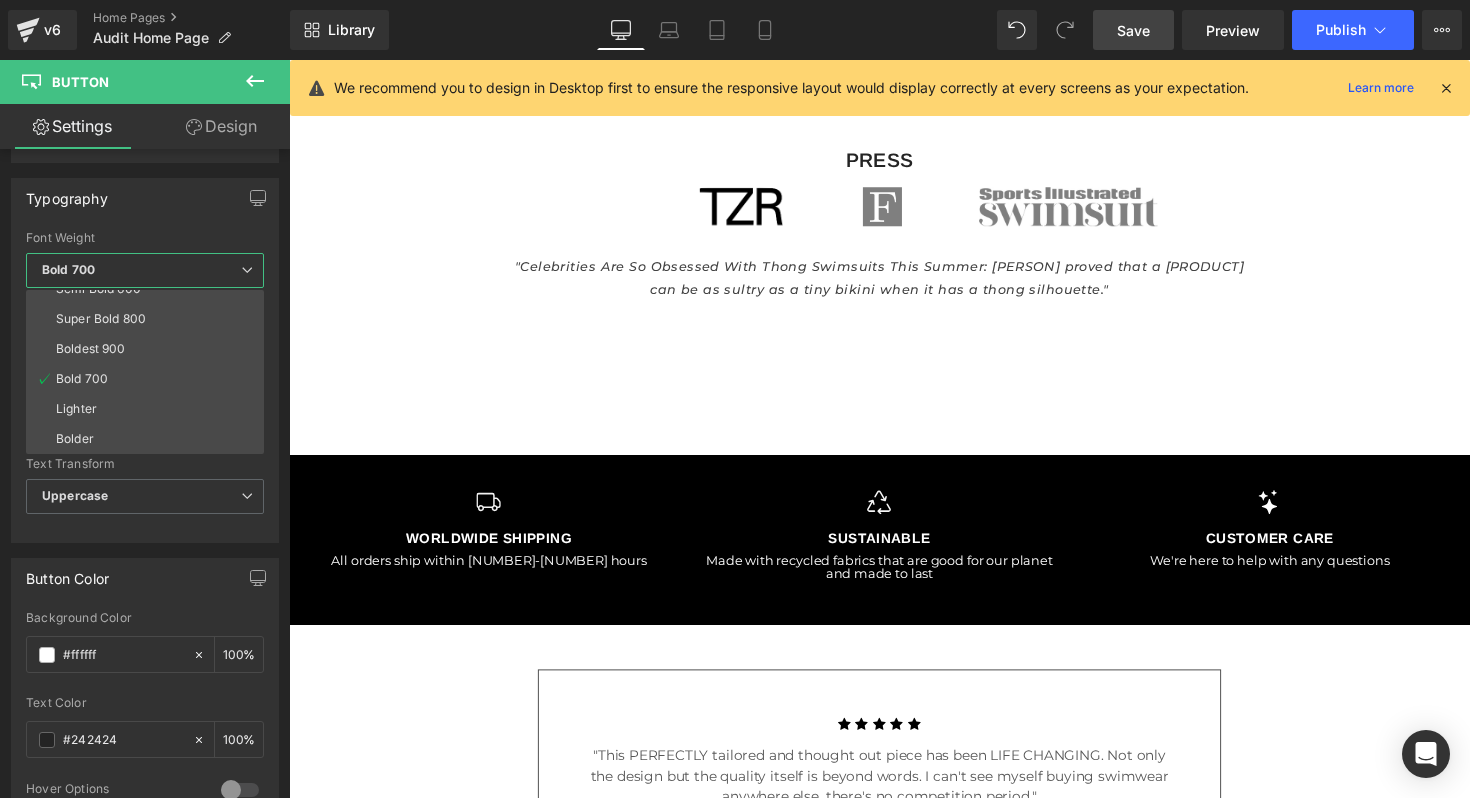 scroll, scrollTop: 3444, scrollLeft: 0, axis: vertical 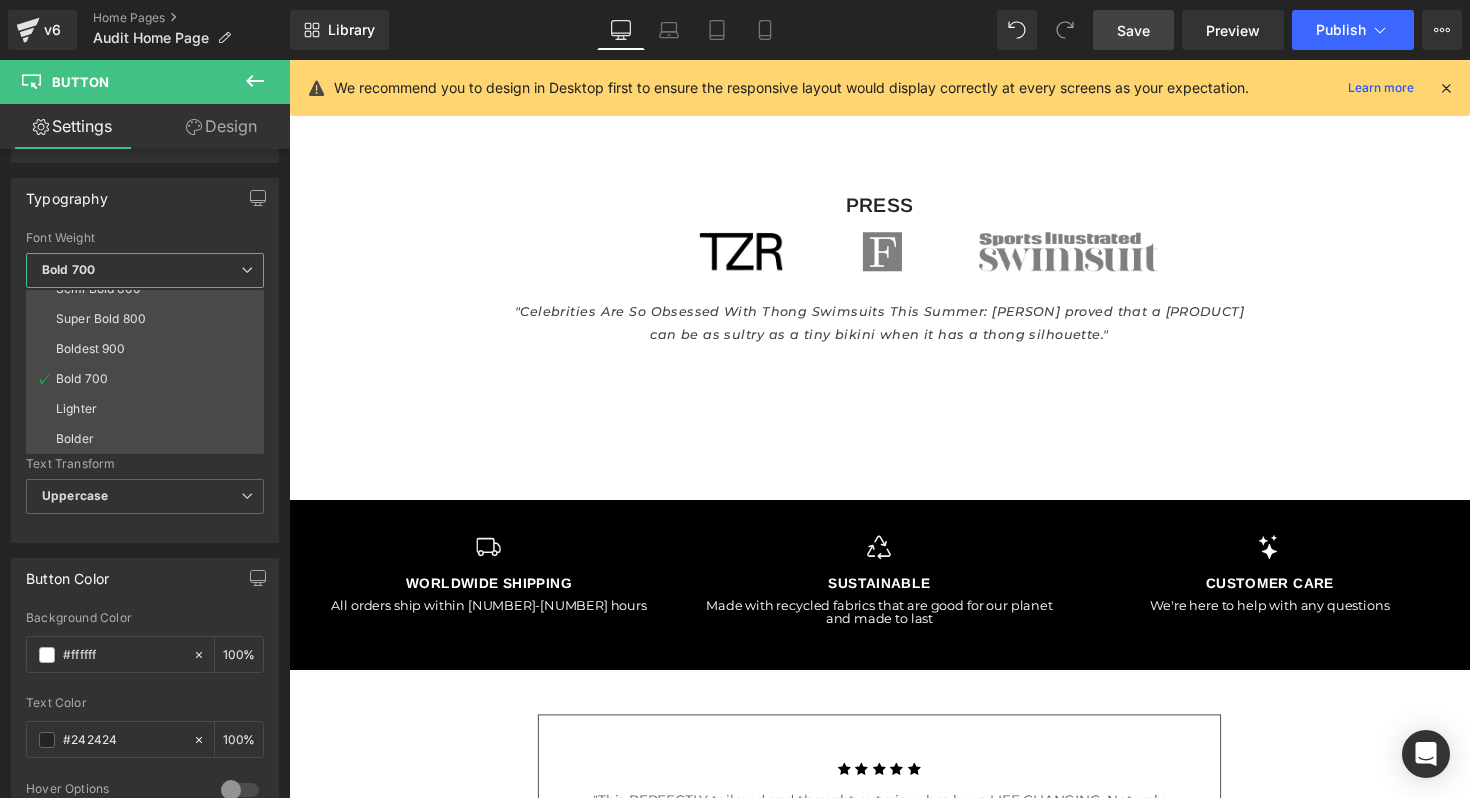 click on "Skip to content
Instagram
TikTok
FREE SHIPPING ON ALL ORDERS $[NUMBER]+
SHOP BY TYPE
SHOP BY TYPE
SHOP ALL
MICRO BIKINIS
ONE PIECES" at bounding box center (894, -642) 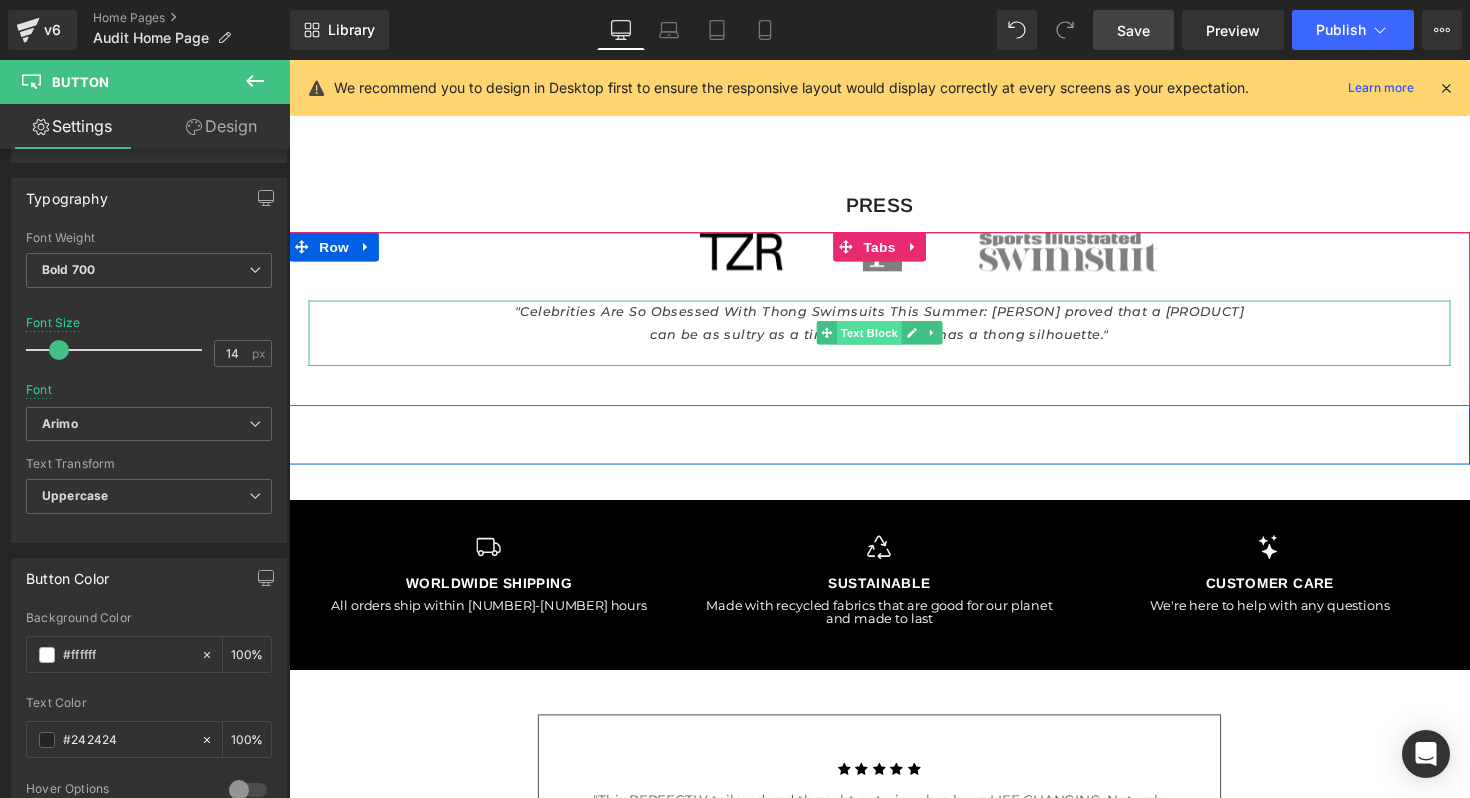 click on "Text Block" at bounding box center (883, 339) 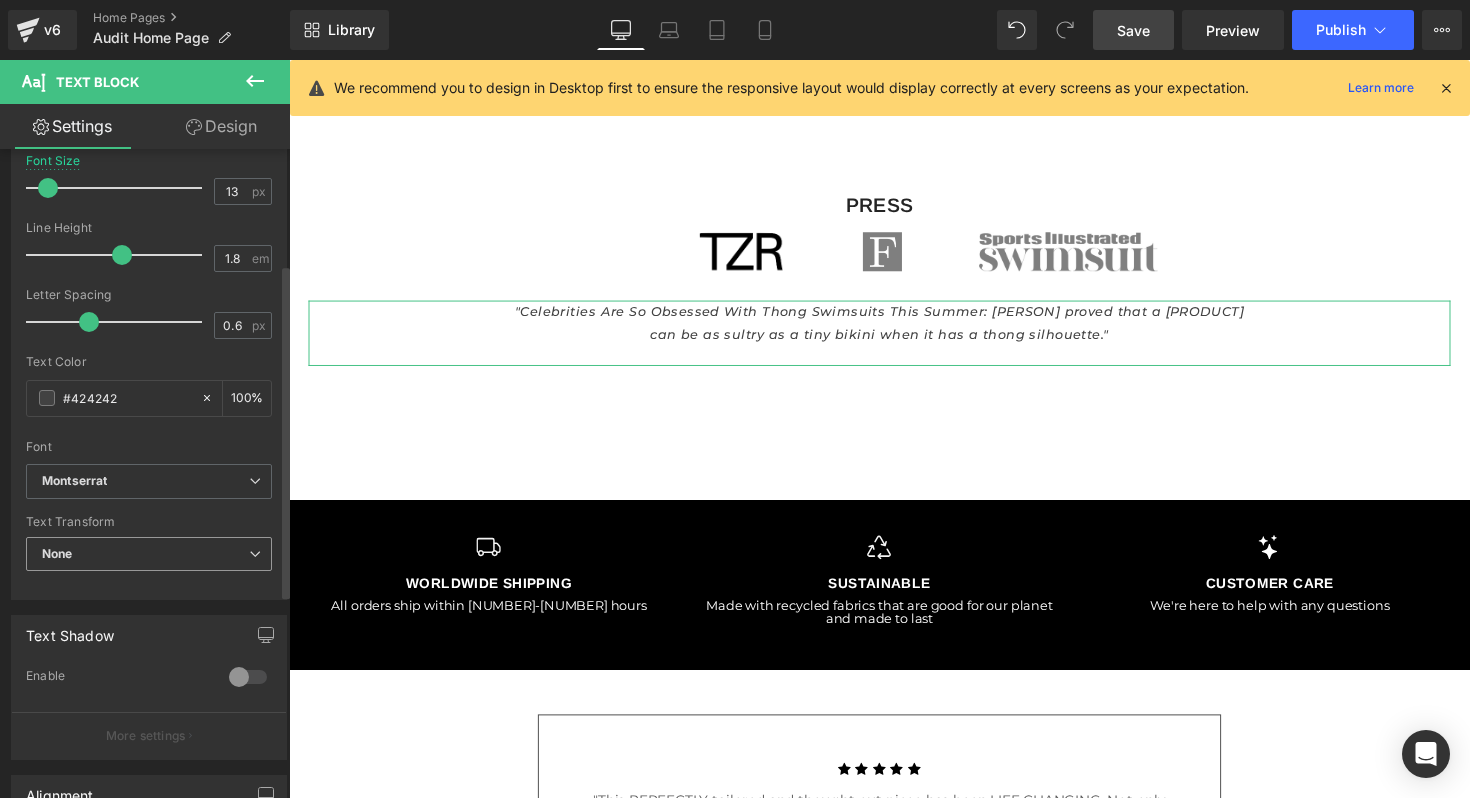 scroll, scrollTop: 265, scrollLeft: 0, axis: vertical 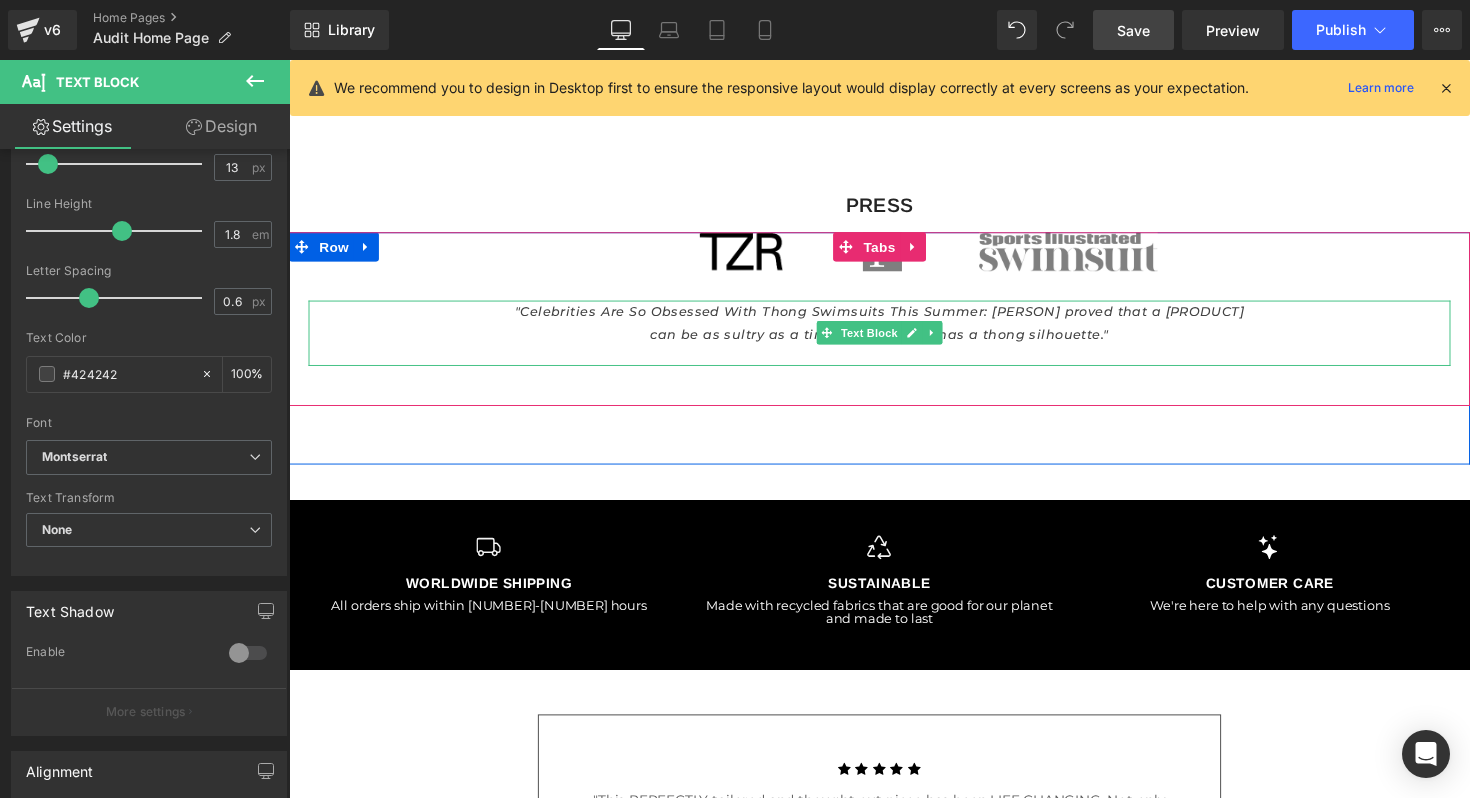 click on ""Celebrities Are So Obsessed With Thong Swimsuits This Summer: [PERSON] proved that a [PRODUCT] can be as sultry as a tiny bikini when it has a thong silhouette."" at bounding box center [894, 328] 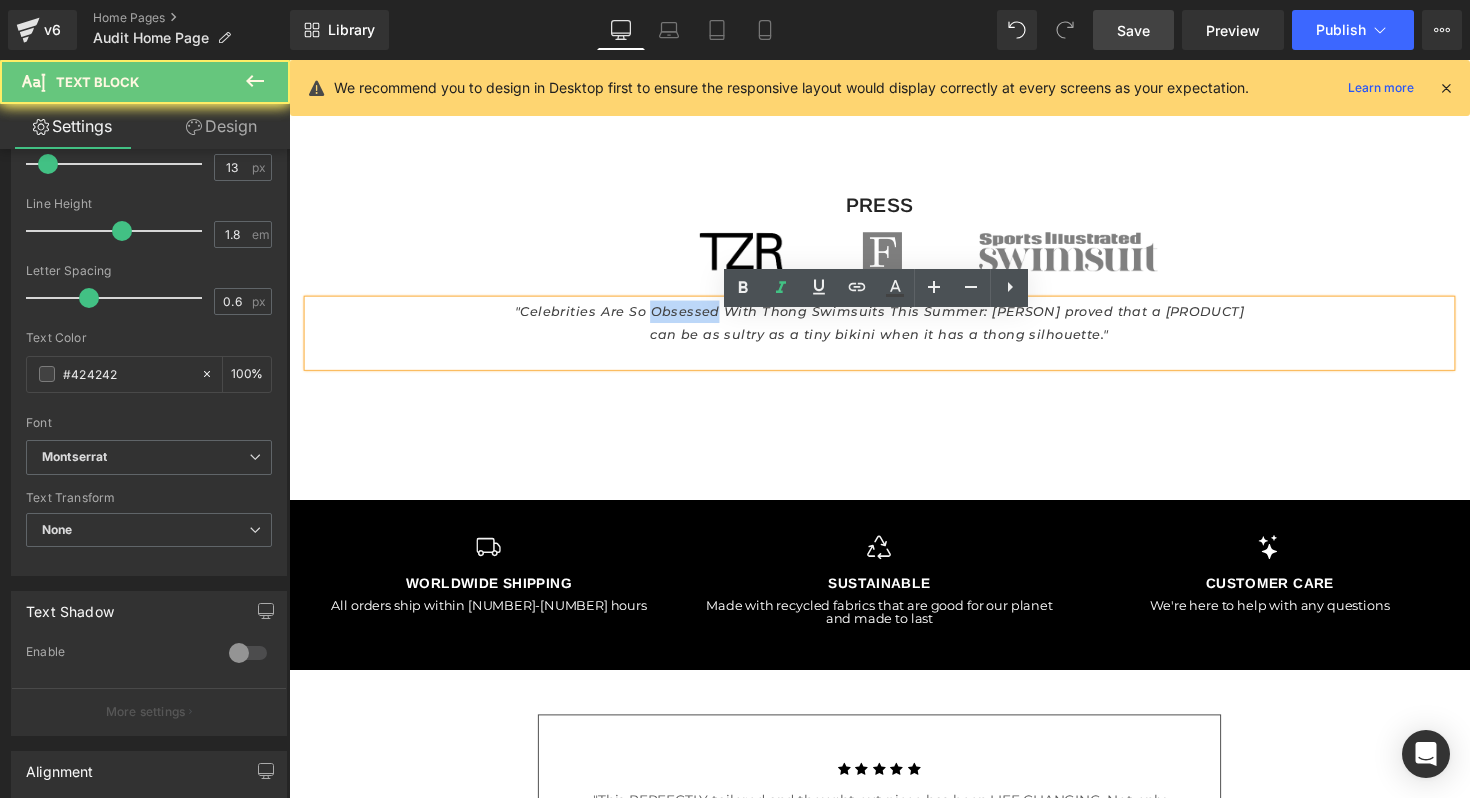 click on ""Celebrities Are So Obsessed With Thong Swimsuits This Summer: [PERSON] proved that a [PRODUCT] can be as sultry as a tiny bikini when it has a thong silhouette."" at bounding box center (894, 328) 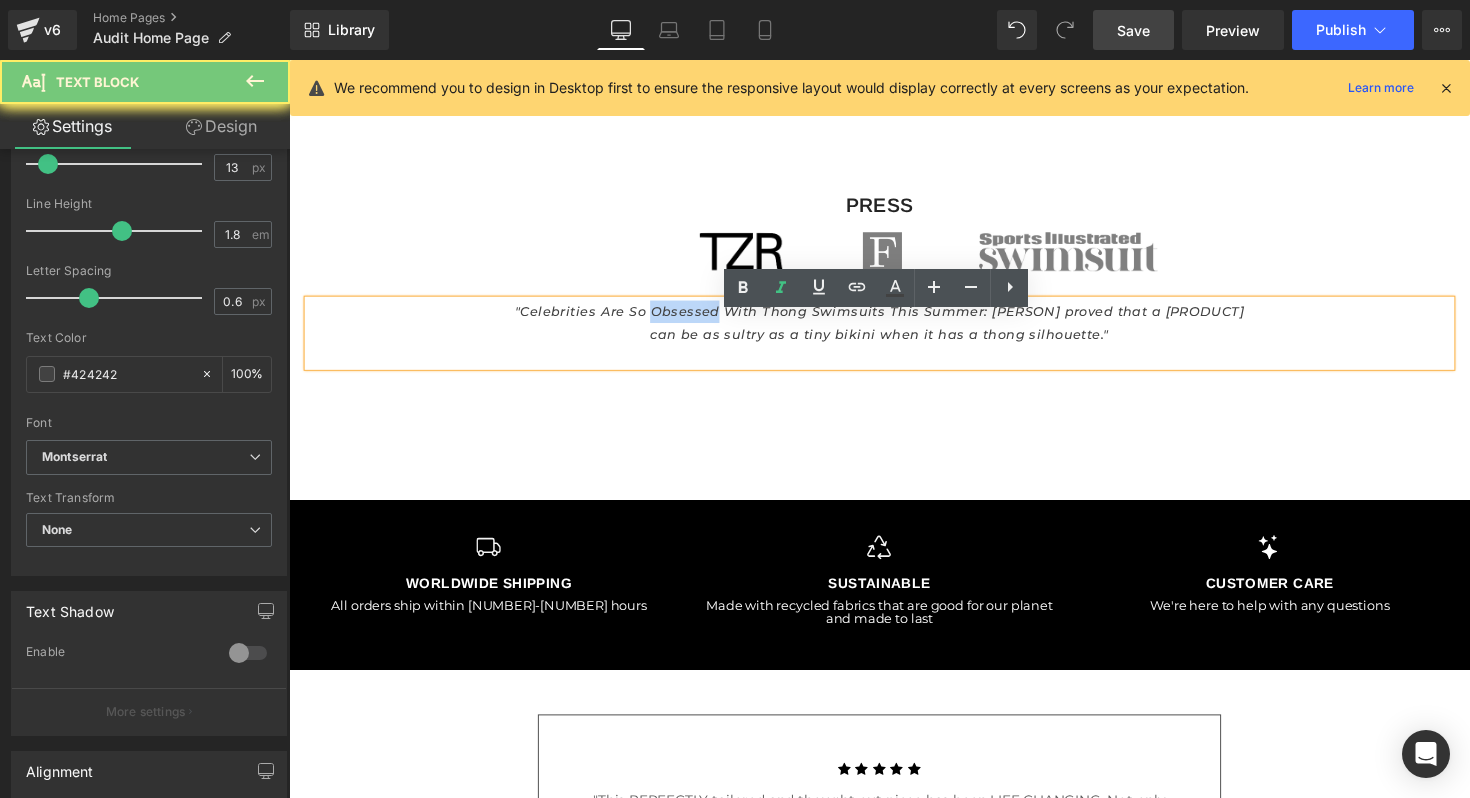 click on ""Celebrities Are So Obsessed With Thong Swimsuits This Summer: [PERSON] proved that a [PRODUCT] can be as sultry as a tiny bikini when it has a thong silhouette."" at bounding box center [894, 328] 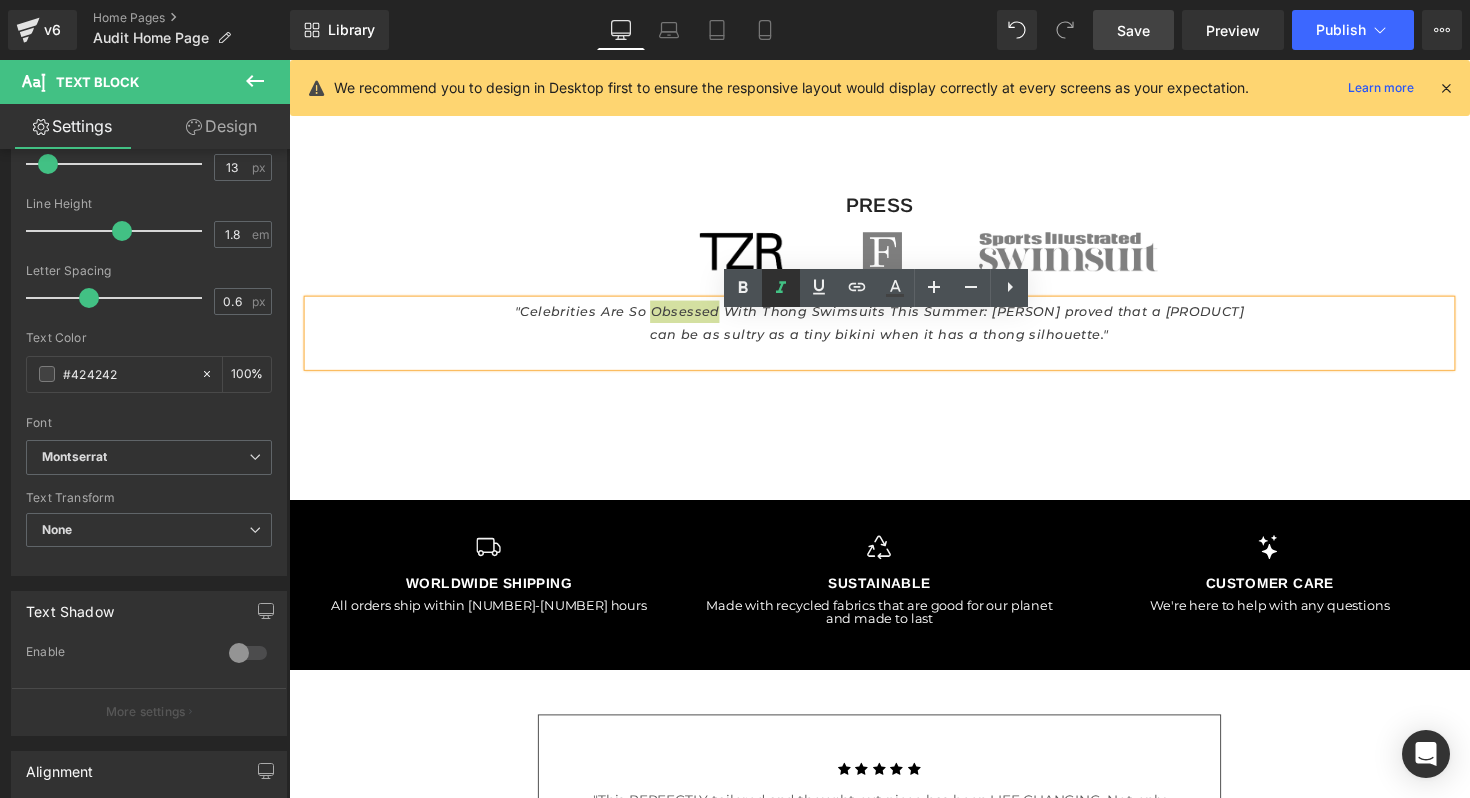click 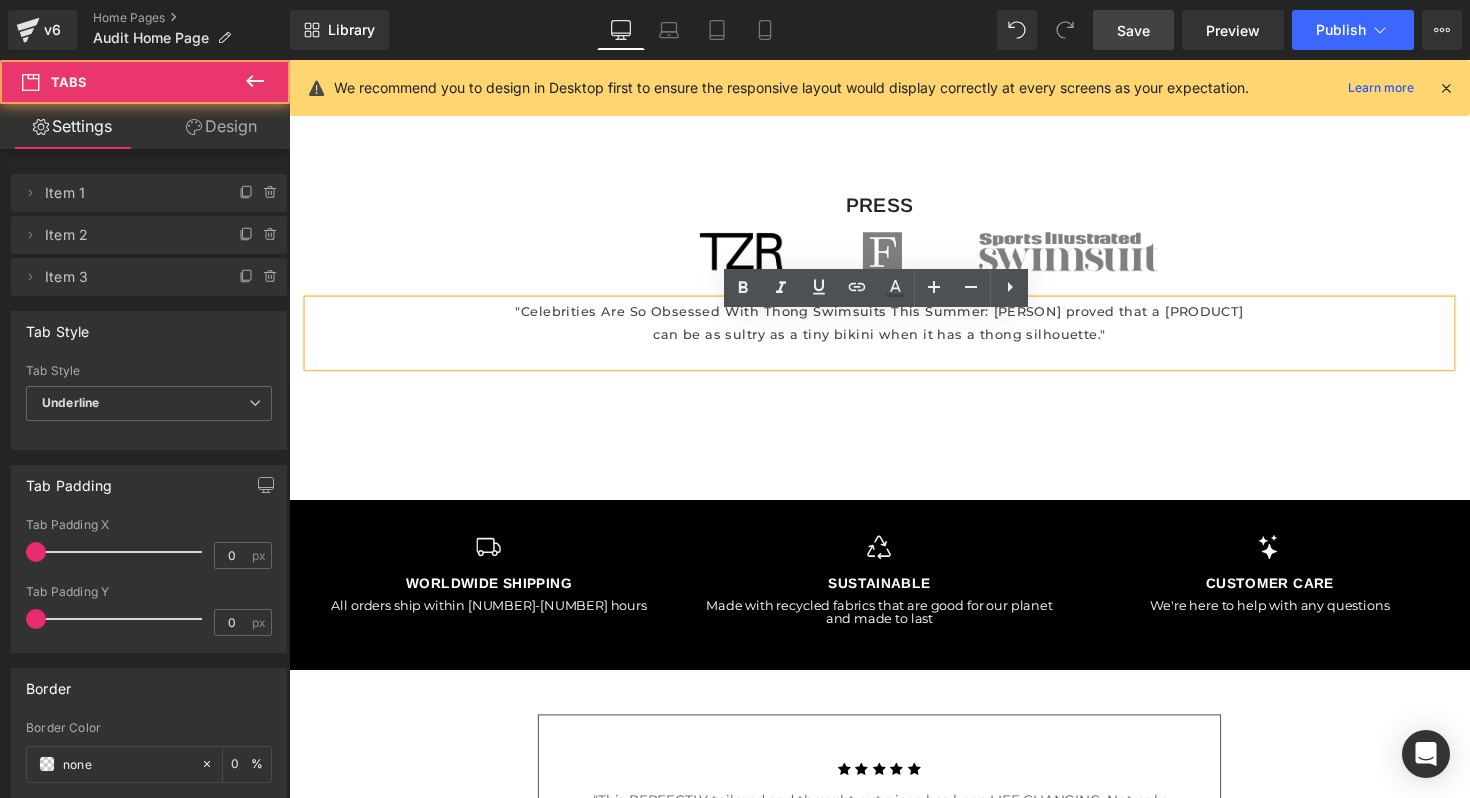 click on "Image
Image
Image
"Celebrities Are So Obsessed With Thong Swimsuits This Summer: [PERSON] proved that a [PRODUCT] can be as sultry as a tiny bikini when it has a thong silhouette." Text Block
Tabs" at bounding box center (894, 325) 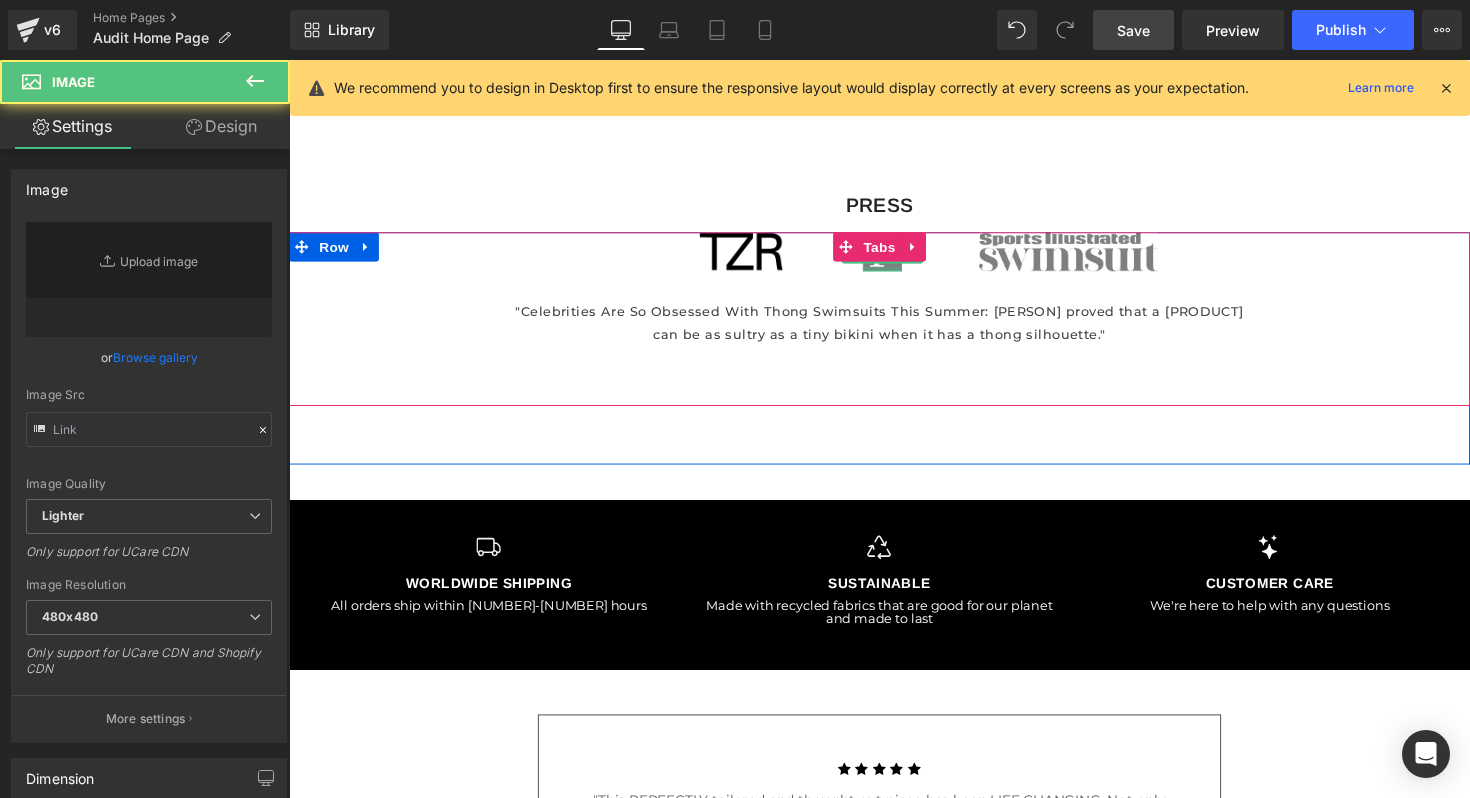 click at bounding box center [897, 273] 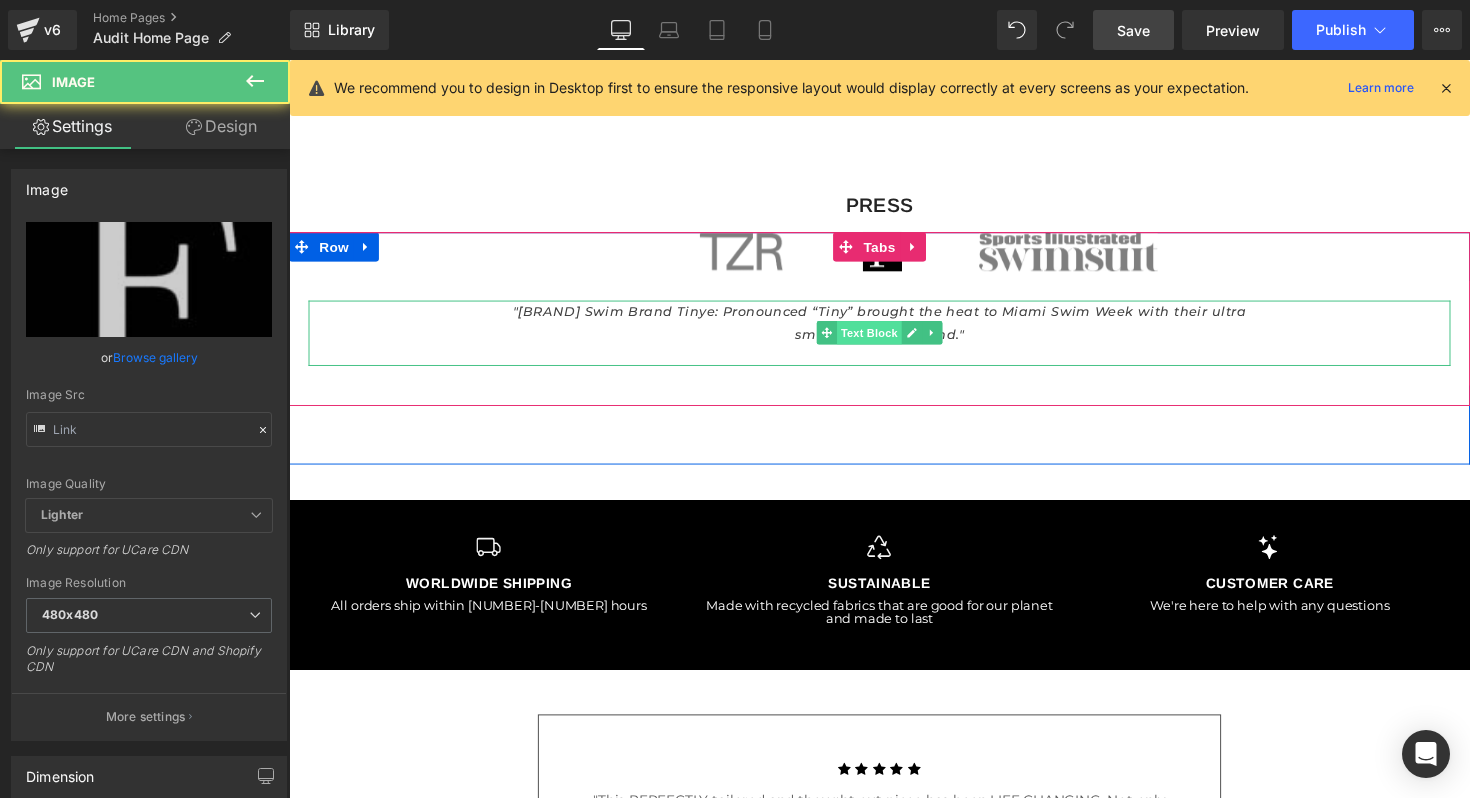 click on ""[BRAND] Swim Brand Tinye: Pronounced “Tiny” brought the heat to Miami Swim Week with their ultra small swimwear trend." Text Block" at bounding box center [894, 339] 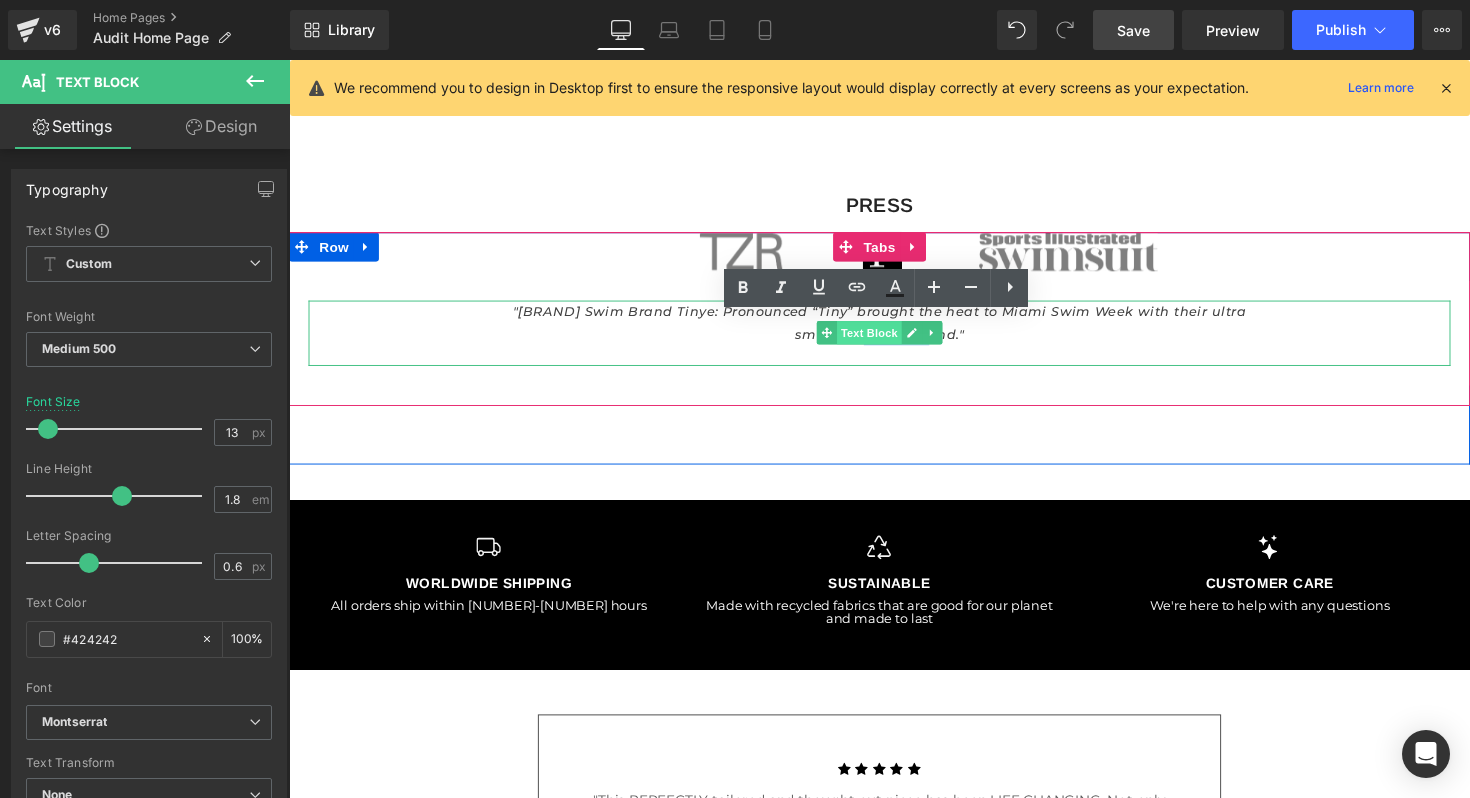click on ""[BRAND] Swim Brand Tinye: Pronounced “Tiny” brought the heat to Miami Swim Week with their ultra small swimwear trend."" at bounding box center [893, 328] 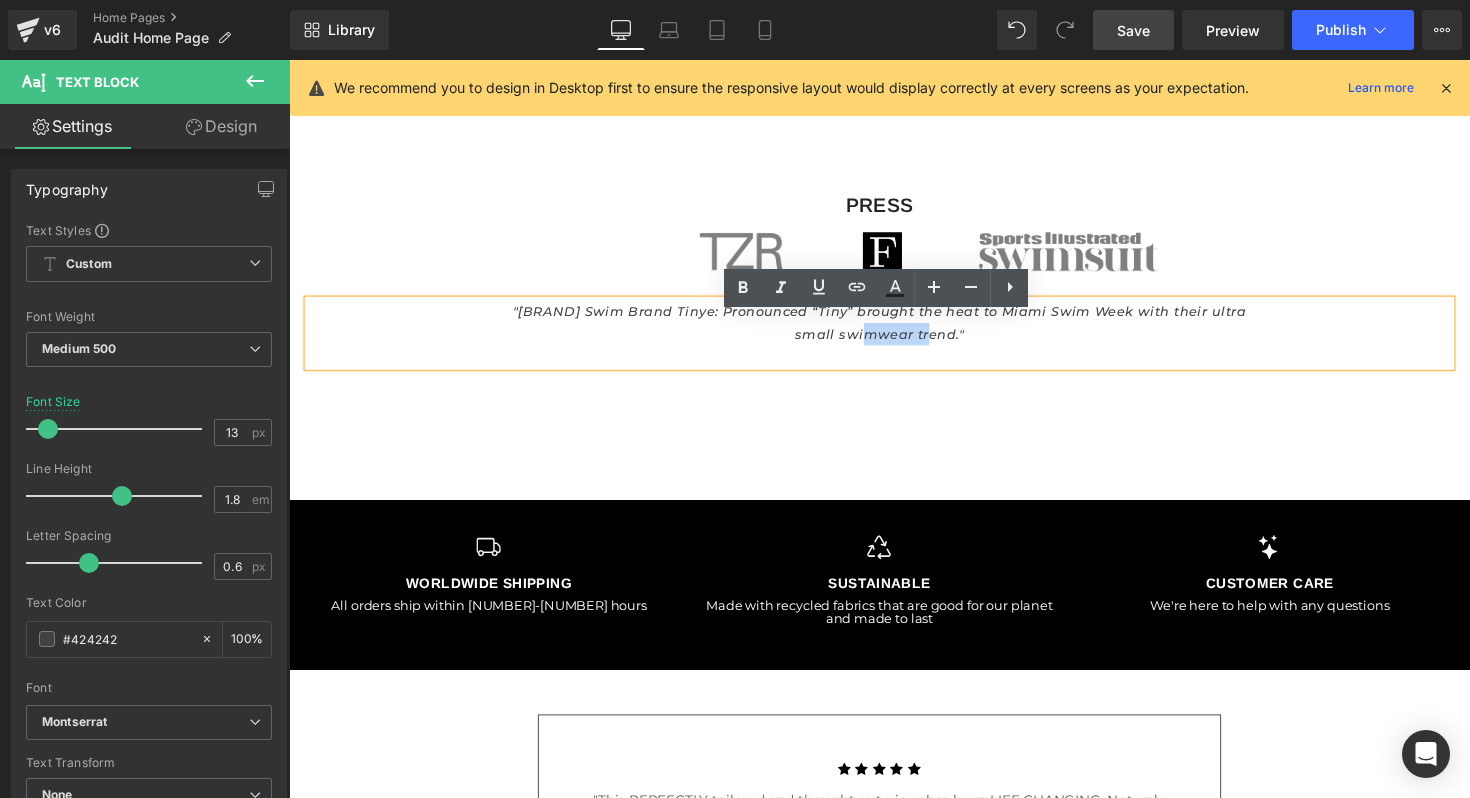 click on ""[BRAND] Swim Brand Tinye: Pronounced “Tiny” brought the heat to Miami Swim Week with their ultra small swimwear trend."" at bounding box center [893, 328] 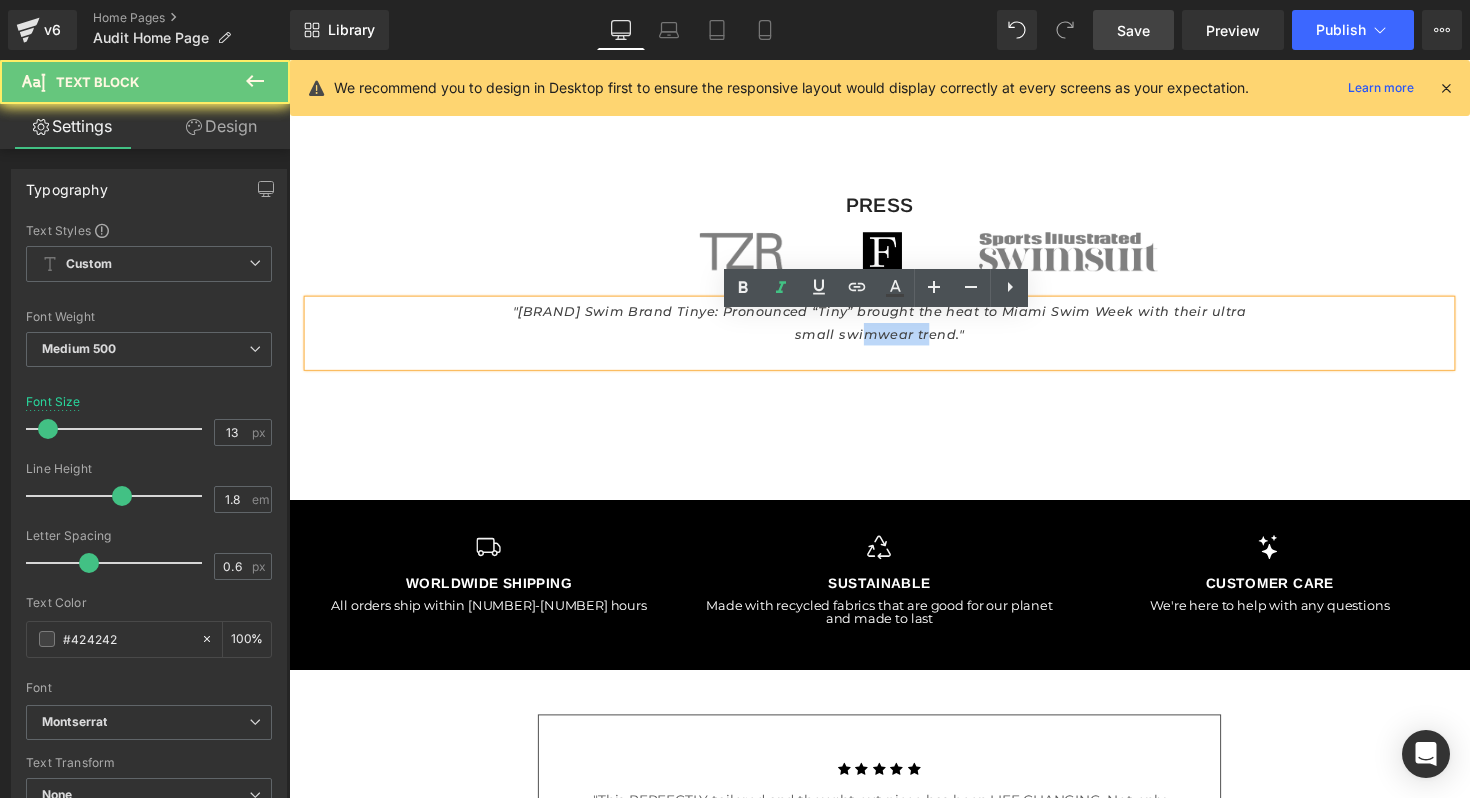 click on ""[BRAND] Swim Brand Tinye: Pronounced “Tiny” brought the heat to Miami Swim Week with their ultra small swimwear trend."" at bounding box center (893, 328) 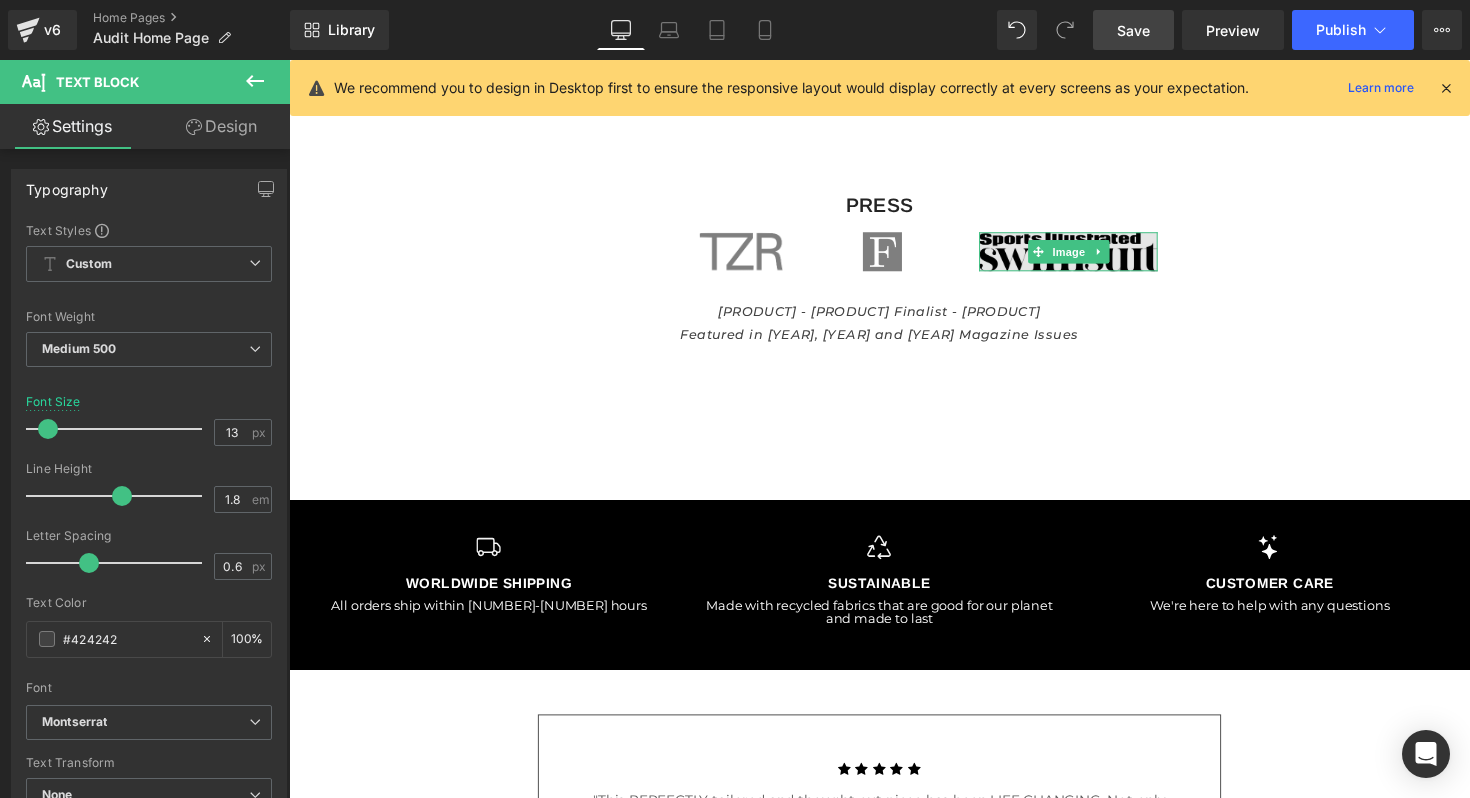 click at bounding box center [1056, 256] 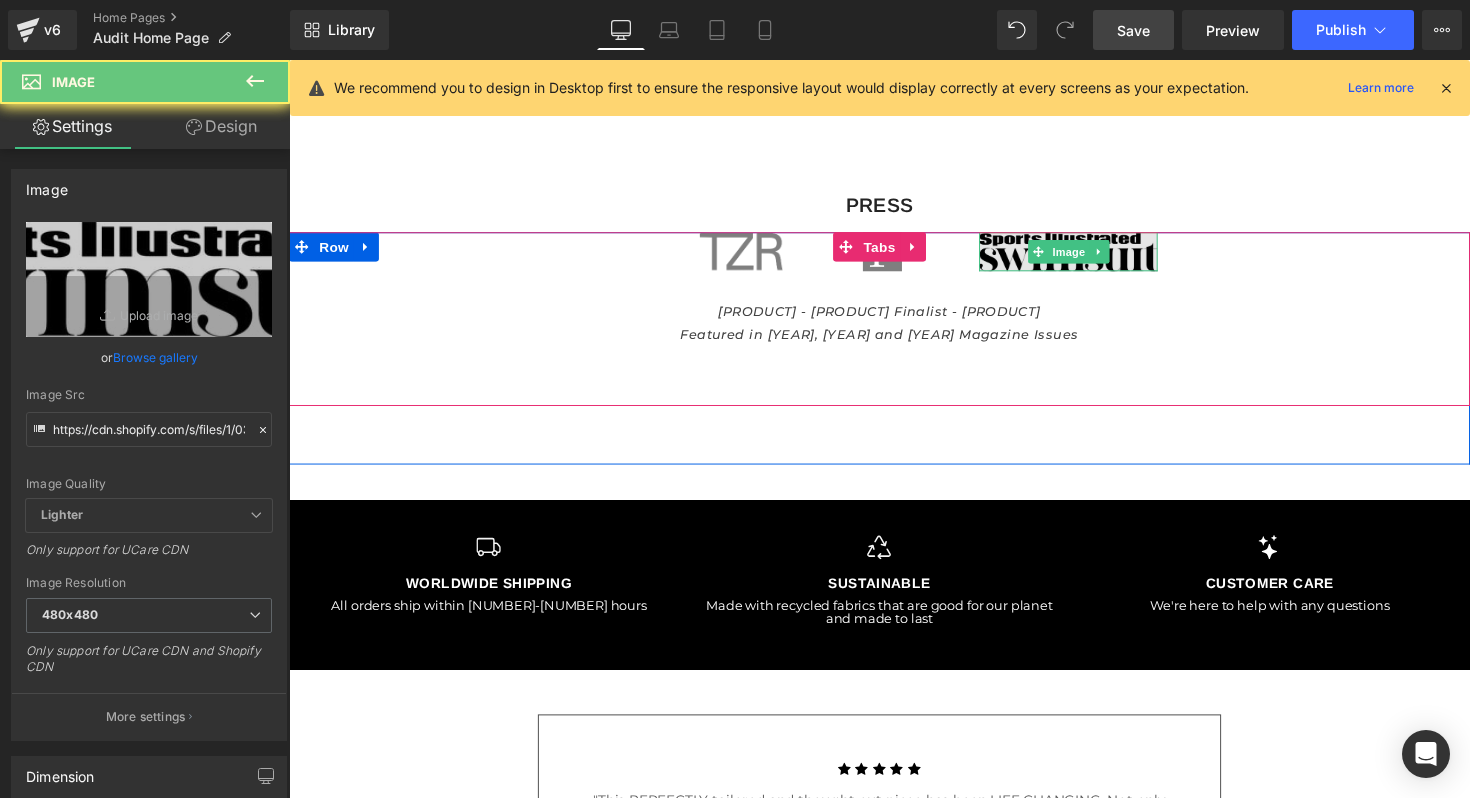 click at bounding box center (1056, 256) 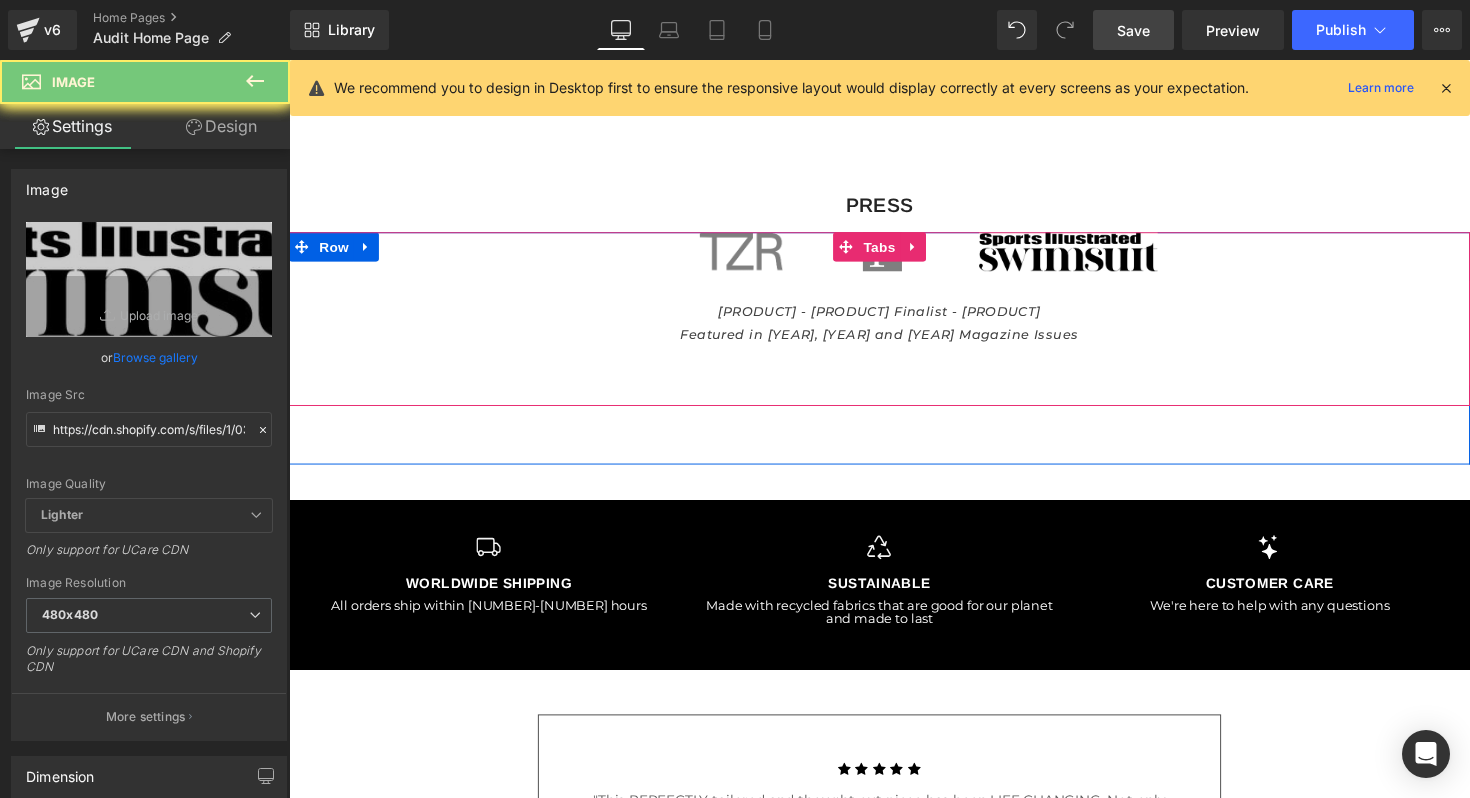 click on "[PRODUCT] - [PRODUCT] Featured in [YEAR], [YEAR] and [YEAR] Magazine Issues" at bounding box center (894, 328) 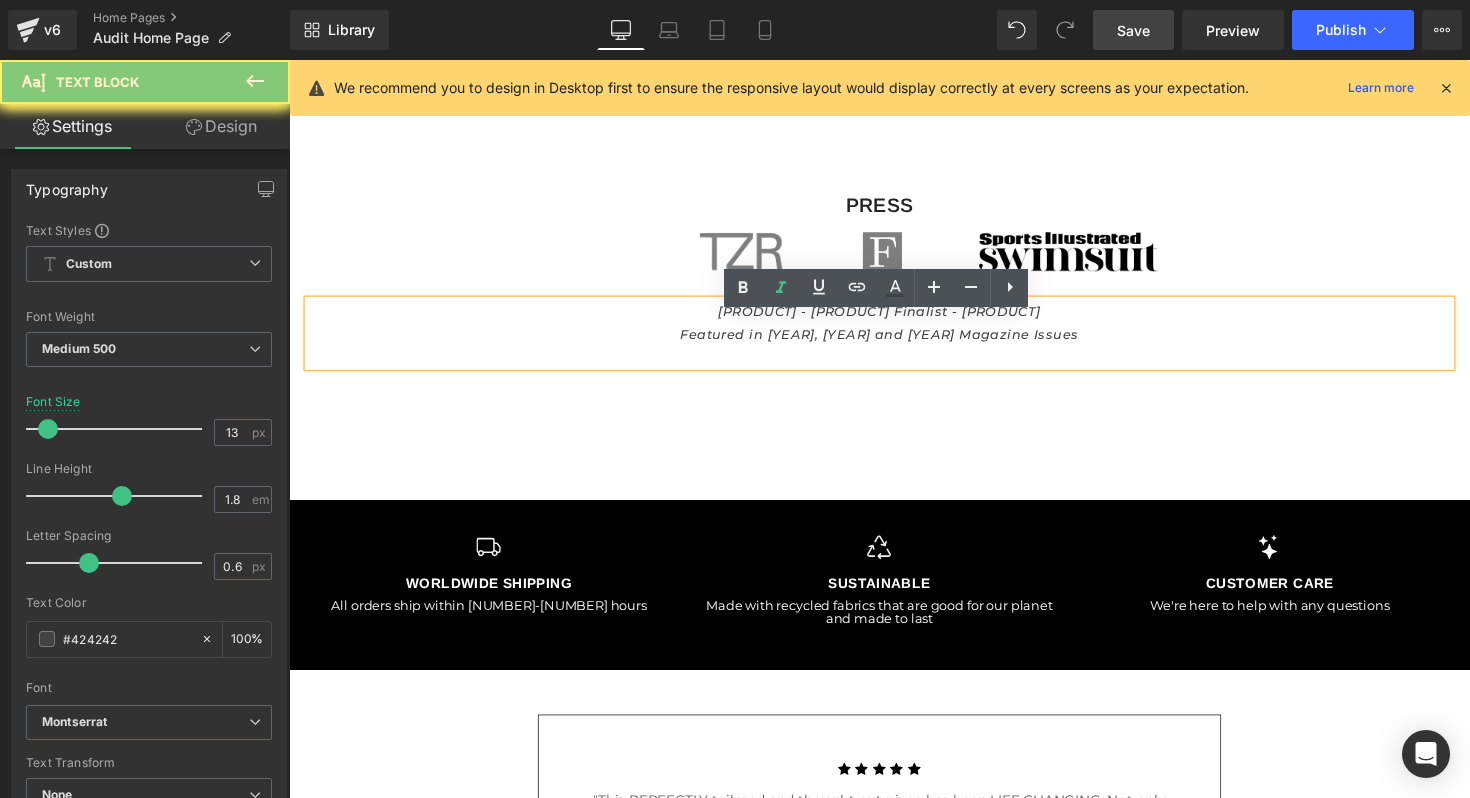 click on "[PRODUCT] - [PRODUCT] Featured in [YEAR], [YEAR] and [YEAR] Magazine Issues" at bounding box center (894, 328) 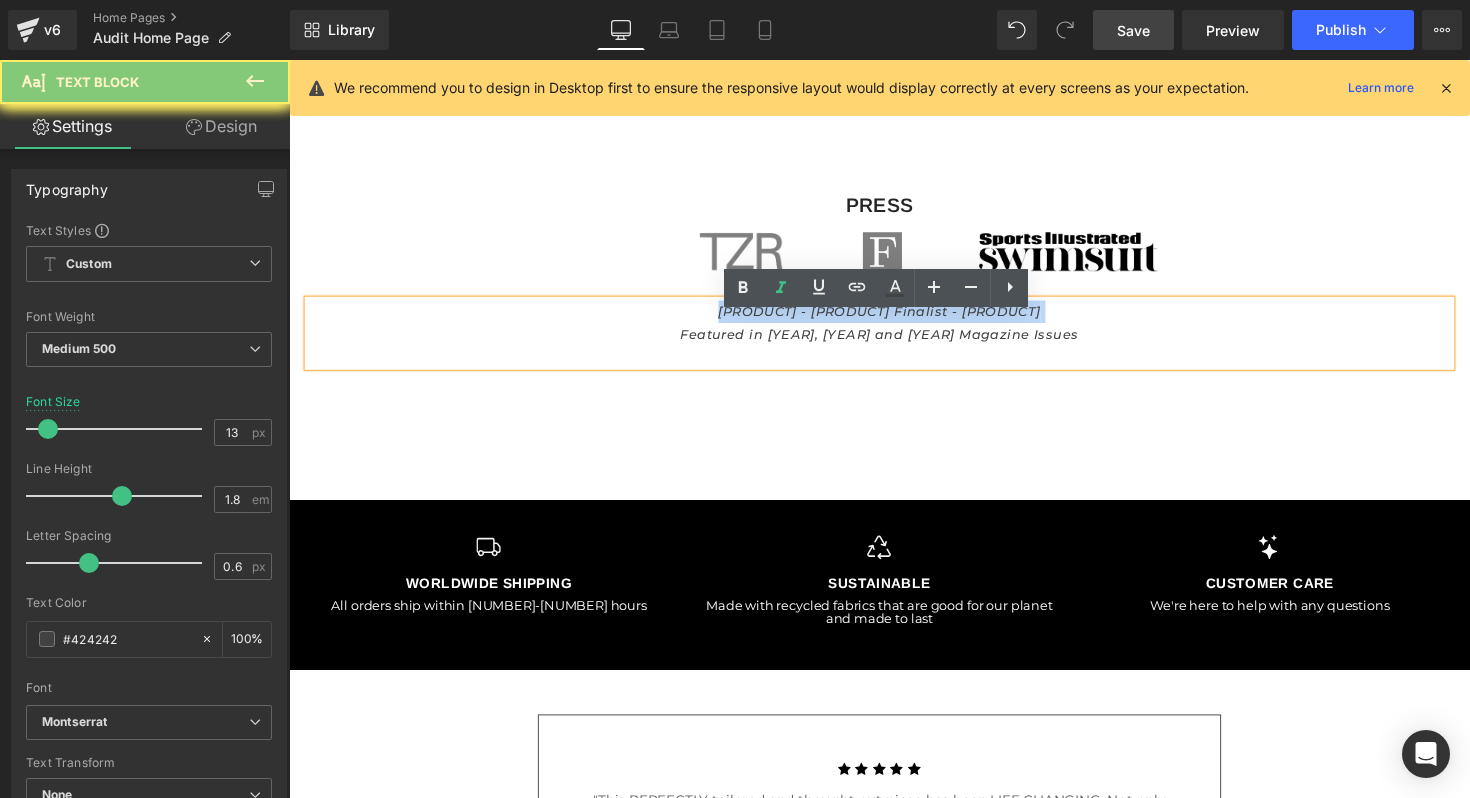click on "[PRODUCT] - [PRODUCT] Featured in [YEAR], [YEAR] and [YEAR] Magazine Issues" at bounding box center [894, 328] 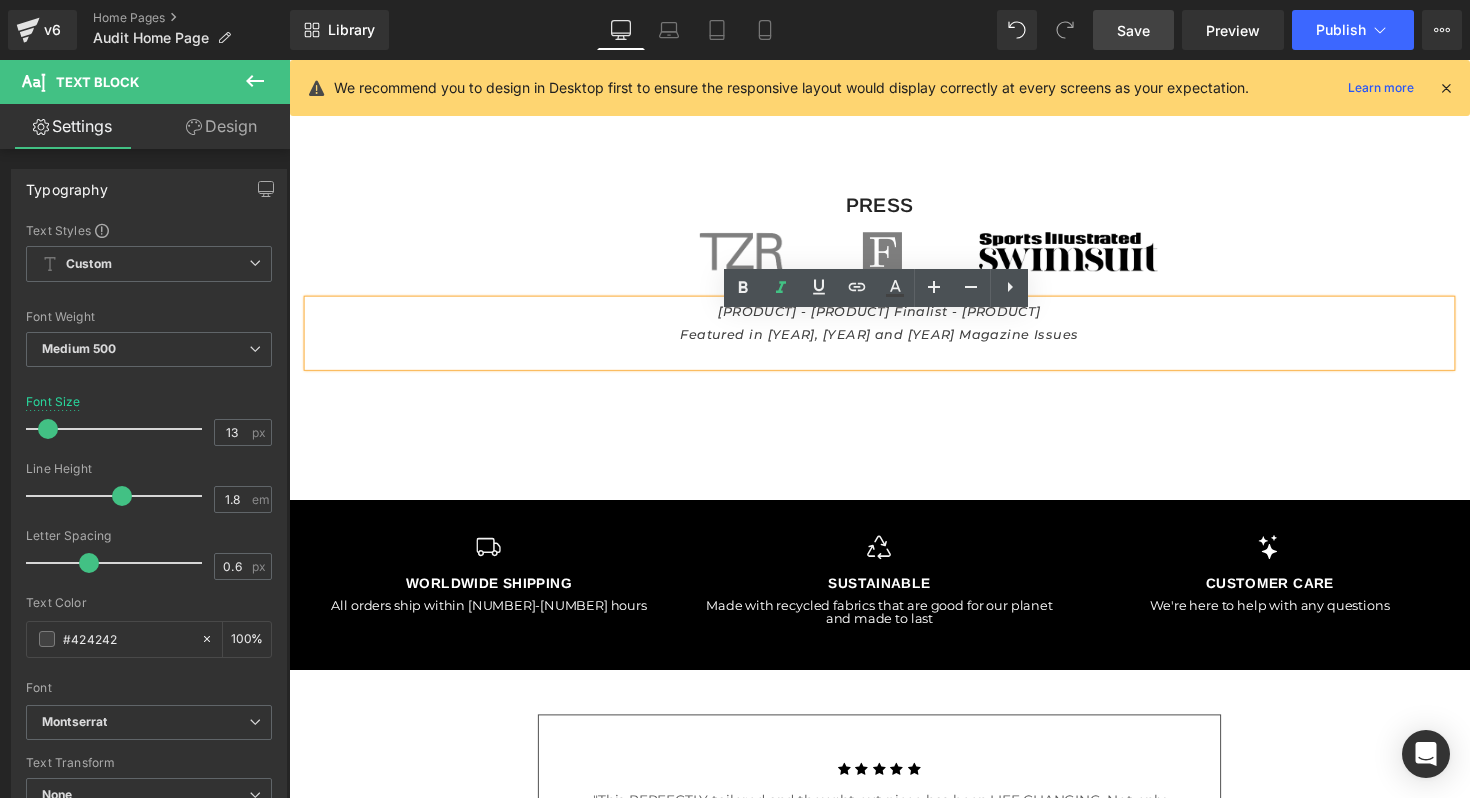 click on "[PRODUCT] - [PRODUCT] Featured in [YEAR], [YEAR] and [YEAR] Magazine Issues" at bounding box center (894, 328) 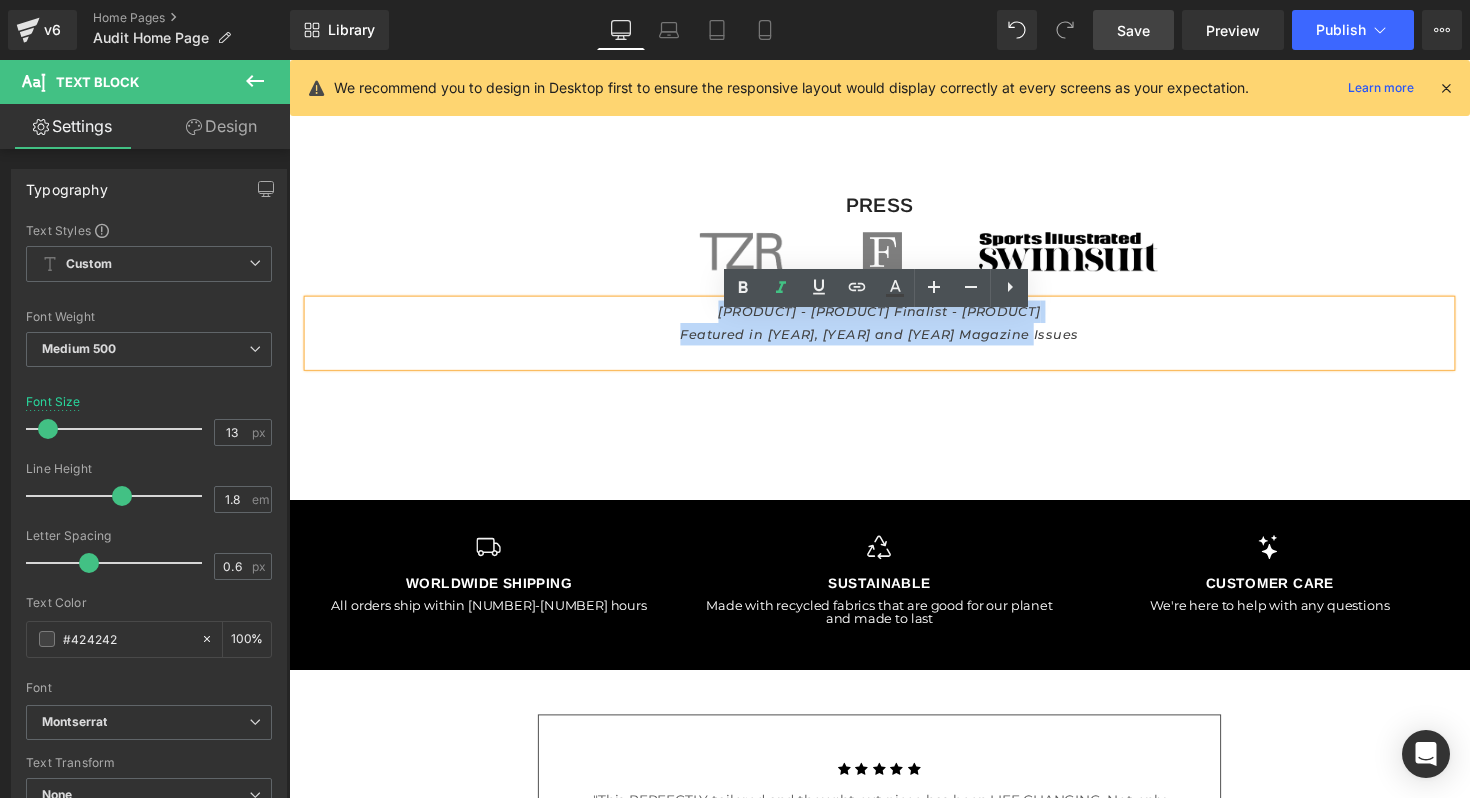 drag, startPoint x: 1089, startPoint y: 353, endPoint x: 613, endPoint y: 336, distance: 476.30347 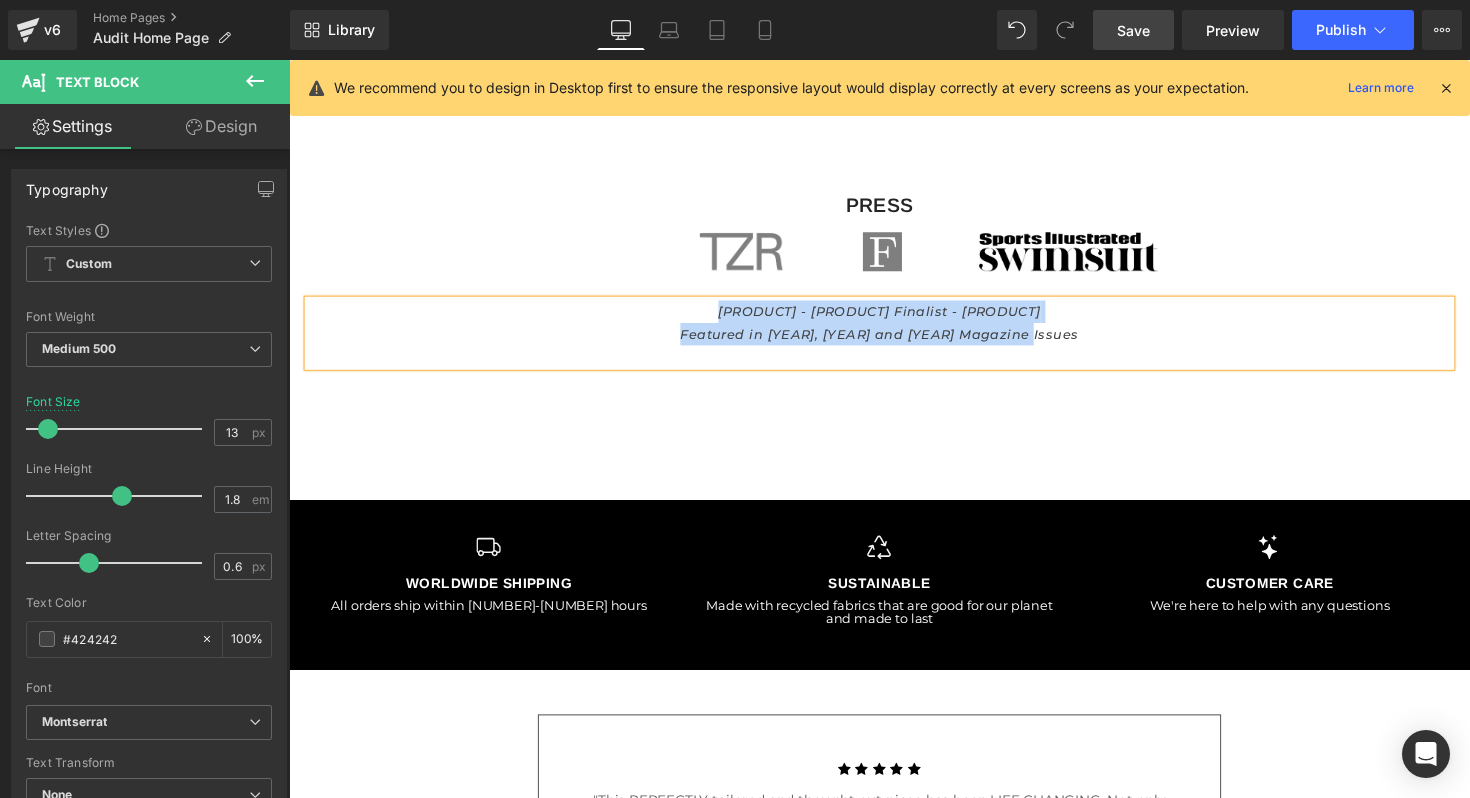 type 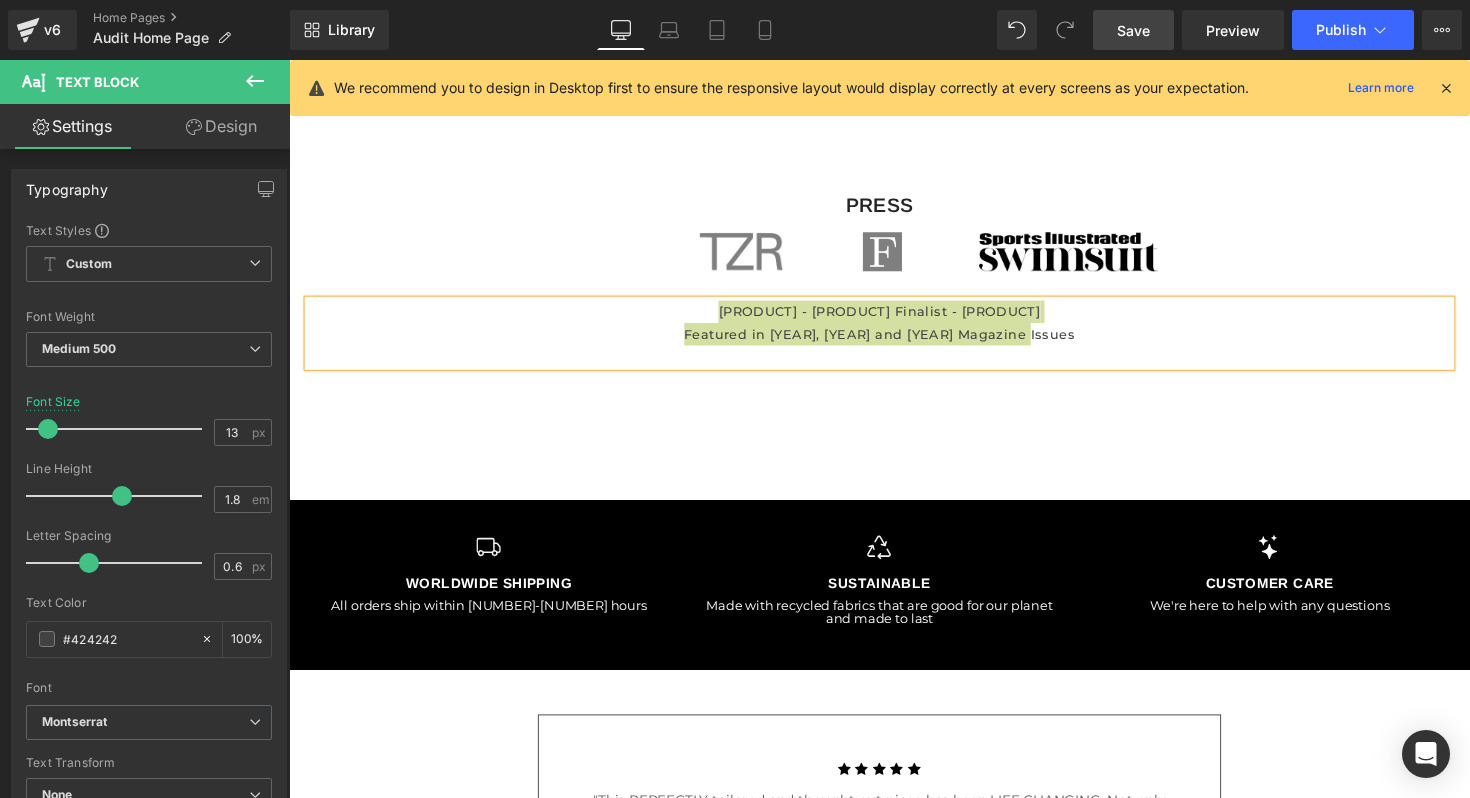 click on "Save" at bounding box center [1133, 30] 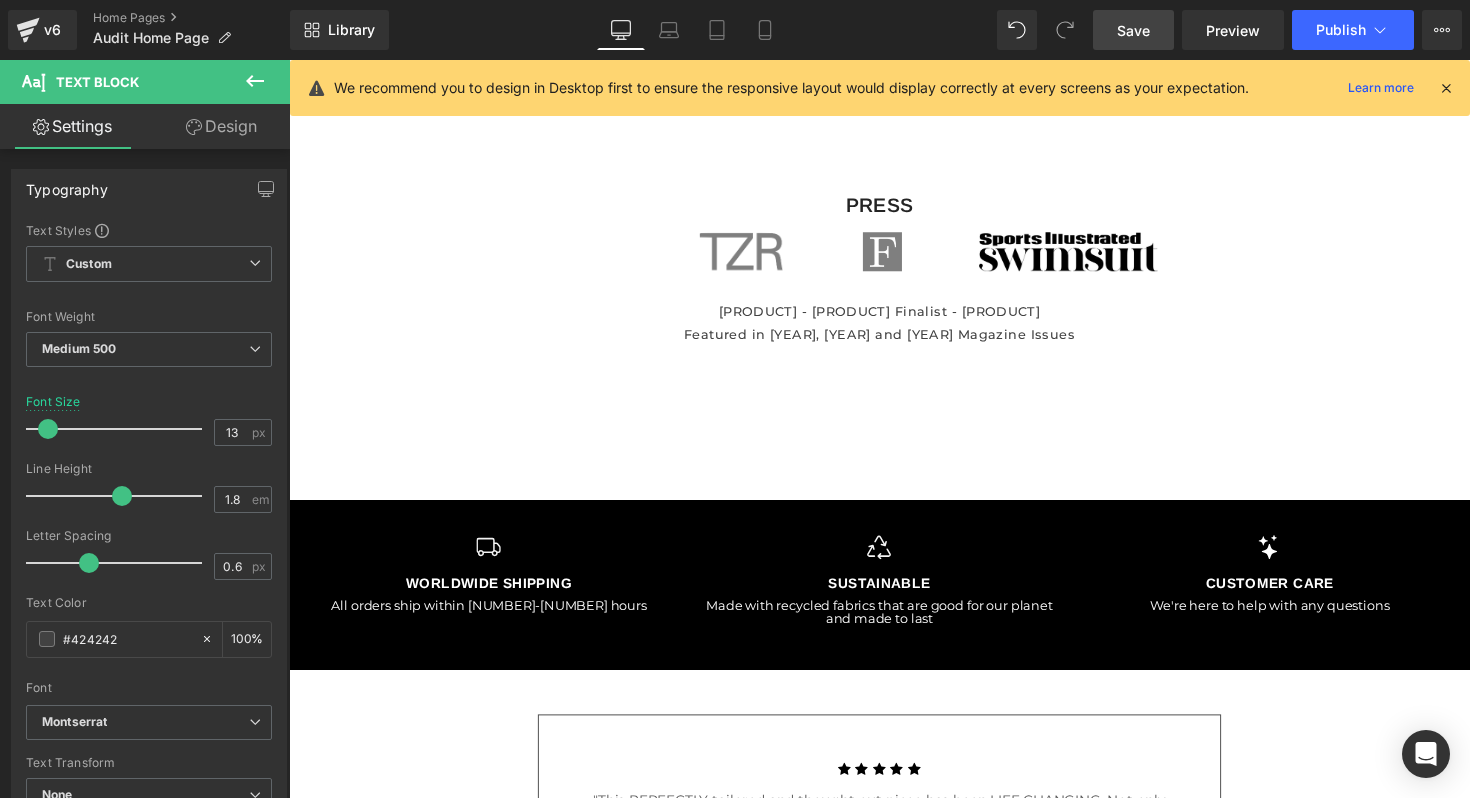 click on "Save" at bounding box center [1133, 30] 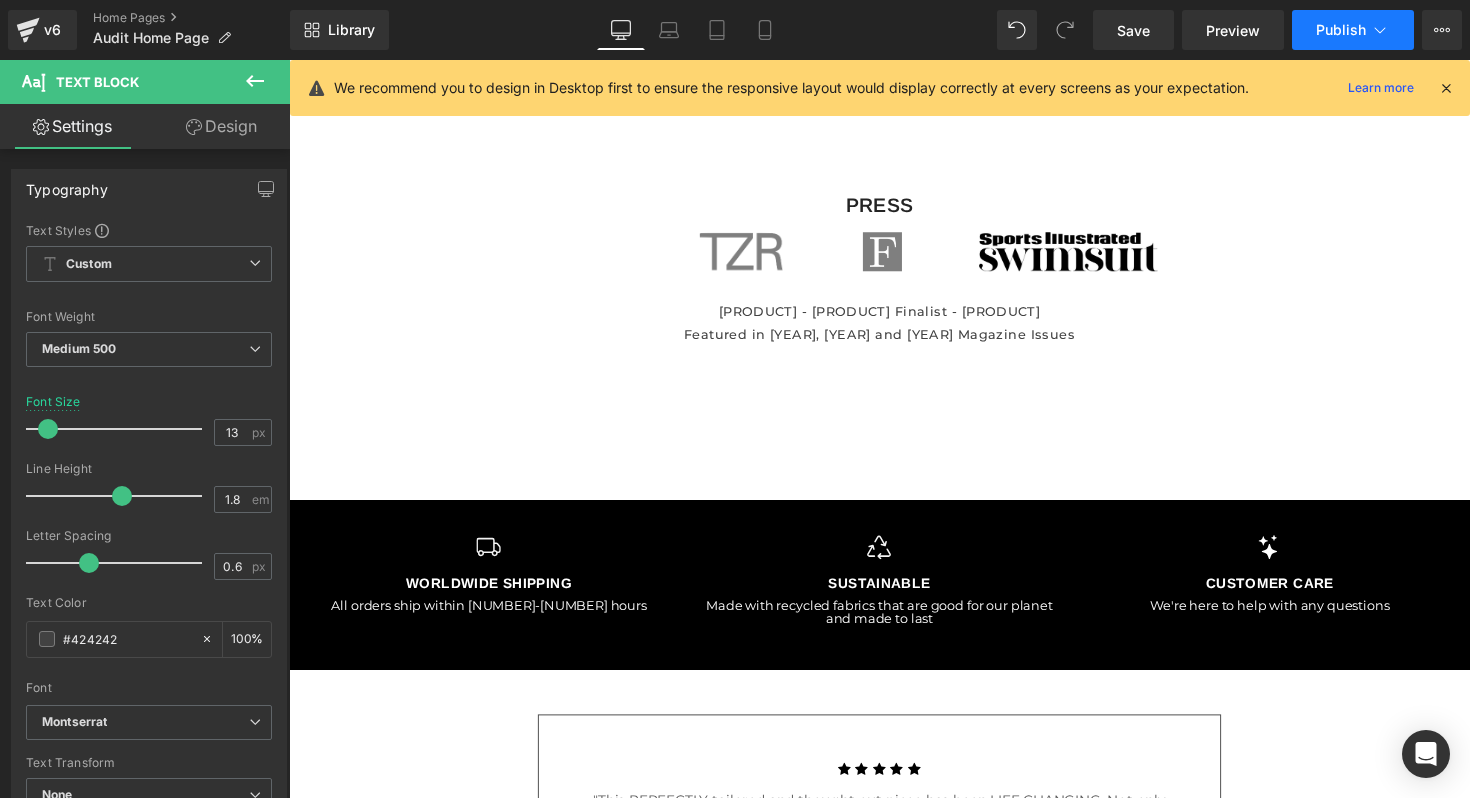 click on "Publish" at bounding box center [1341, 30] 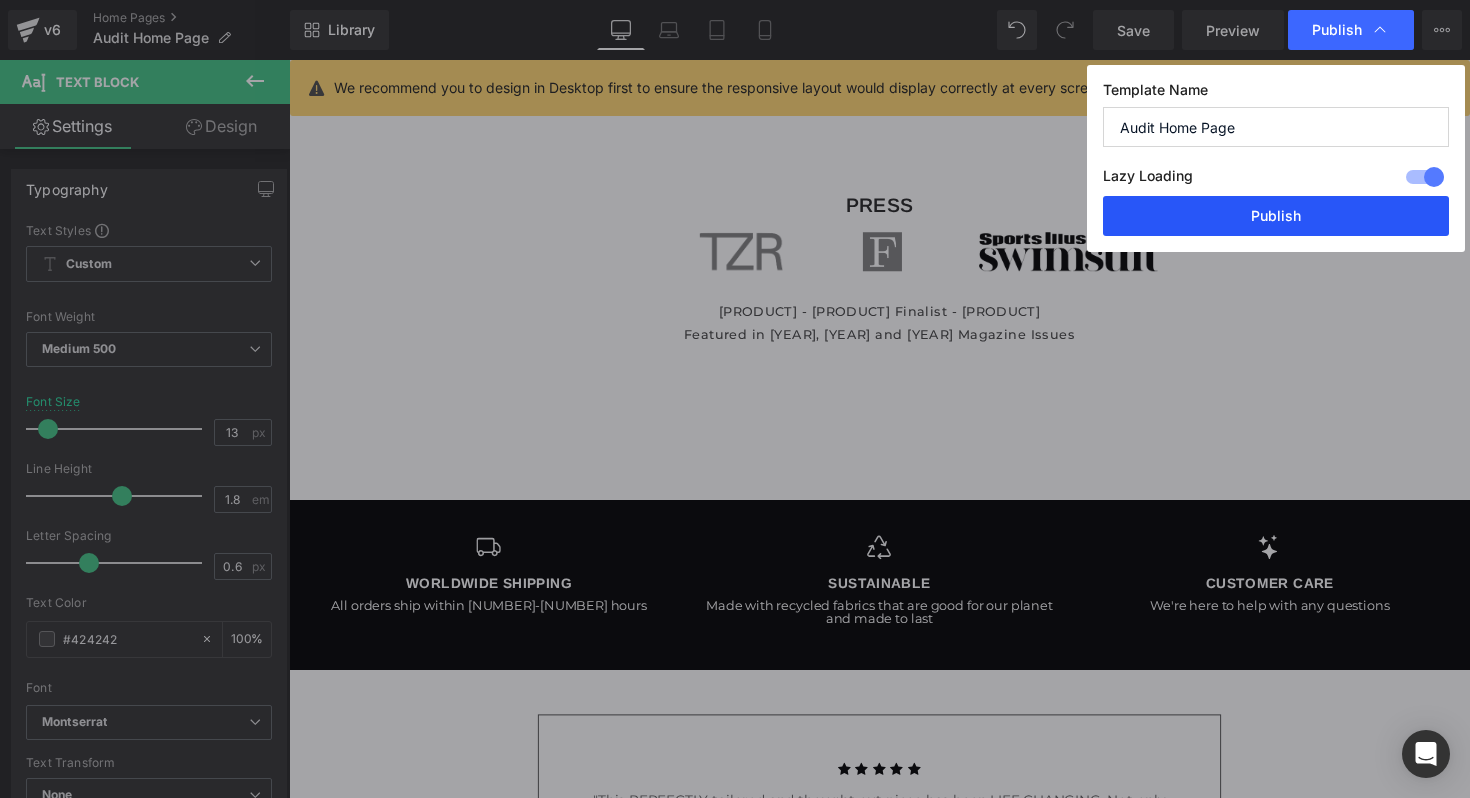 click on "Publish" at bounding box center (1276, 216) 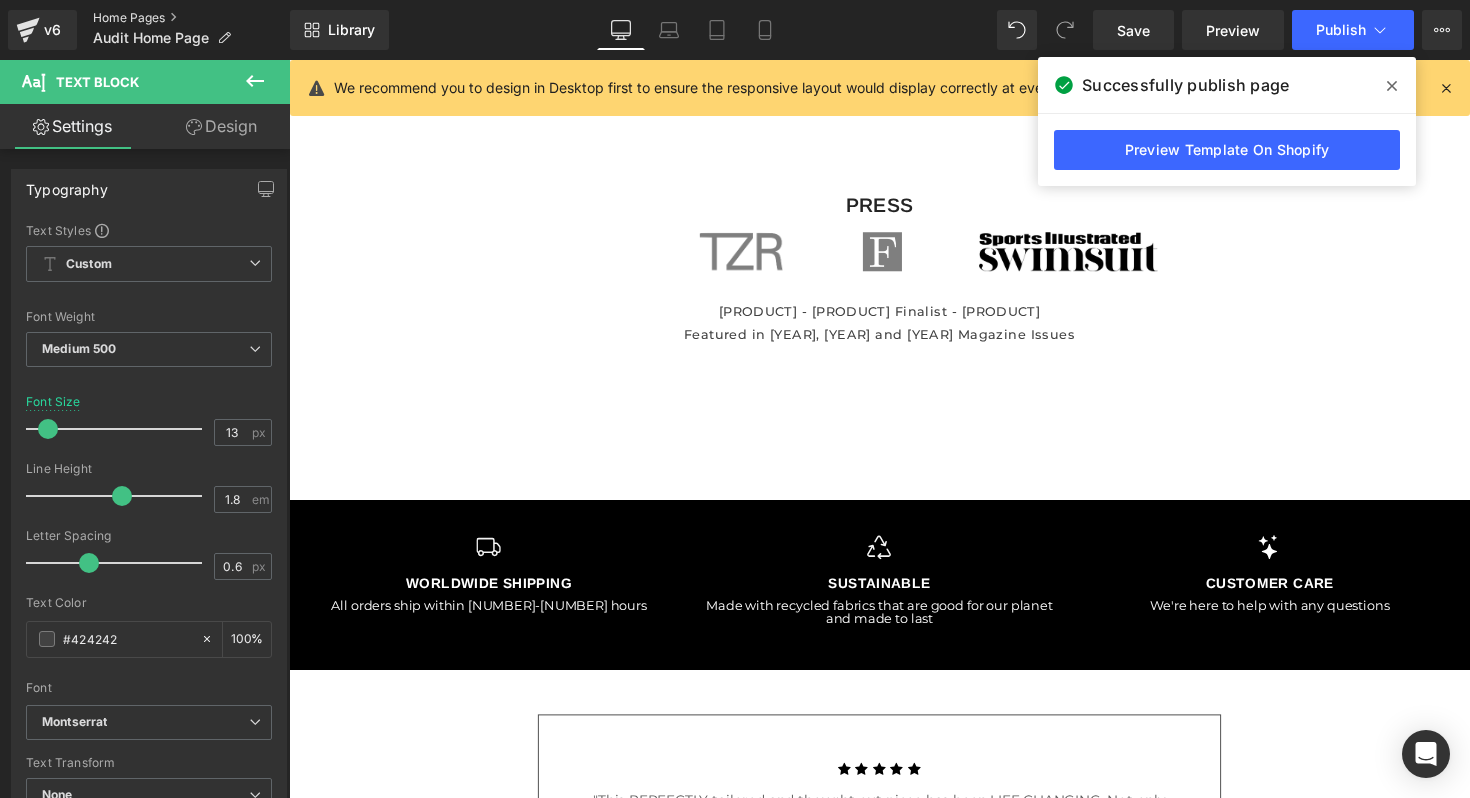click on "Home Pages" at bounding box center [191, 18] 